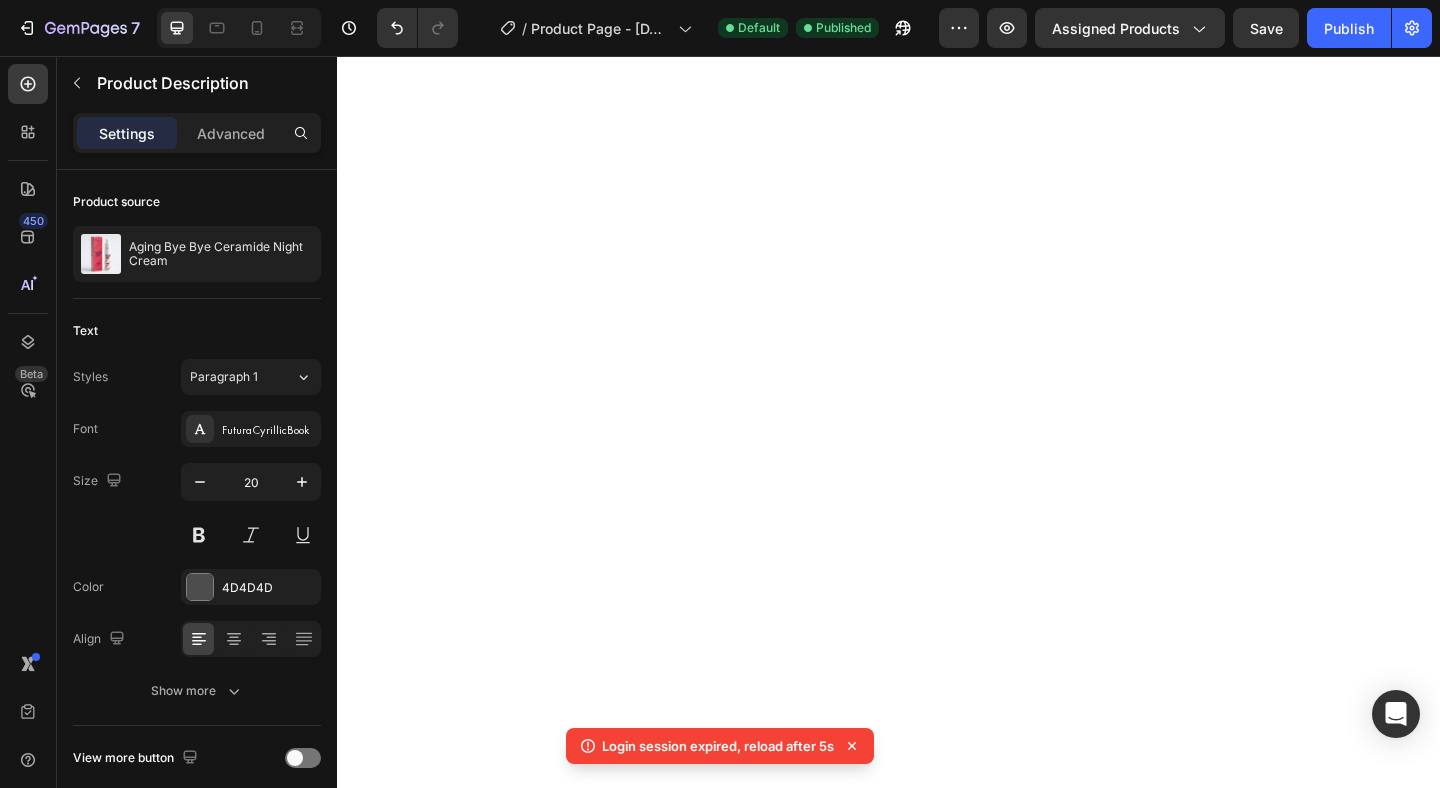 scroll, scrollTop: 0, scrollLeft: 0, axis: both 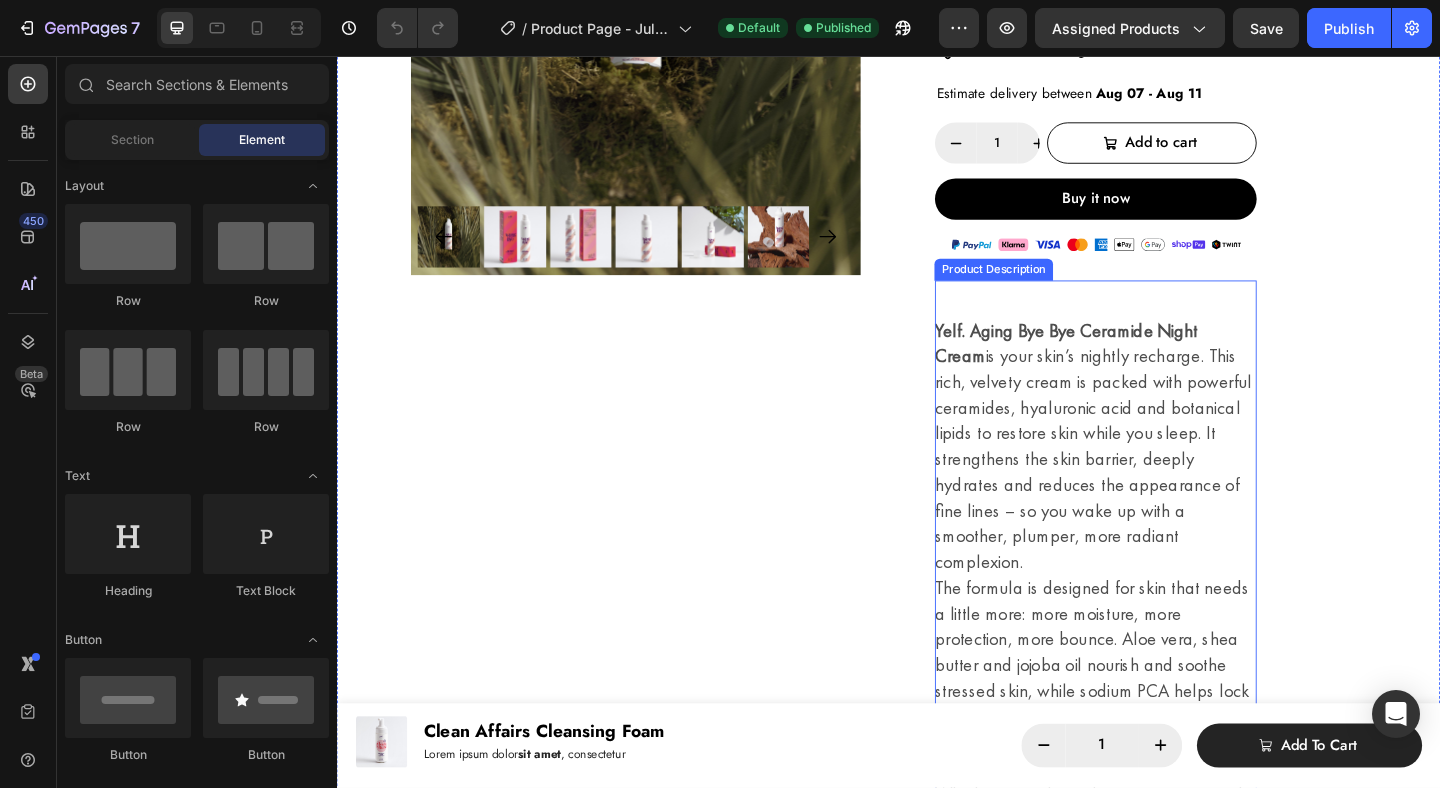 click on "Yelf. Aging Bye Bye Ceramide Night Cream  is your skin’s nightly recharge. This rich, velvety cream is packed with powerful ceramides, hyaluronic acid and botanical lipids to restore skin while you sleep. It strengthens the skin barrier, deeply hydrates and reduces the appearance of fine lines – so you wake up with a smoother, plumper, more radiant complexion." at bounding box center (1159, 480) 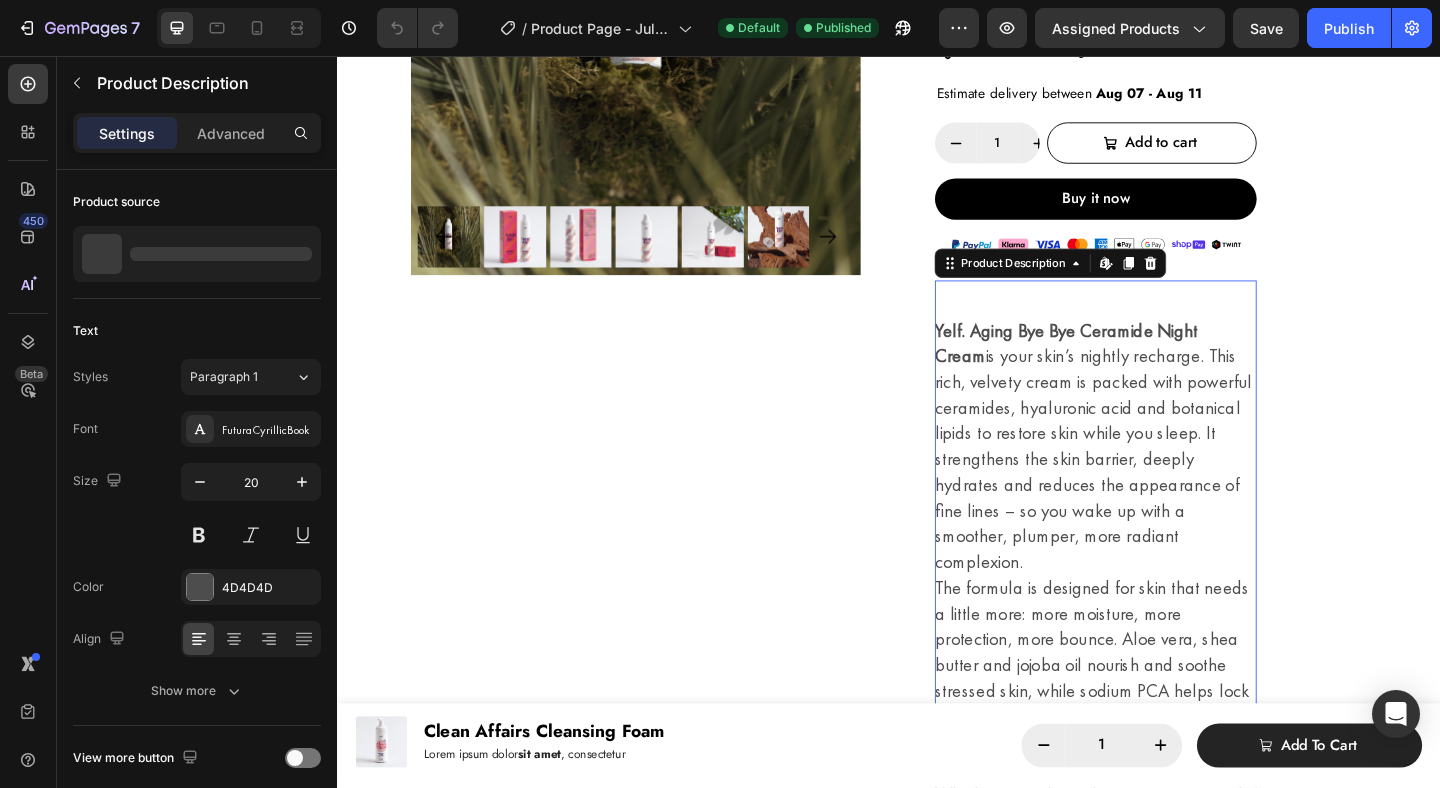 click on "Yelf. Aging Bye Bye Ceramide Night Cream  is your skin’s nightly recharge. This rich, velvety cream is packed with powerful ceramides, hyaluronic acid and botanical lipids to restore skin while you sleep. It strengthens the skin barrier, deeply hydrates and reduces the appearance of fine lines – so you wake up with a smoother, plumper, more radiant complexion." at bounding box center (1159, 480) 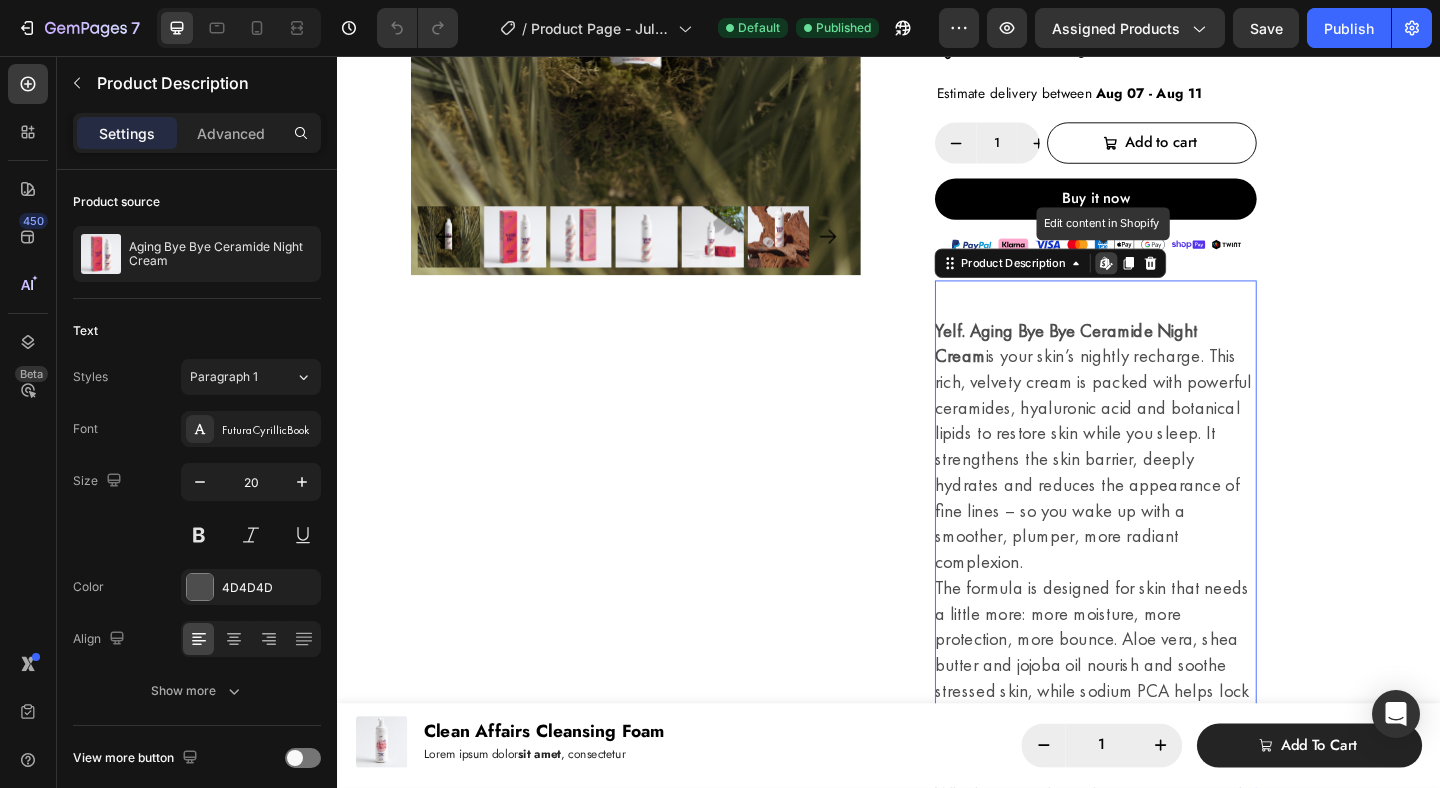 click on "Yelf. Aging Bye Bye Ceramide Night Cream  is your skin’s nightly recharge. This rich, velvety cream is packed with powerful ceramides, hyaluronic acid and botanical lipids to restore skin while you sleep. It strengthens the skin barrier, deeply hydrates and reduces the appearance of fine lines – so you wake up with a smoother, plumper, more radiant complexion." at bounding box center [1159, 480] 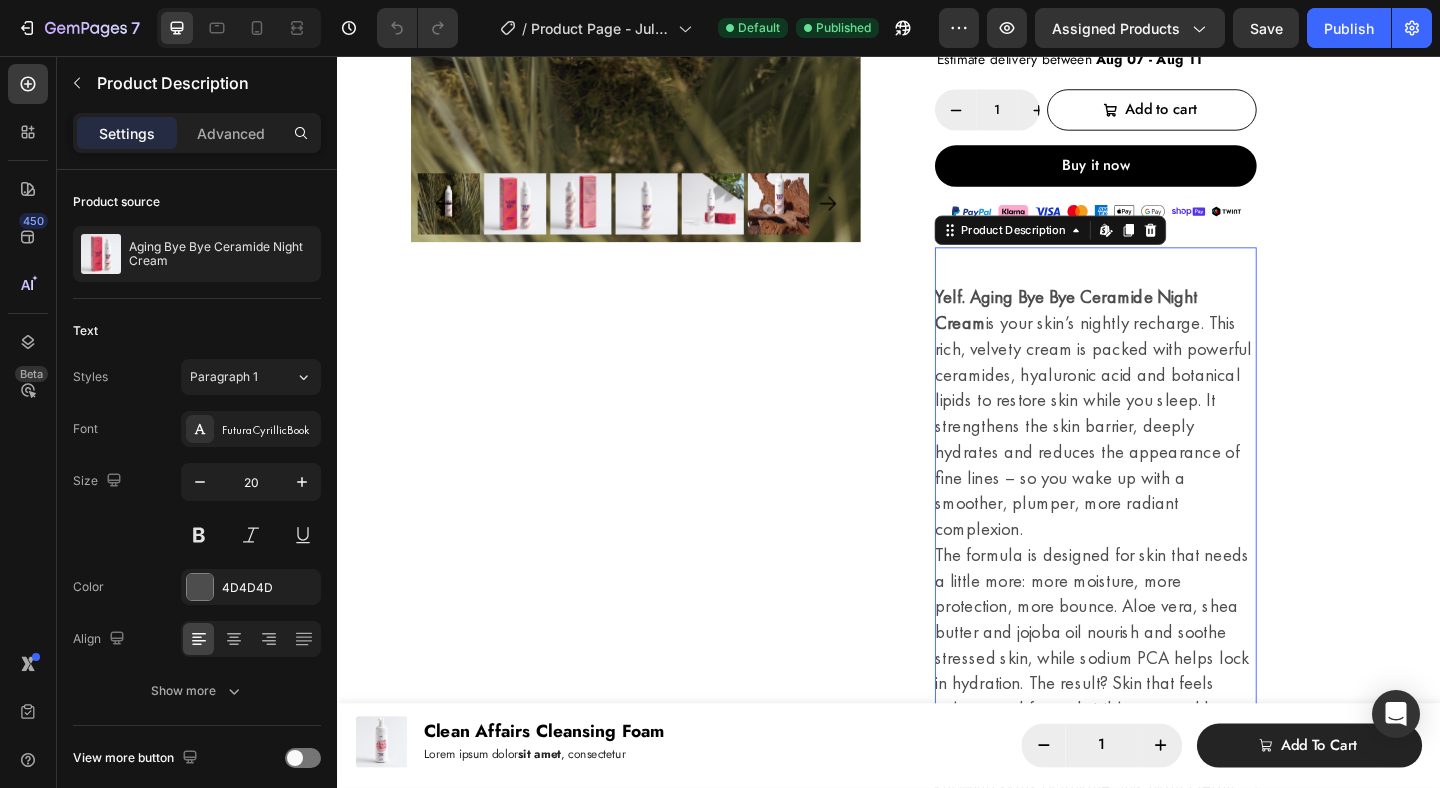 scroll, scrollTop: 566, scrollLeft: 0, axis: vertical 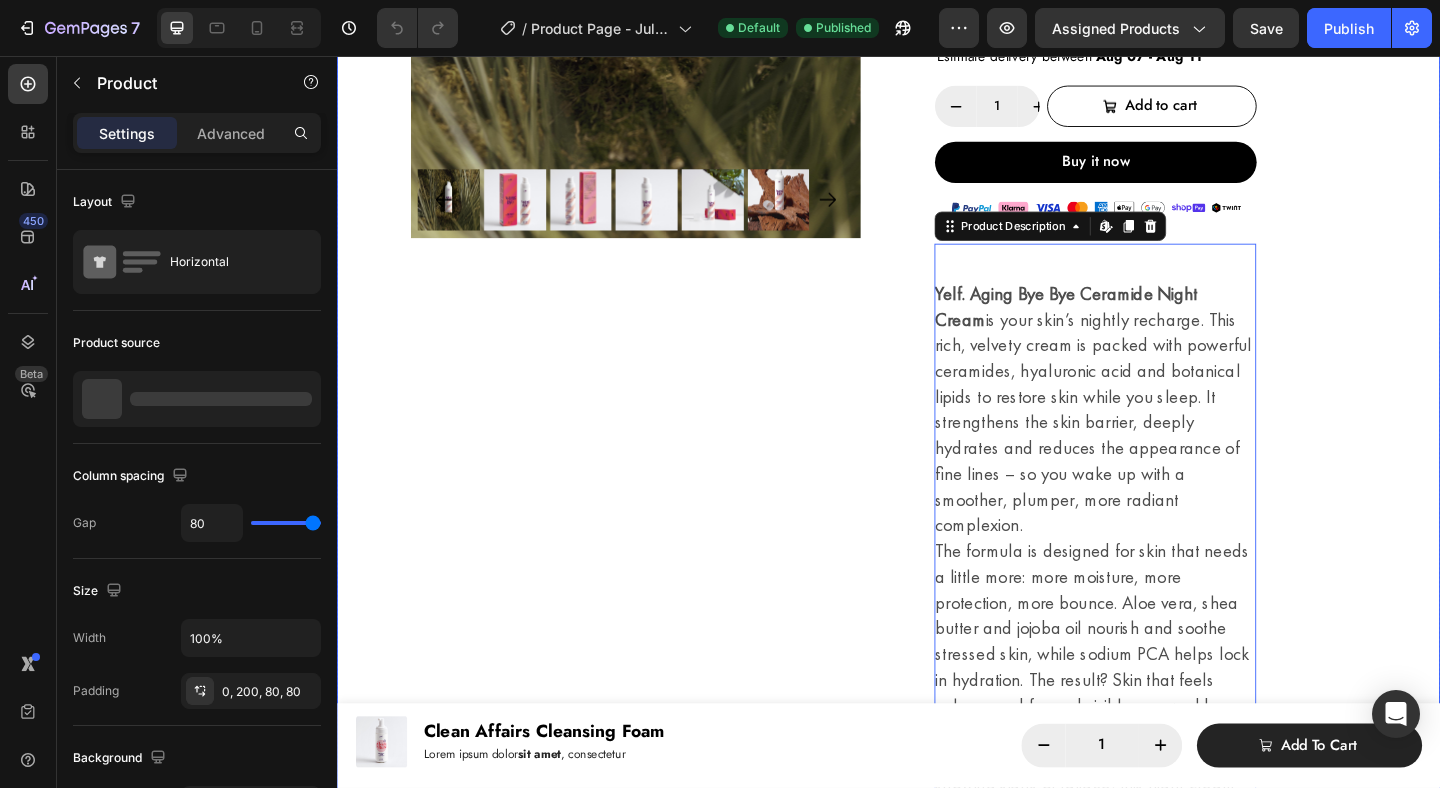 click on "Product Images" at bounding box center (662, 300) 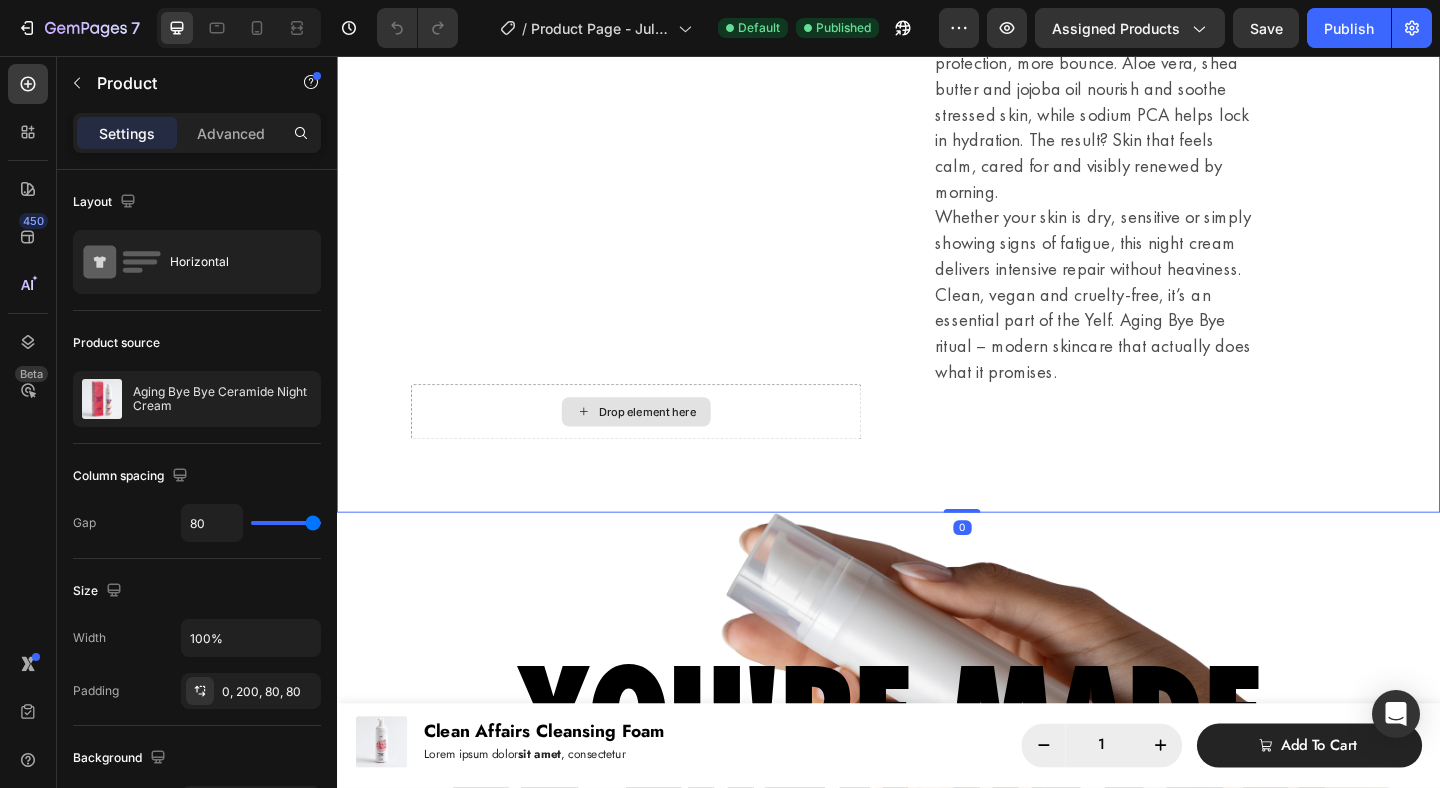 scroll, scrollTop: 1125, scrollLeft: 0, axis: vertical 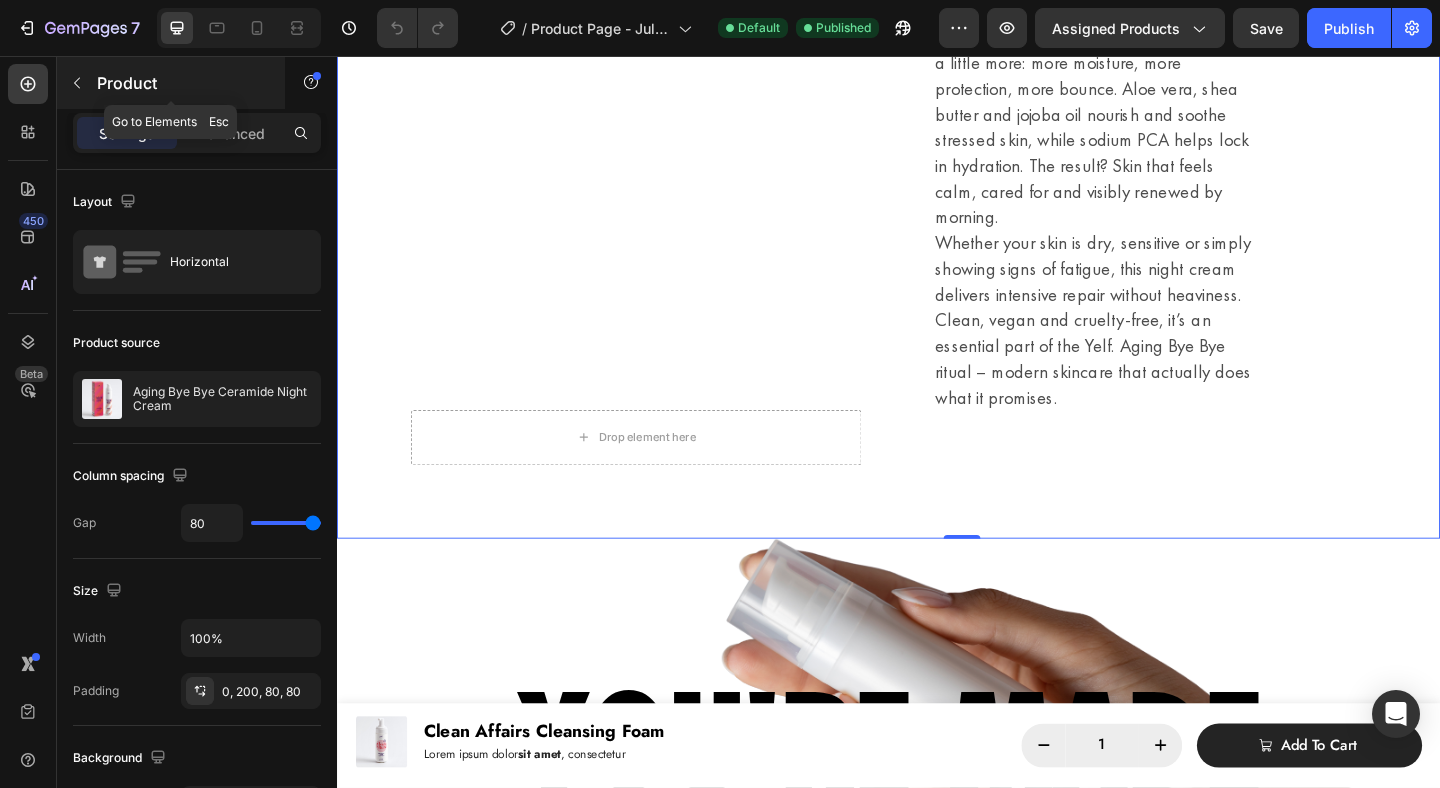 click 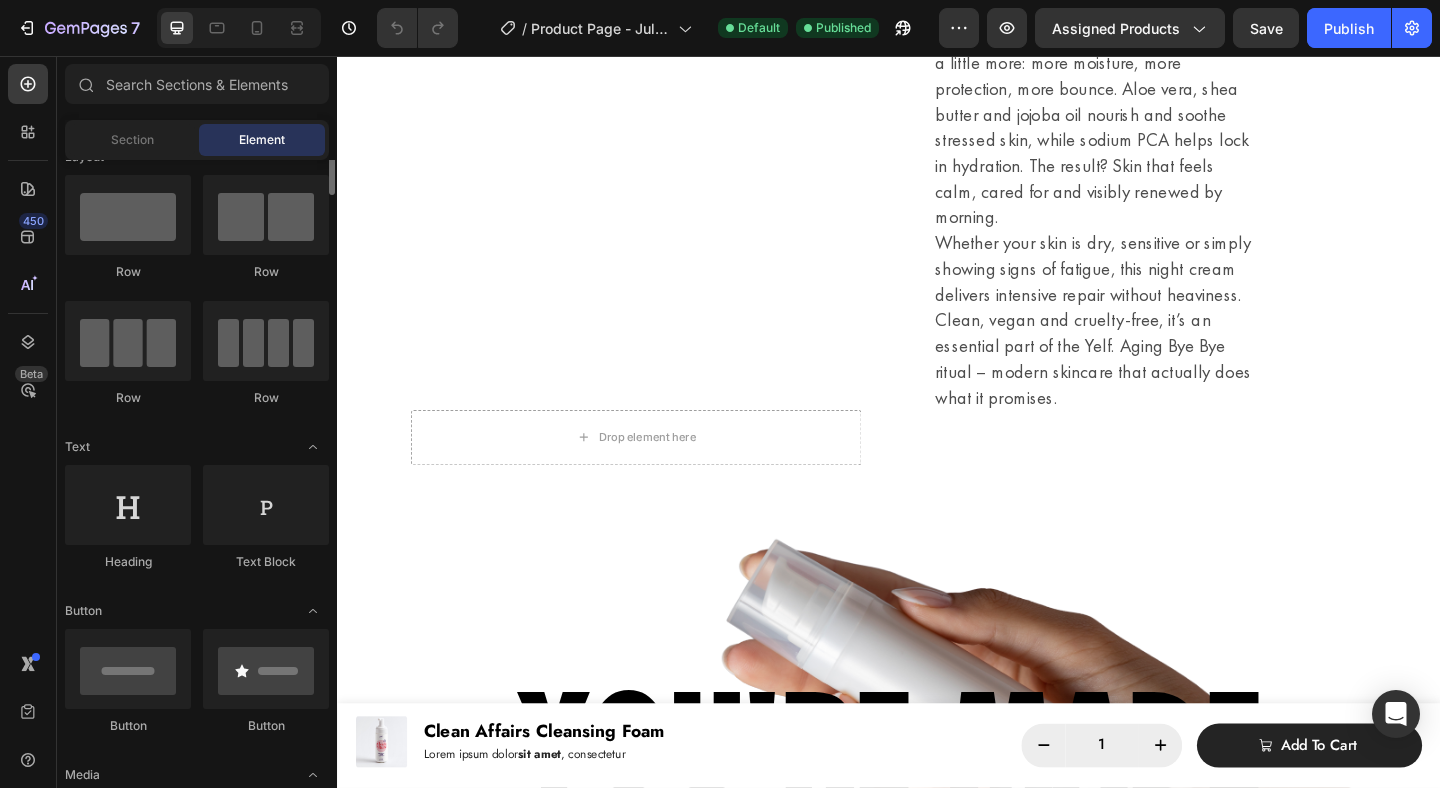scroll, scrollTop: 0, scrollLeft: 0, axis: both 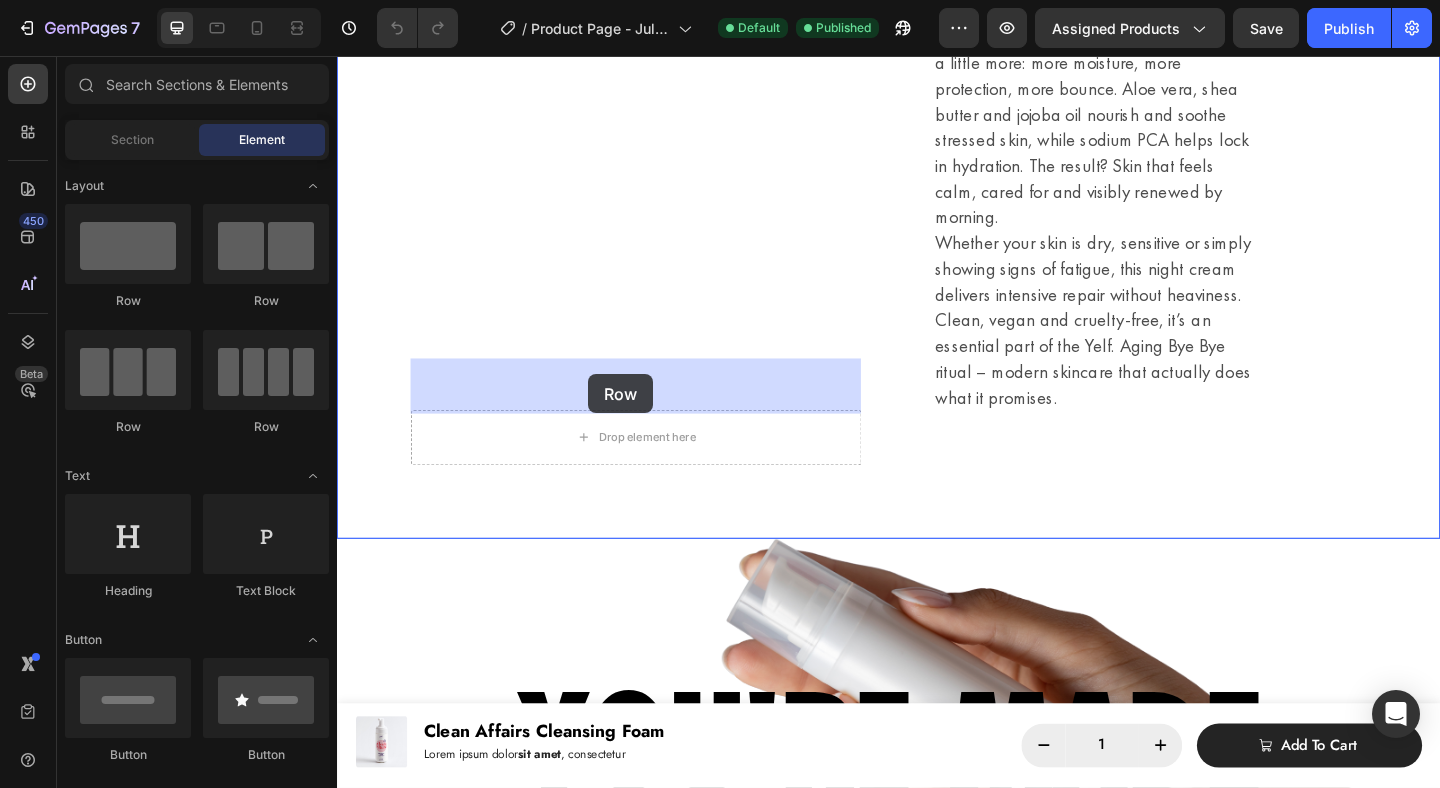 drag, startPoint x: 595, startPoint y: 306, endPoint x: 610, endPoint y: 402, distance: 97.16481 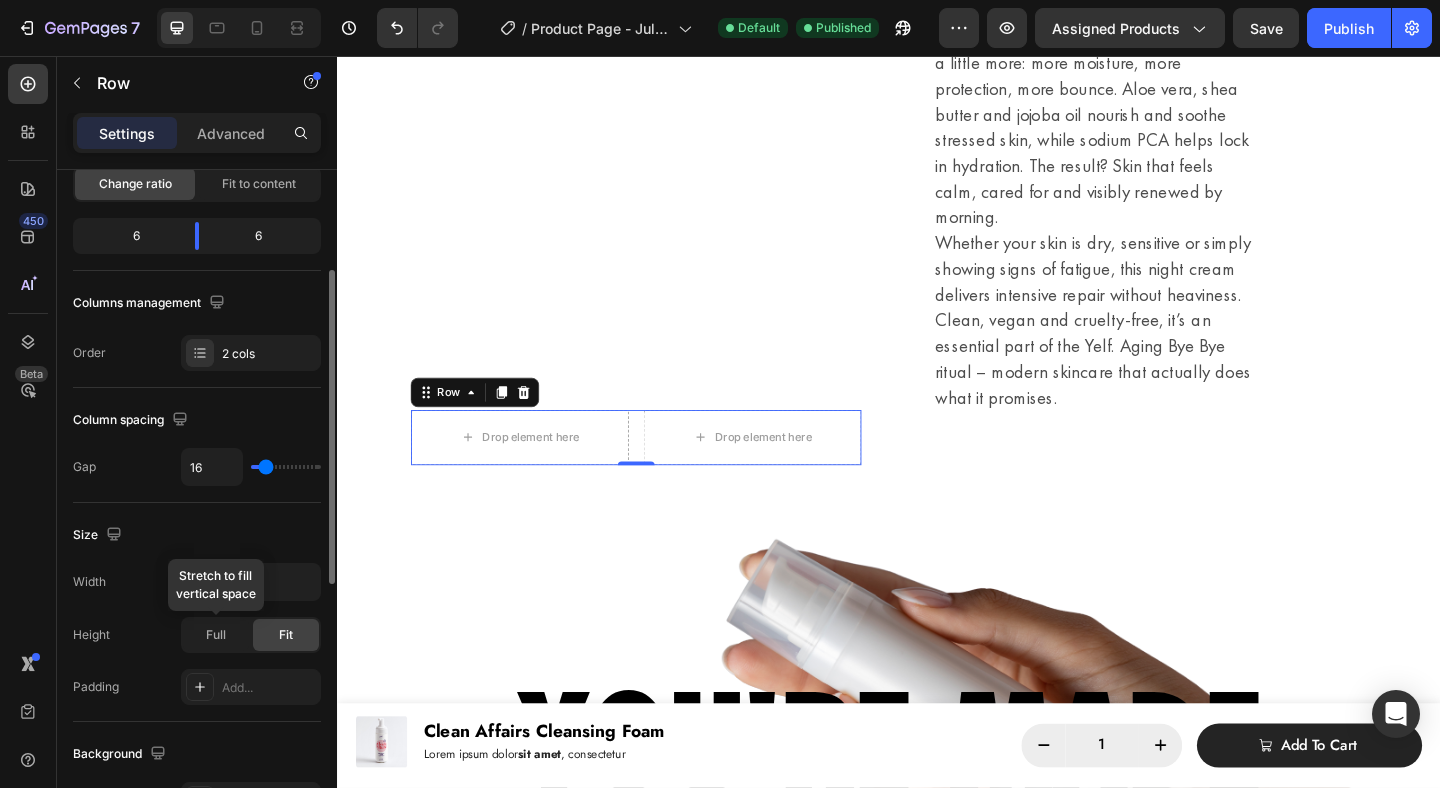 scroll, scrollTop: 214, scrollLeft: 0, axis: vertical 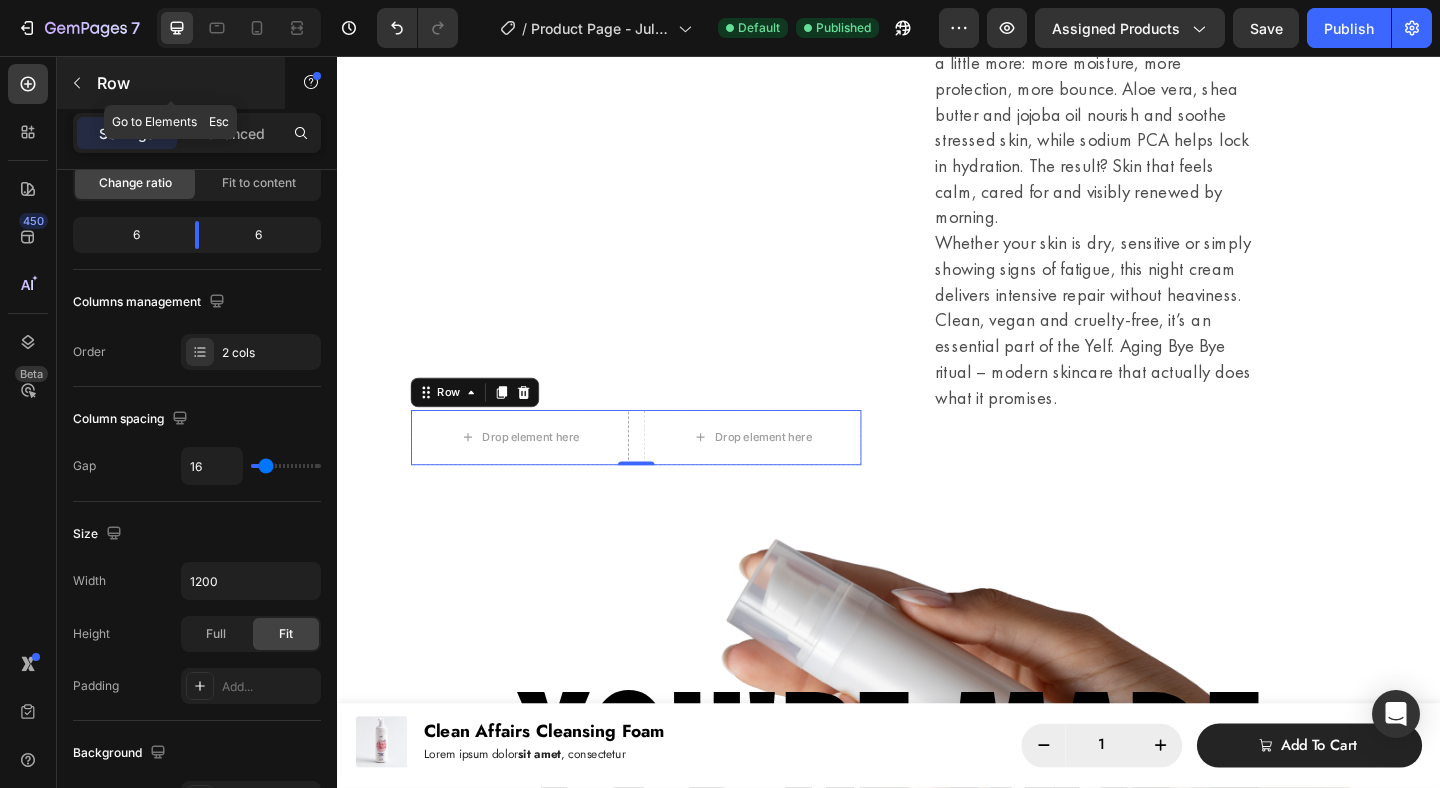 click 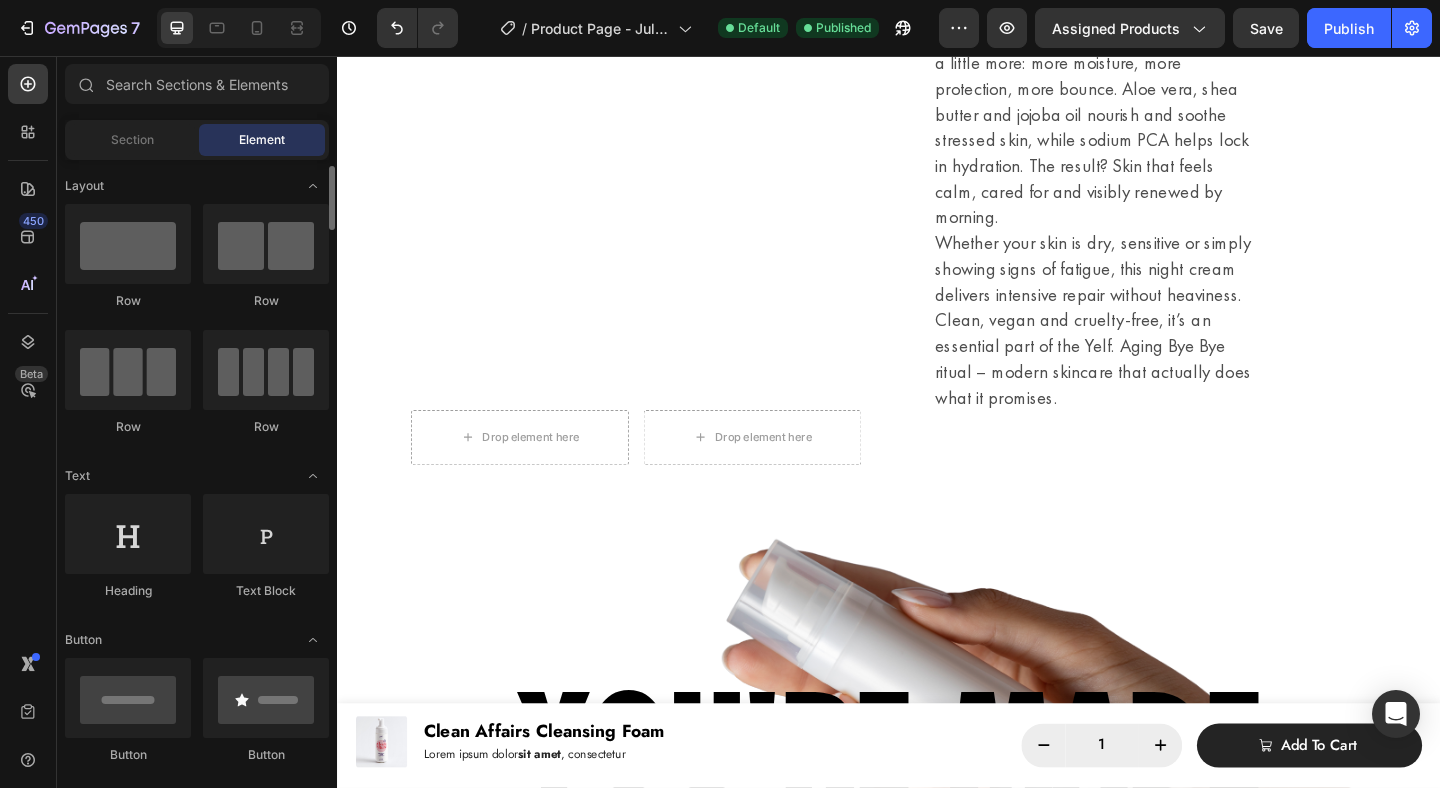 scroll, scrollTop: 50, scrollLeft: 0, axis: vertical 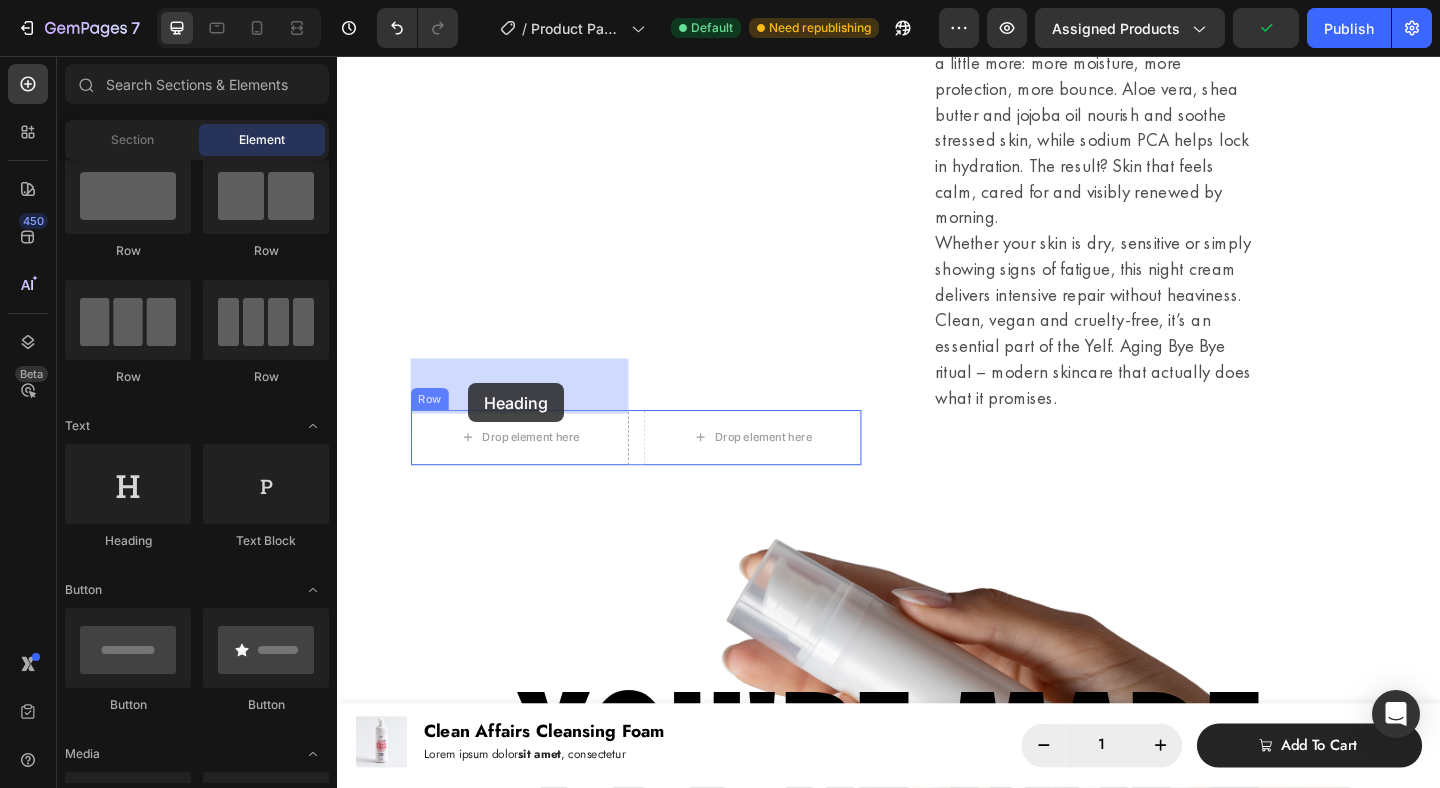 drag, startPoint x: 464, startPoint y: 552, endPoint x: 479, endPoint y: 412, distance: 140.80128 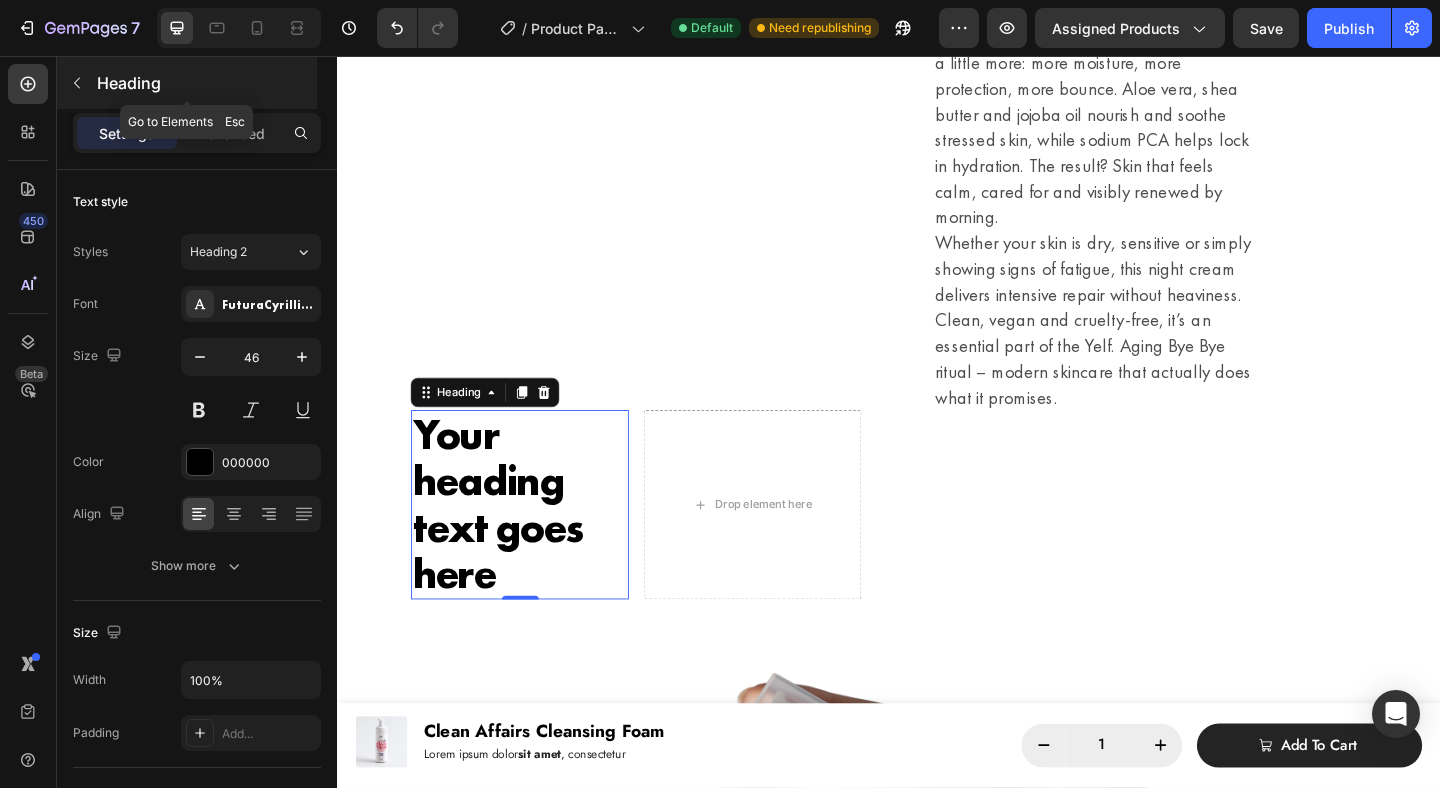 click at bounding box center [77, 83] 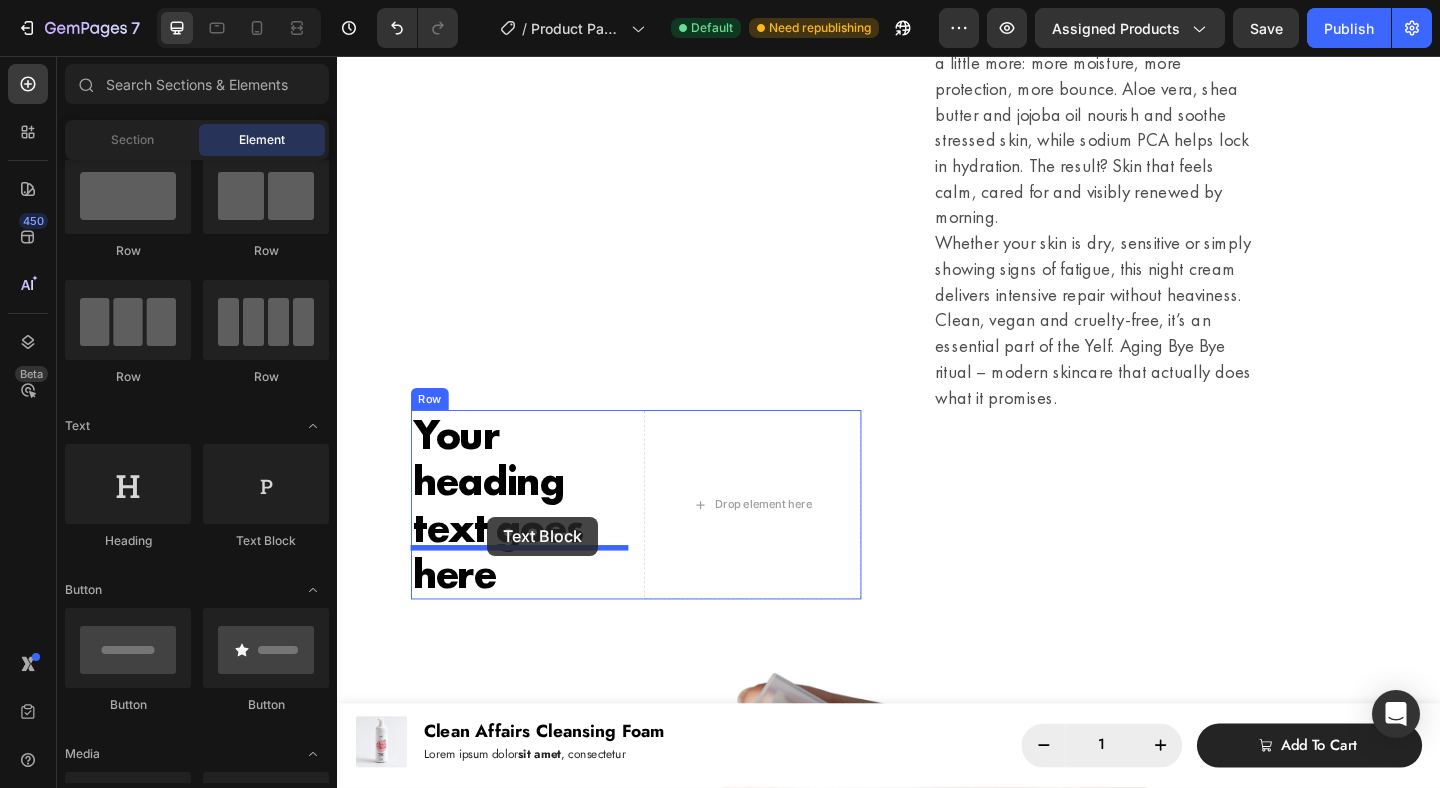 drag, startPoint x: 586, startPoint y: 566, endPoint x: 500, endPoint y: 557, distance: 86.46965 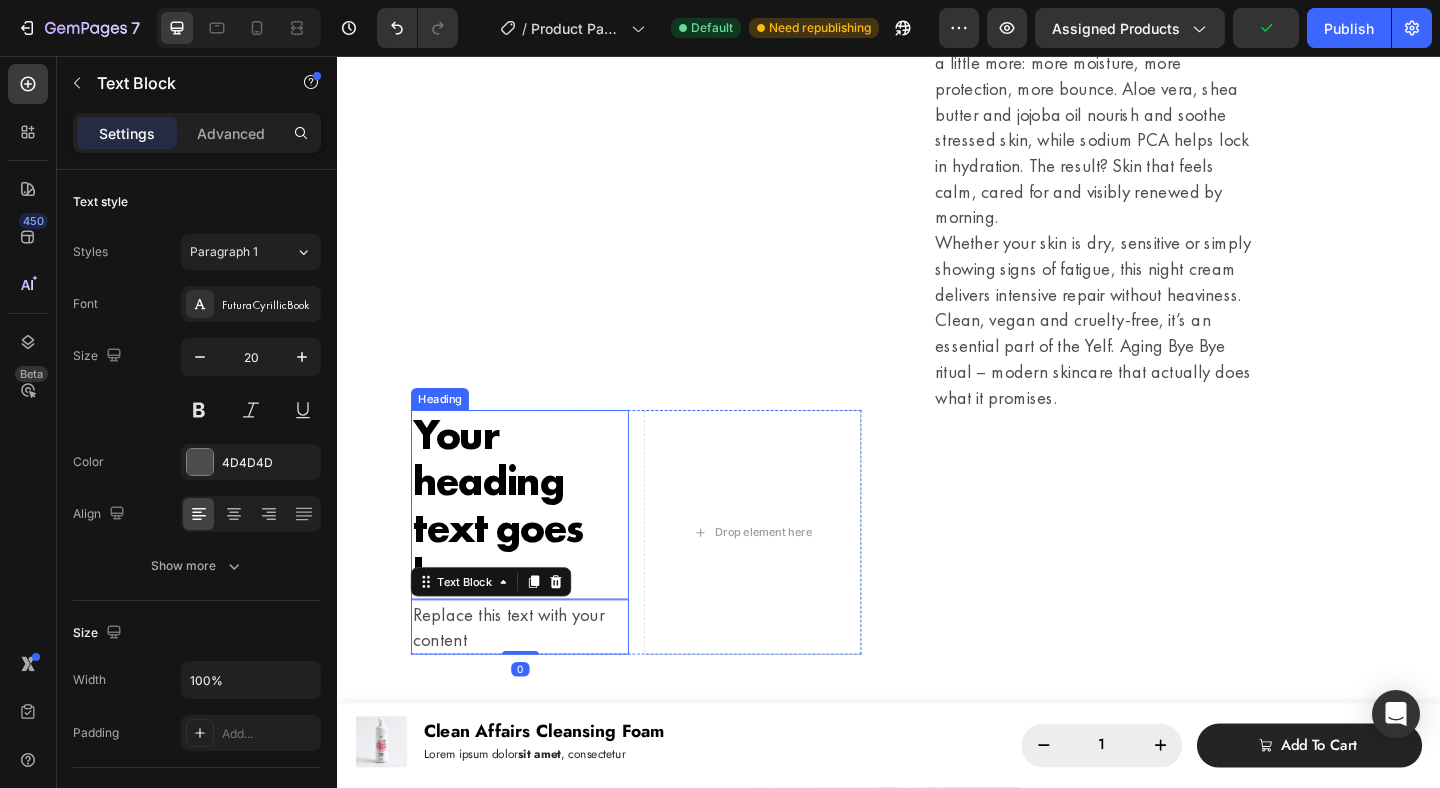 click on "Your heading text goes here" at bounding box center (535, 544) 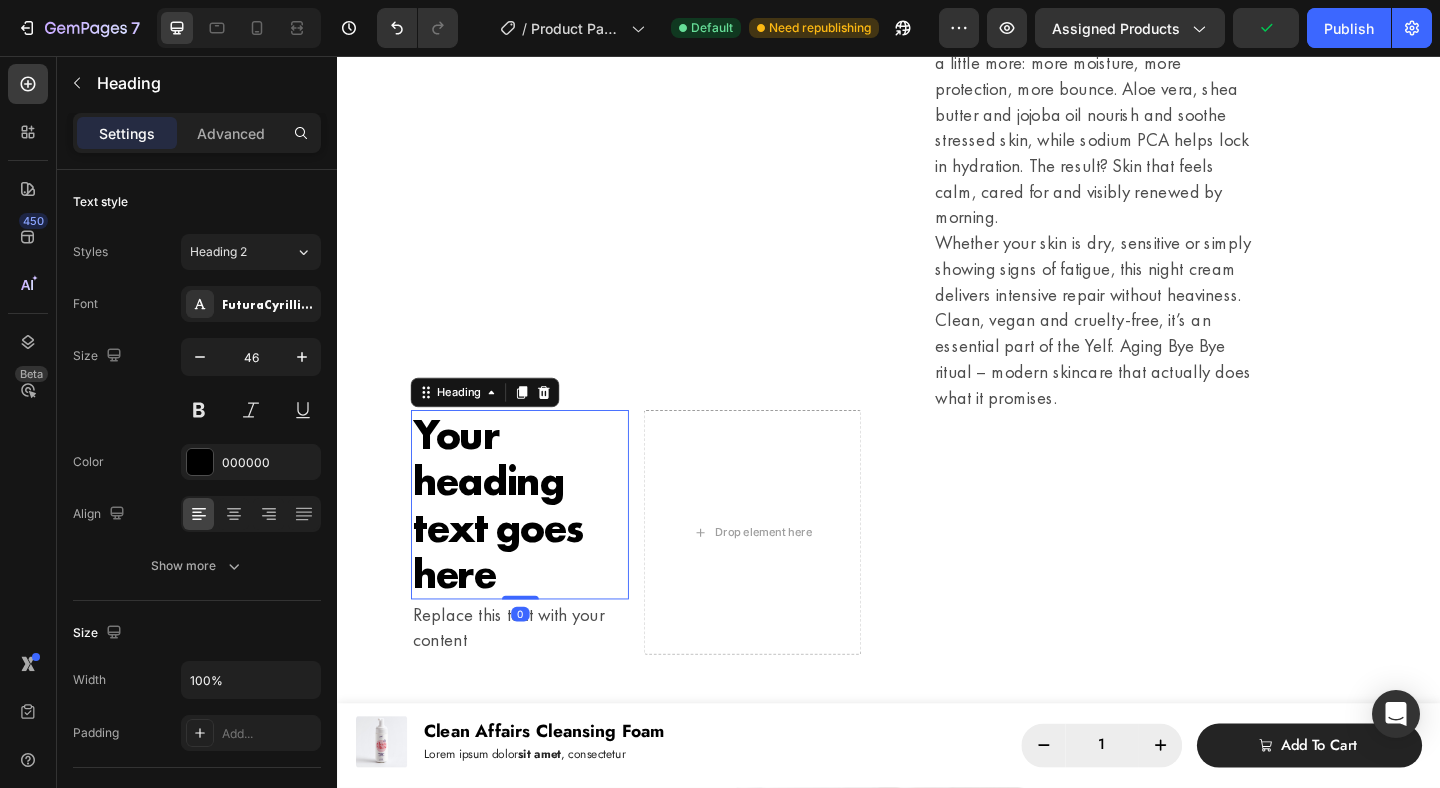 click on "Your heading text goes here" at bounding box center [535, 544] 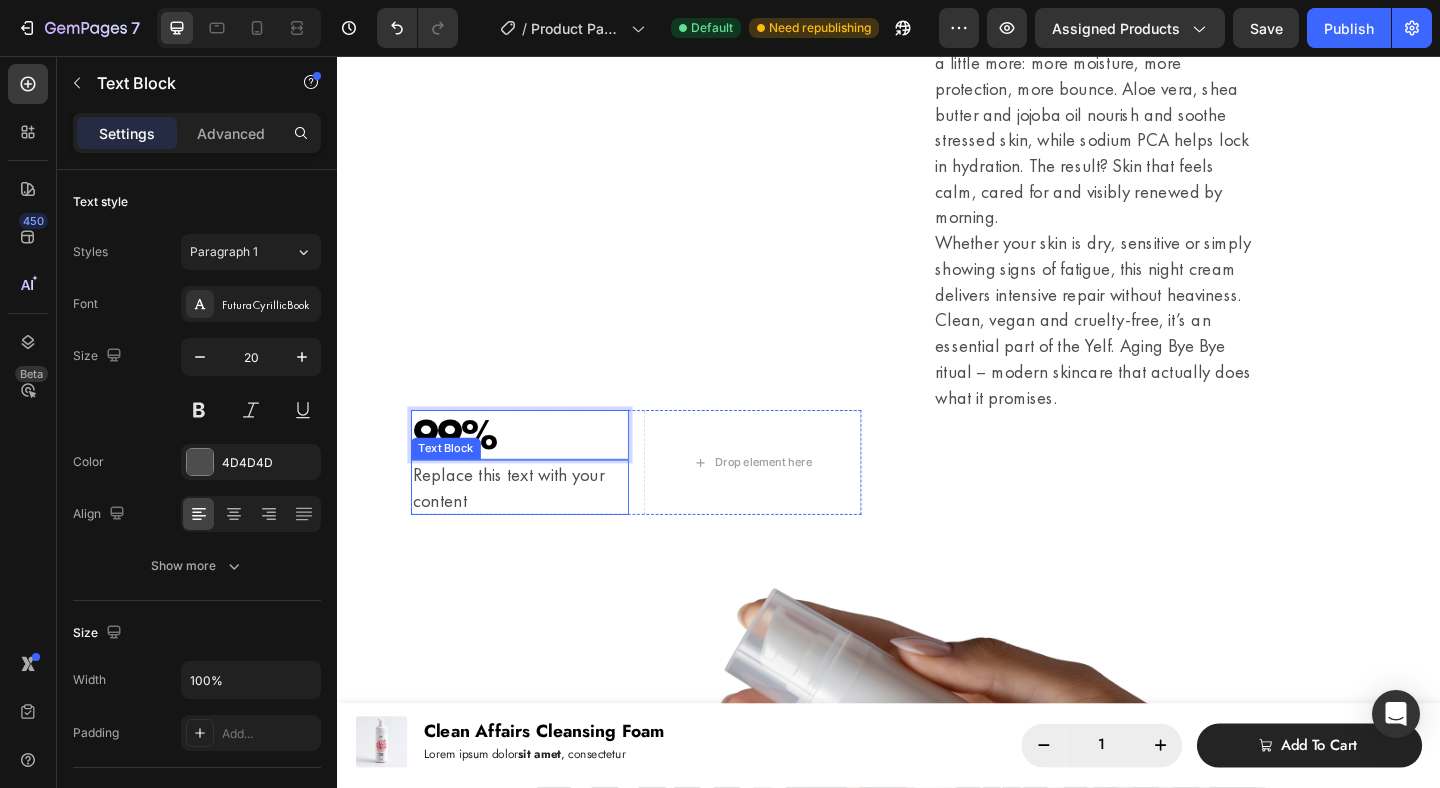 click on "Replace this text with your content" at bounding box center (535, 525) 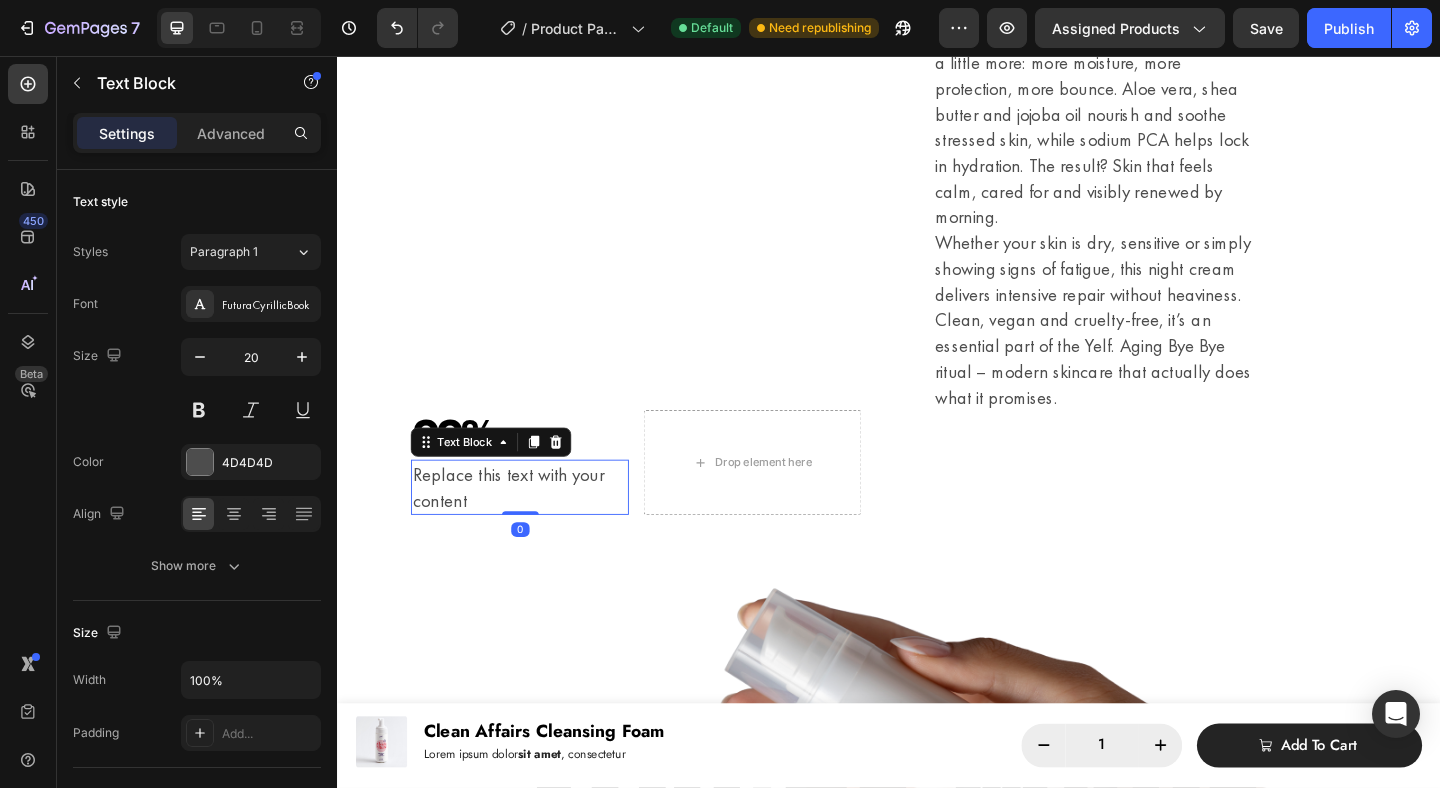 click on "Replace this text with your content" at bounding box center [535, 525] 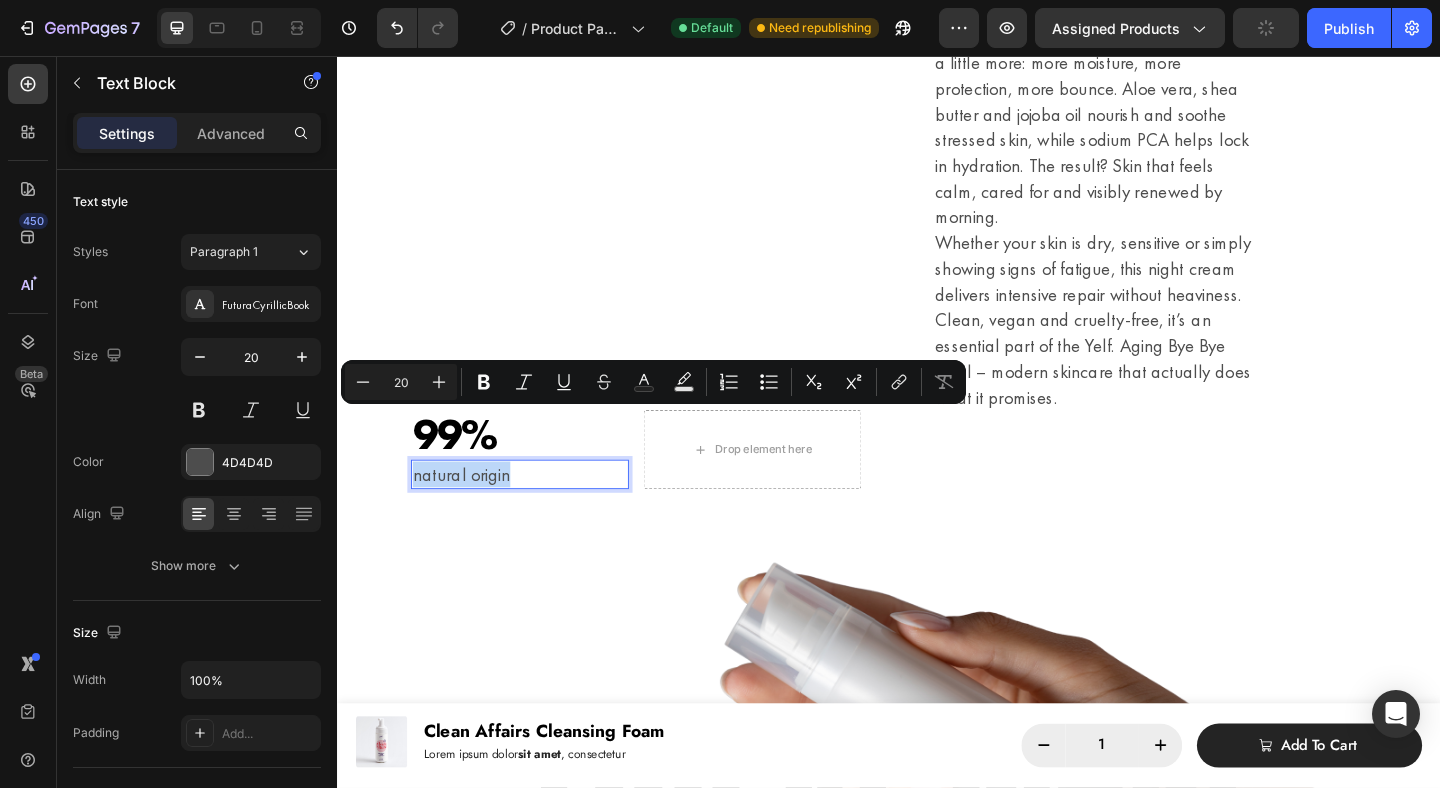 copy on "natural origin" 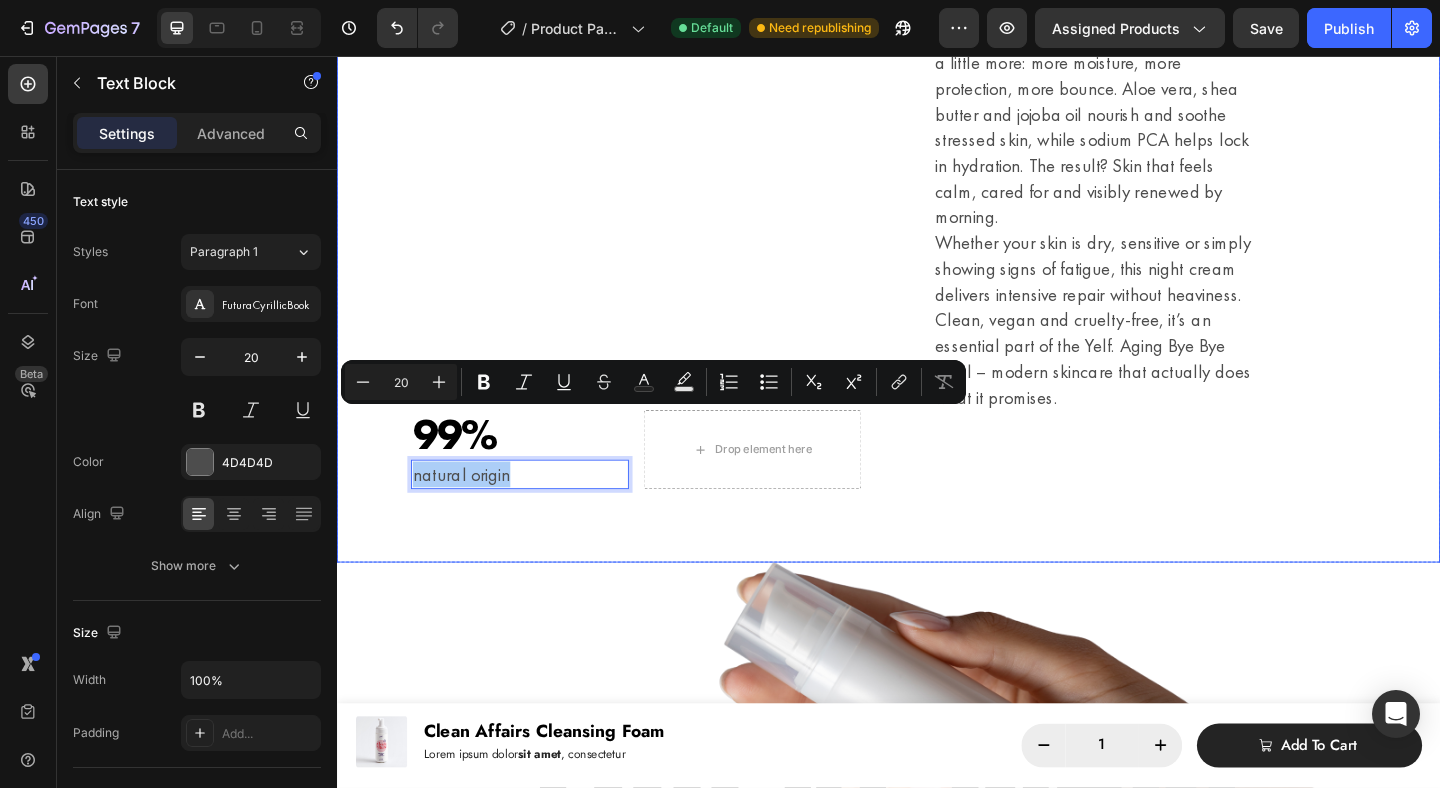 click on "Product Images 99% Heading natural origin Text Block
Row   0
Your custom text goes here
Your custom text goes here
Your custom text goes here
Your custom text goes here  Item List
Estimate delivery between
Aug 07 - Aug 11
Delivery Date Title: Default Default Default Default Product Variants & Swatches
1
Product Quantity
Add to cart Add to Cart Row Buy it now Dynamic Checkout Image Yelf. Aging Bye Bye Ceramide Night Cream
The formula is designed for skin that needs a little more: more moisture, more protection, more bounce. Aloe vera, shea butter and jojoba oil nourish and soothe stressed skin, while sodium PCA helps lock in hydration. The result? Skin that feels calm, cared for and visibly renewed by morning.
99%" at bounding box center (937, -176) 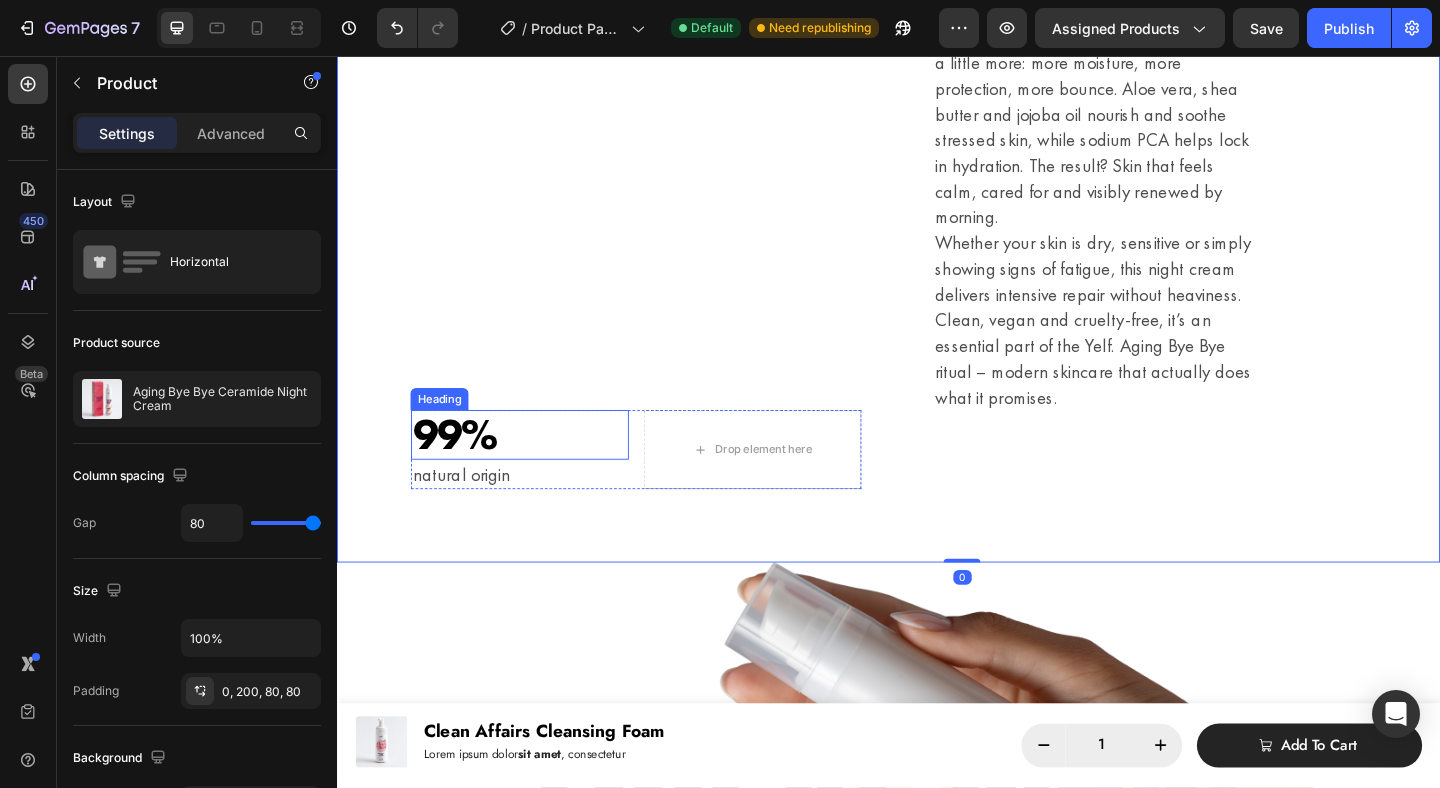 click on "99%" at bounding box center (535, 468) 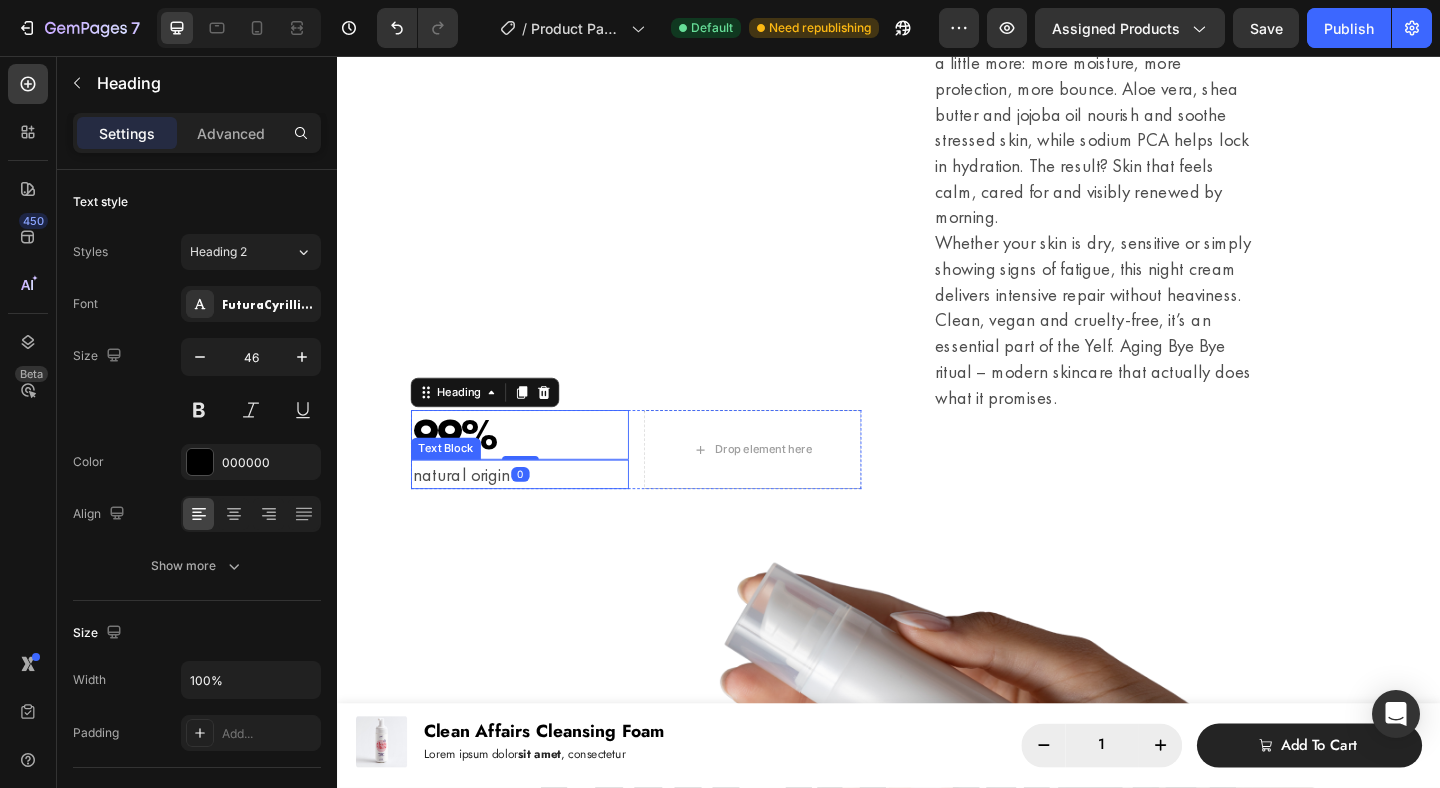 click on "natural origin" at bounding box center [535, 511] 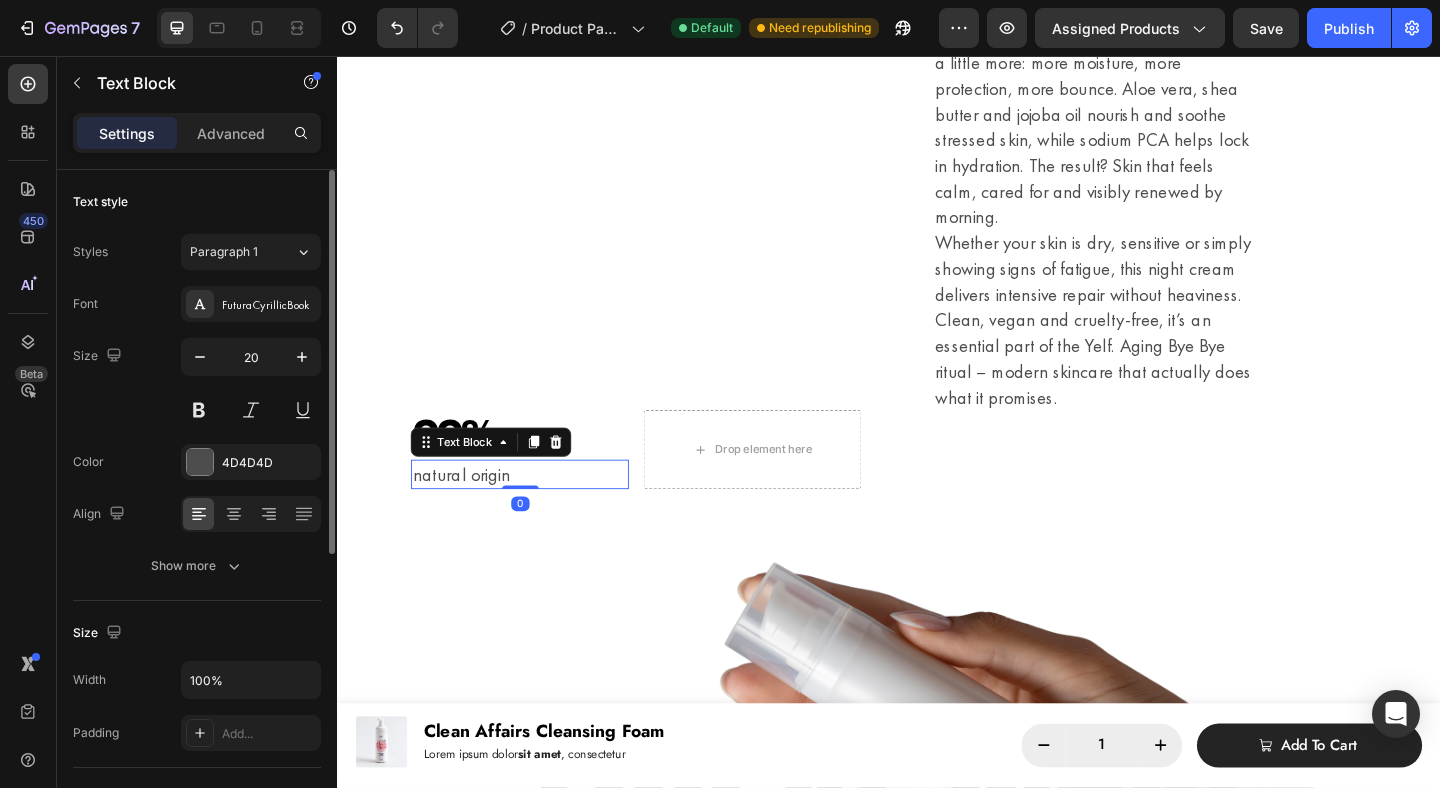 click 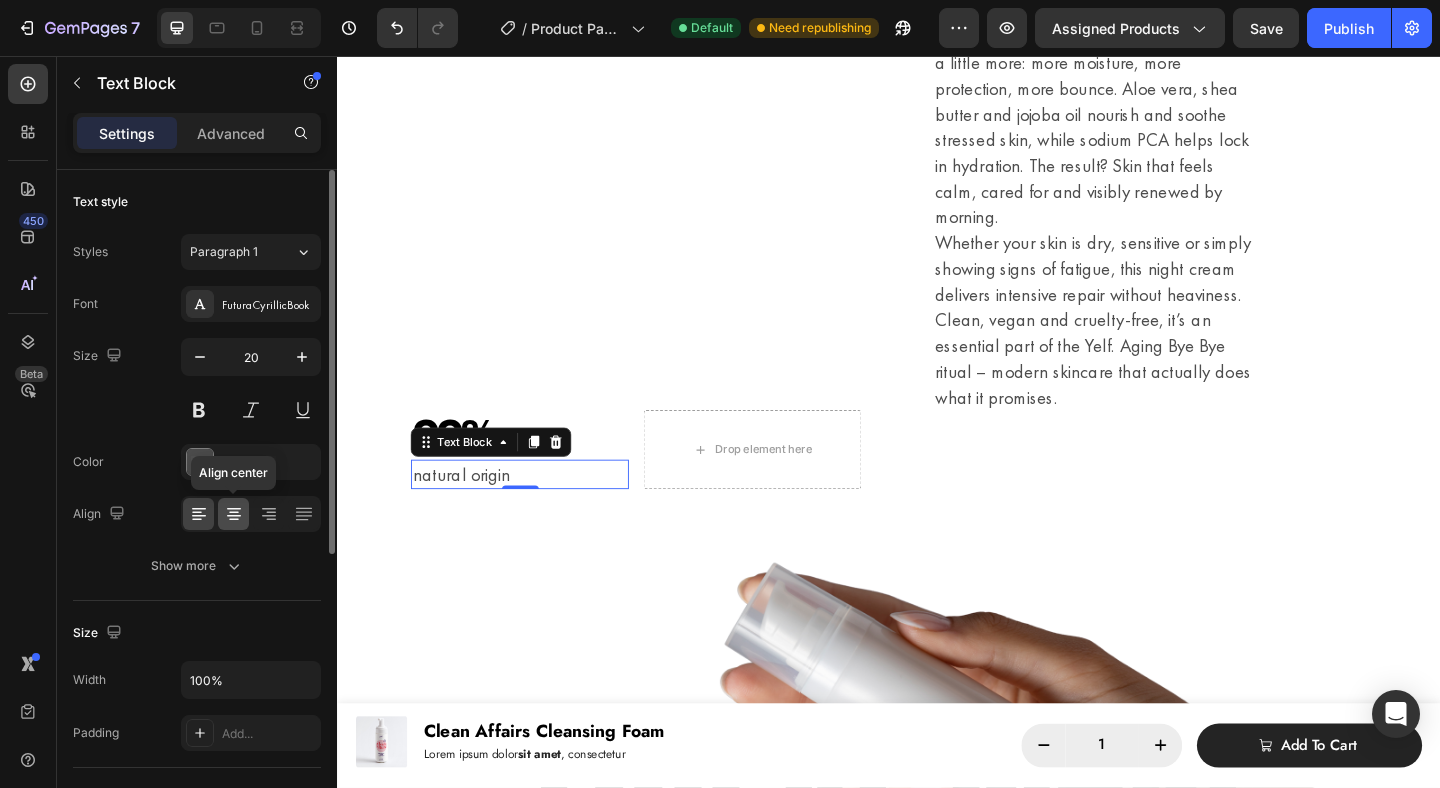 click 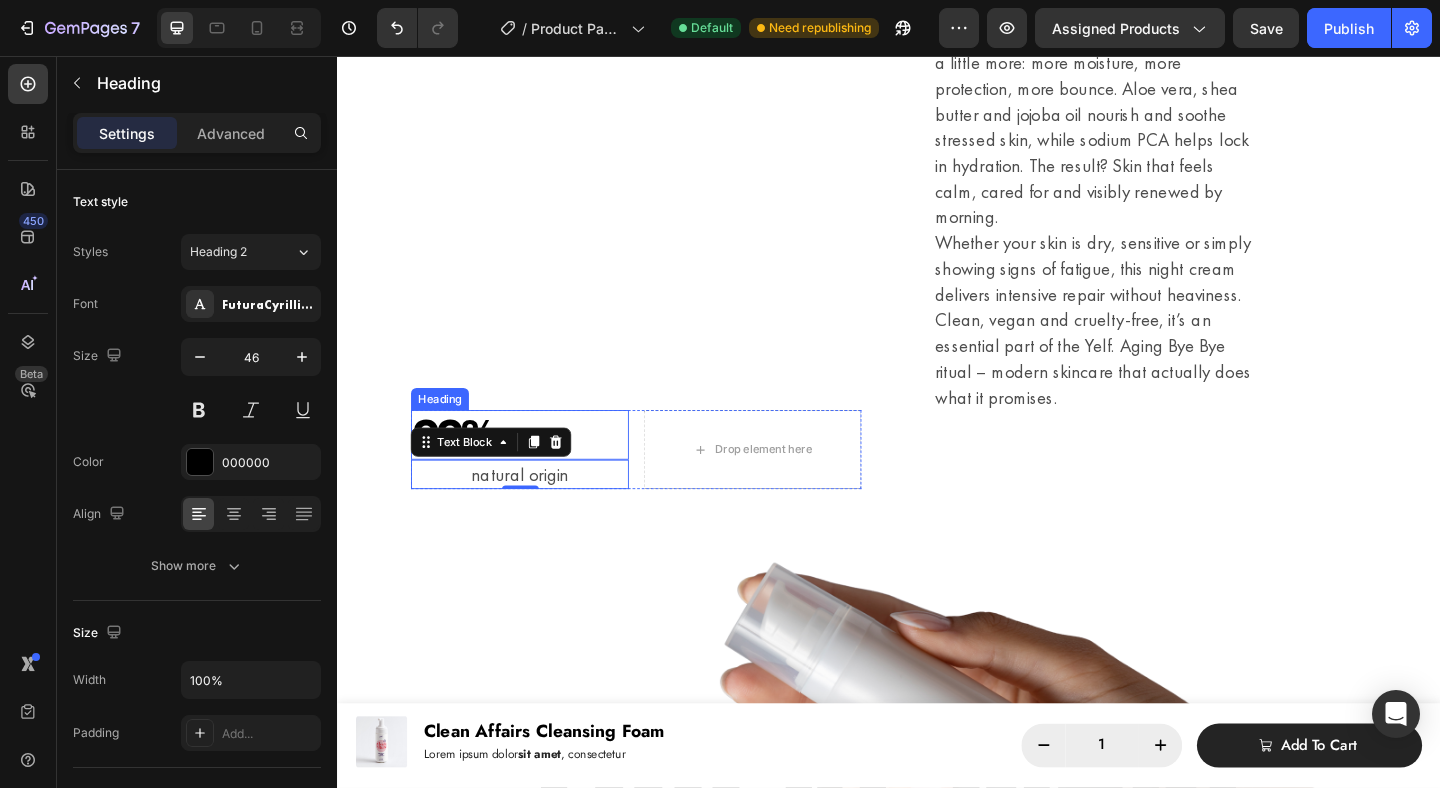 click on "99%" at bounding box center (535, 468) 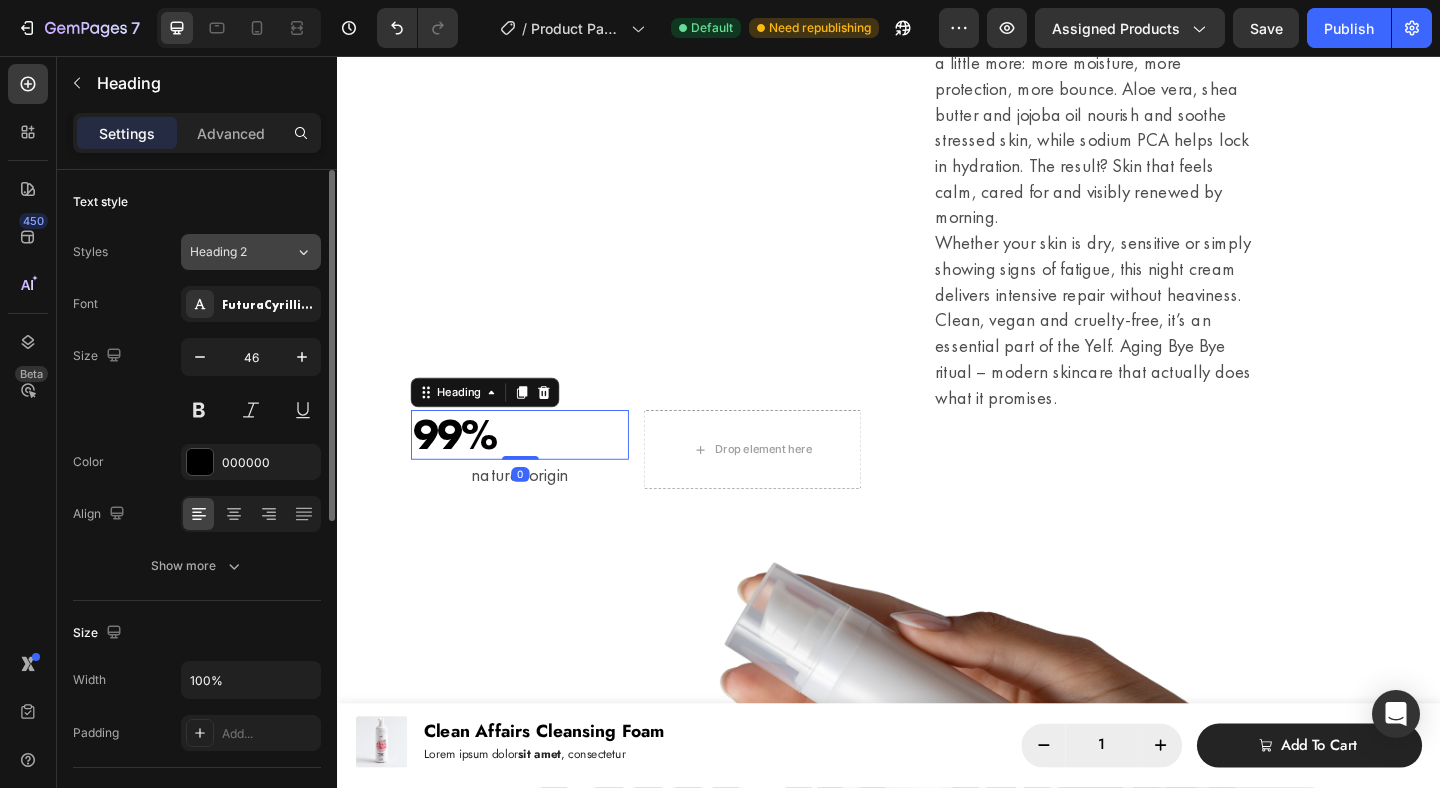 click on "Heading 2" 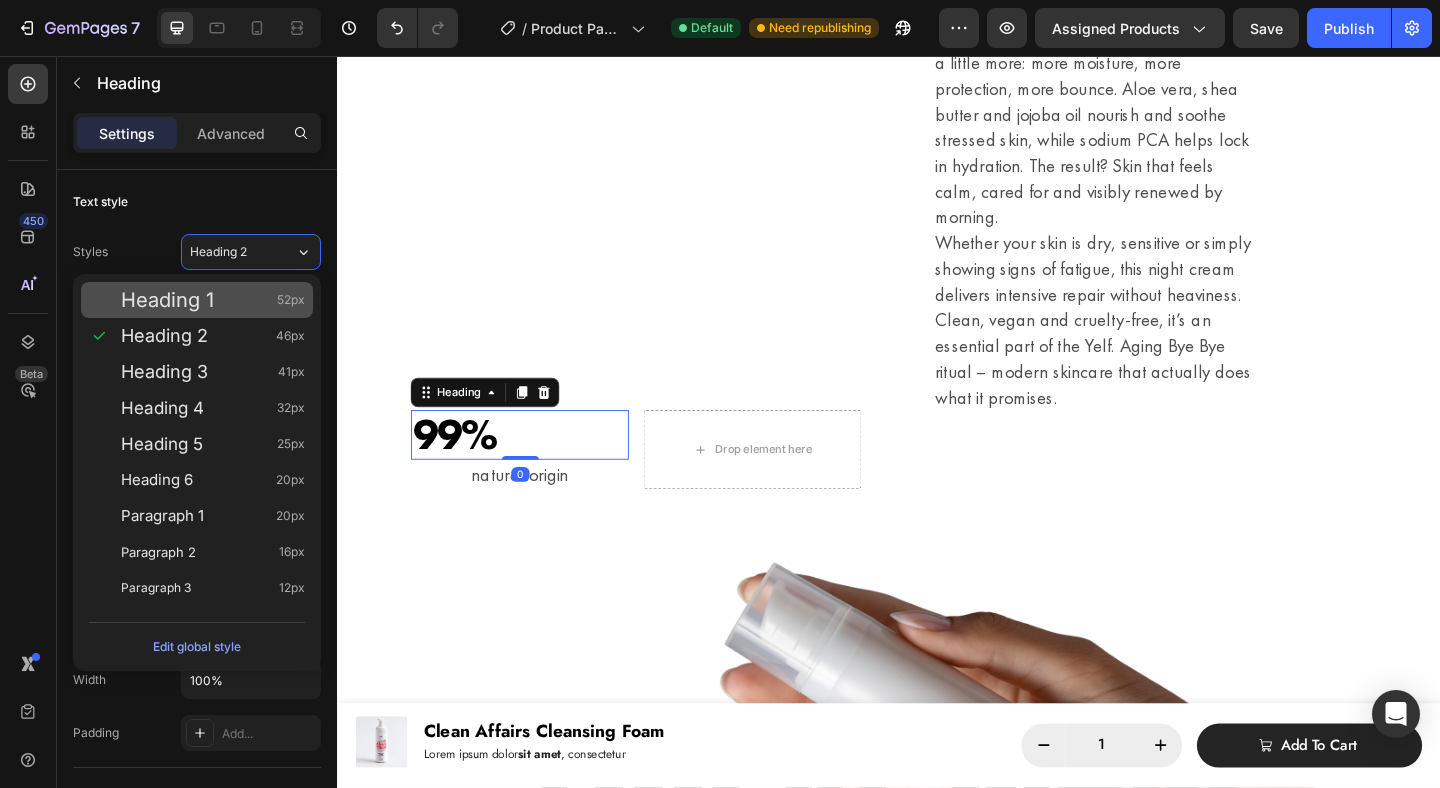 click on "Heading 1 52px" at bounding box center [213, 300] 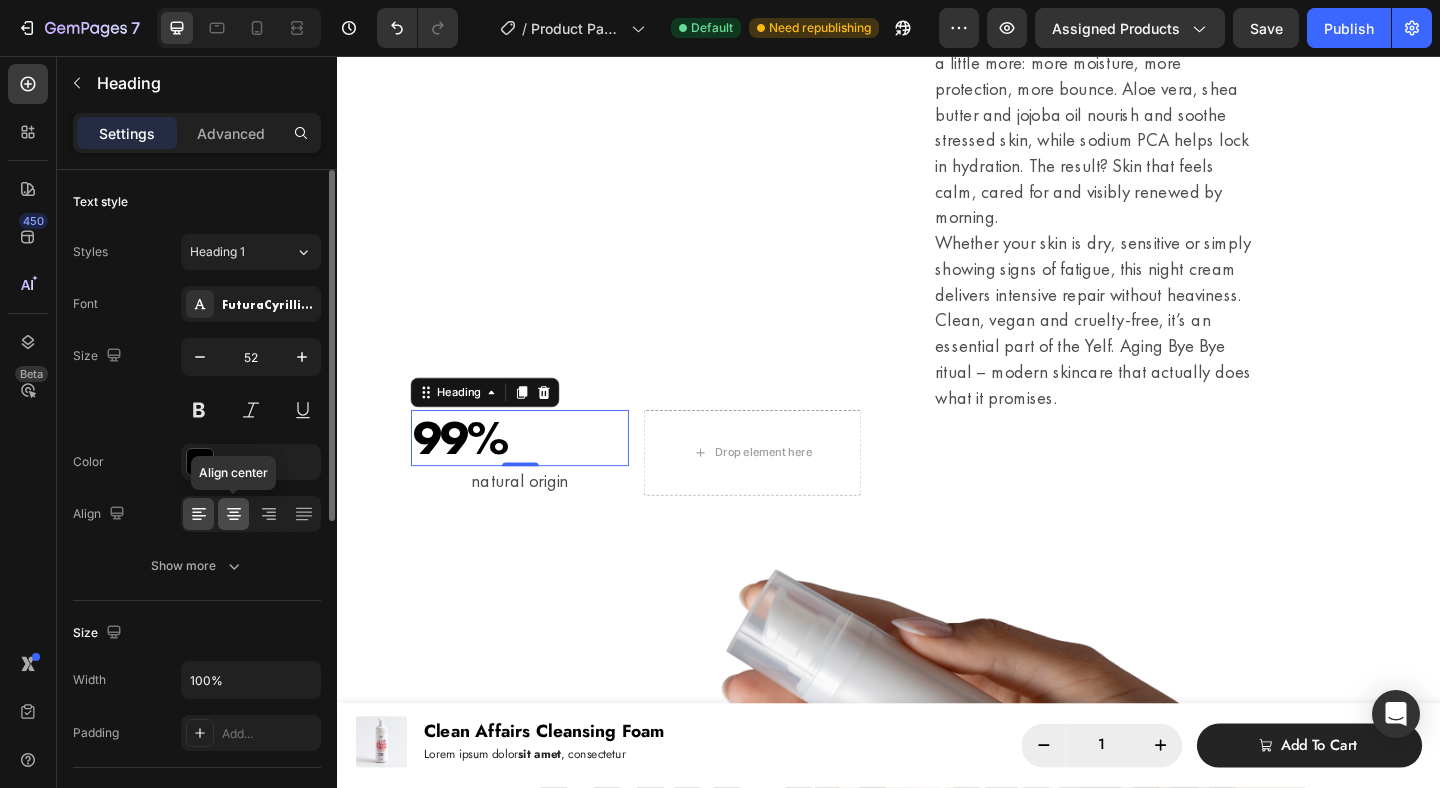 click 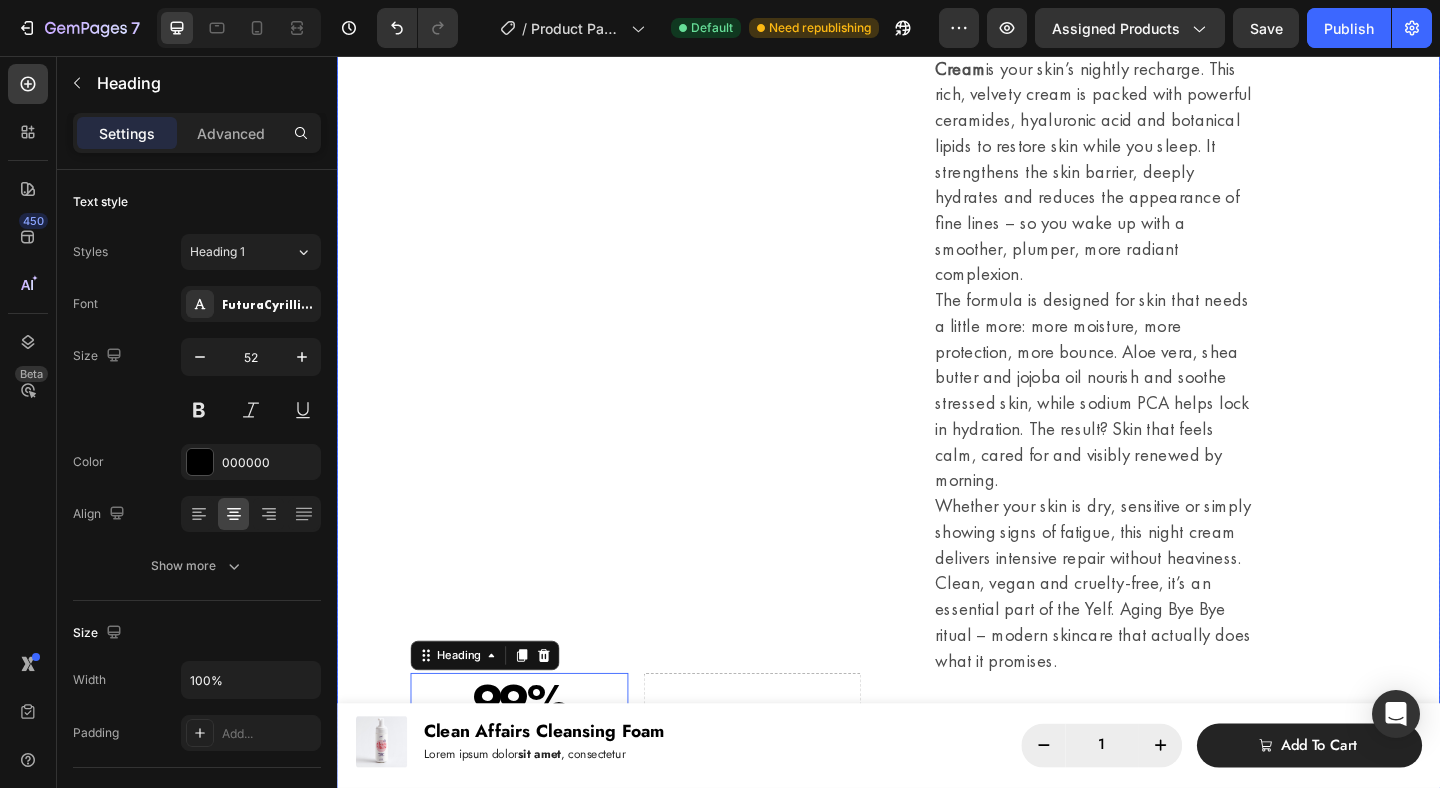 scroll, scrollTop: 870, scrollLeft: 0, axis: vertical 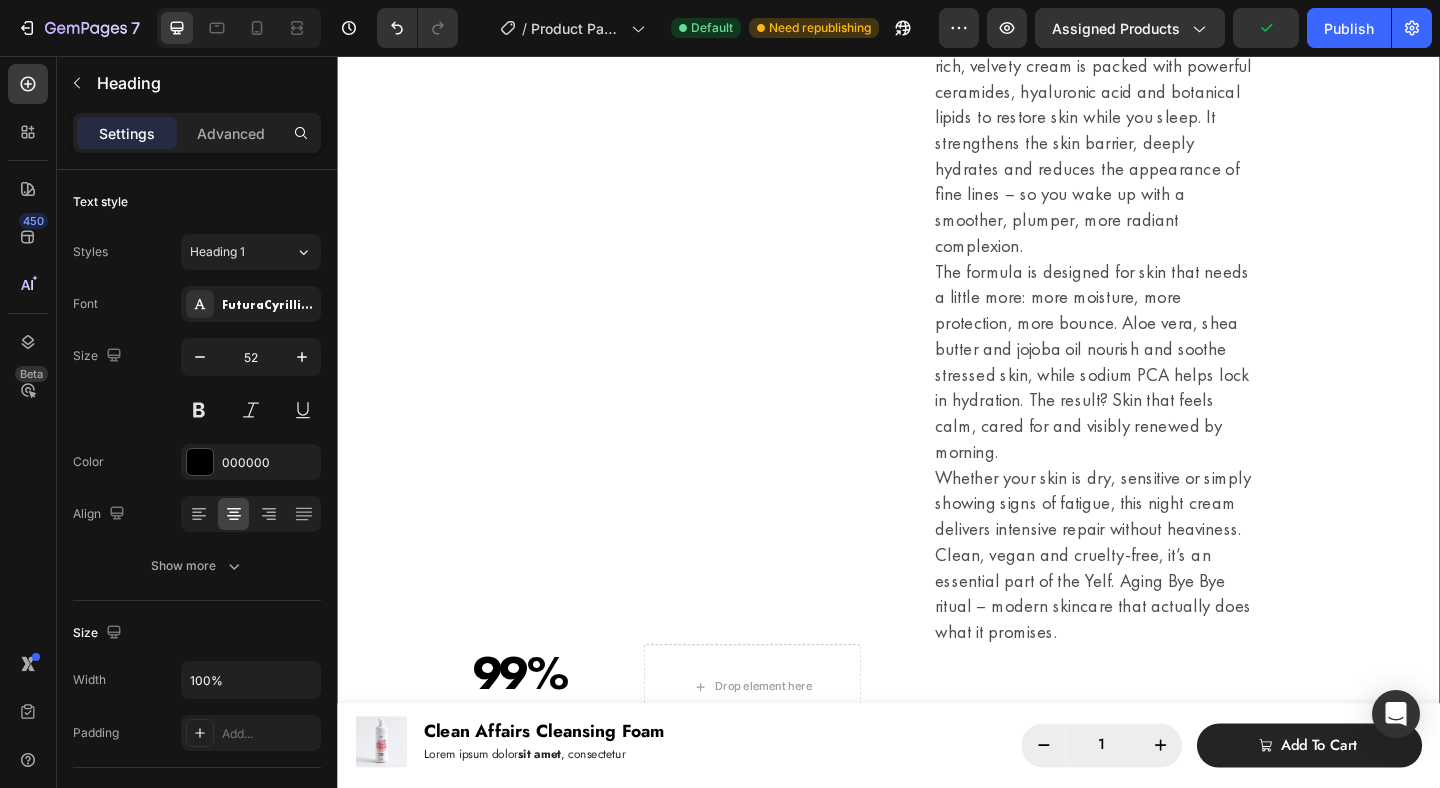 click on "Product Images" at bounding box center (662, -4) 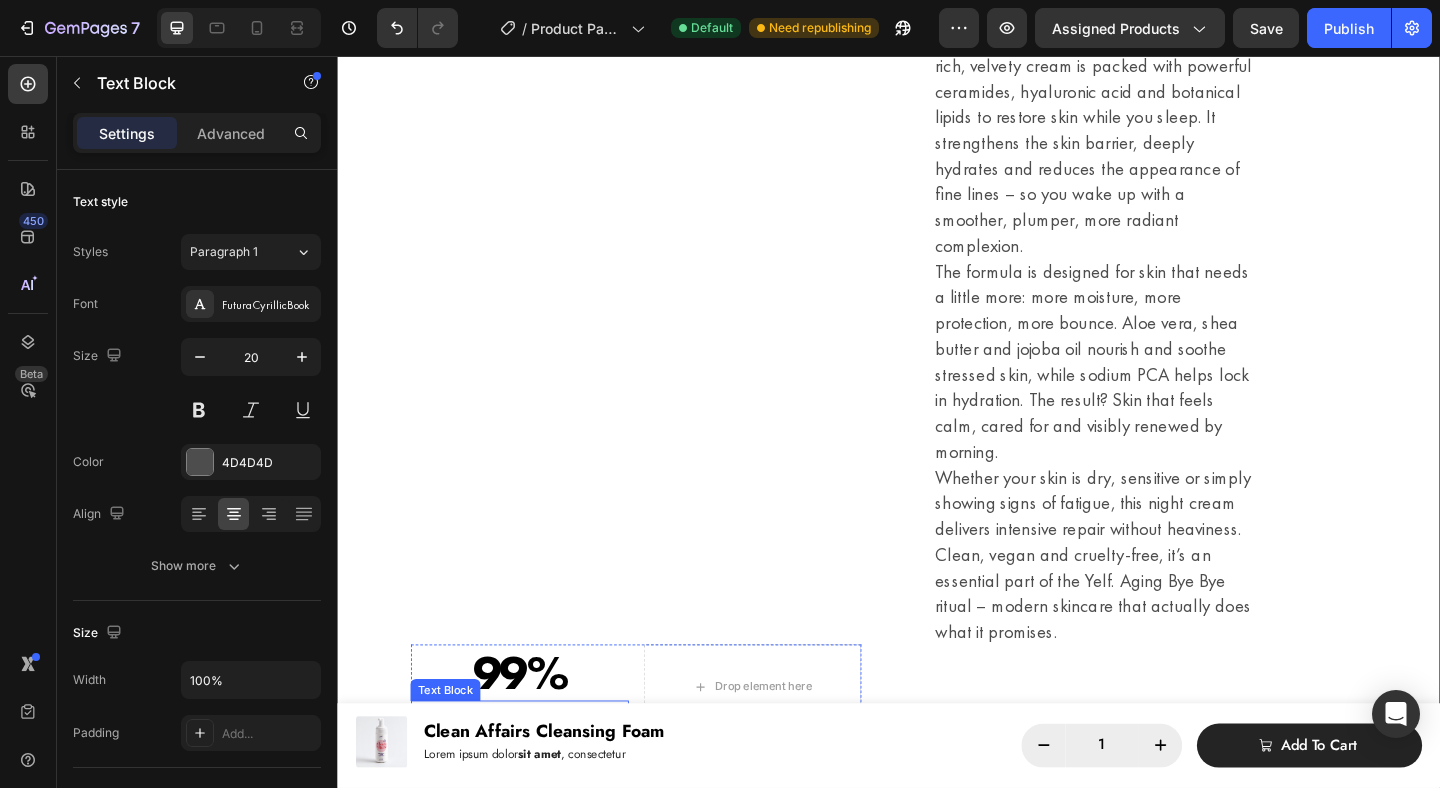 click on "natural origin" at bounding box center [535, 773] 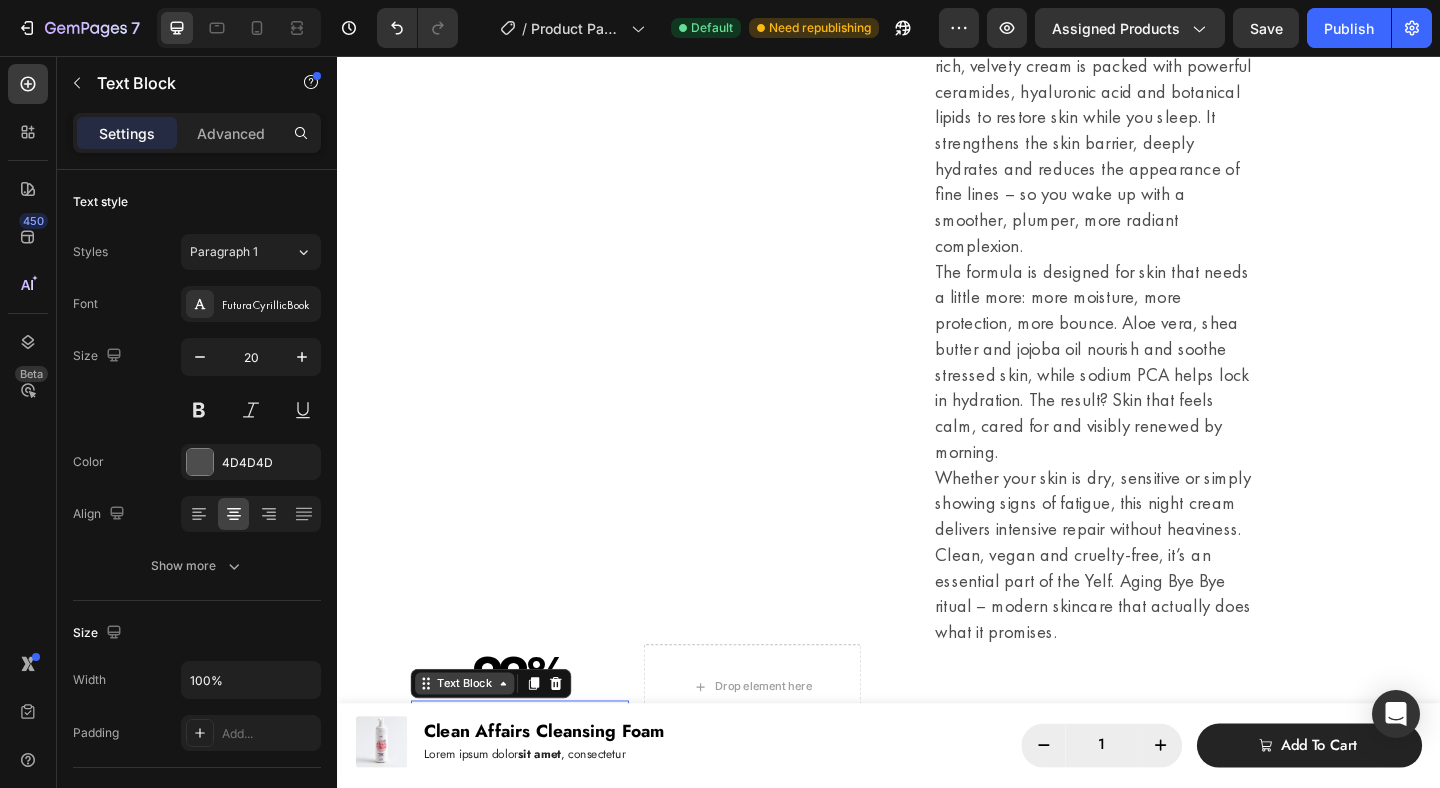 click 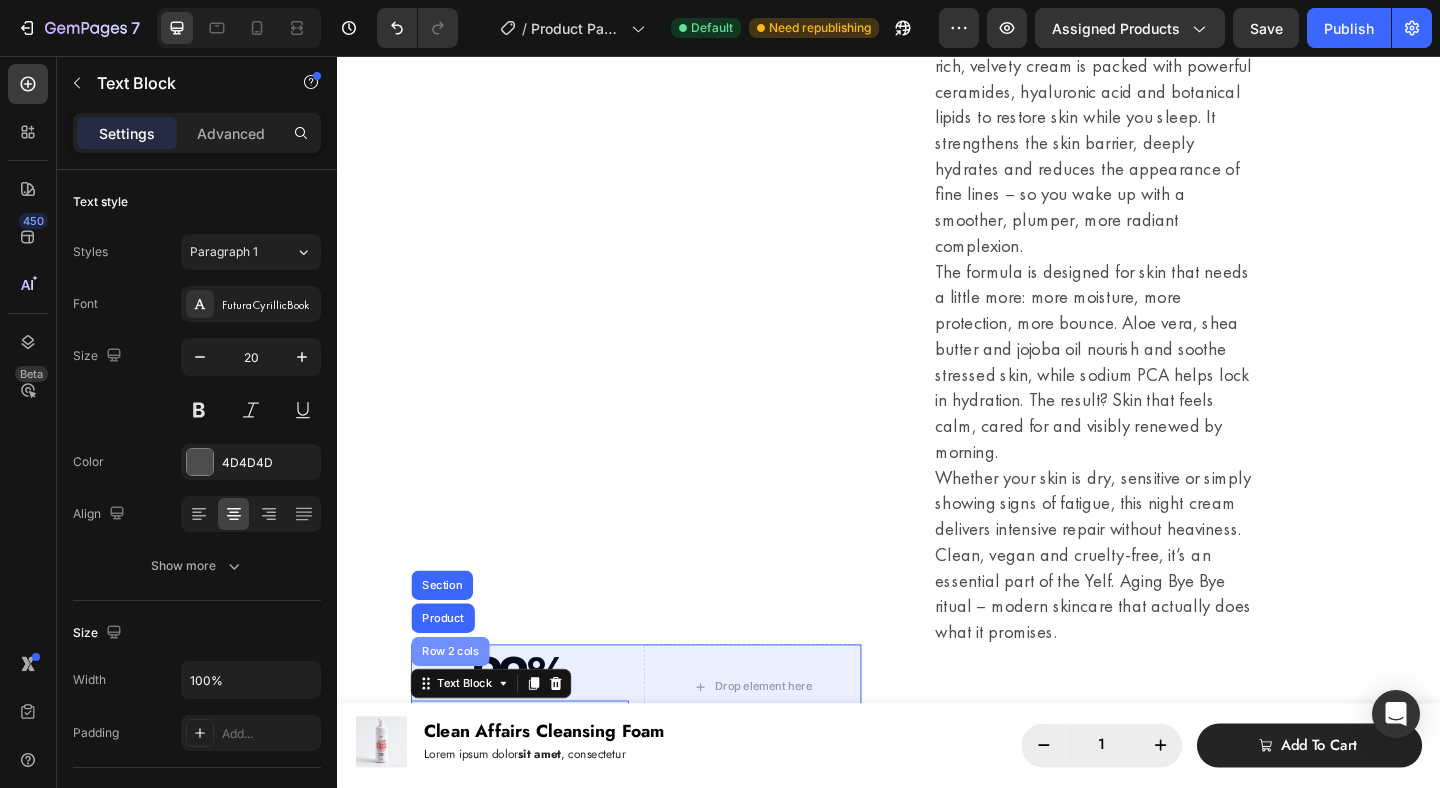 click on "Row 2 cols" at bounding box center (460, 703) 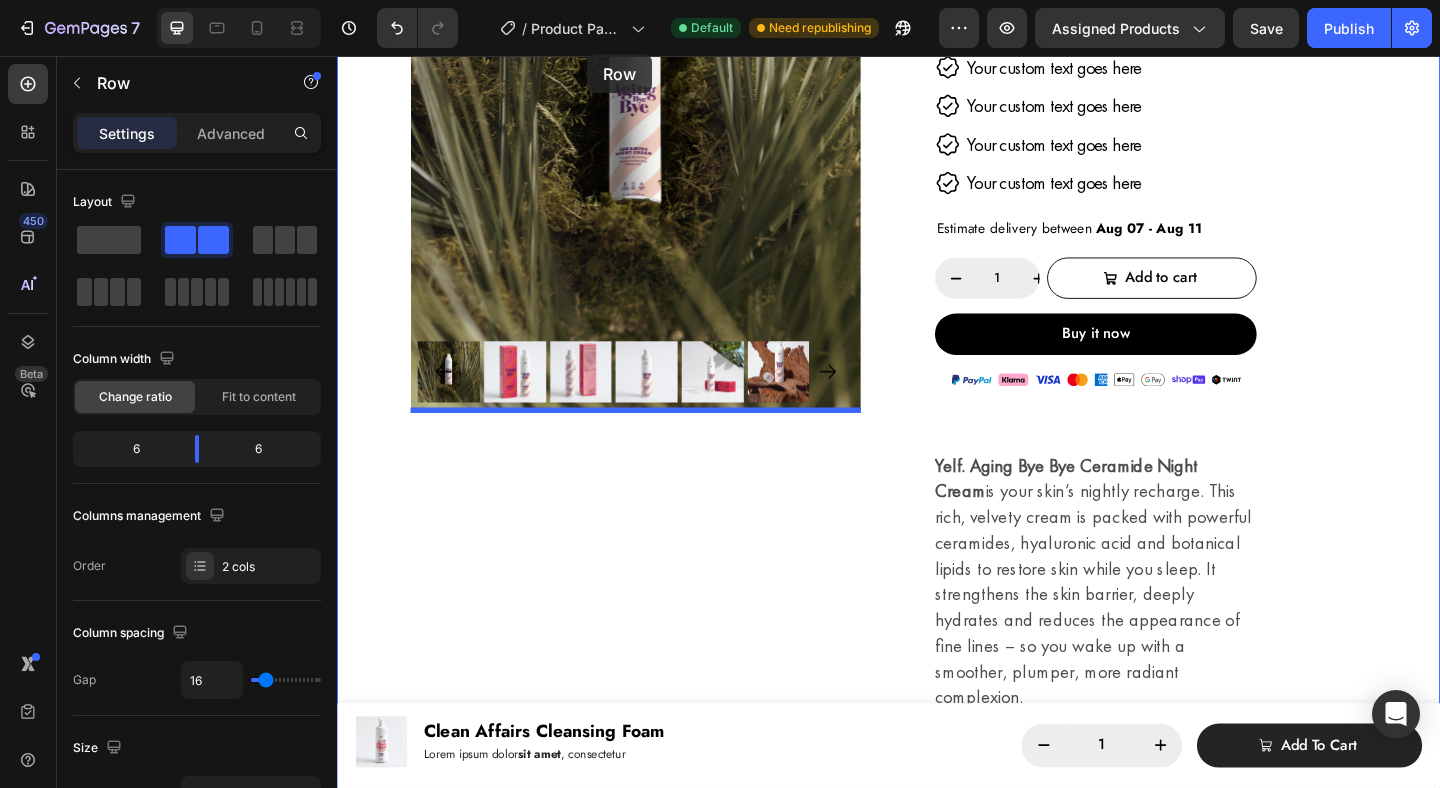 scroll, scrollTop: 312, scrollLeft: 0, axis: vertical 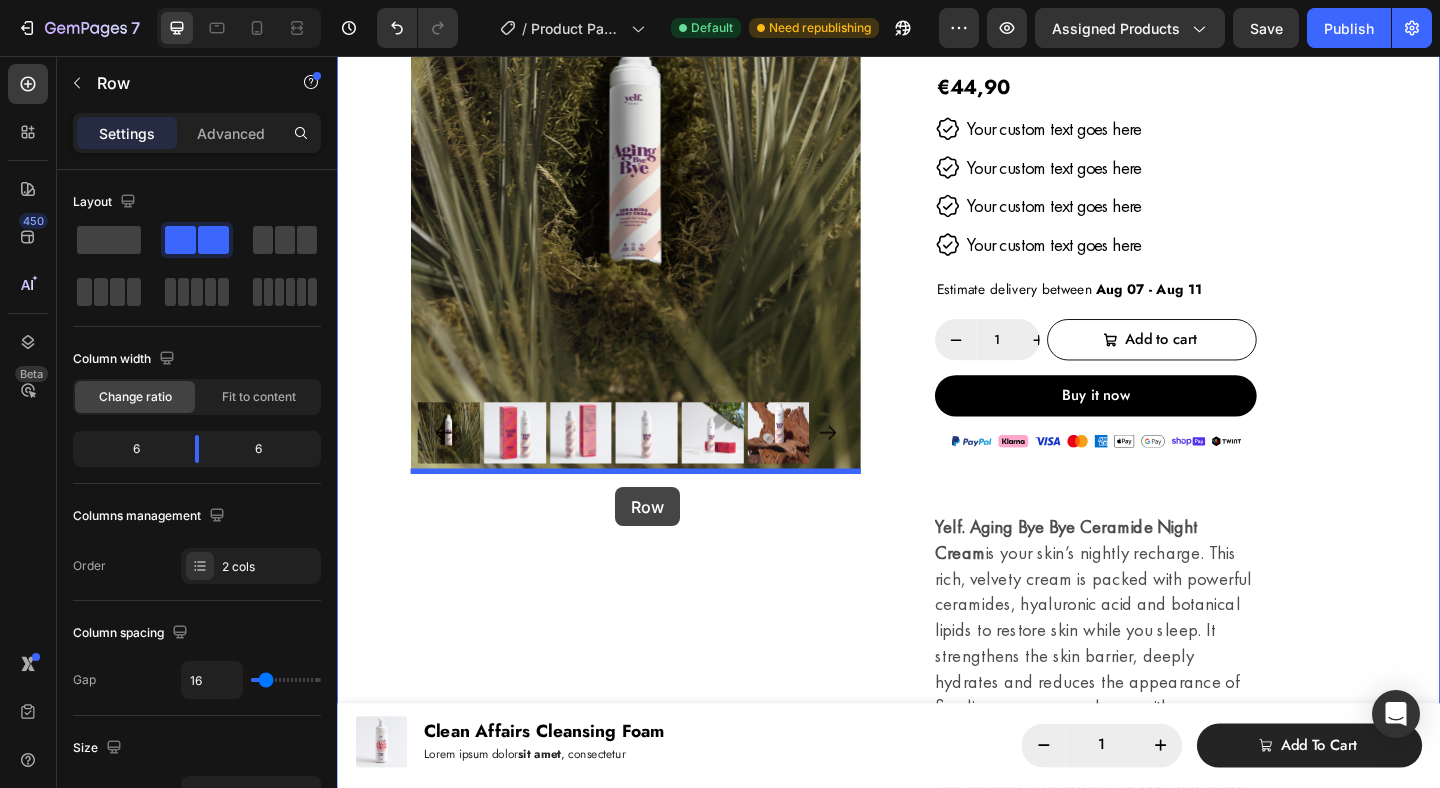 drag, startPoint x: 435, startPoint y: 626, endPoint x: 639, endPoint y: 522, distance: 228.98035 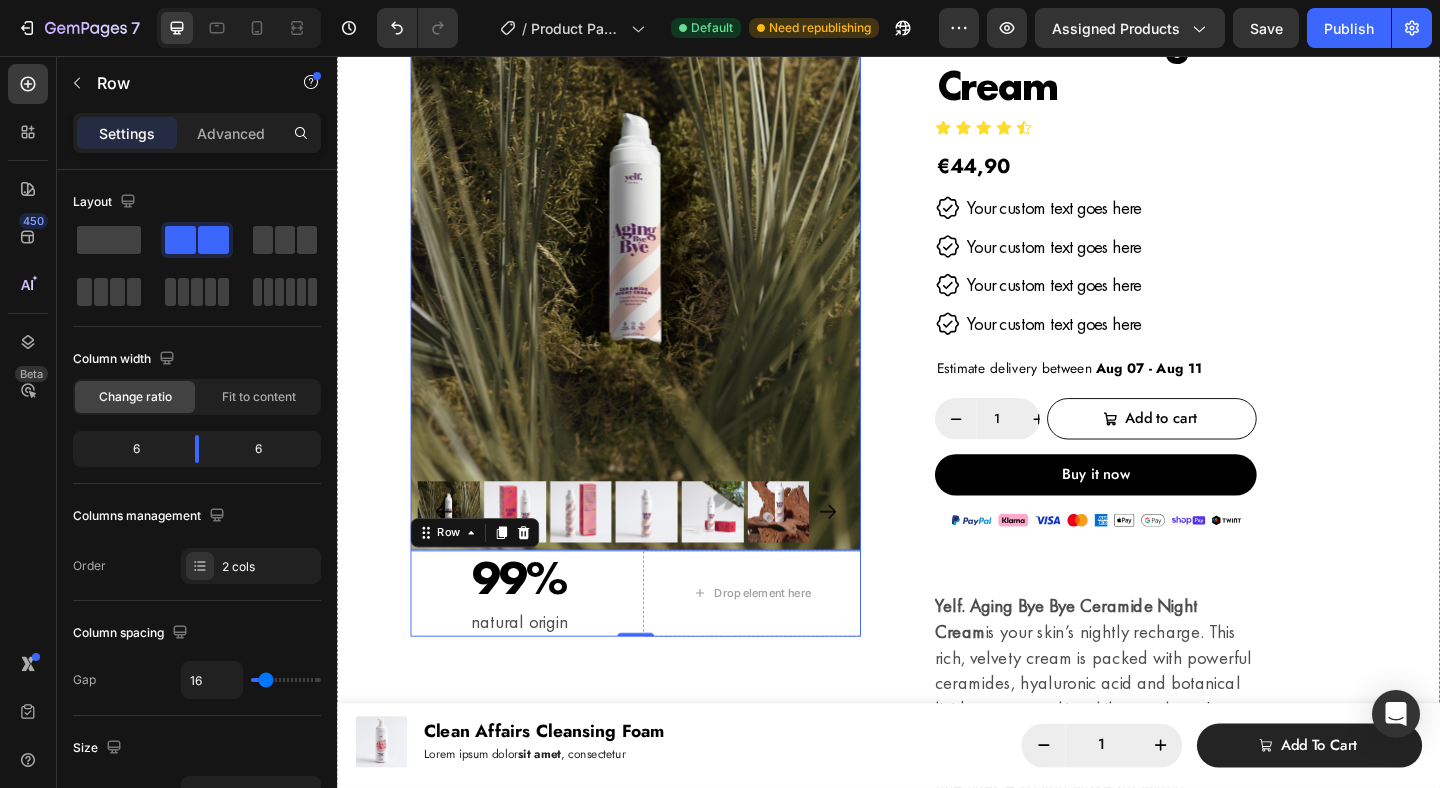 scroll, scrollTop: 254, scrollLeft: 0, axis: vertical 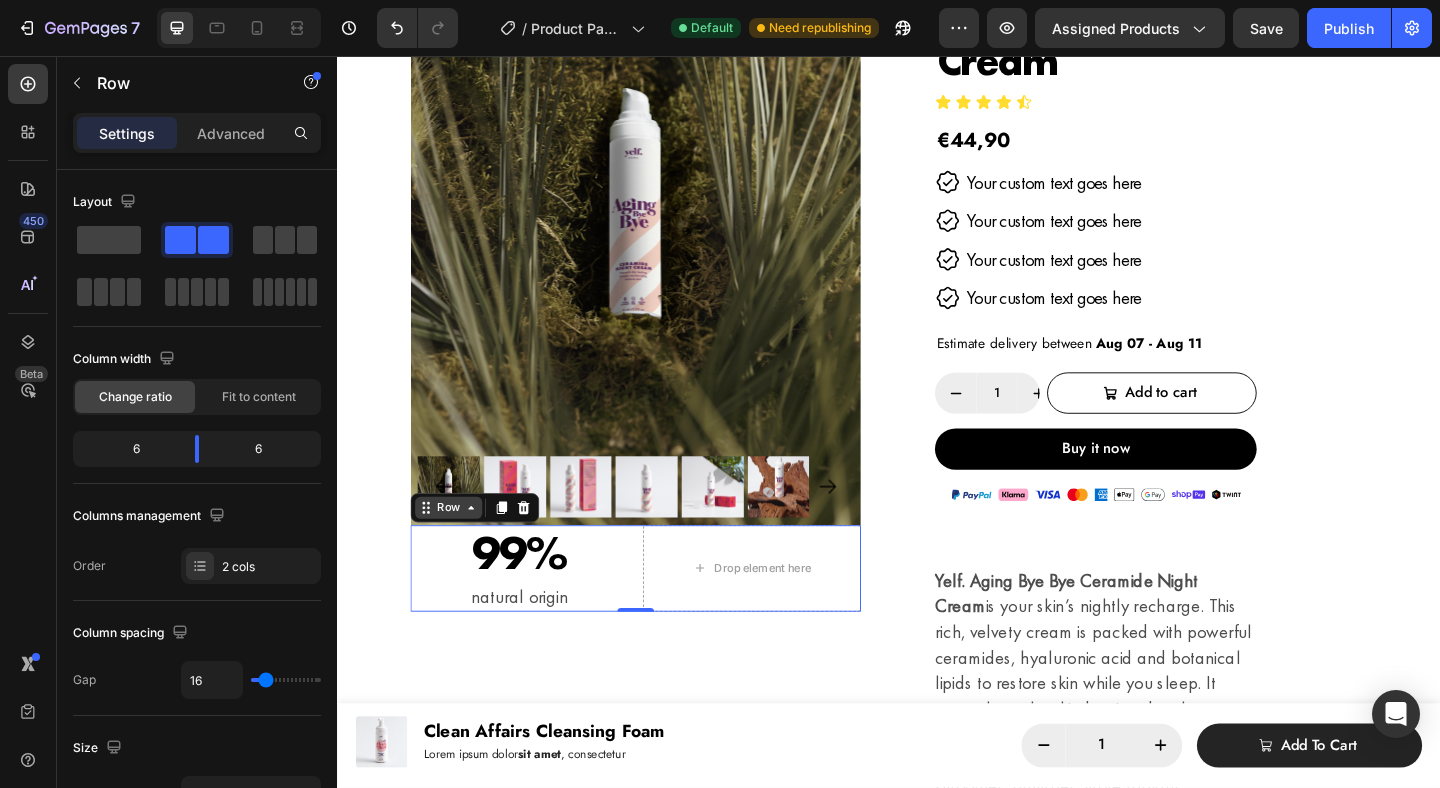 click 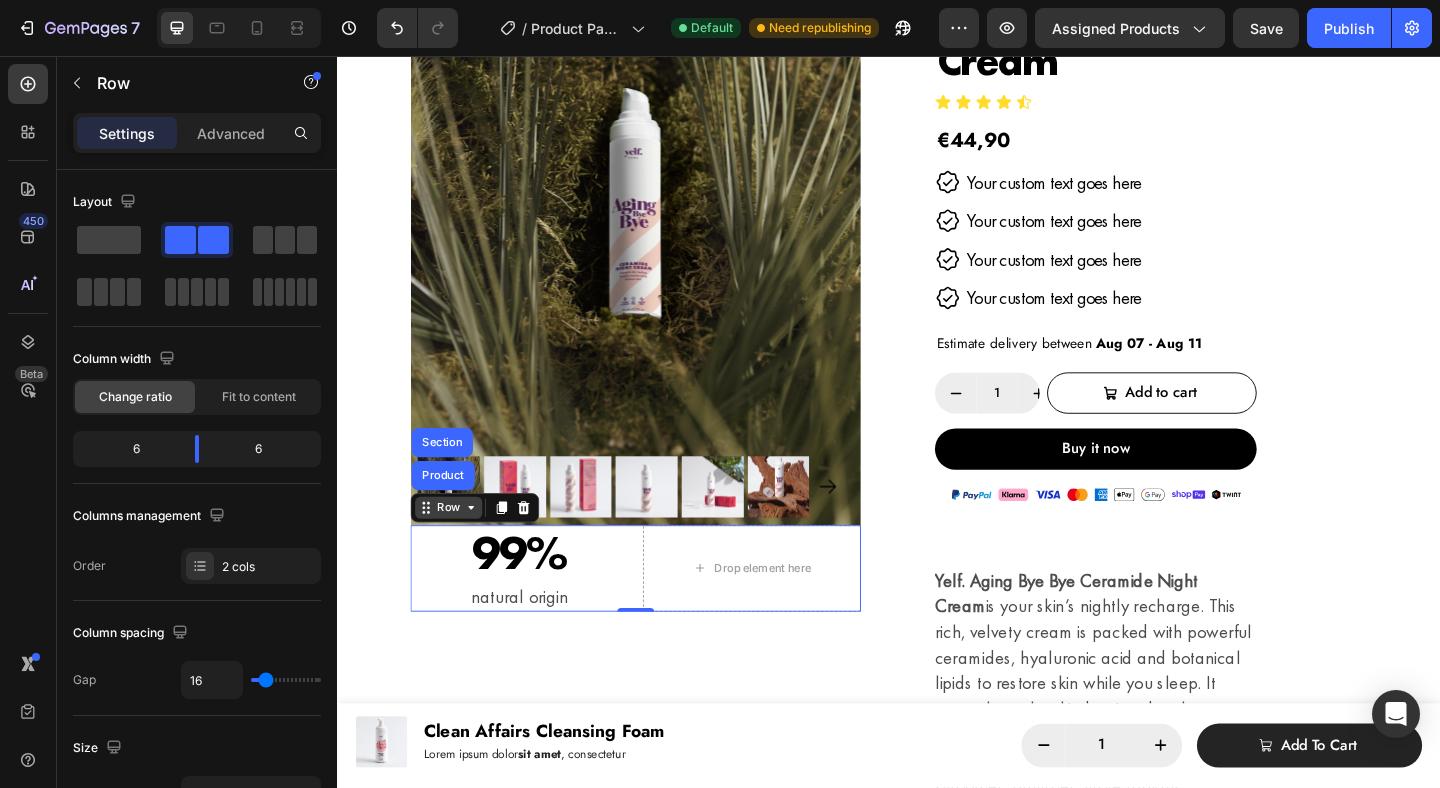click 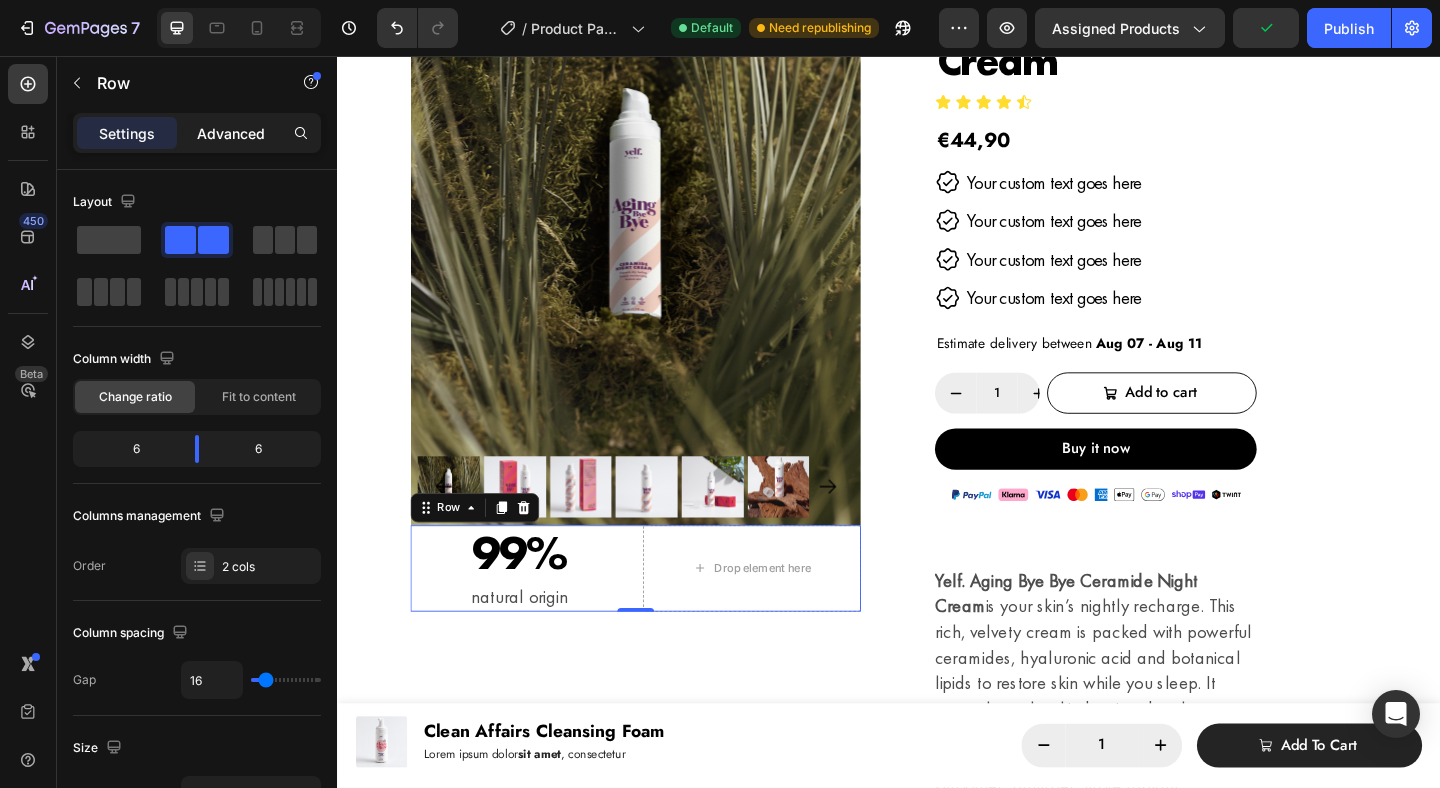 click on "Advanced" at bounding box center [231, 133] 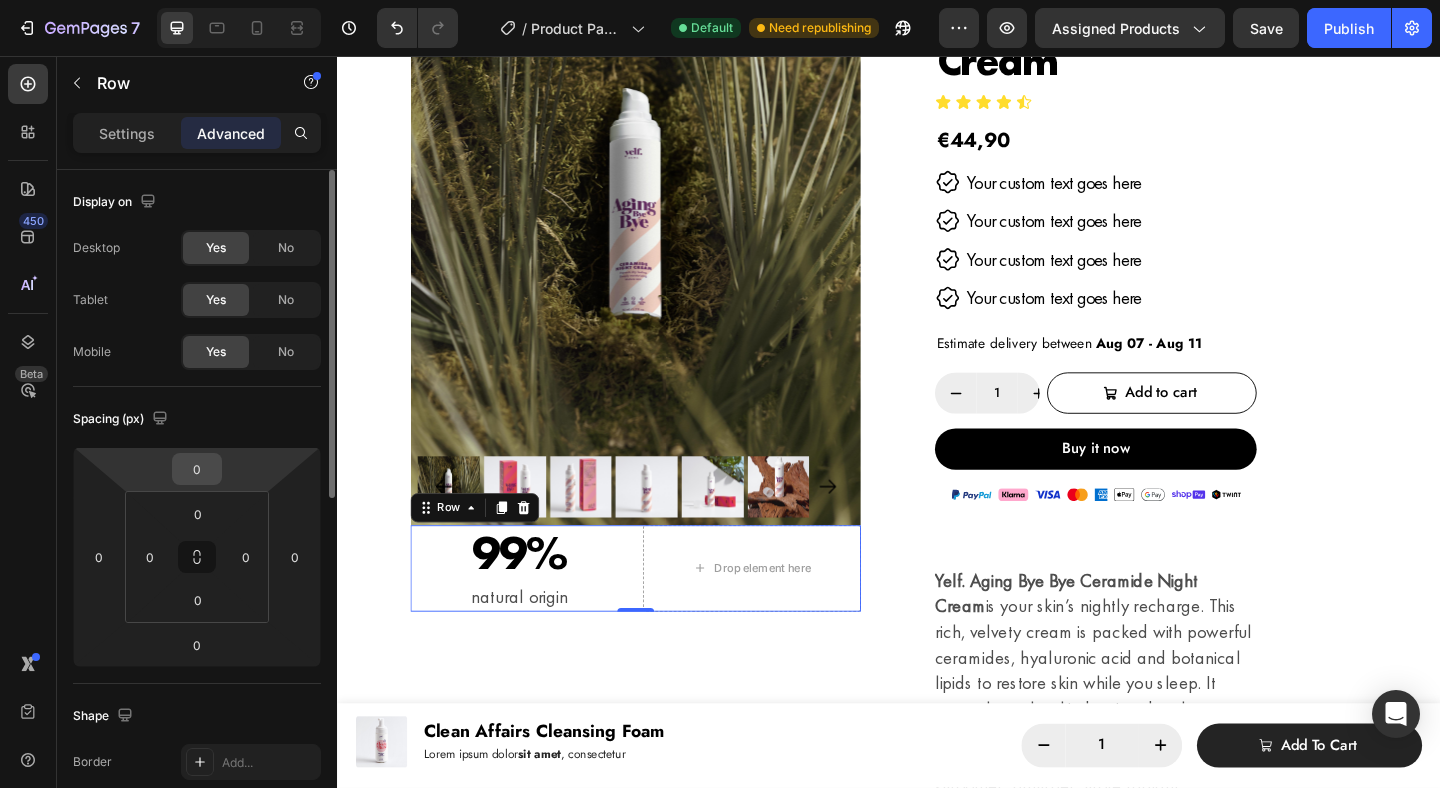 click on "0" at bounding box center [197, 469] 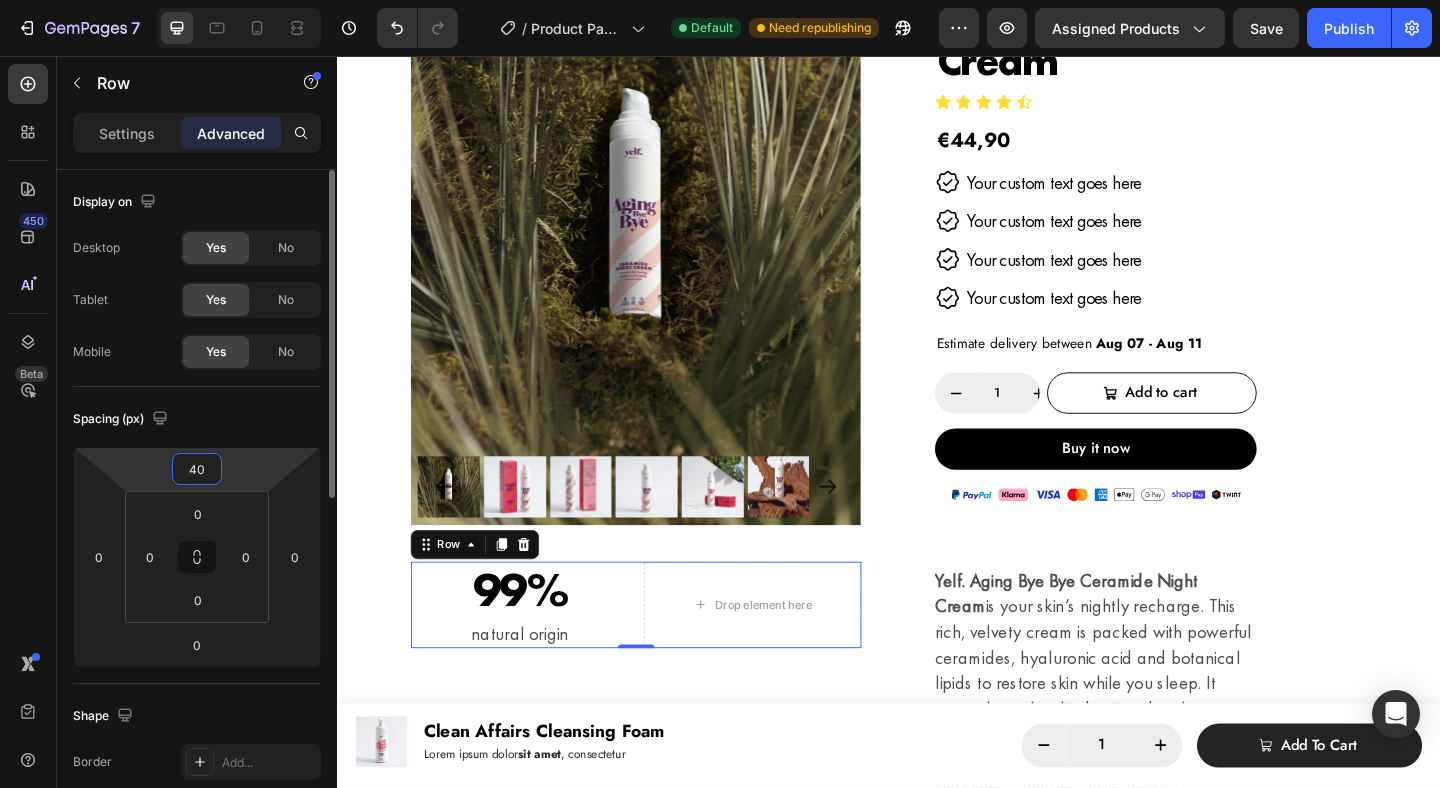 type on "60" 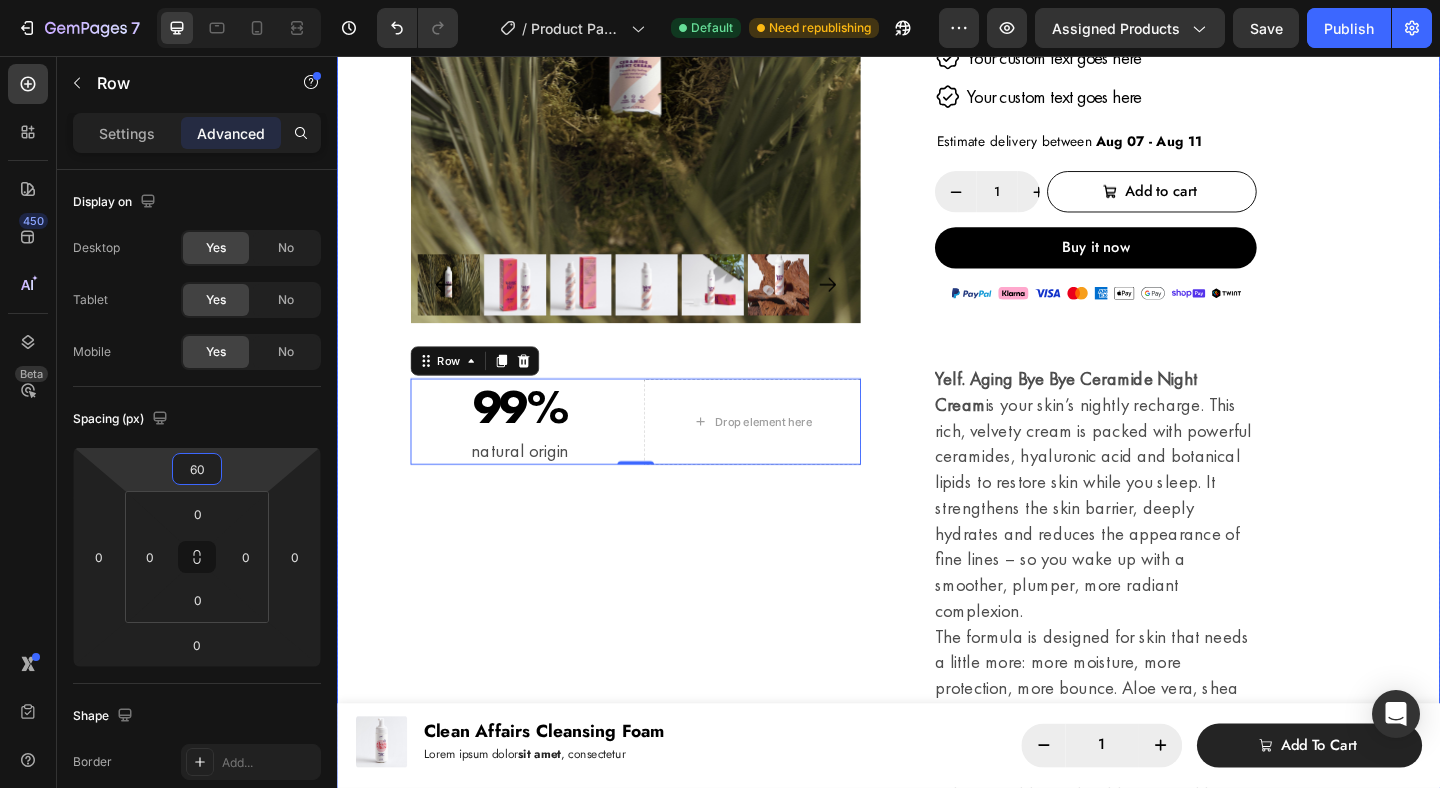 scroll, scrollTop: 474, scrollLeft: 0, axis: vertical 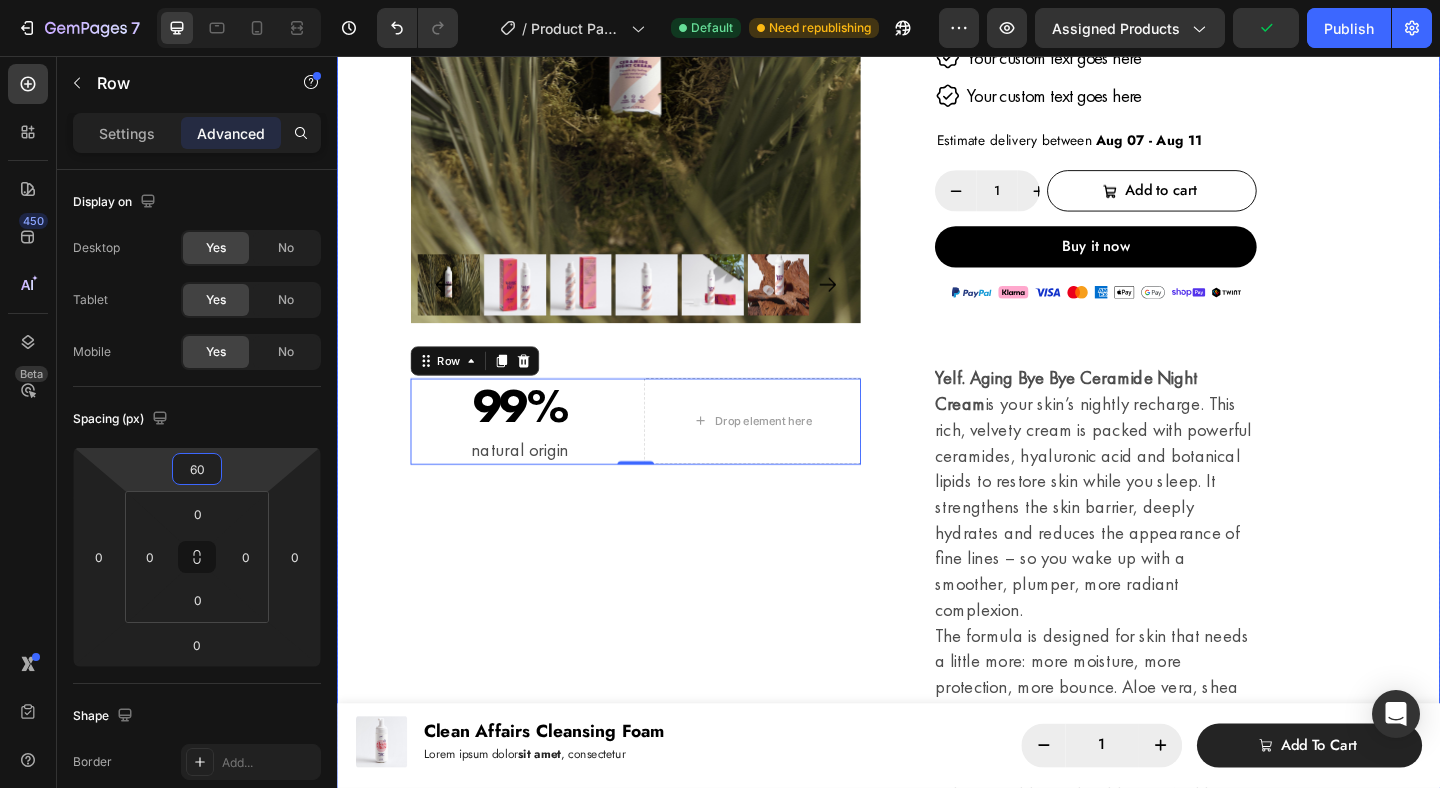 click on "Product Images 99% Heading natural origin Text Block
Drop element here Row   0" at bounding box center [662, 392] 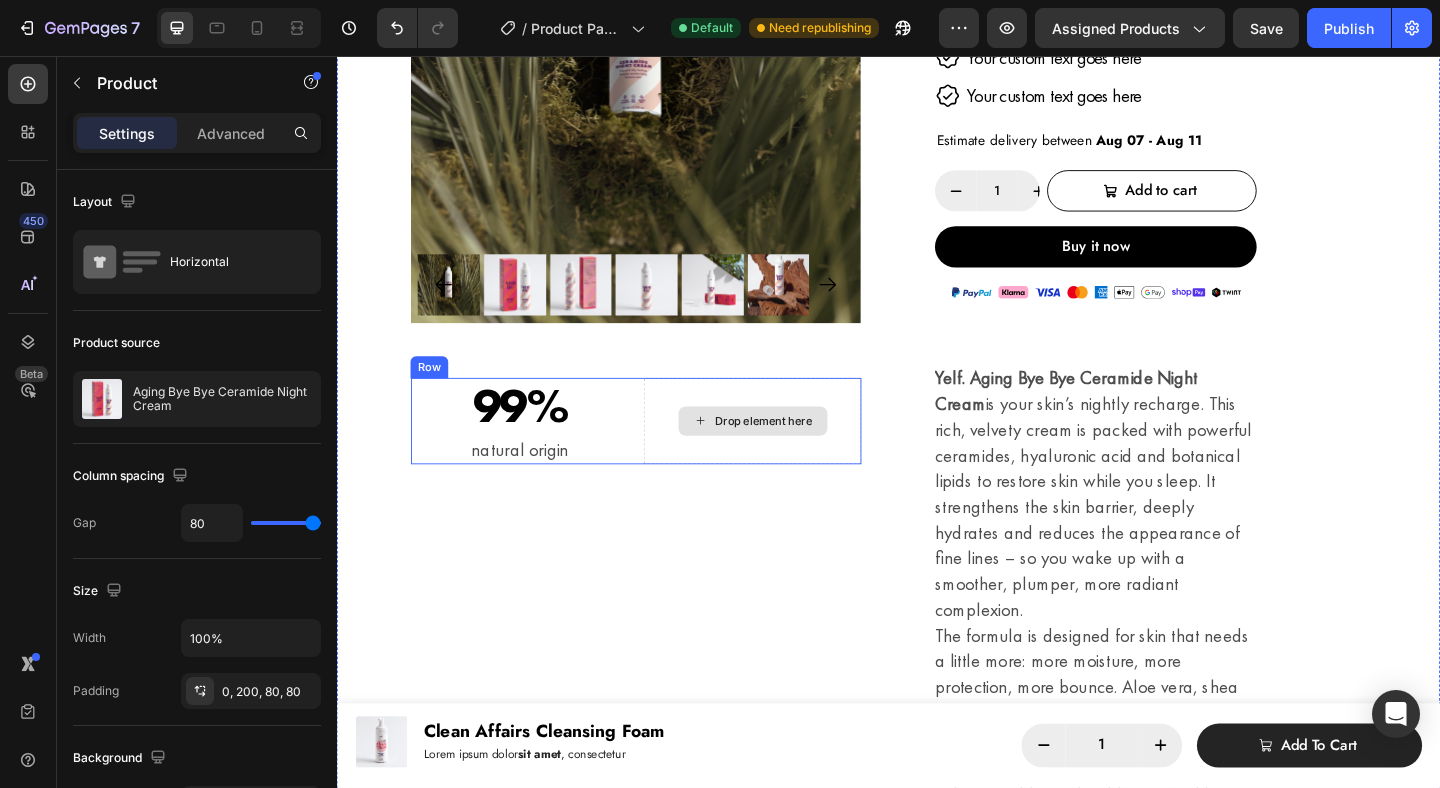 click on "Drop element here" at bounding box center (789, 453) 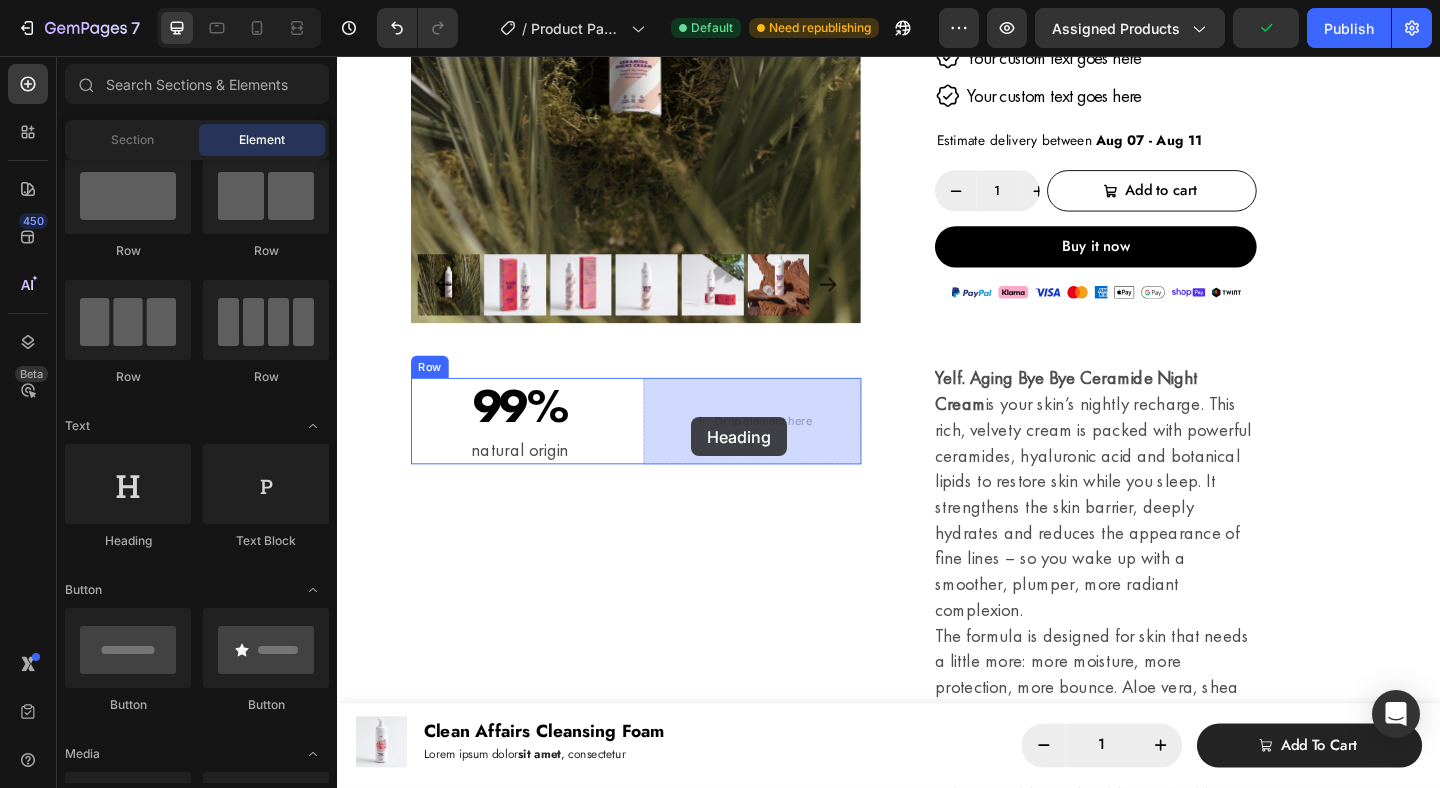 drag, startPoint x: 458, startPoint y: 541, endPoint x: 722, endPoint y: 449, distance: 279.5711 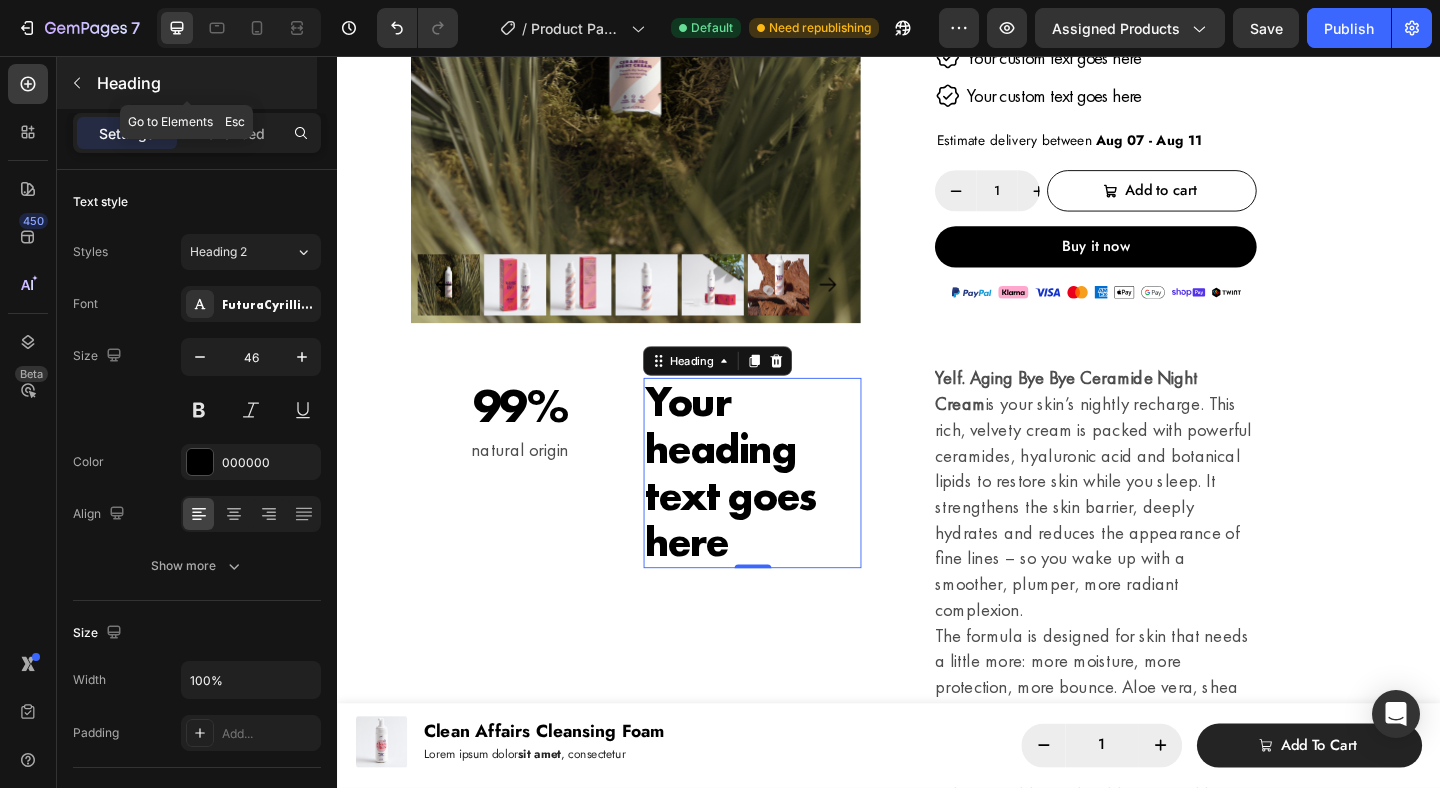 click 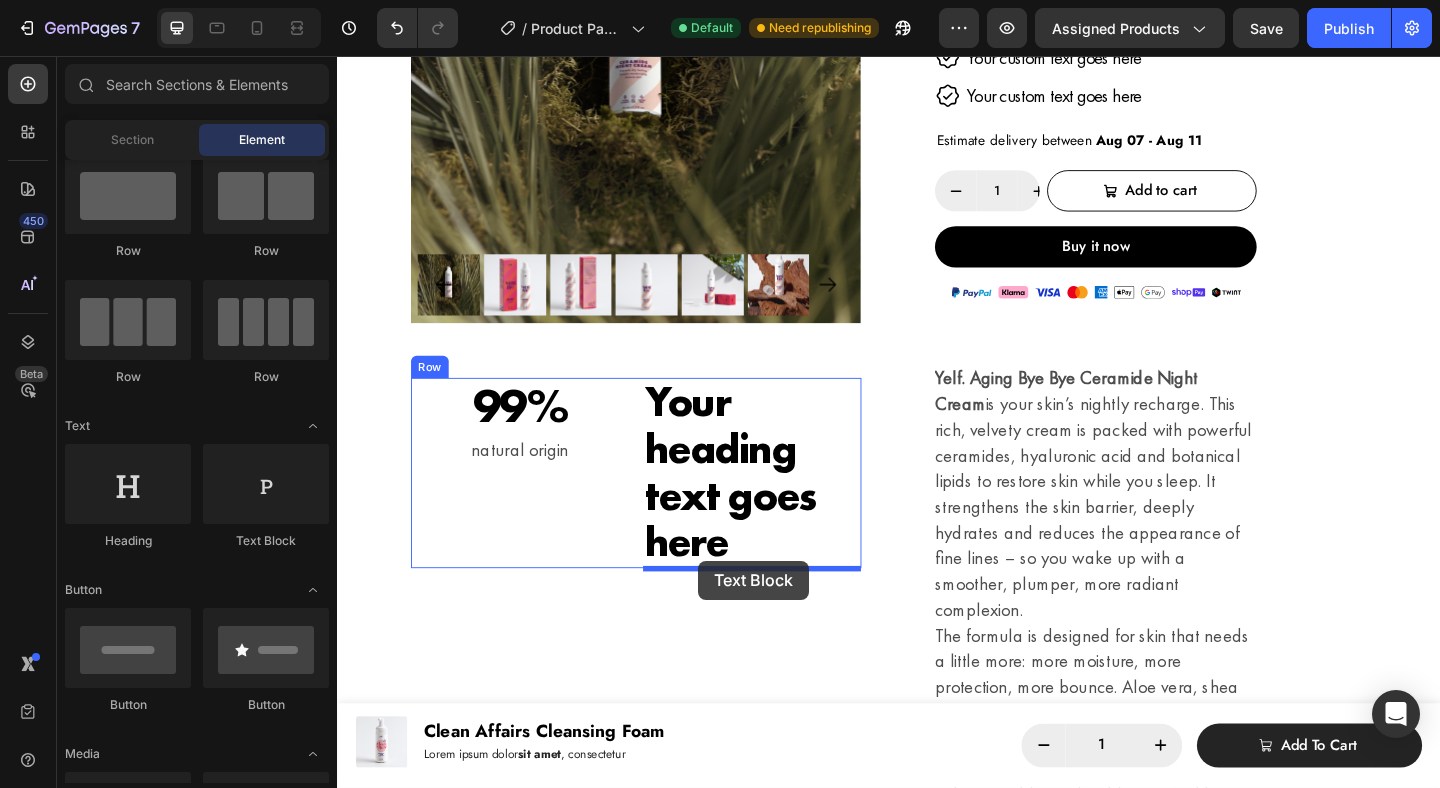 drag, startPoint x: 581, startPoint y: 566, endPoint x: 730, endPoint y: 605, distance: 154.01949 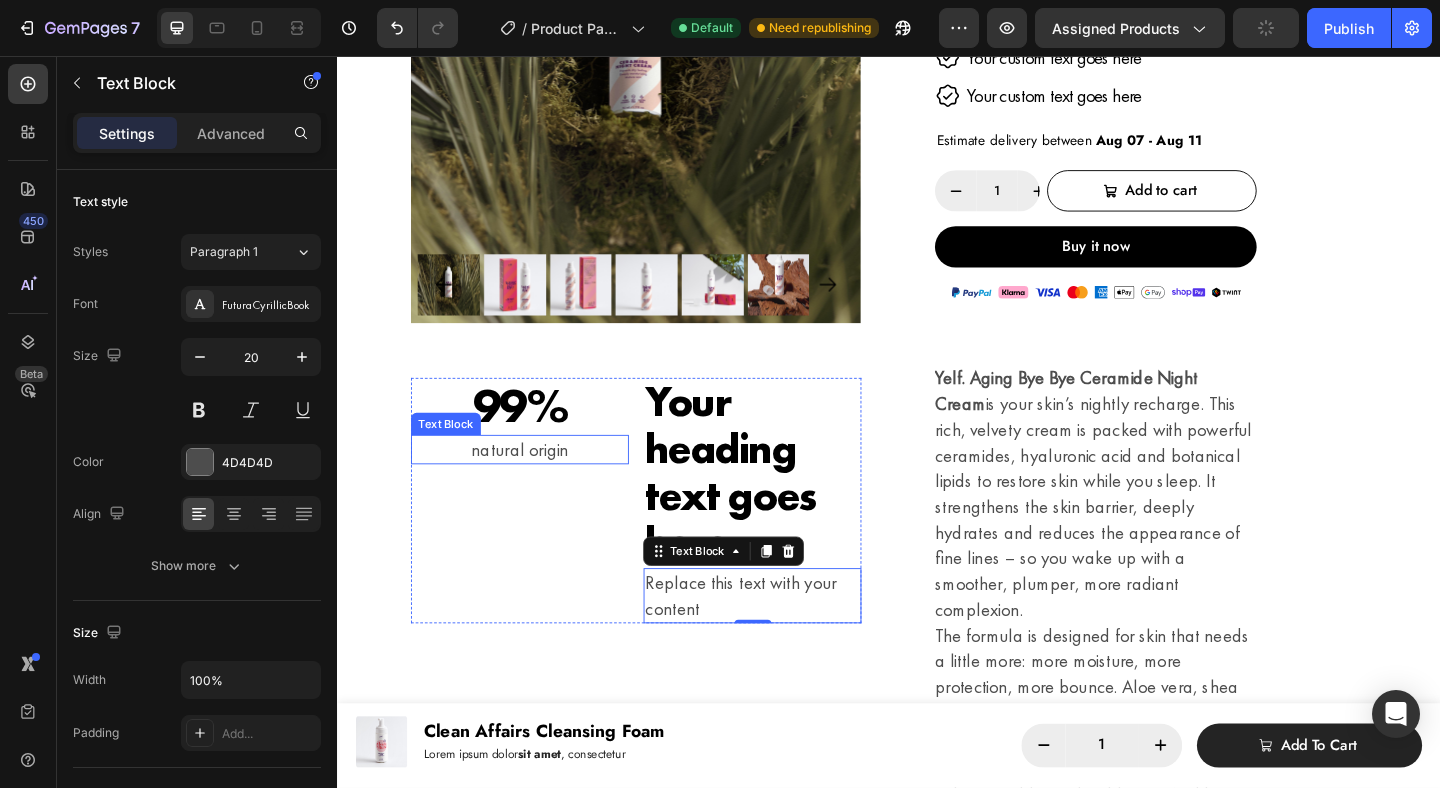 click on "natural origin" at bounding box center [535, 484] 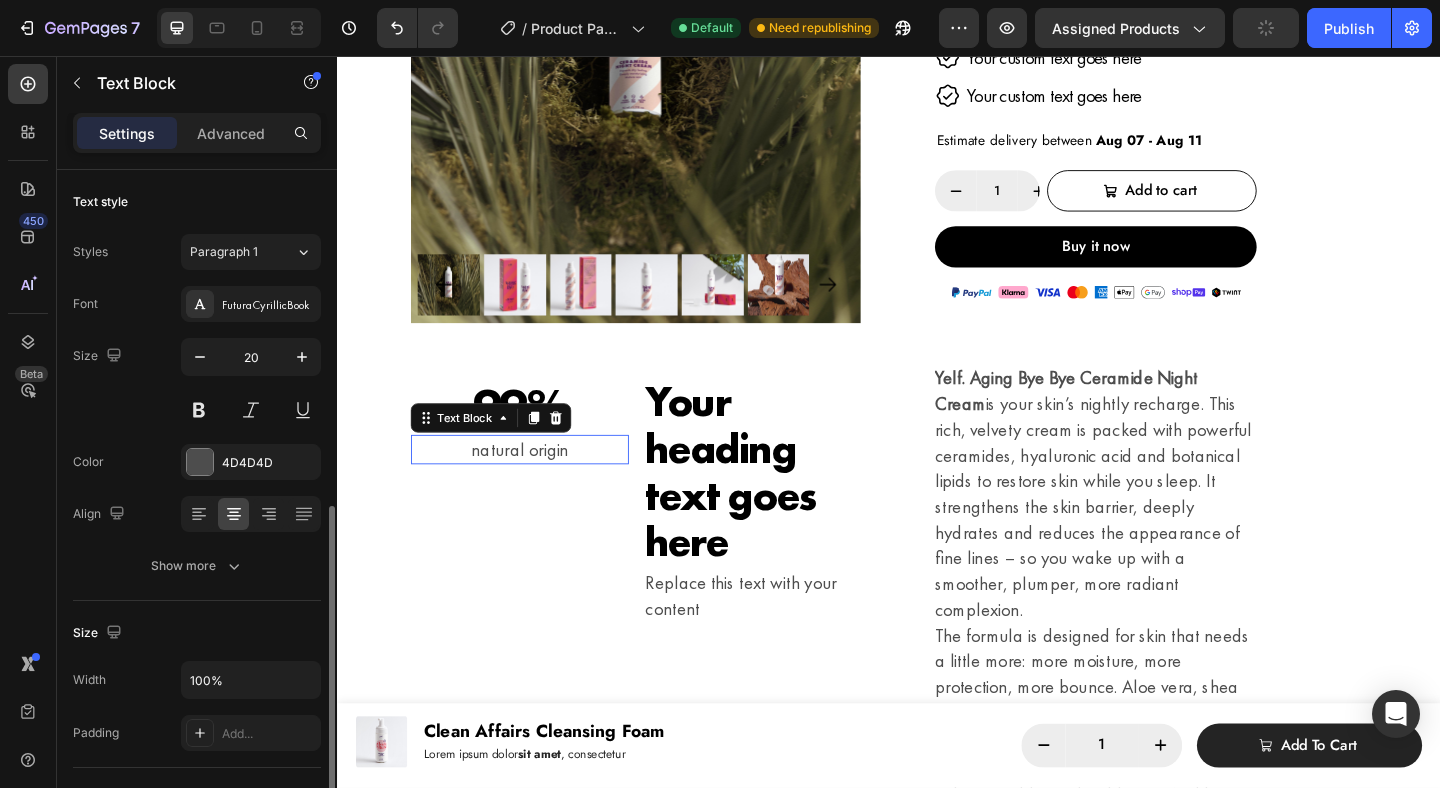 click on "natural origin" at bounding box center [535, 484] 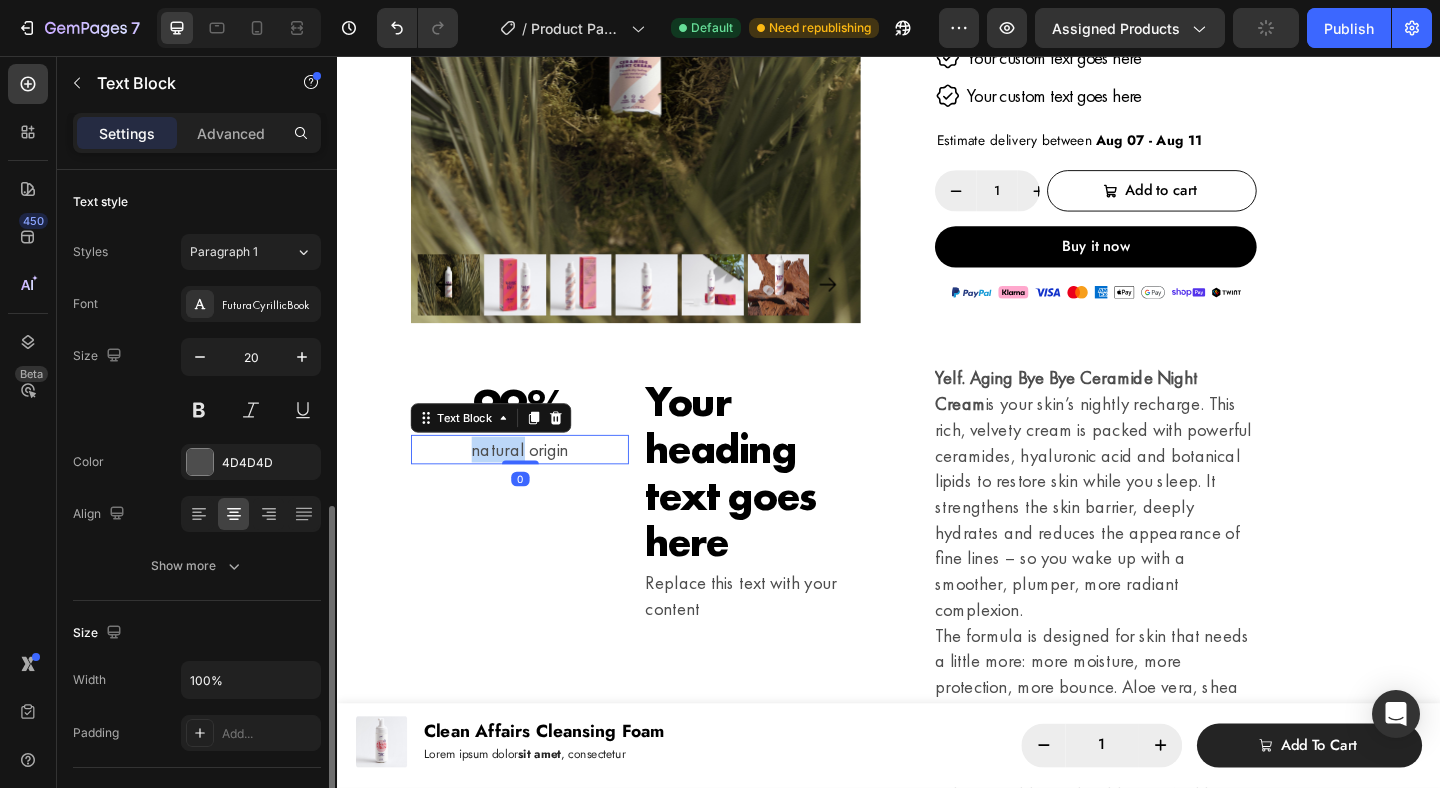 scroll, scrollTop: 214, scrollLeft: 0, axis: vertical 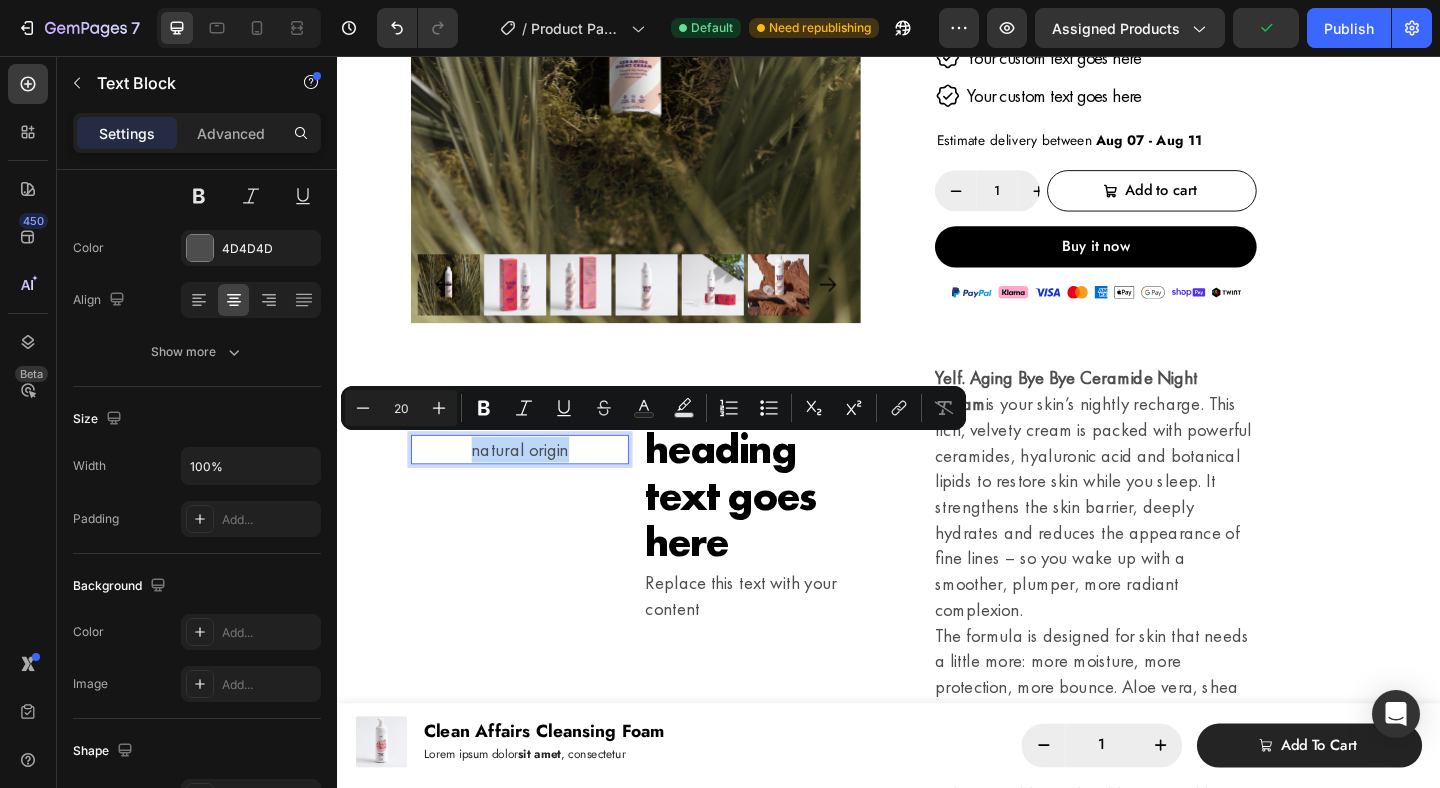 copy on "natural origin" 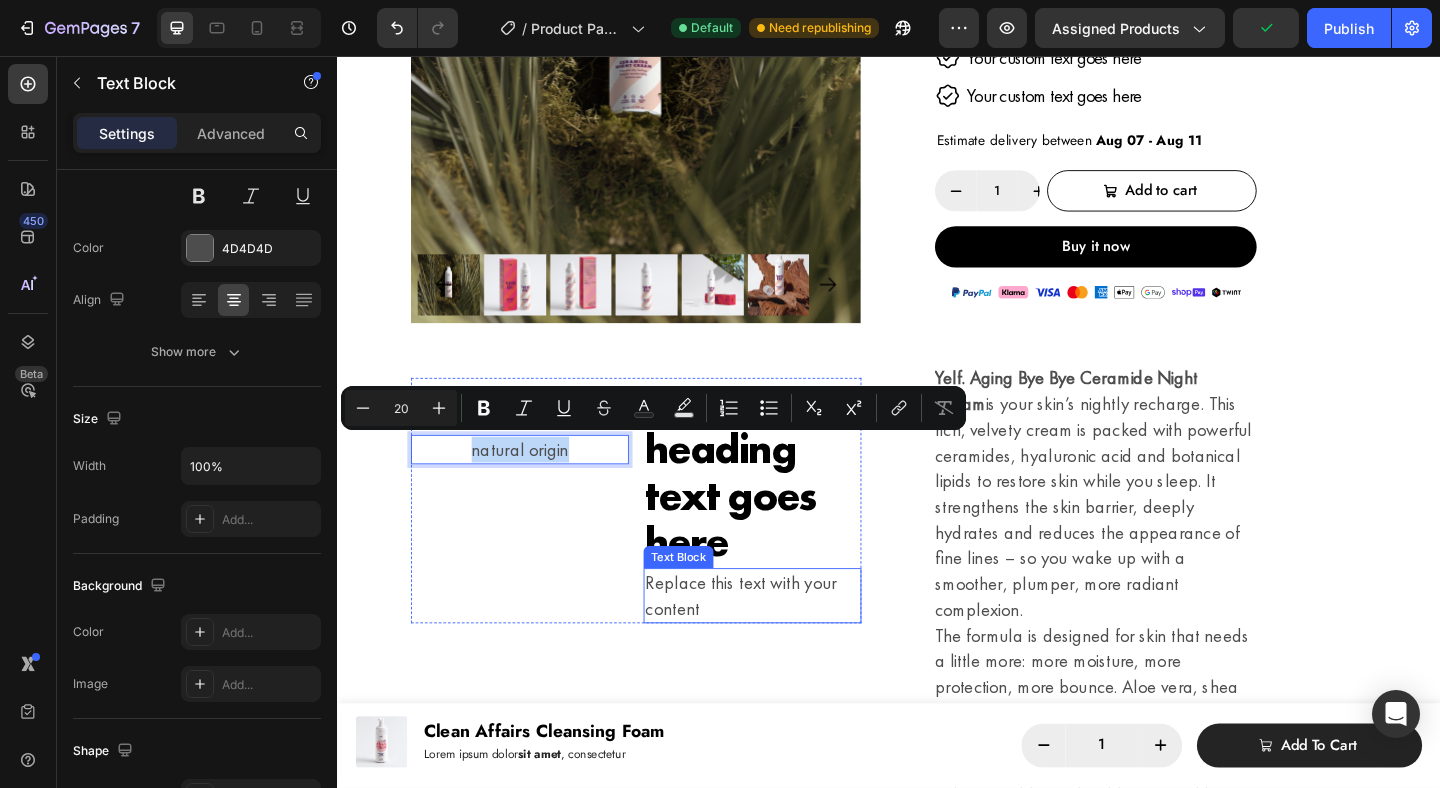 click on "Replace this text with your content" at bounding box center [788, 643] 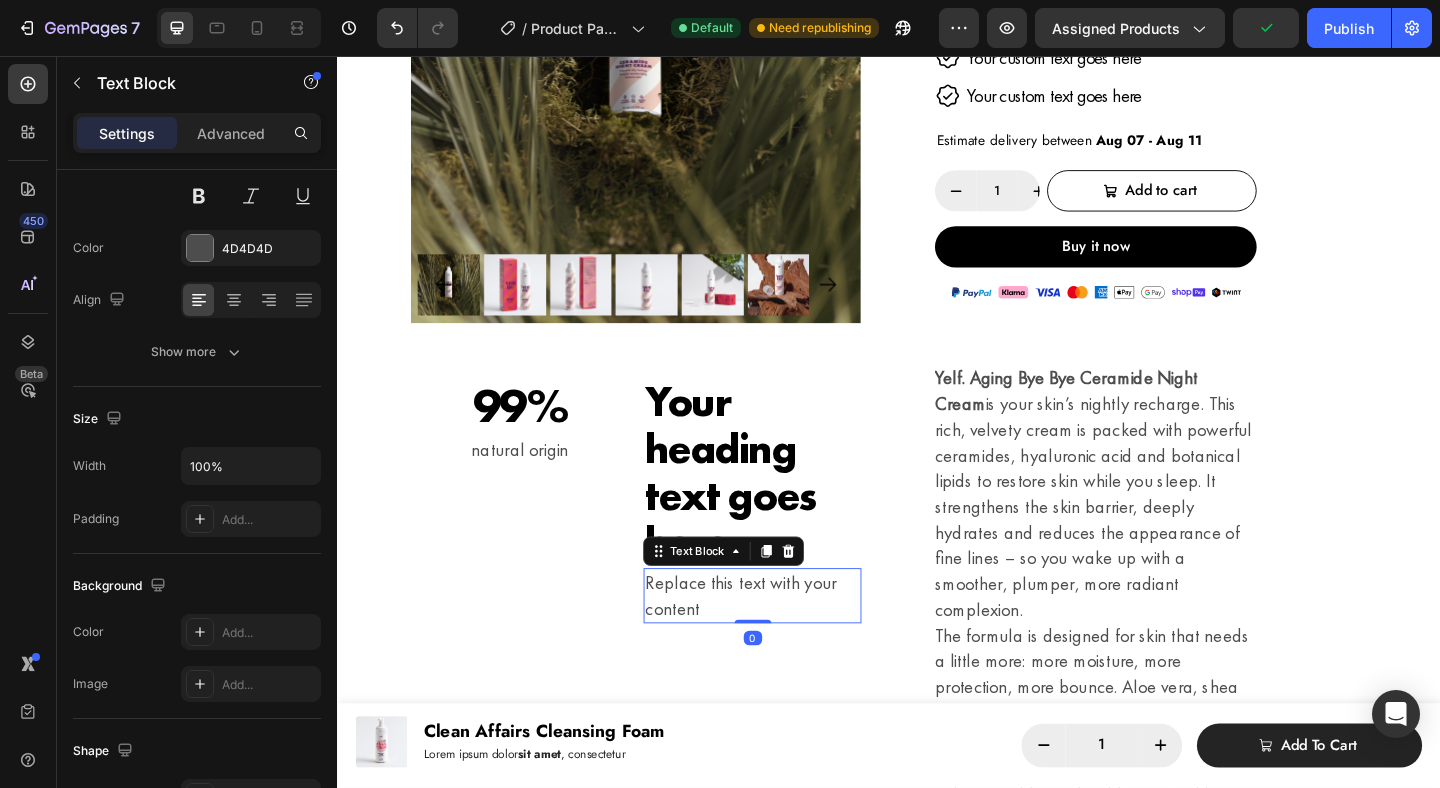 click on "Replace this text with your content" at bounding box center (788, 643) 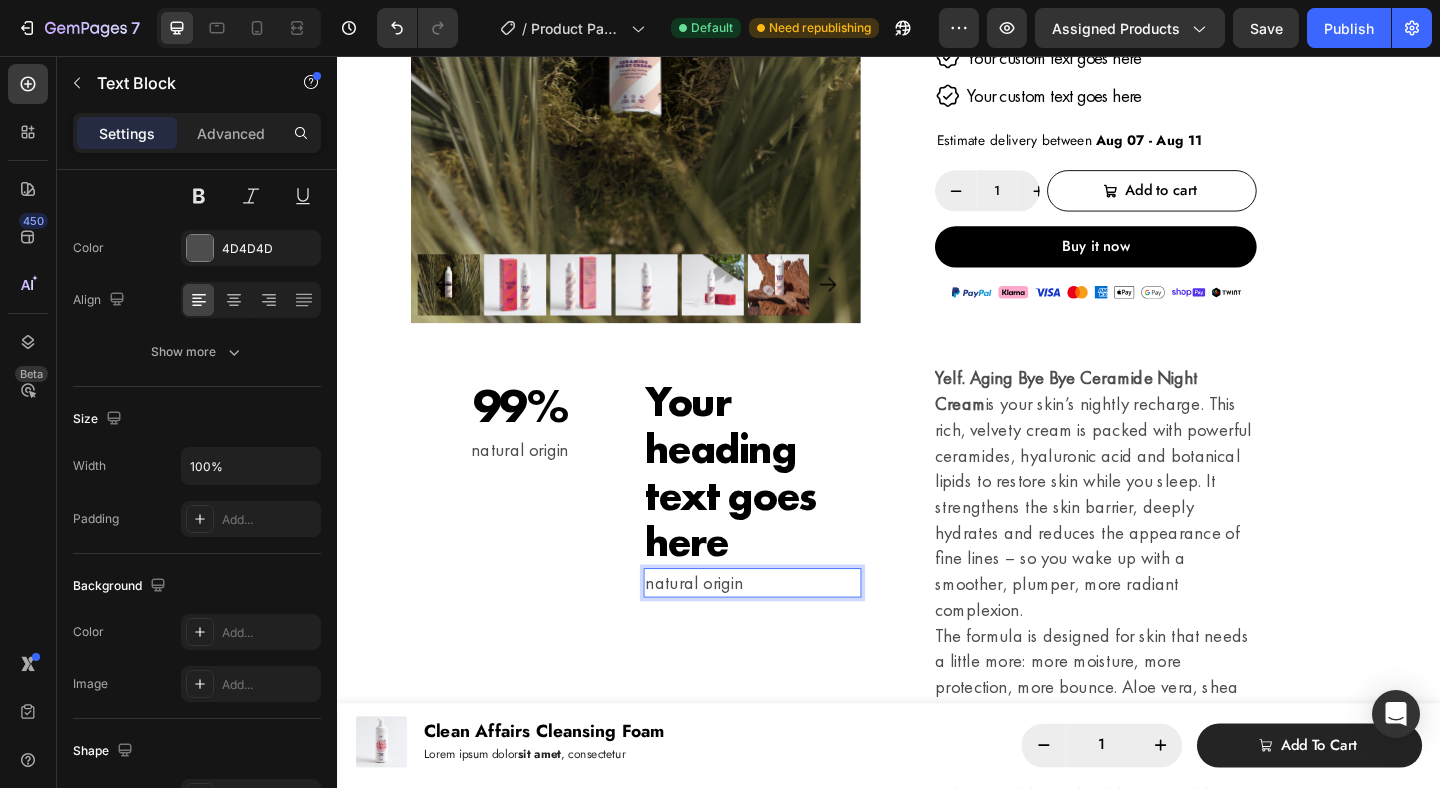click on "natural origin" at bounding box center (788, 629) 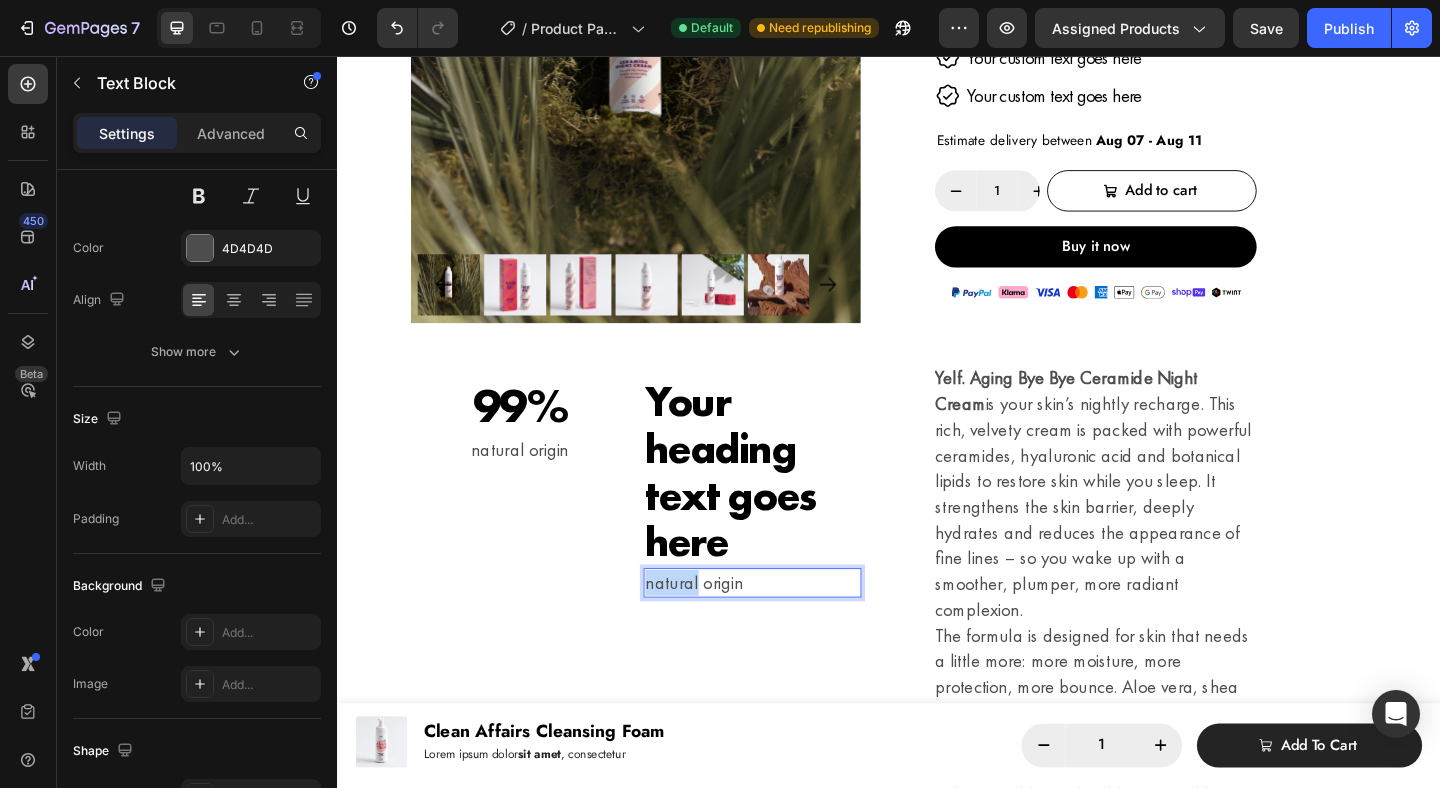 click on "natural origin" at bounding box center [788, 629] 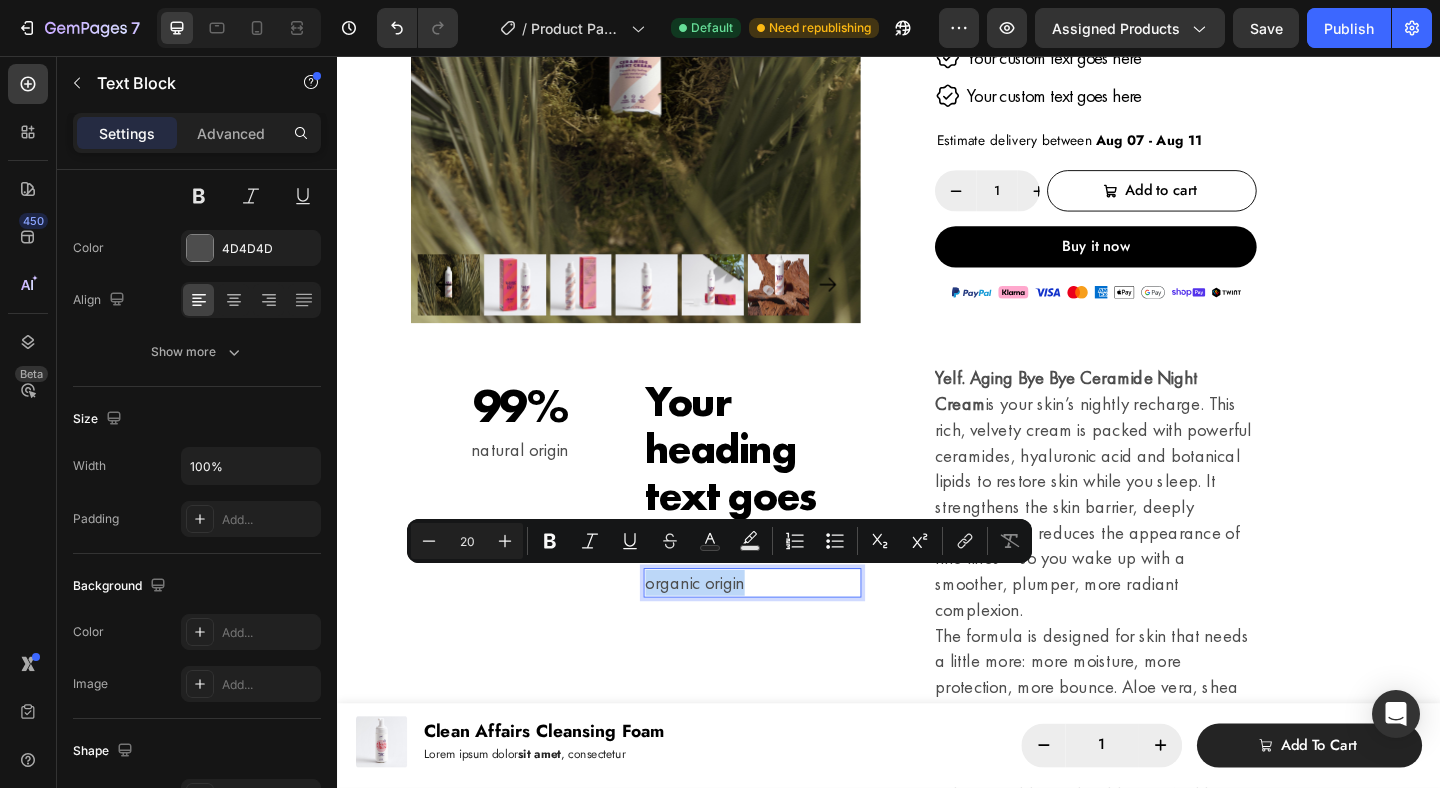 copy on "organic origin" 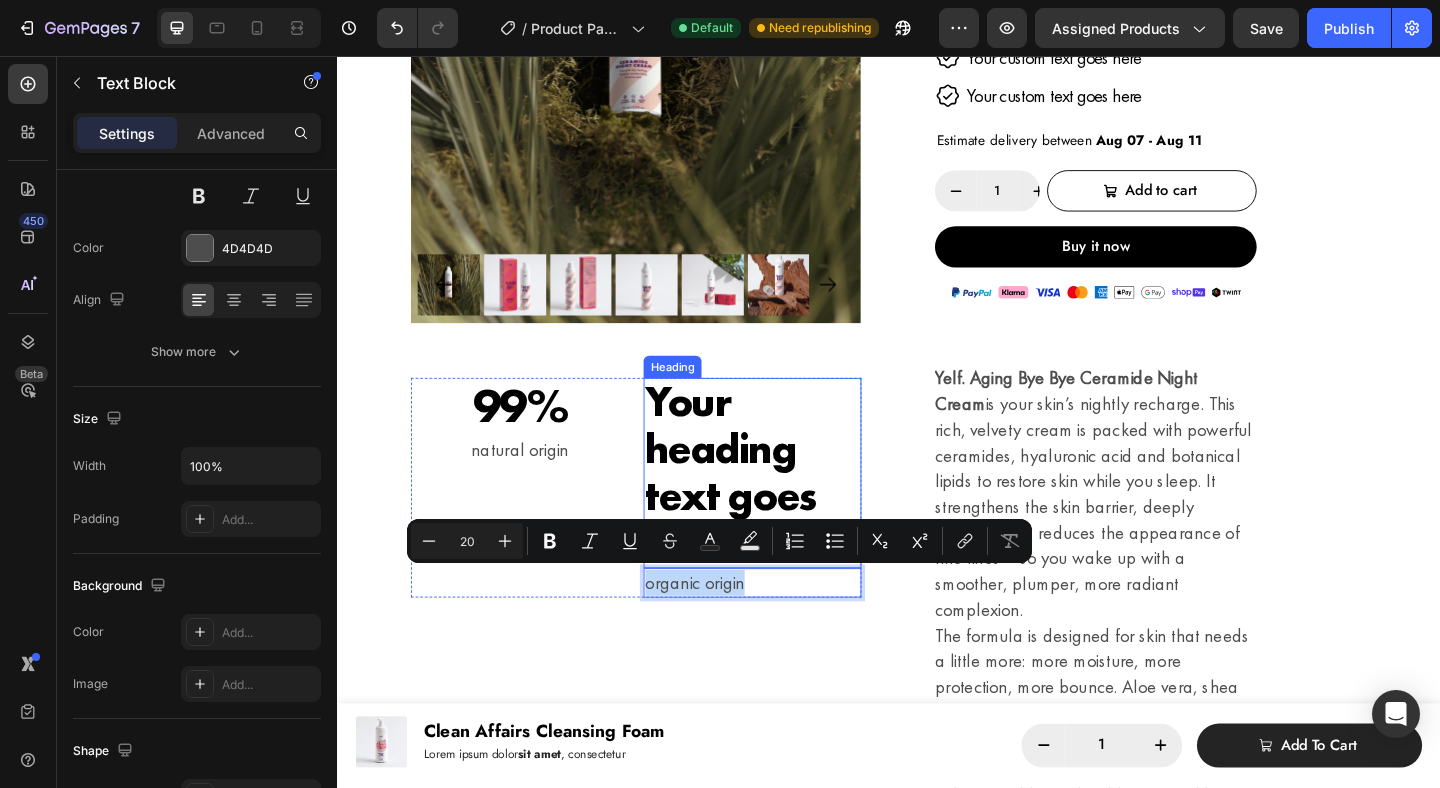 click on "Your heading text goes here" at bounding box center (788, 509) 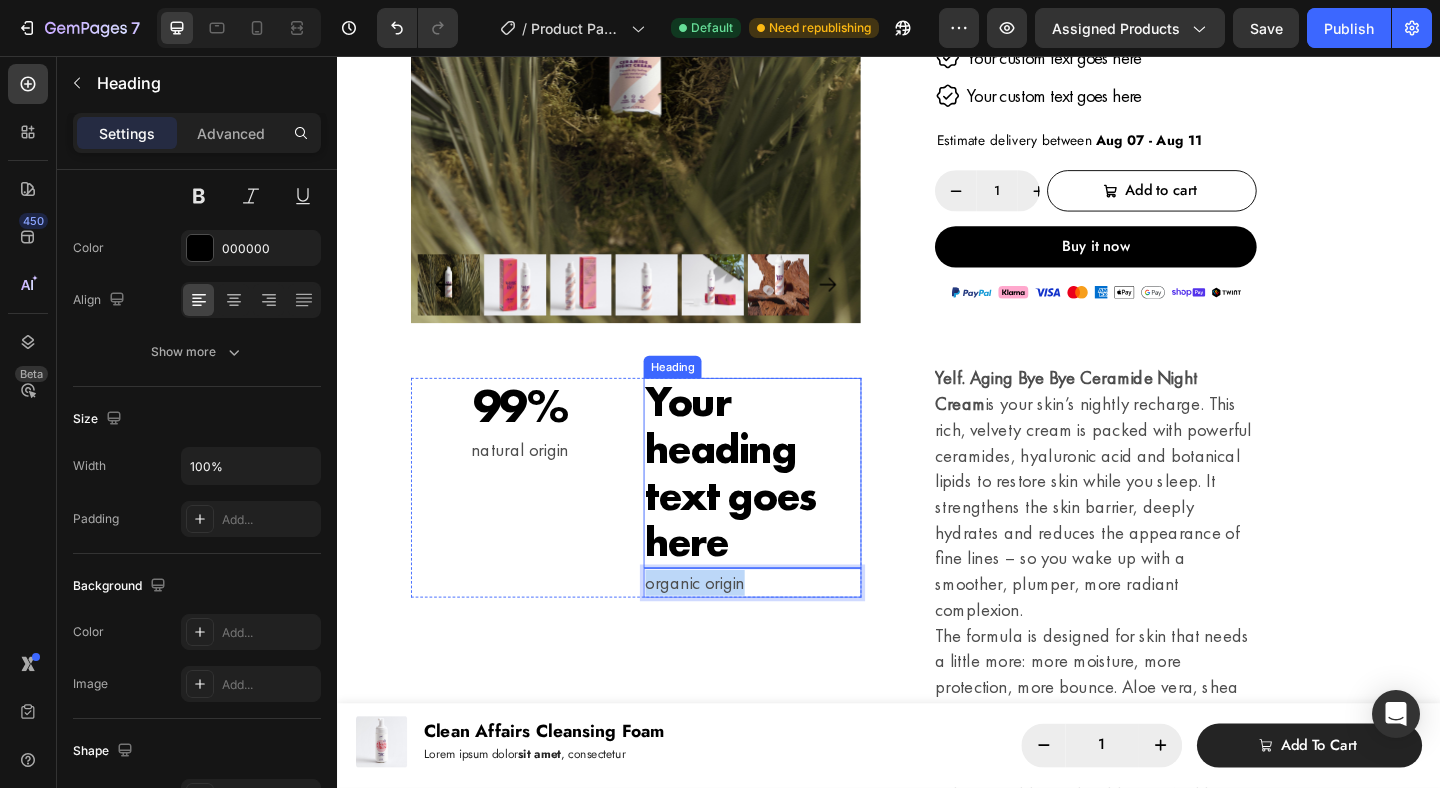 click on "Your heading text goes here" at bounding box center (788, 509) 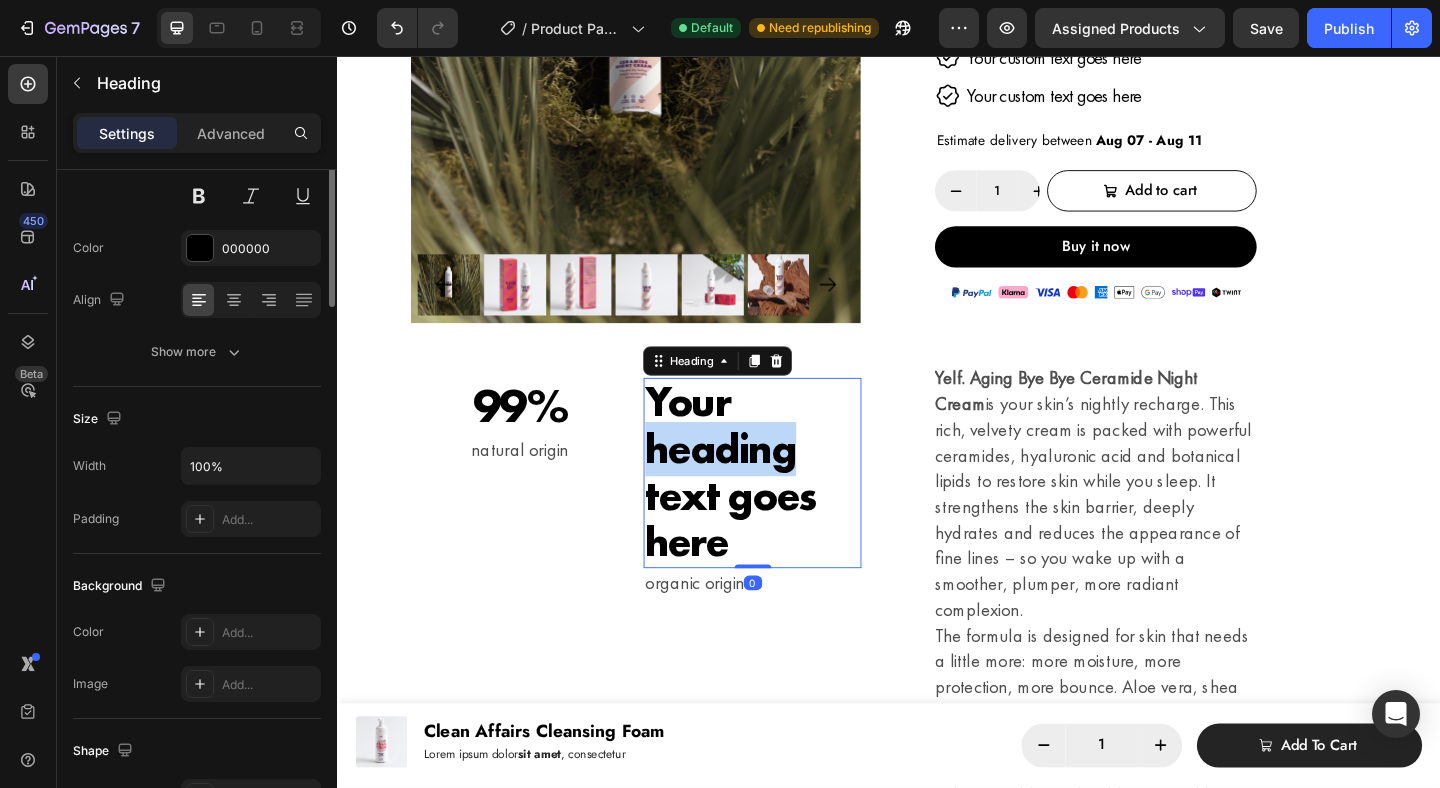 scroll, scrollTop: 0, scrollLeft: 0, axis: both 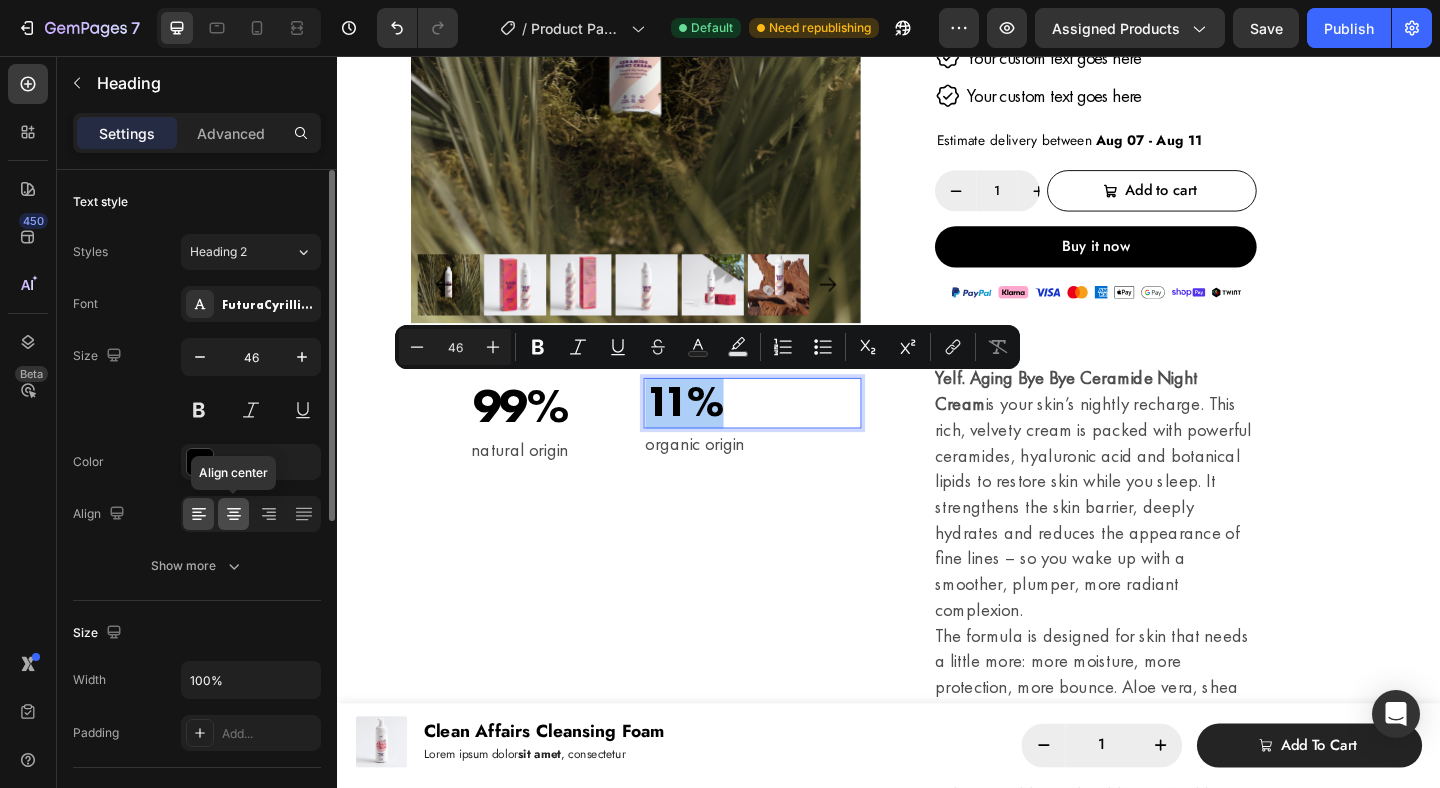 click 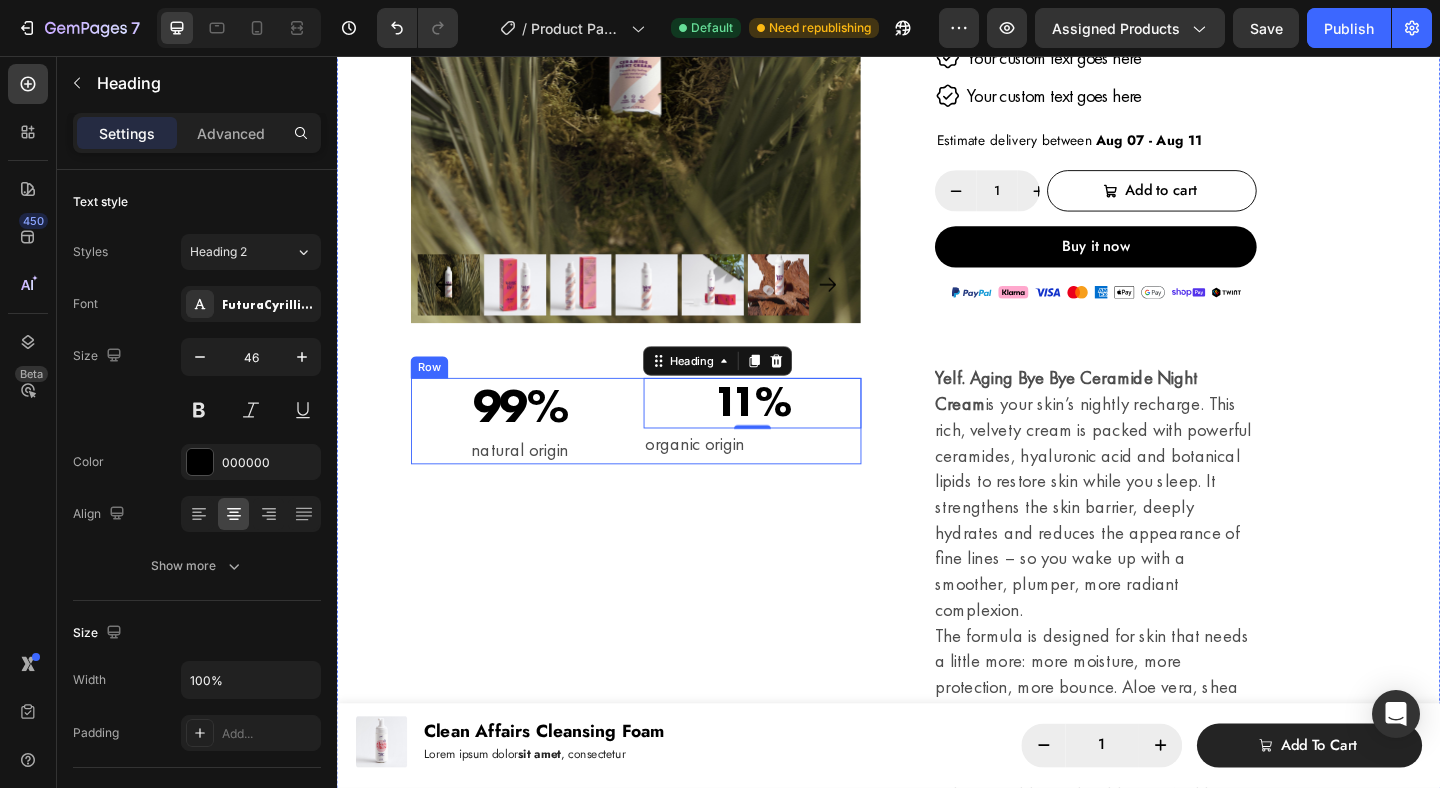 click on "organic origin" at bounding box center (788, 477) 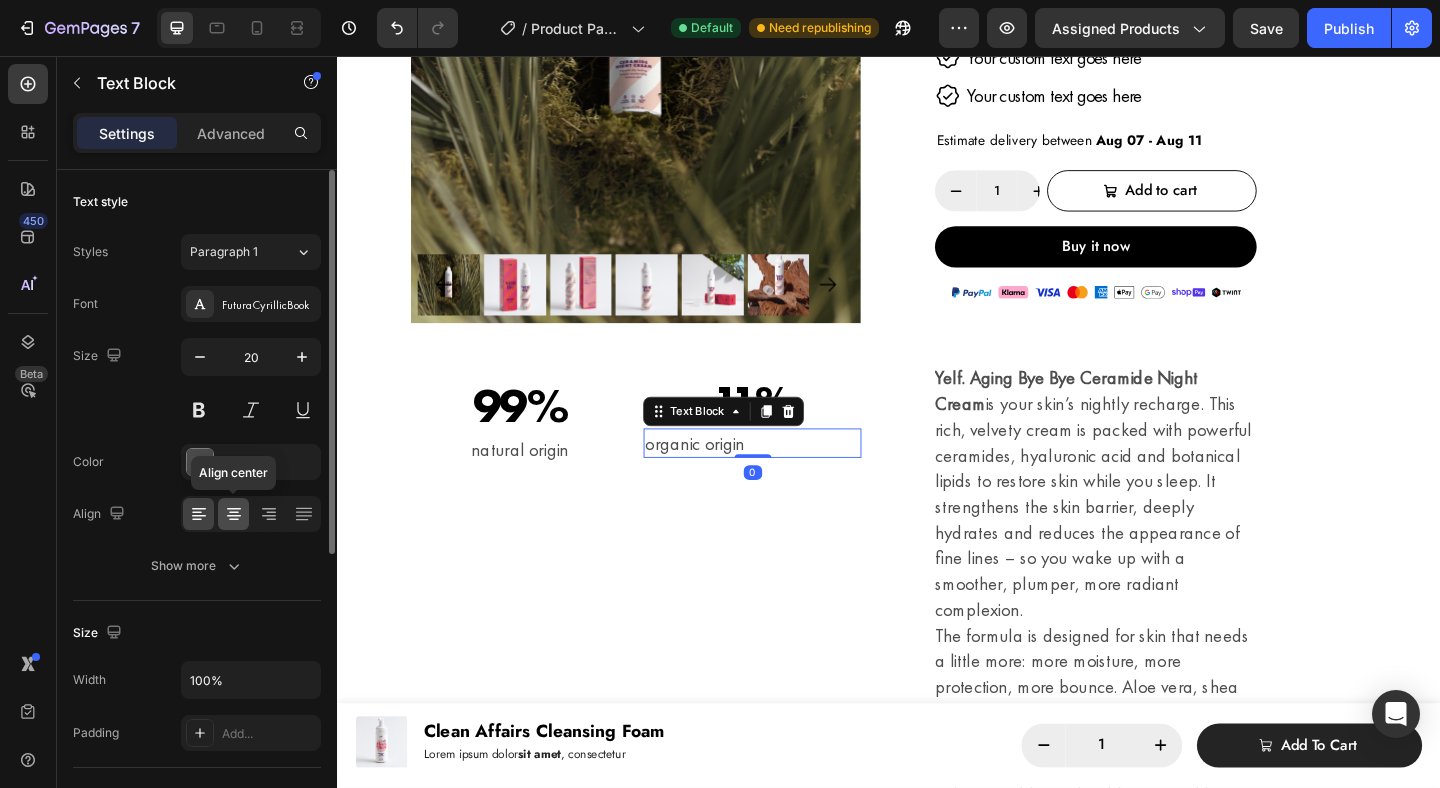 click 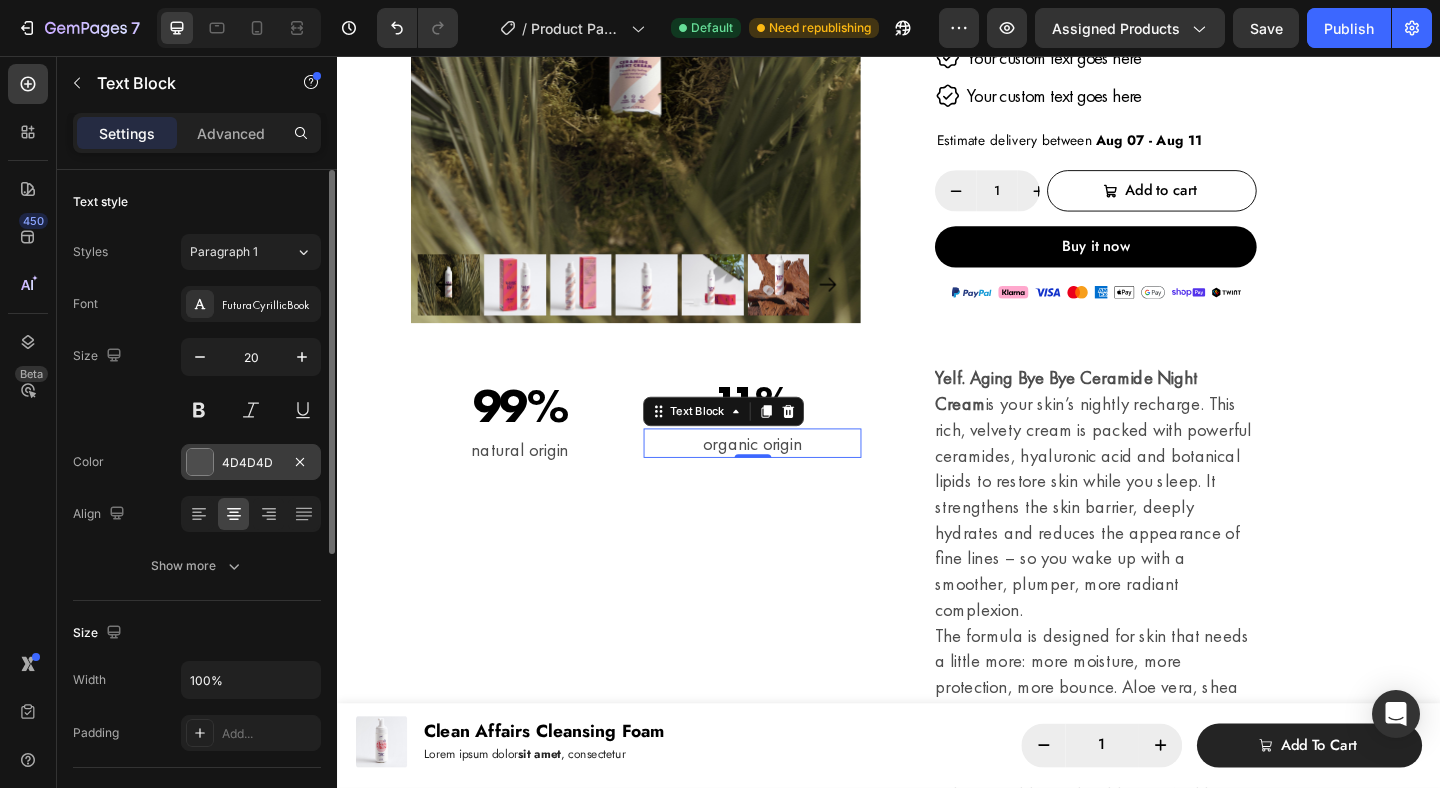 click on "4D4D4D" at bounding box center [251, 462] 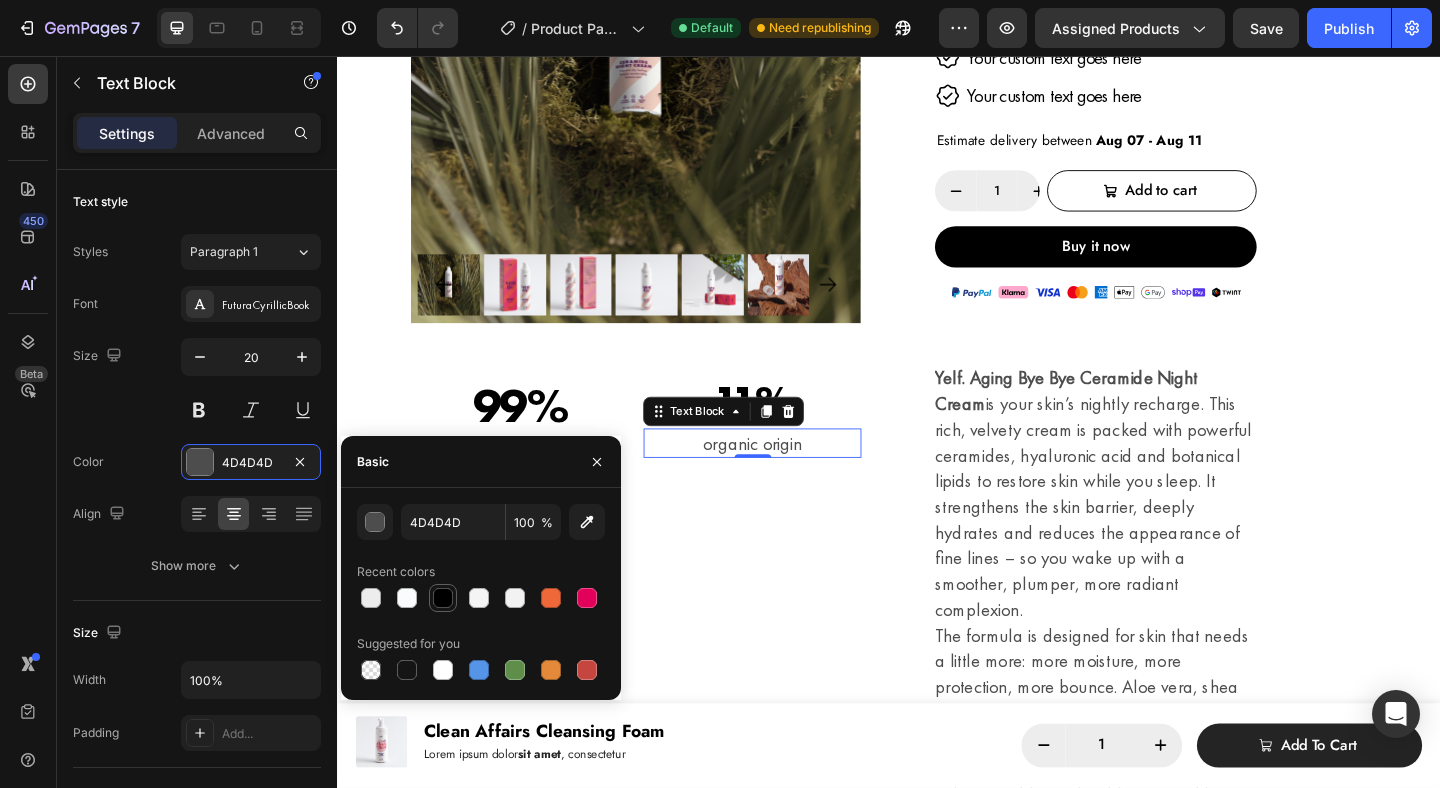 click at bounding box center (443, 598) 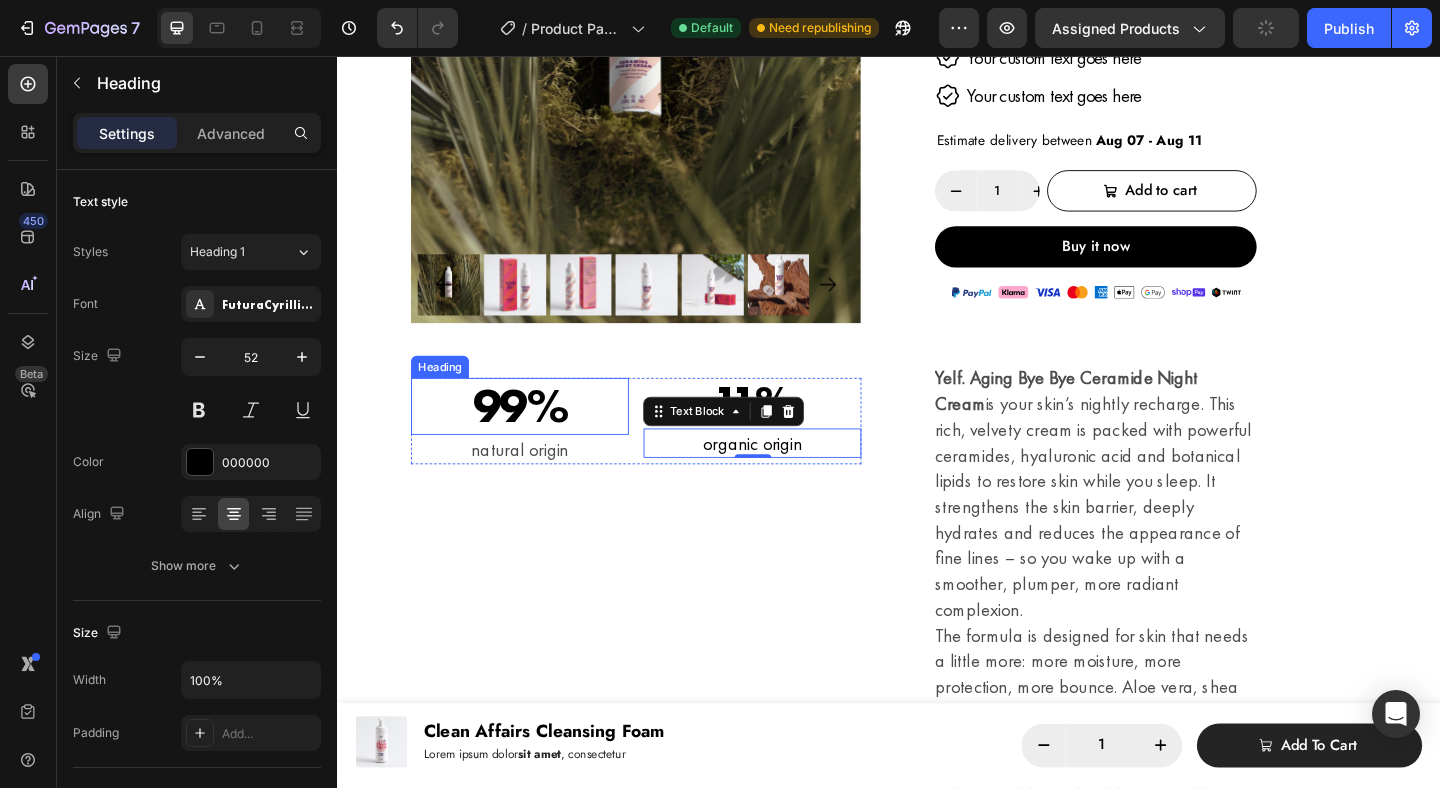 click on "99%" at bounding box center (535, 436) 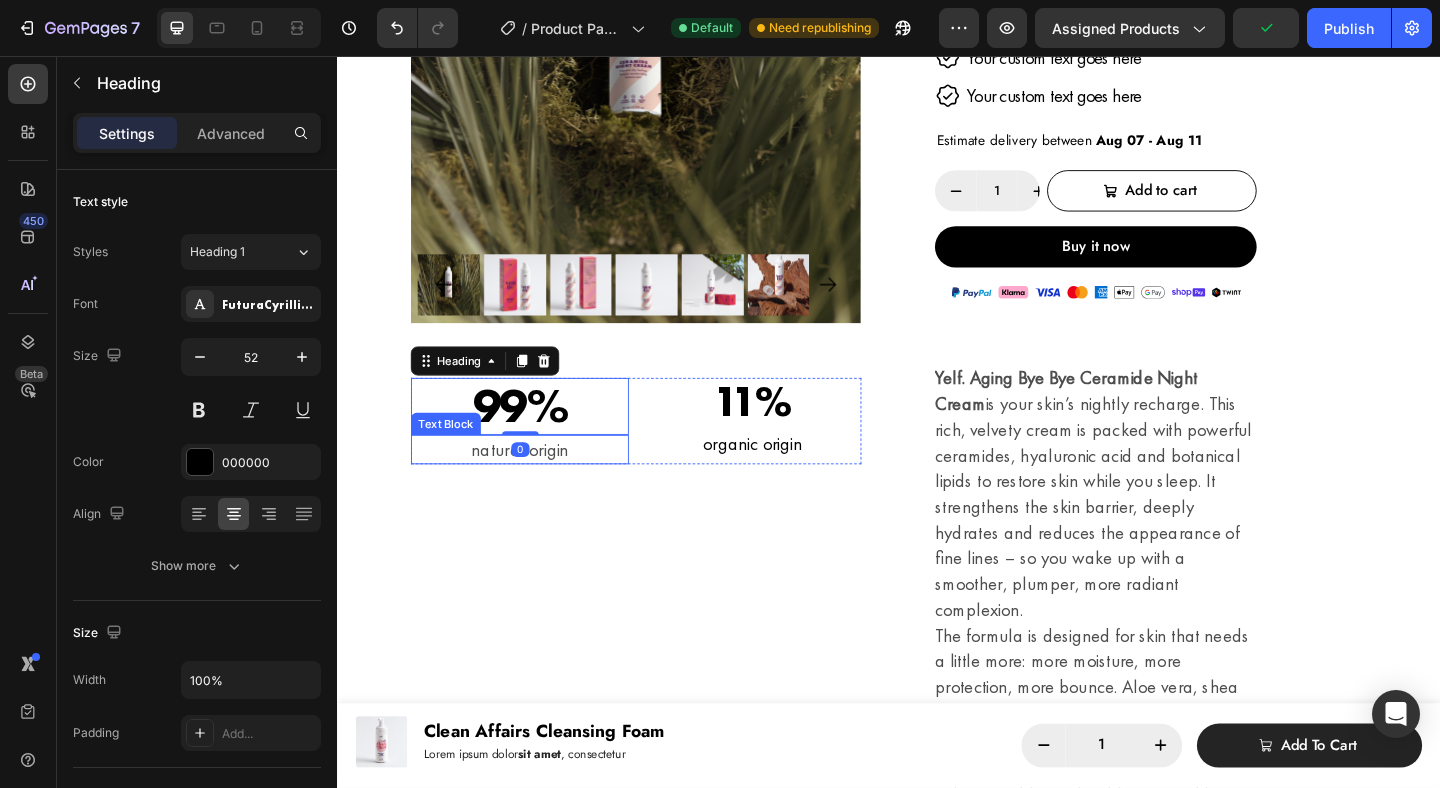 click on "natural origin" at bounding box center [535, 484] 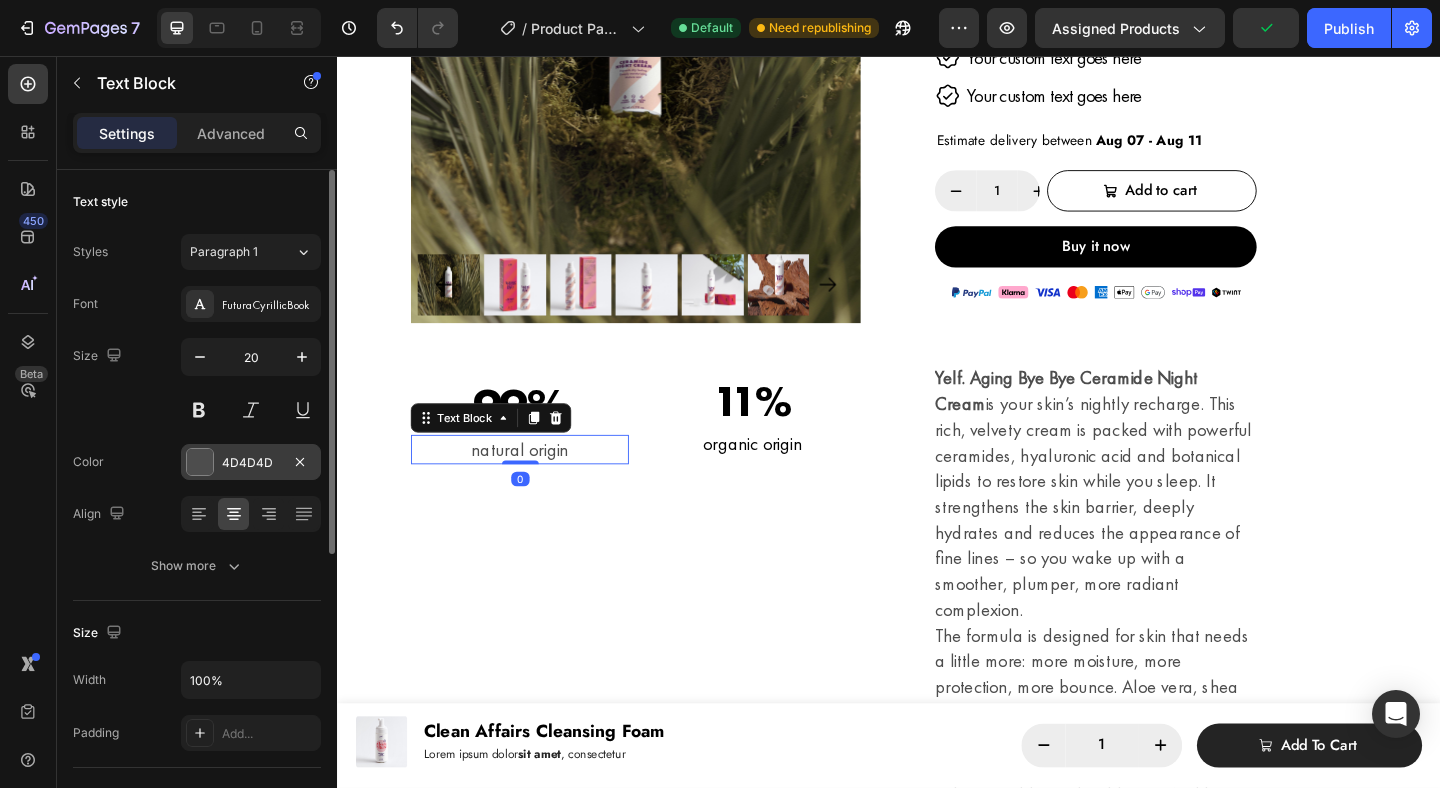 click on "4D4D4D" at bounding box center [251, 463] 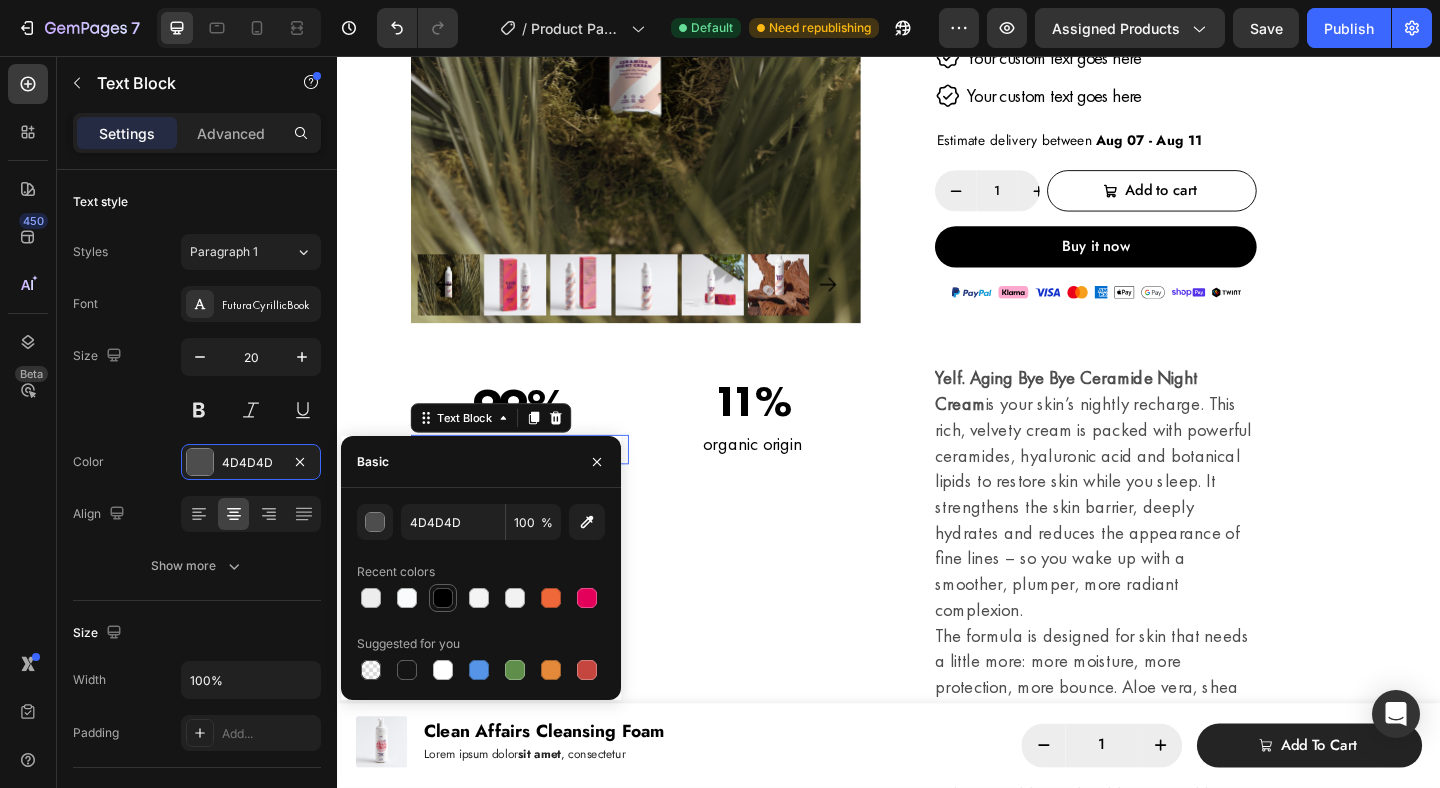 click at bounding box center (443, 598) 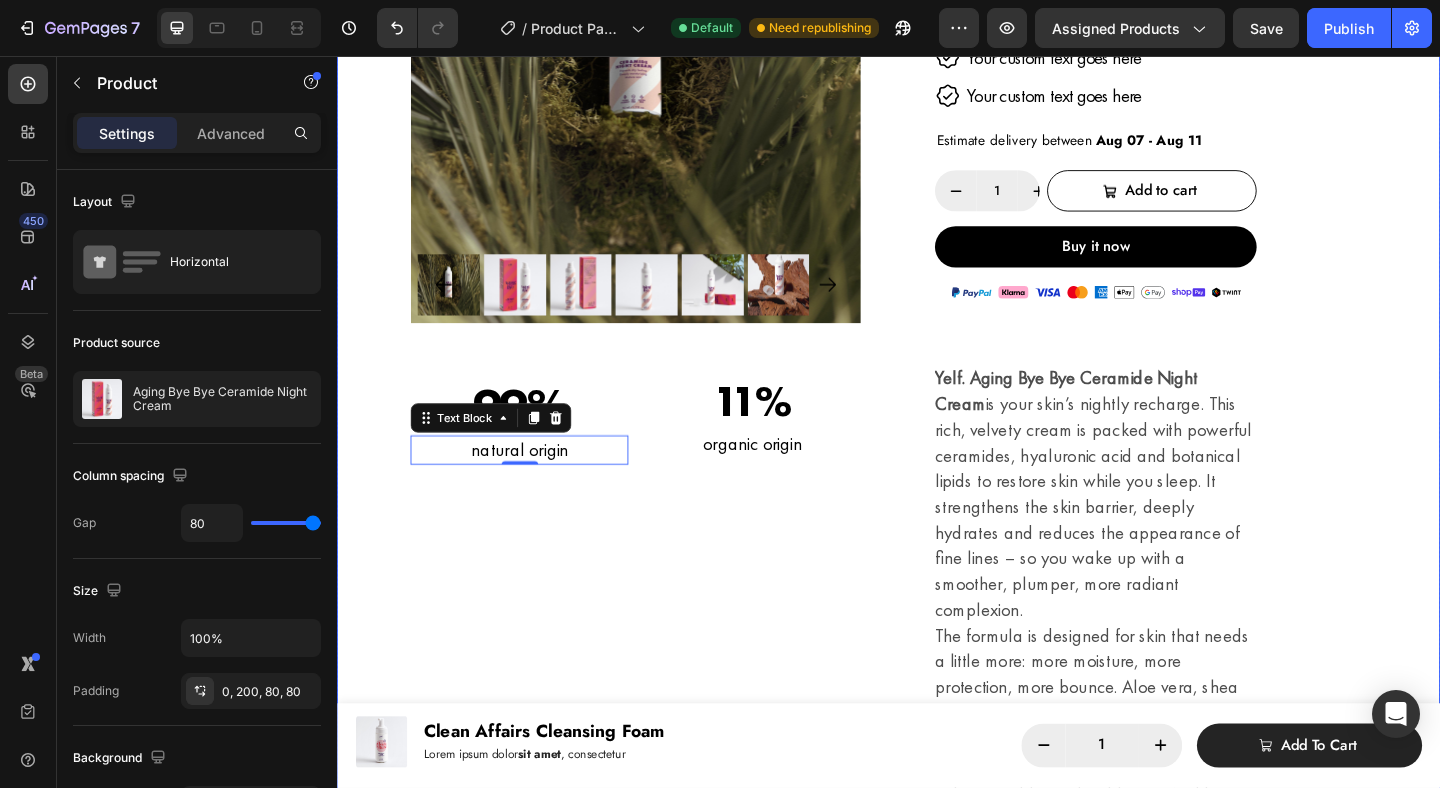 click on "Product Images 99% Heading natural origin Text Block   0 11% Heading organic origin Text Block Row" at bounding box center (662, 392) 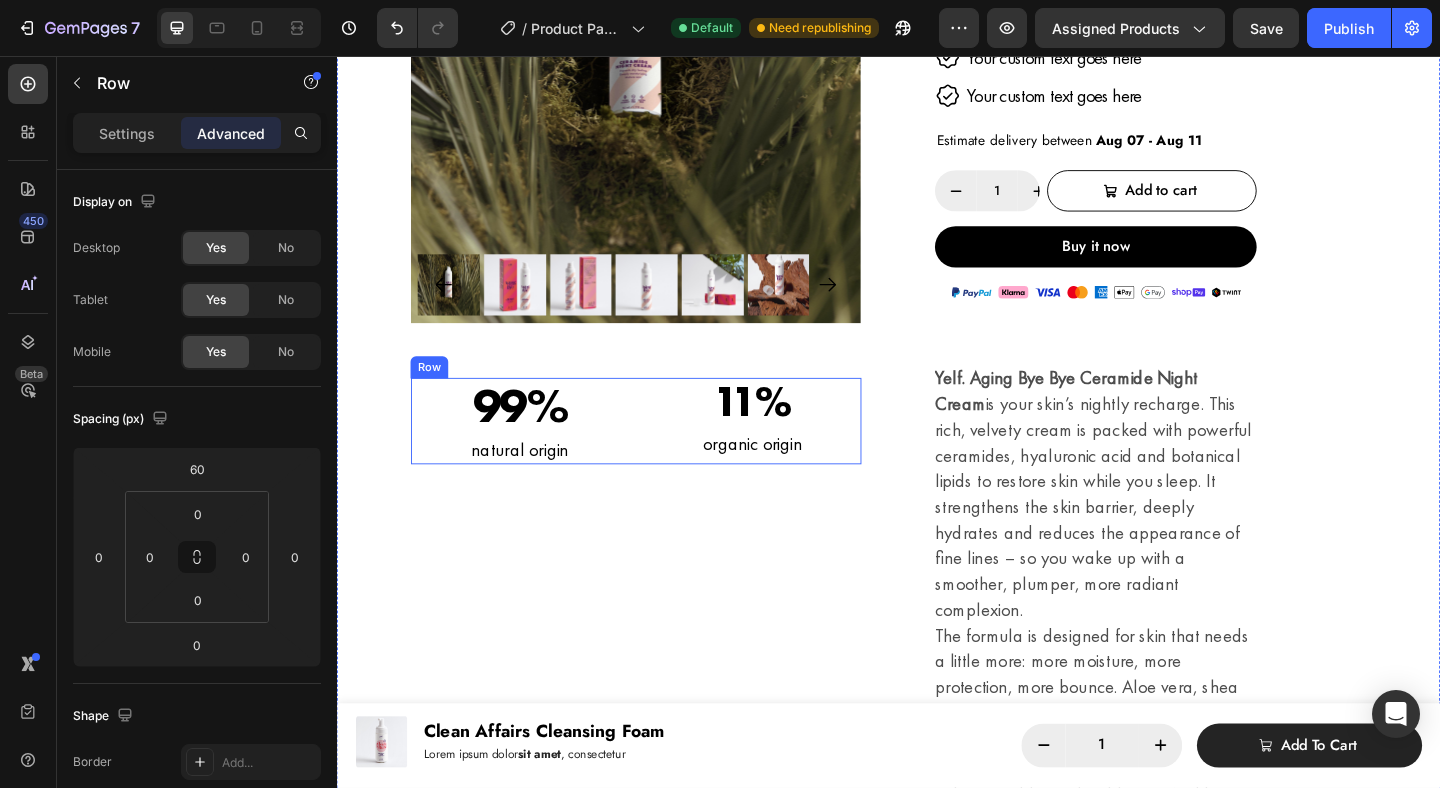 click on "99% Heading natural origin Text Block 11% Heading organic origin Text Block Row" at bounding box center (662, 452) 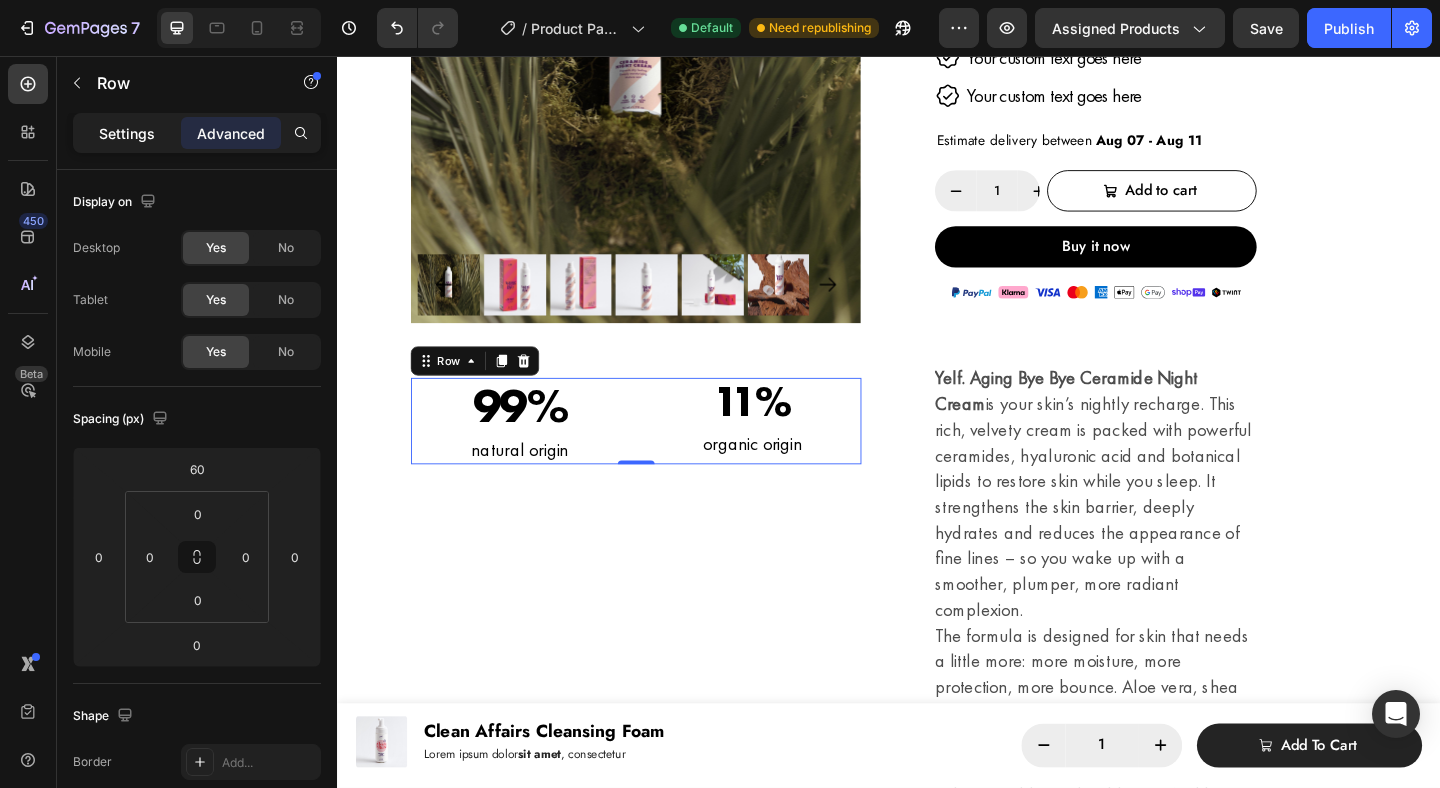 click on "Settings" at bounding box center (127, 133) 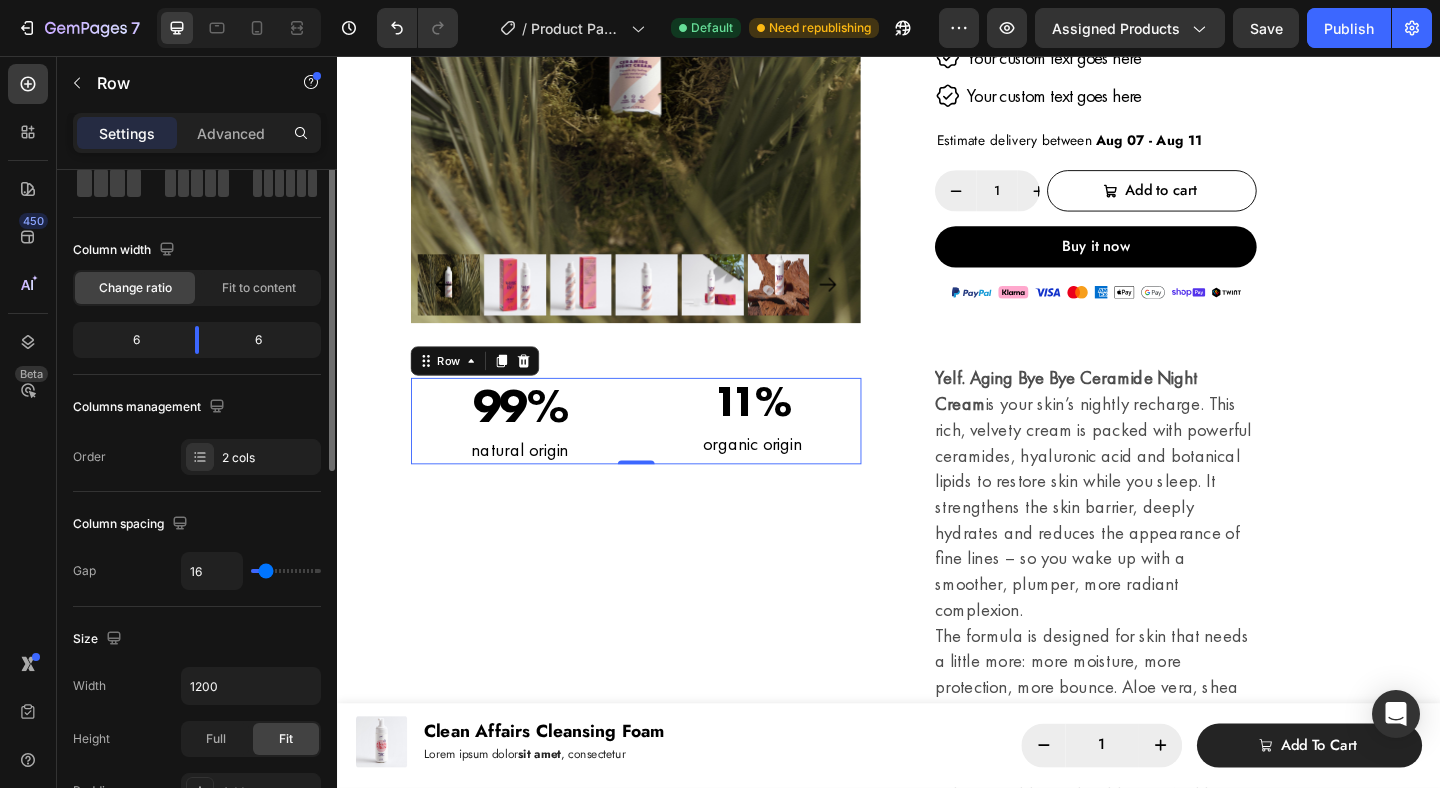 scroll, scrollTop: 115, scrollLeft: 0, axis: vertical 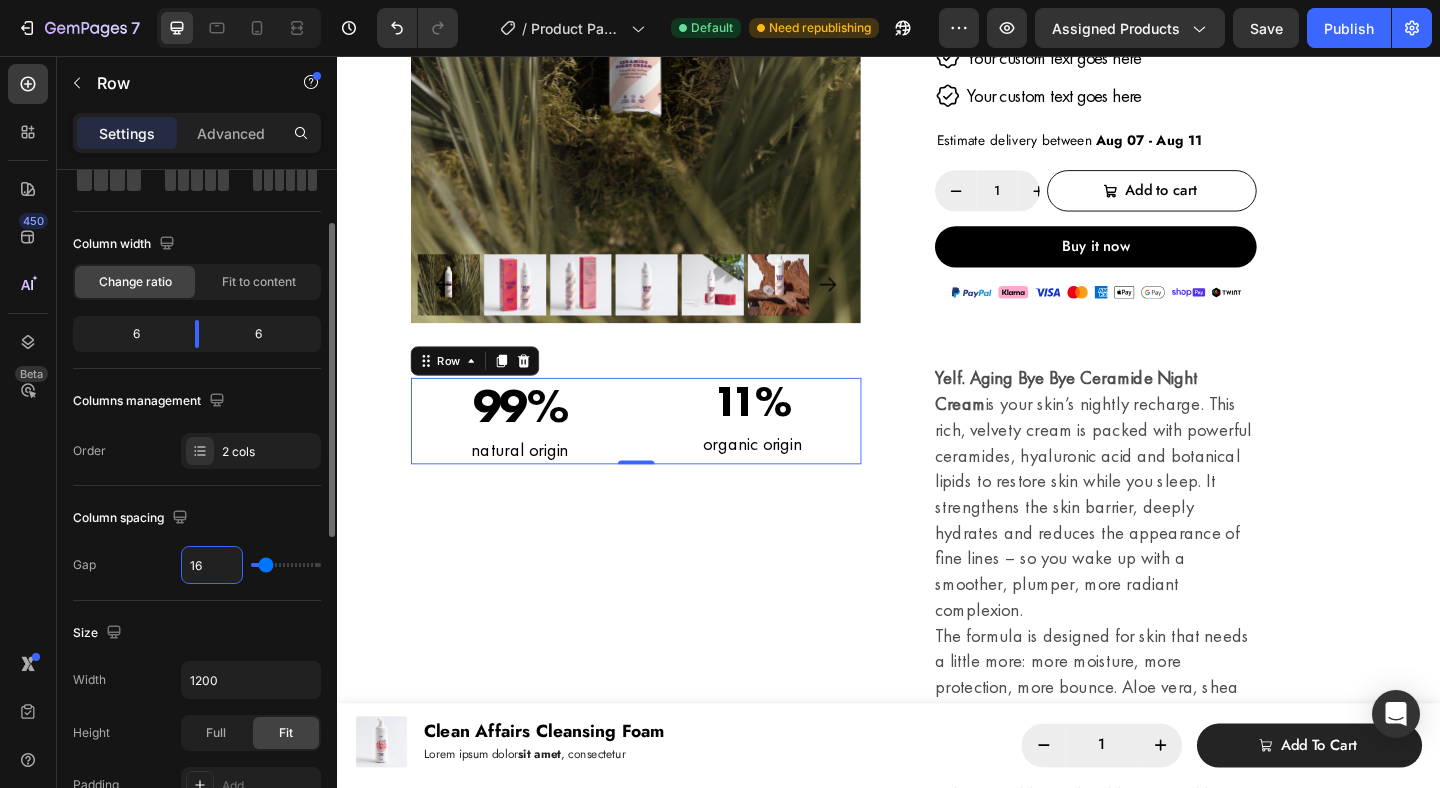 click on "16" at bounding box center [212, 565] 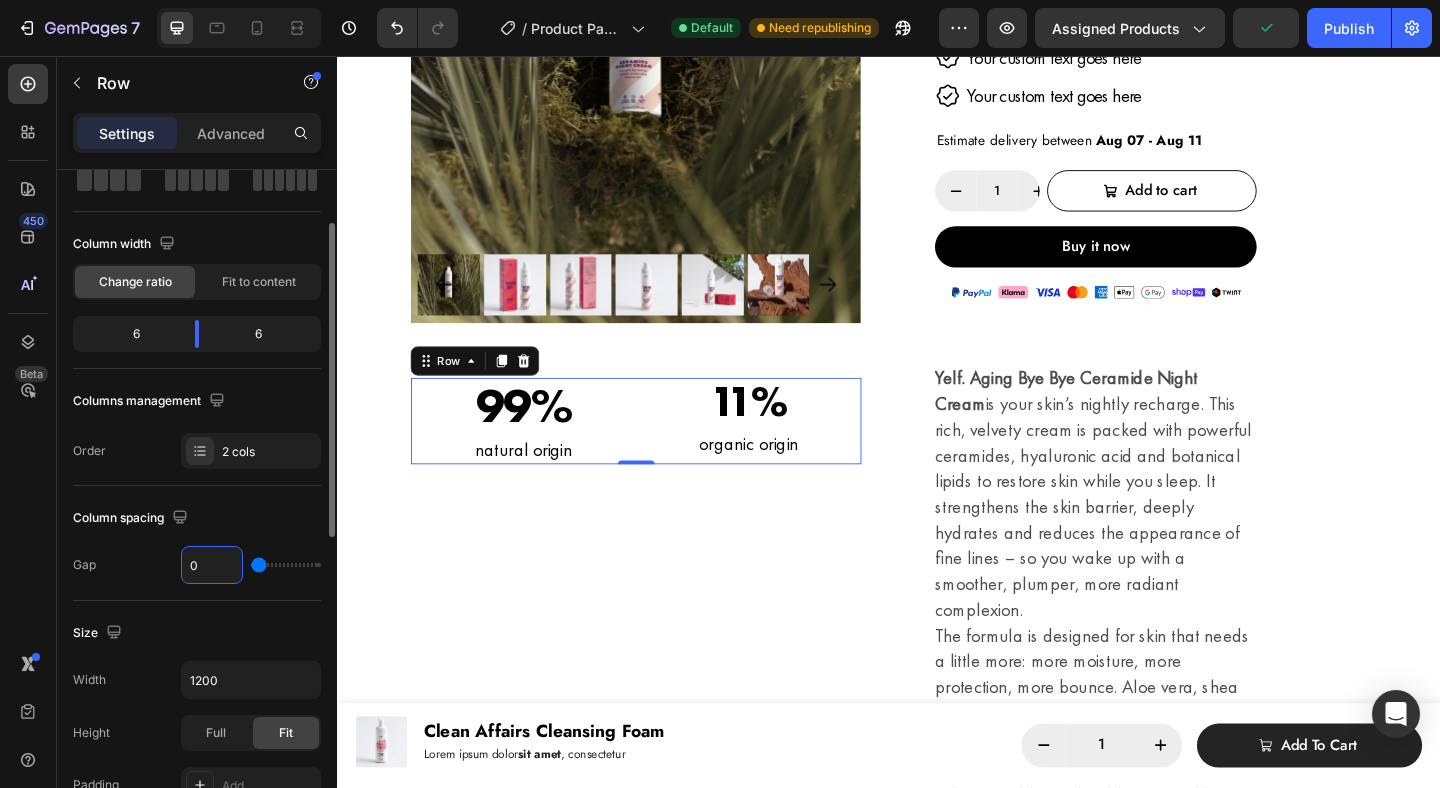 type on "0" 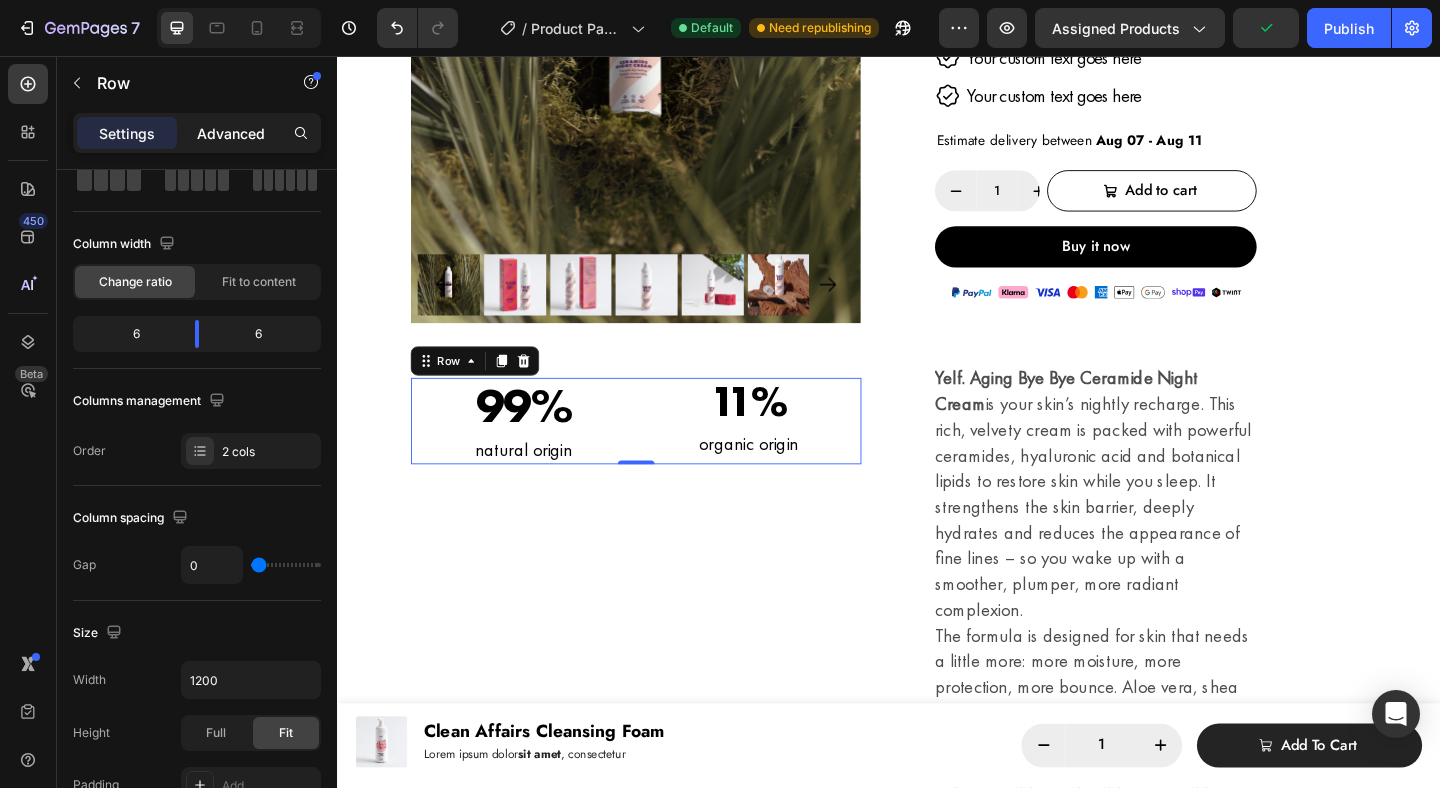 click on "Advanced" at bounding box center [231, 133] 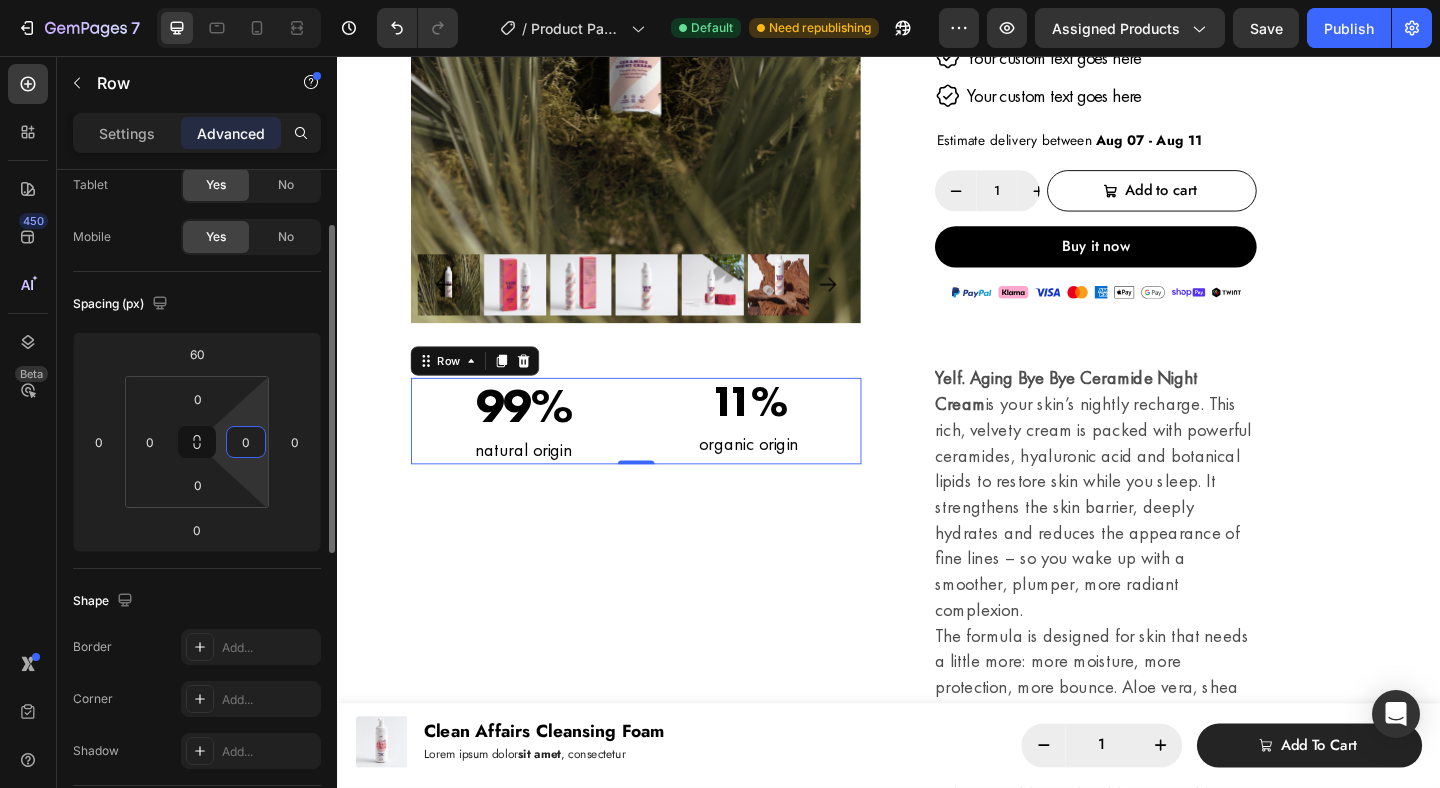 click on "0" at bounding box center (246, 442) 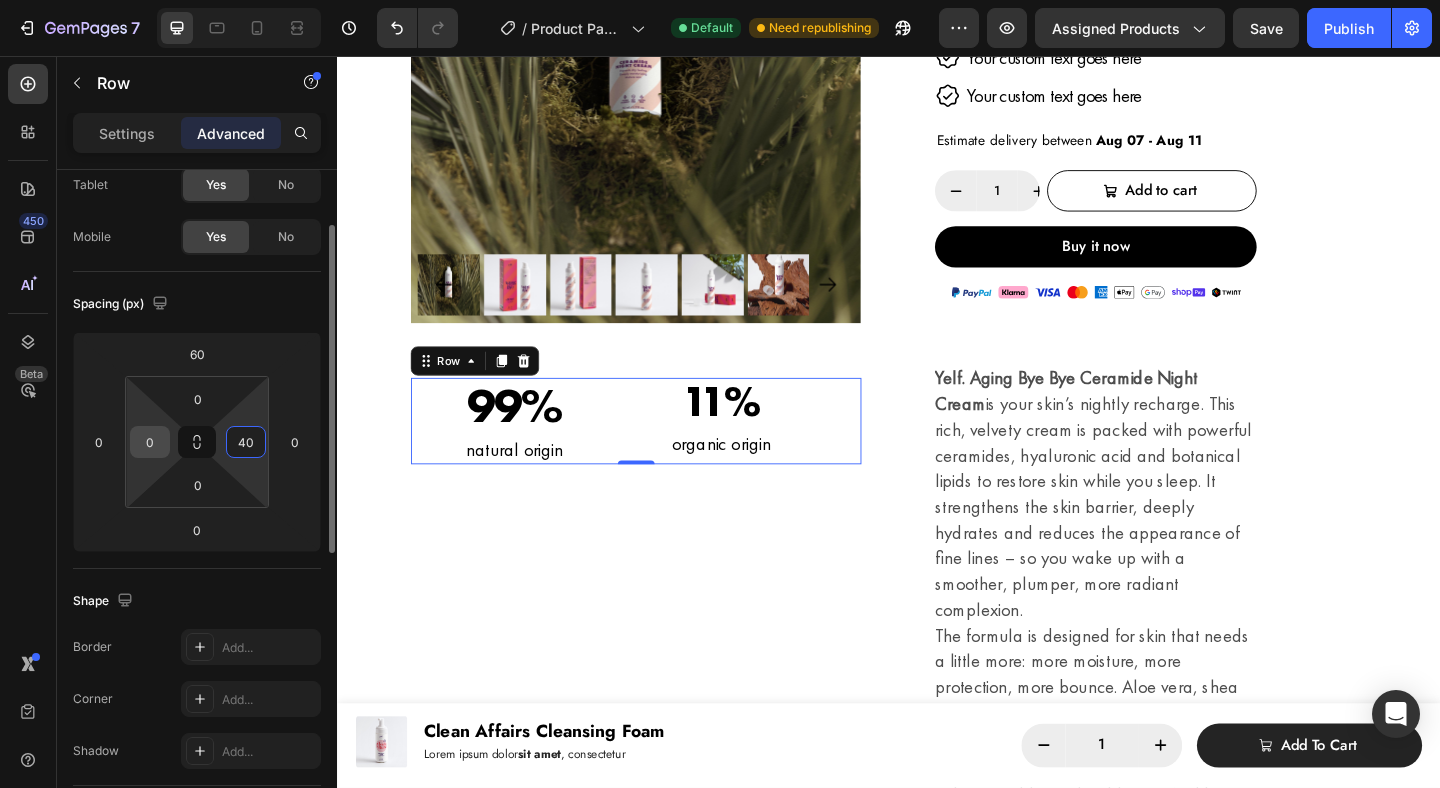 type on "40" 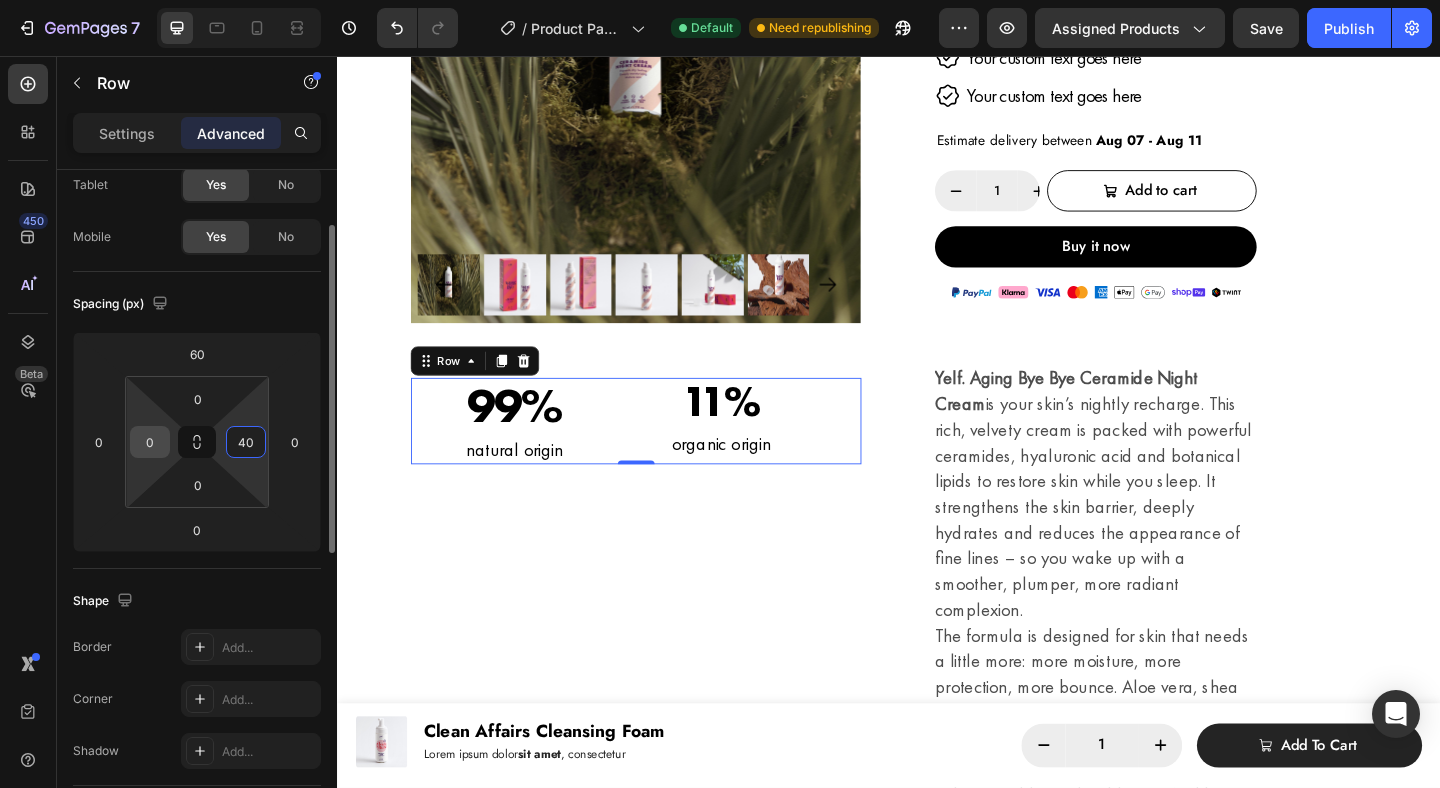 click on "0" at bounding box center [150, 442] 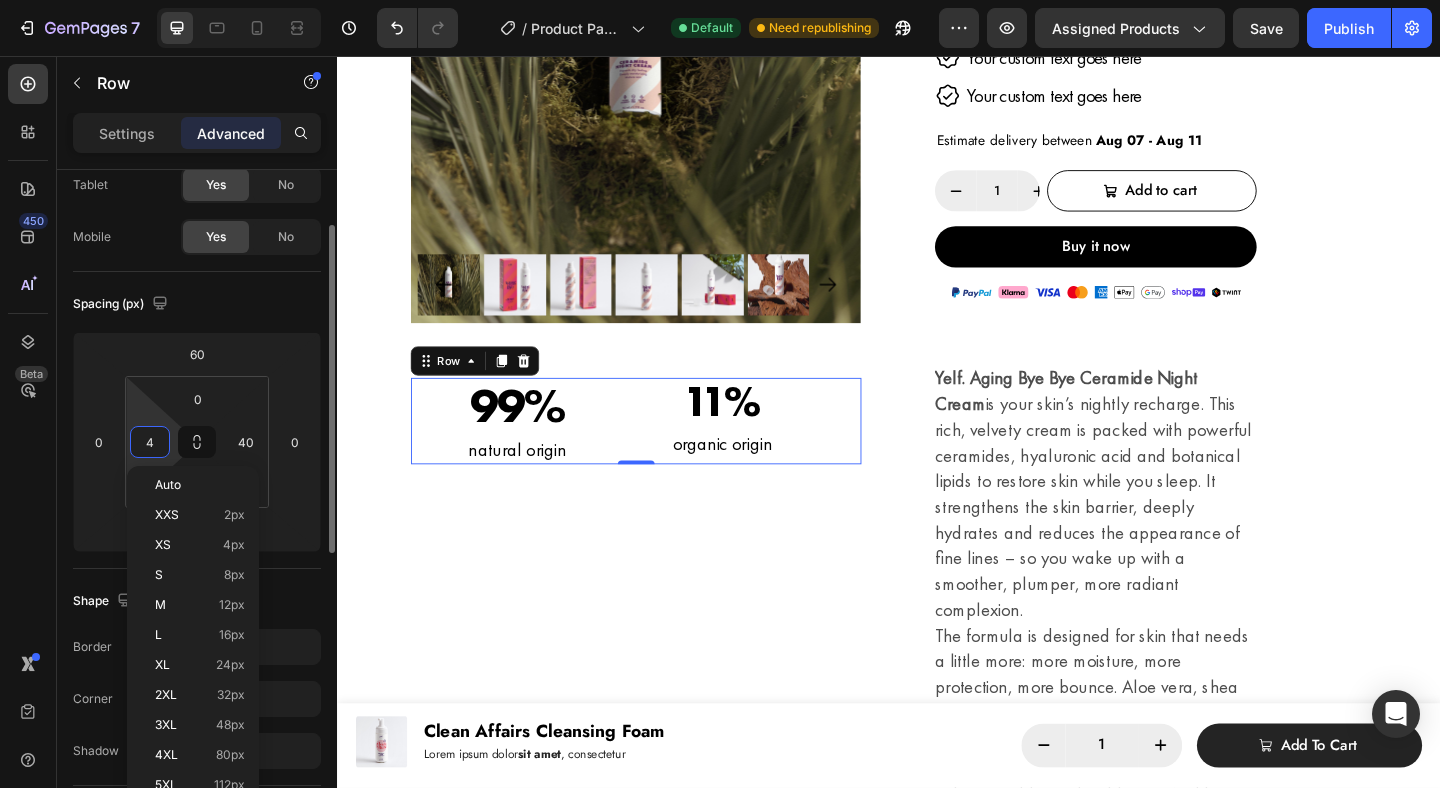 type on "40" 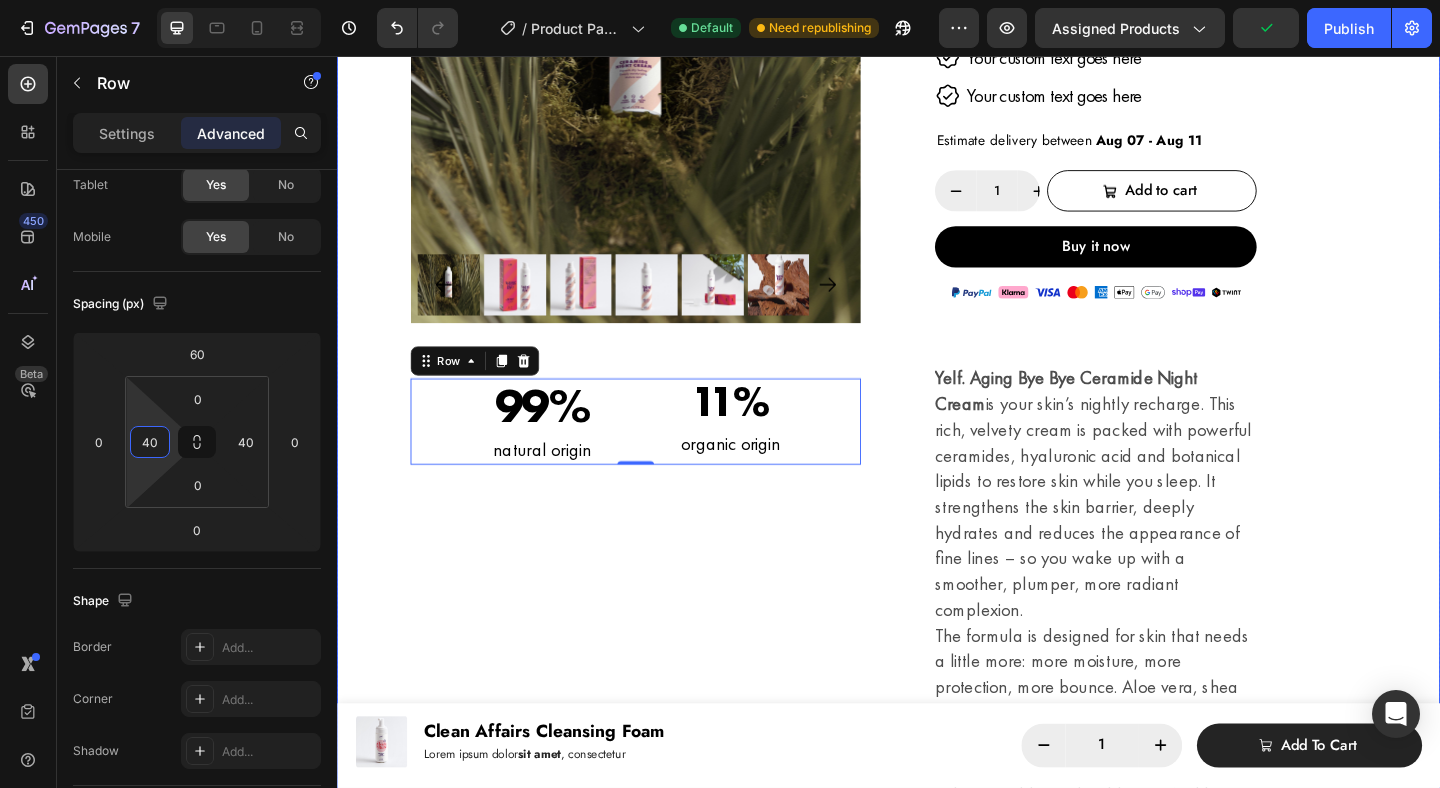 click on "Product Images 99% Heading natural origin Text Block 11% Heading organic origin Text Block Row   0" at bounding box center (662, 392) 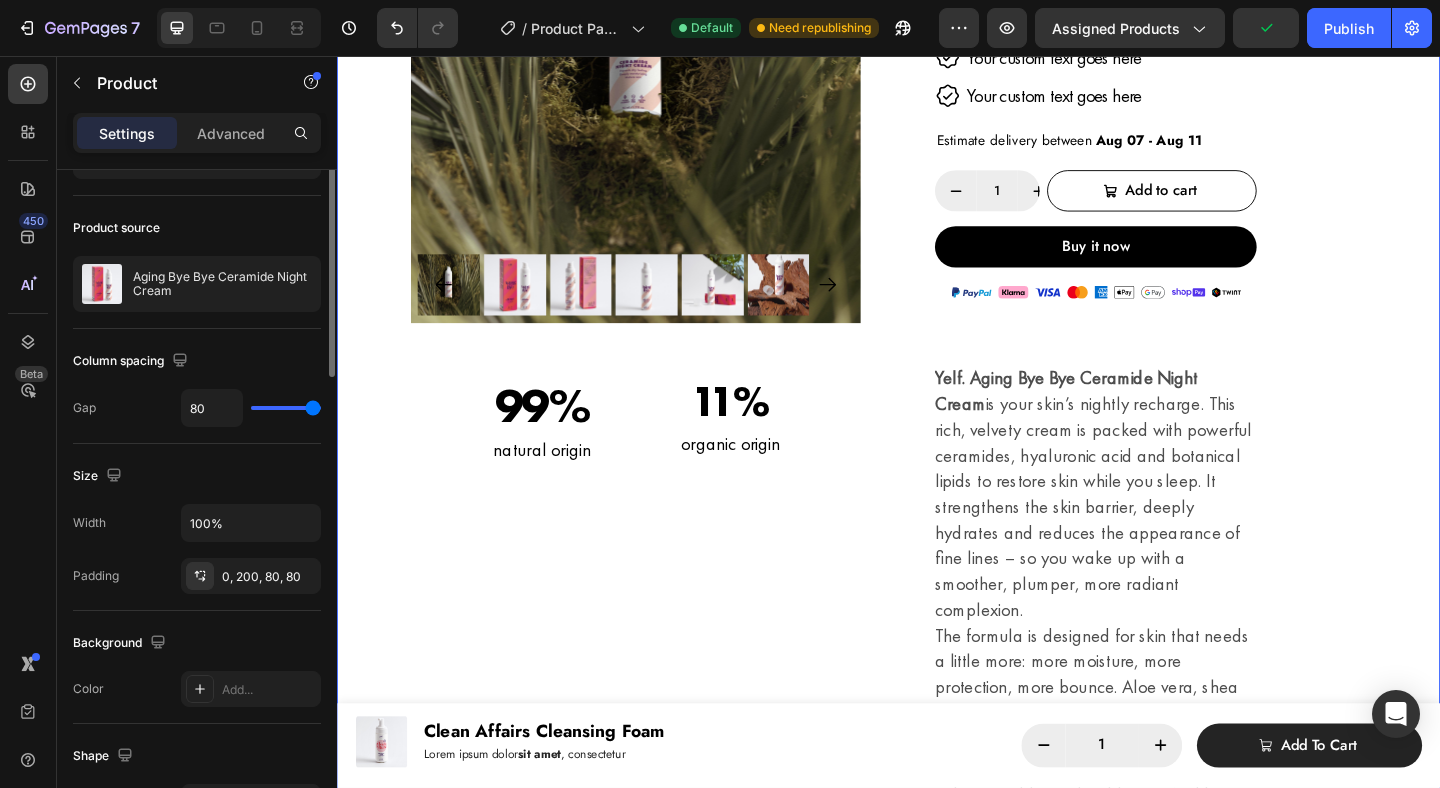 scroll, scrollTop: 0, scrollLeft: 0, axis: both 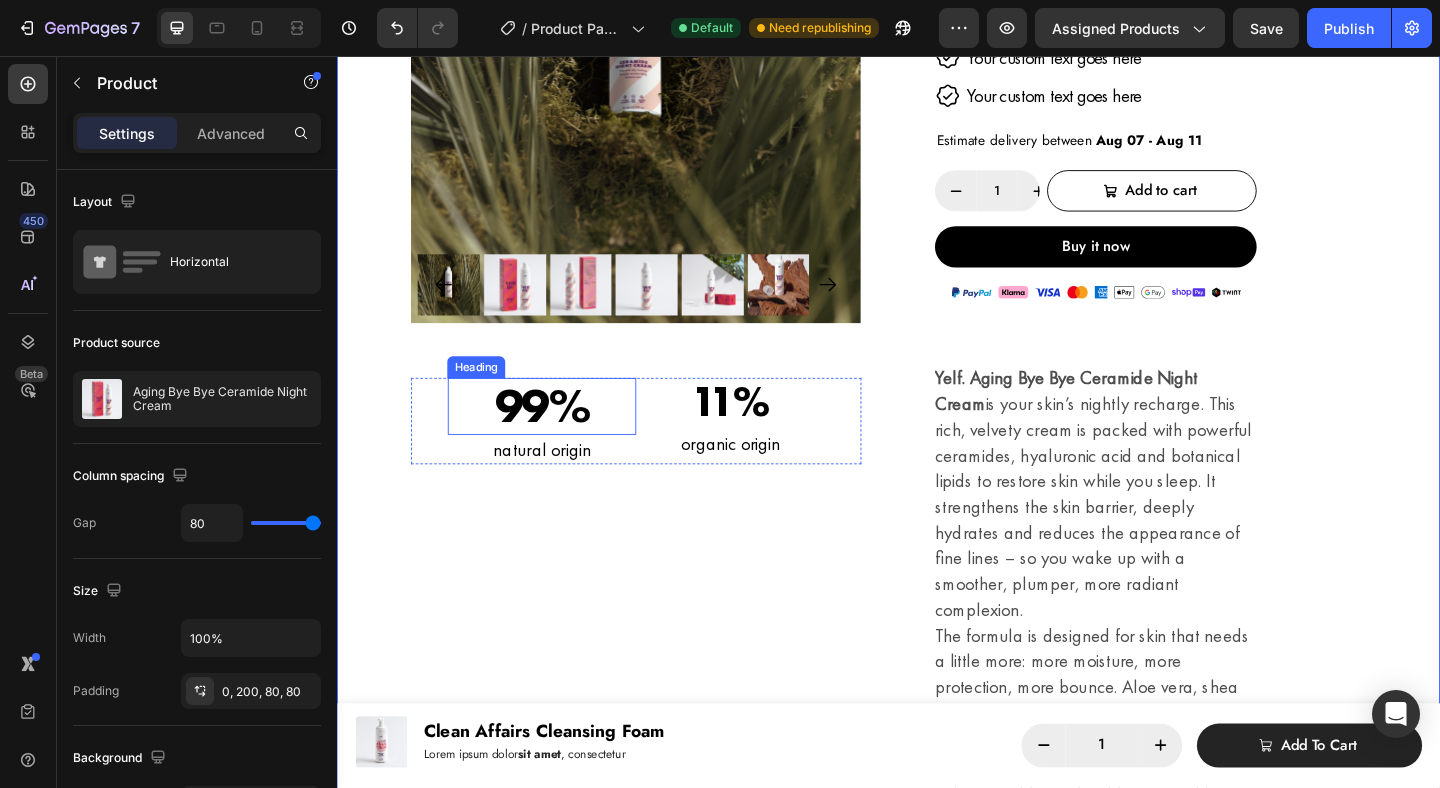 click on "99%" at bounding box center (559, 436) 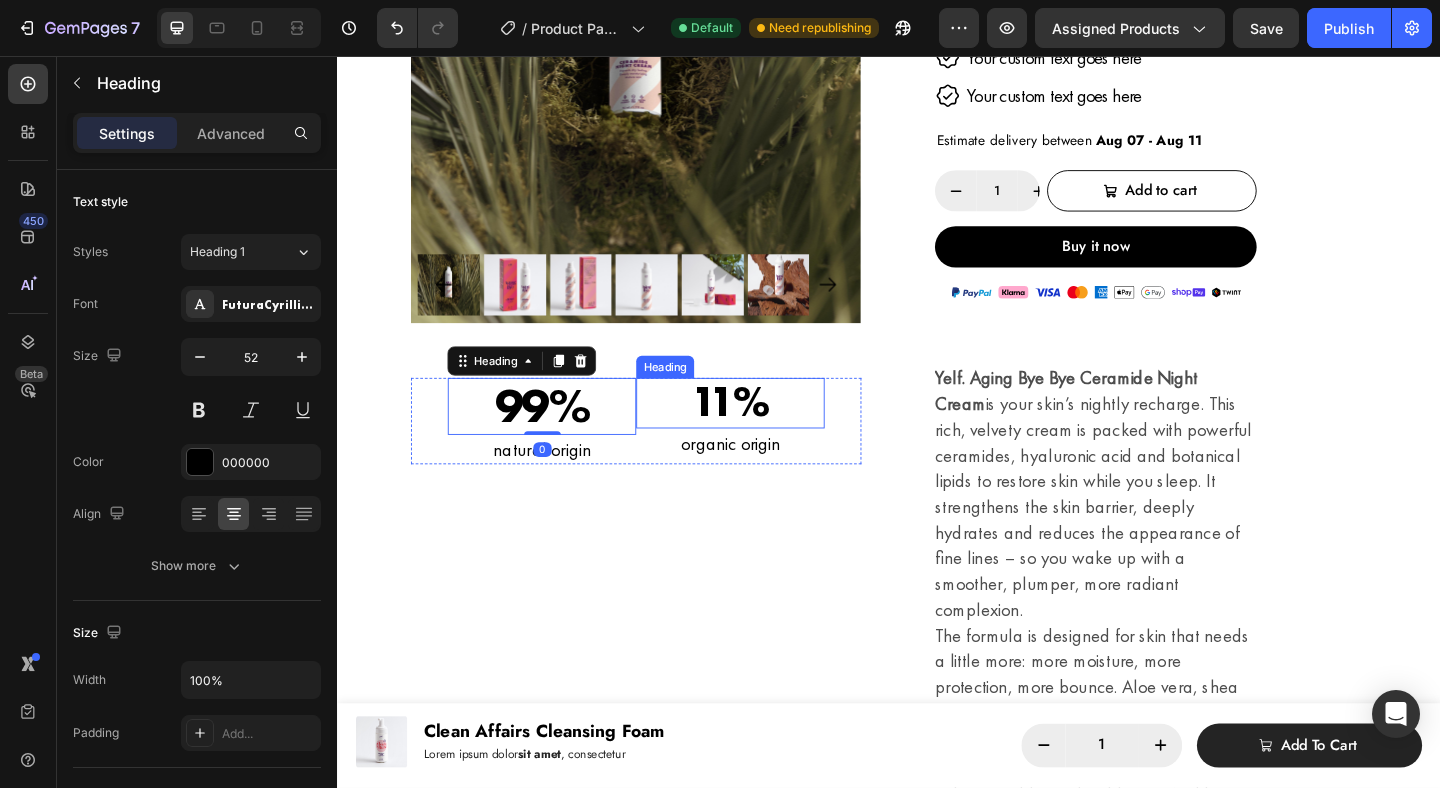 click on "11%" at bounding box center (764, 433) 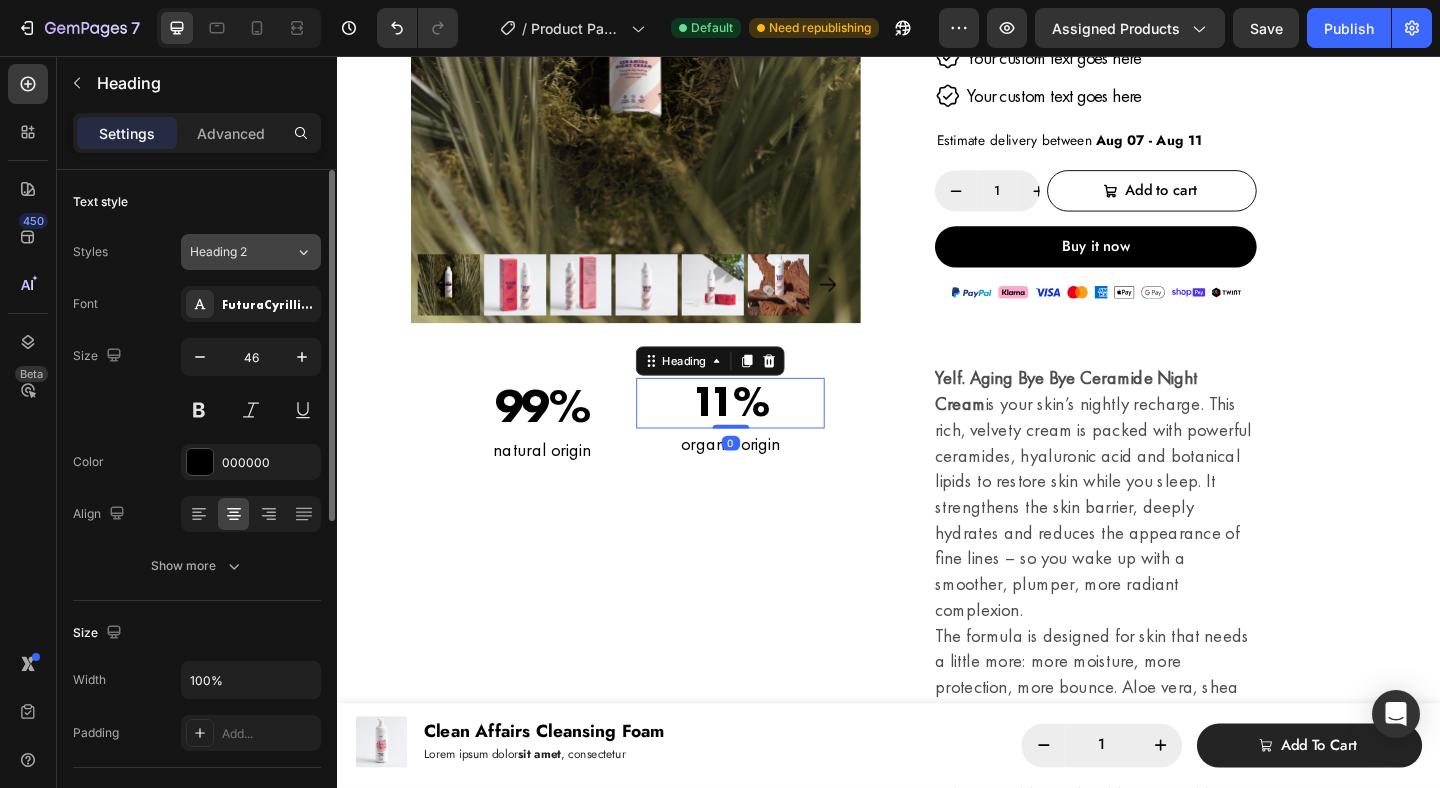click on "Heading 2" at bounding box center [242, 252] 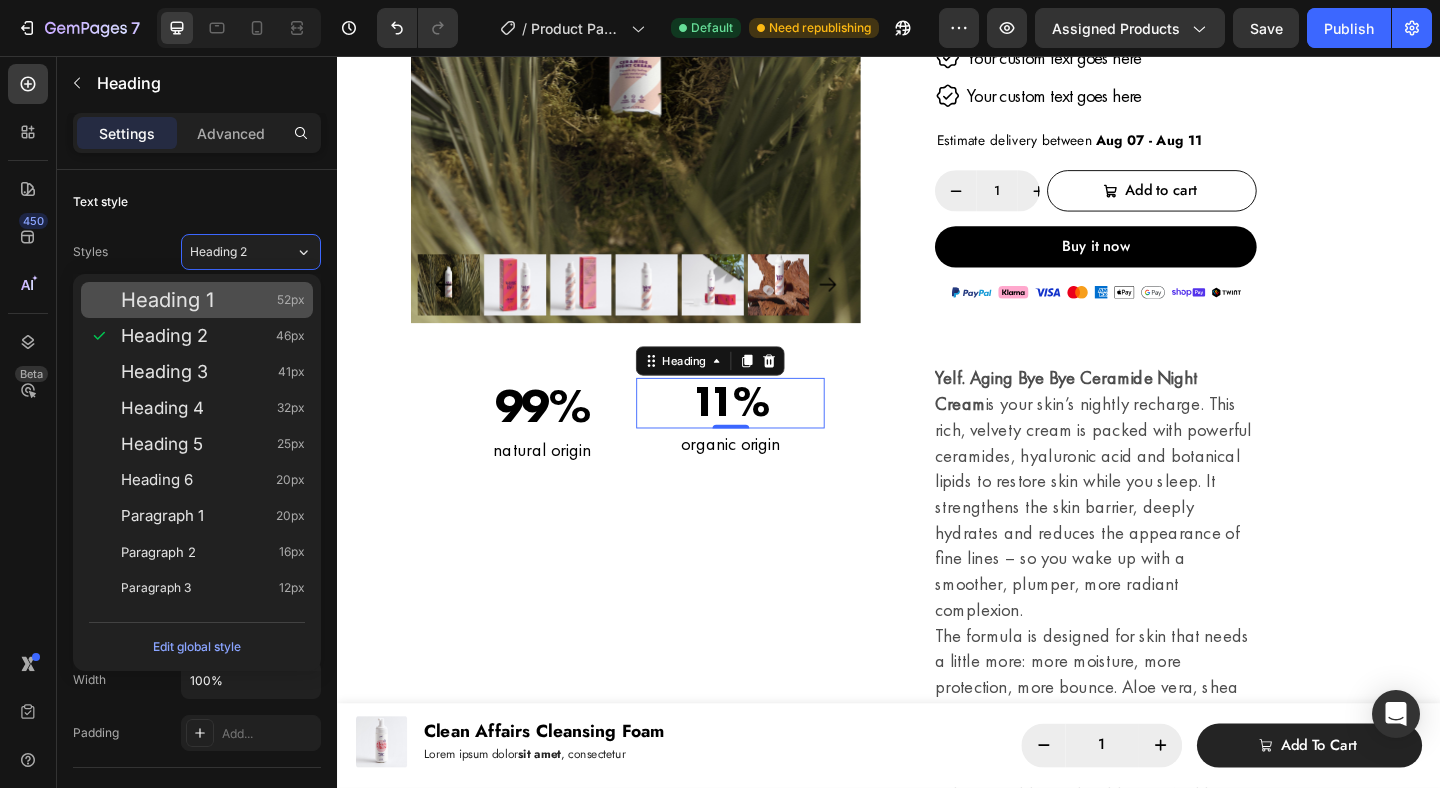 click on "Heading 1 52px" at bounding box center (213, 300) 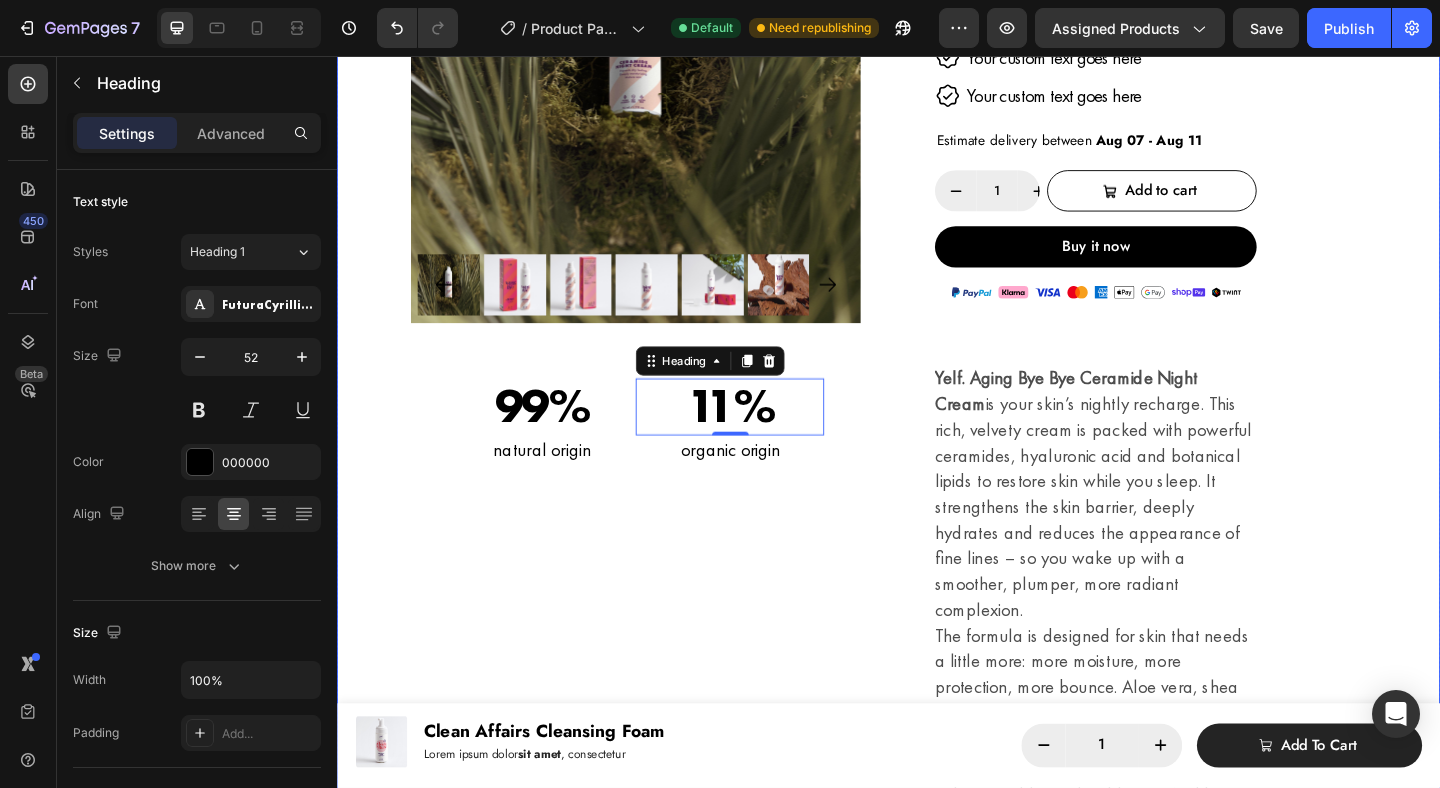 click on "Product Images 99% Heading natural origin Text Block 11% Heading   0 organic origin Text Block Row" at bounding box center [662, 392] 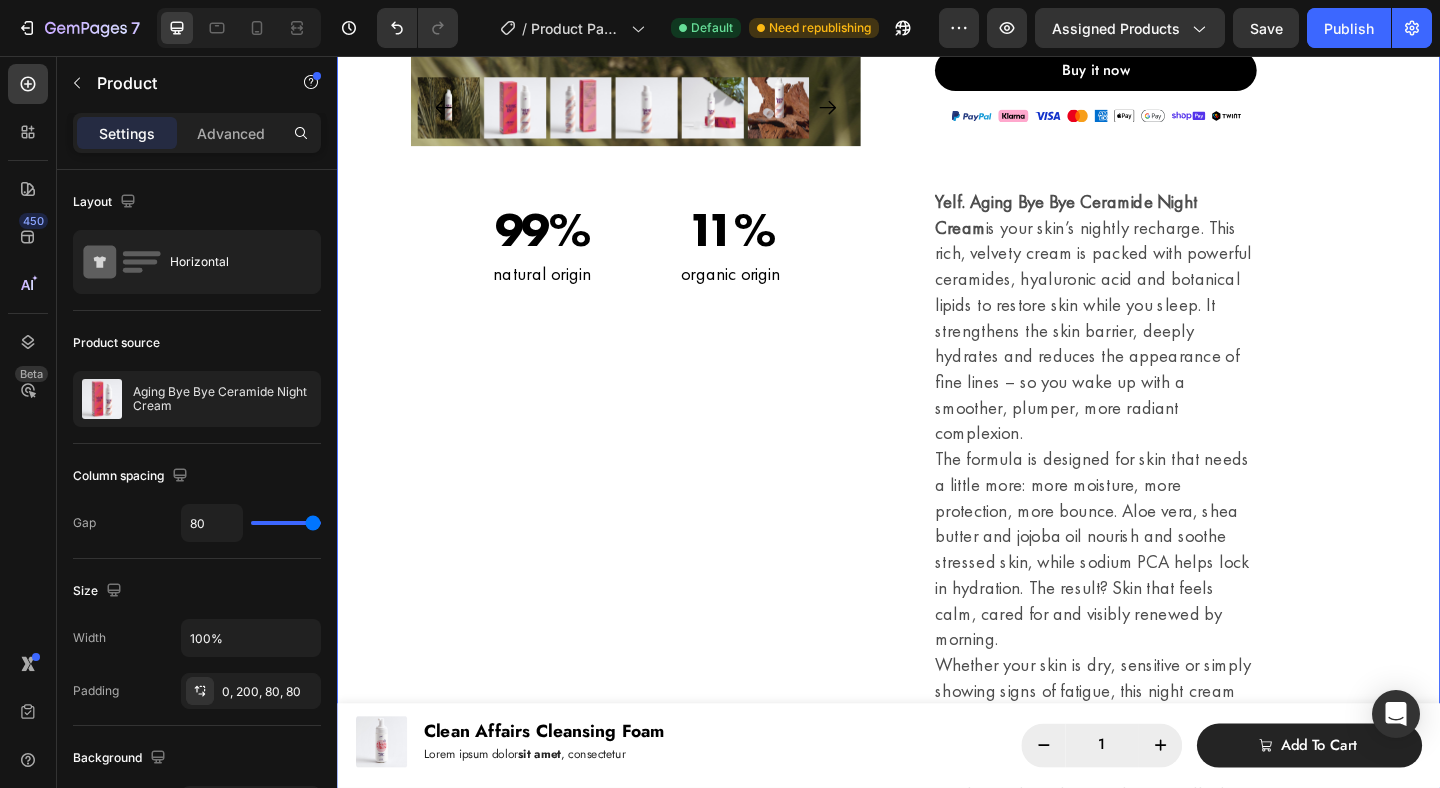 scroll, scrollTop: 663, scrollLeft: 0, axis: vertical 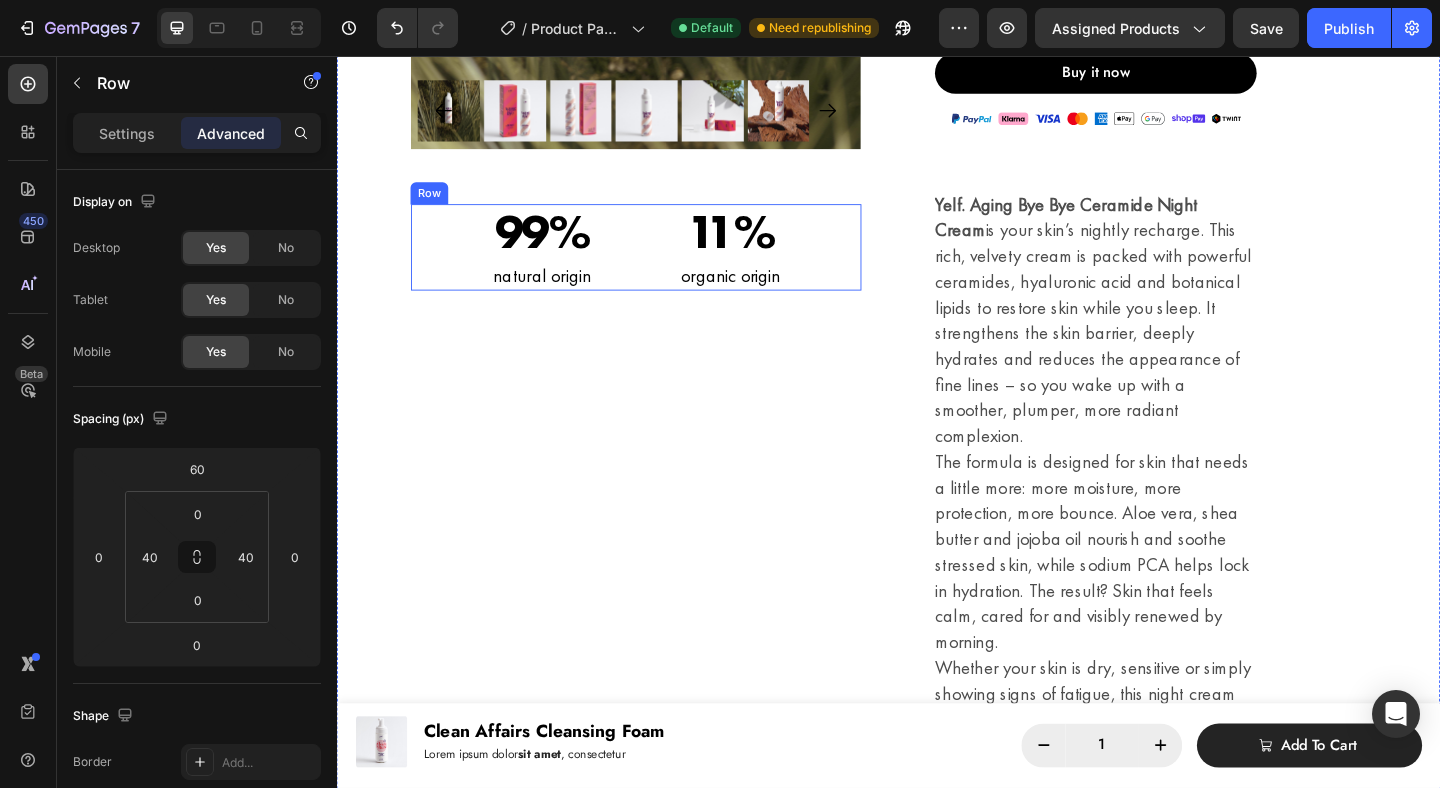 click on "99% Heading natural origin Text Block 11% Heading organic origin Text Block Row" at bounding box center [662, 263] 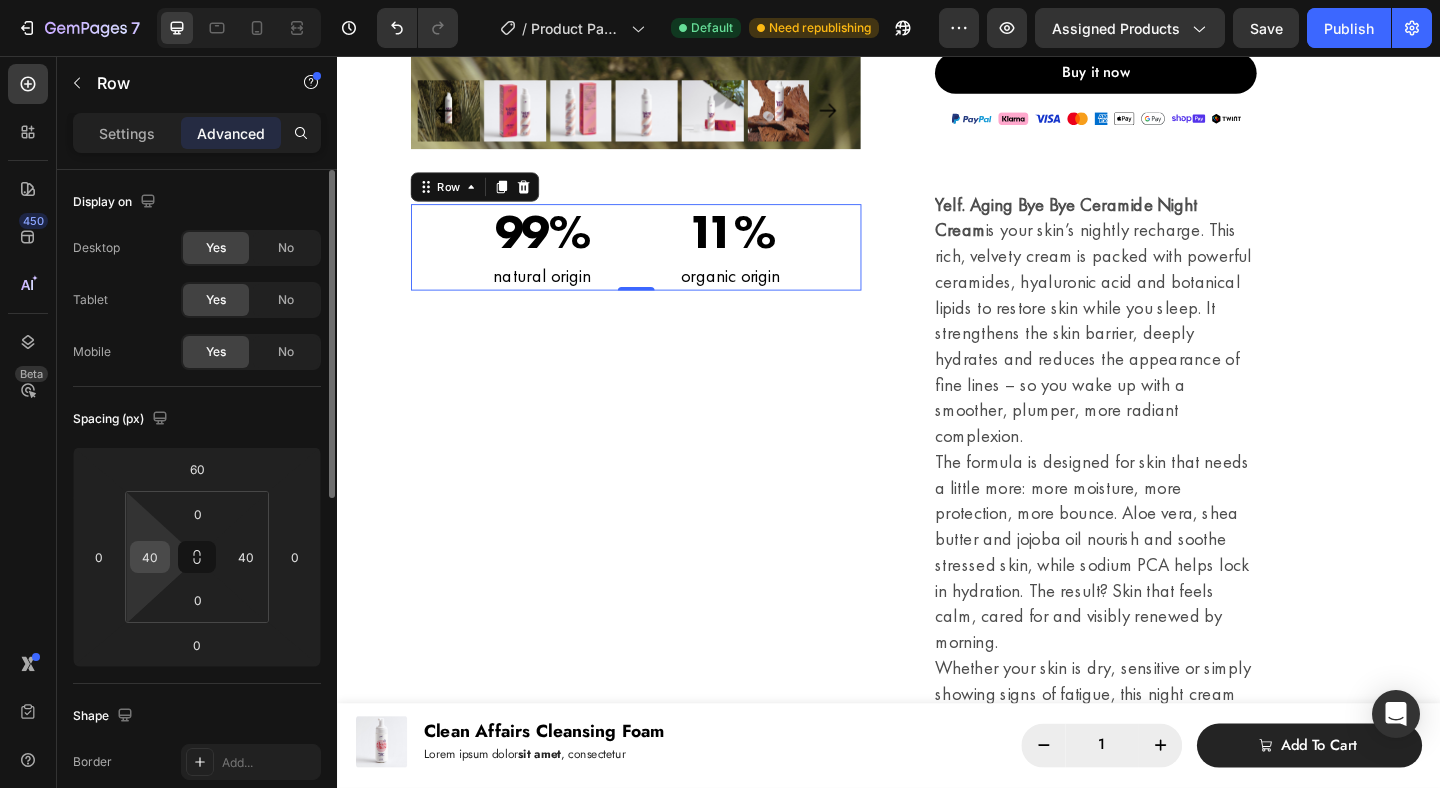 click on "40" at bounding box center [150, 557] 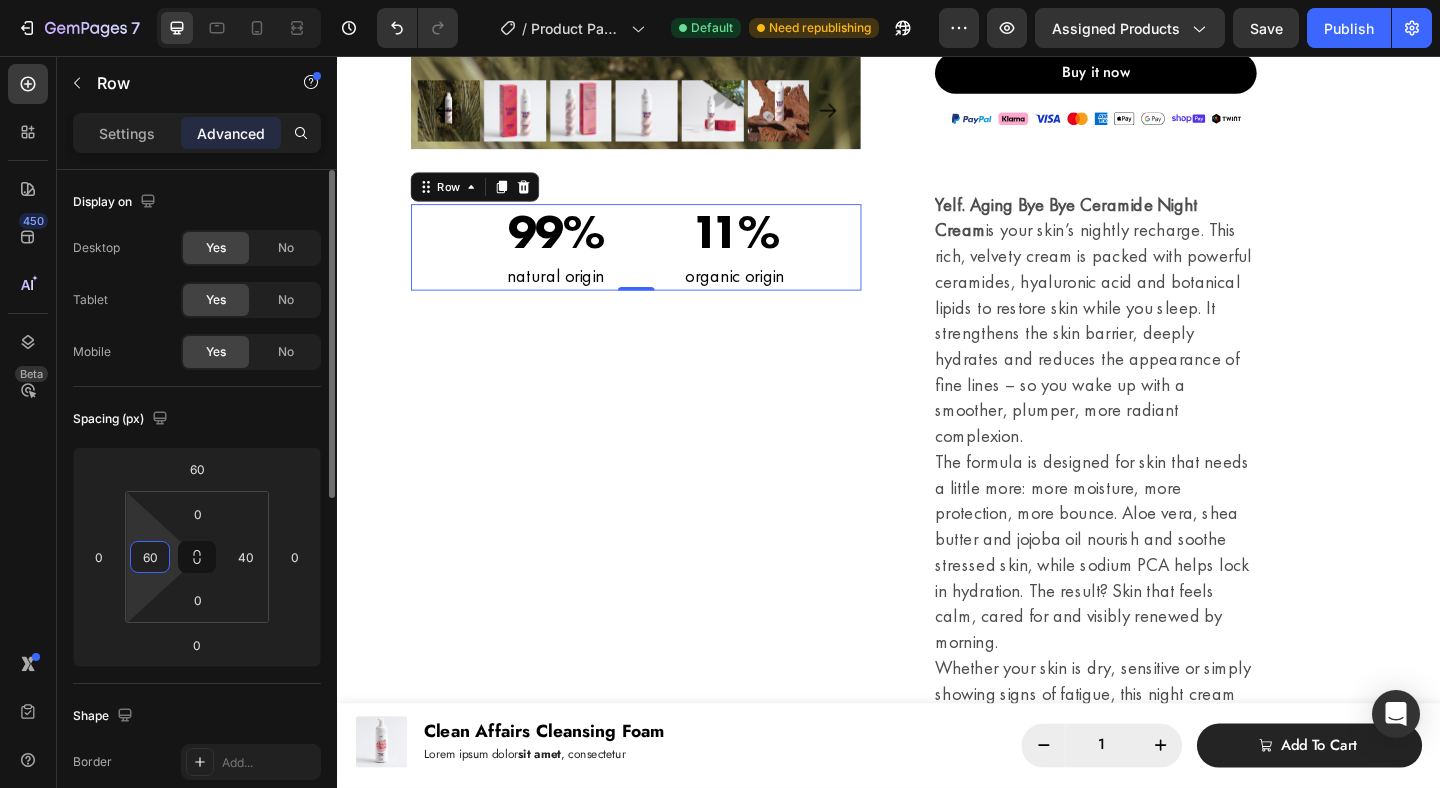 type on "60" 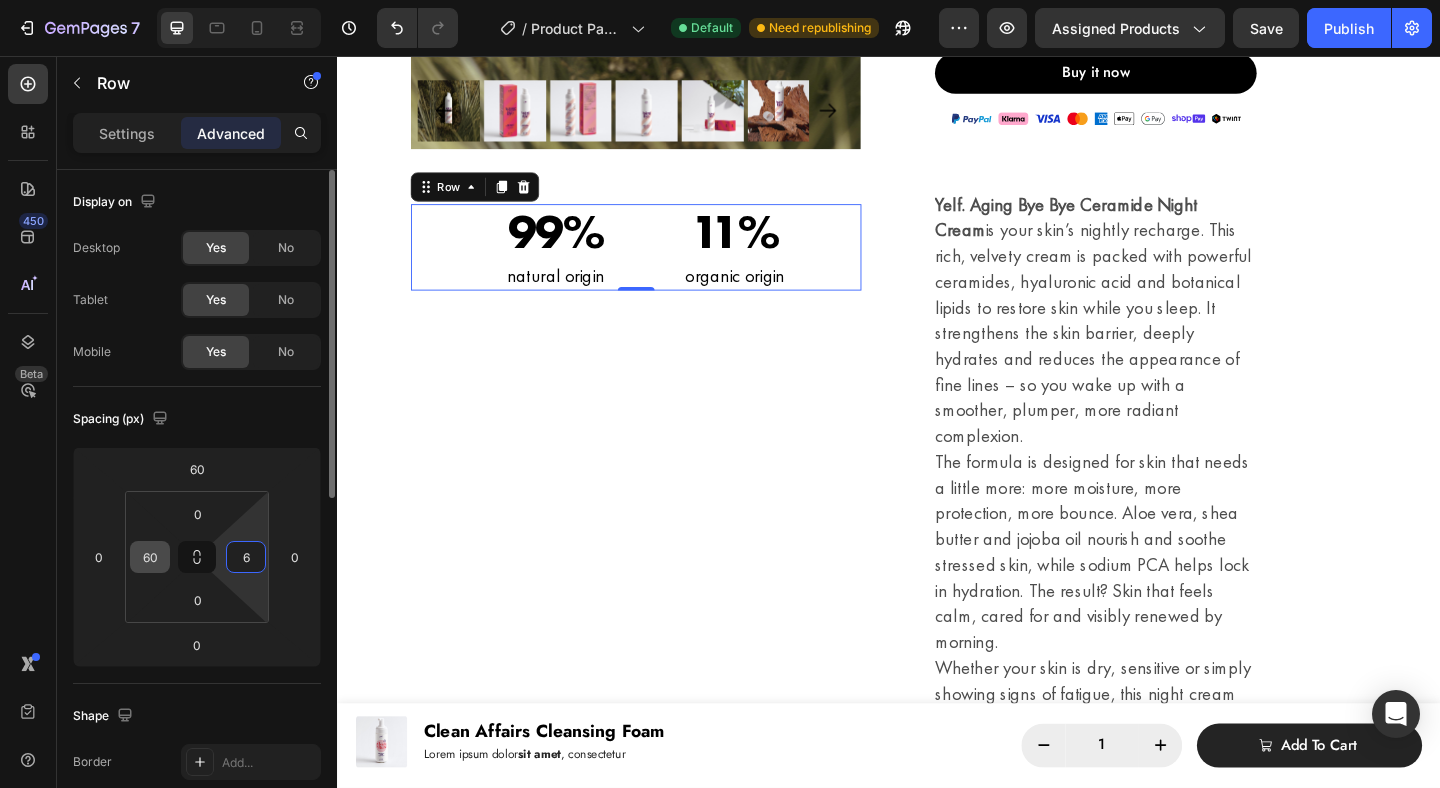 type on "60" 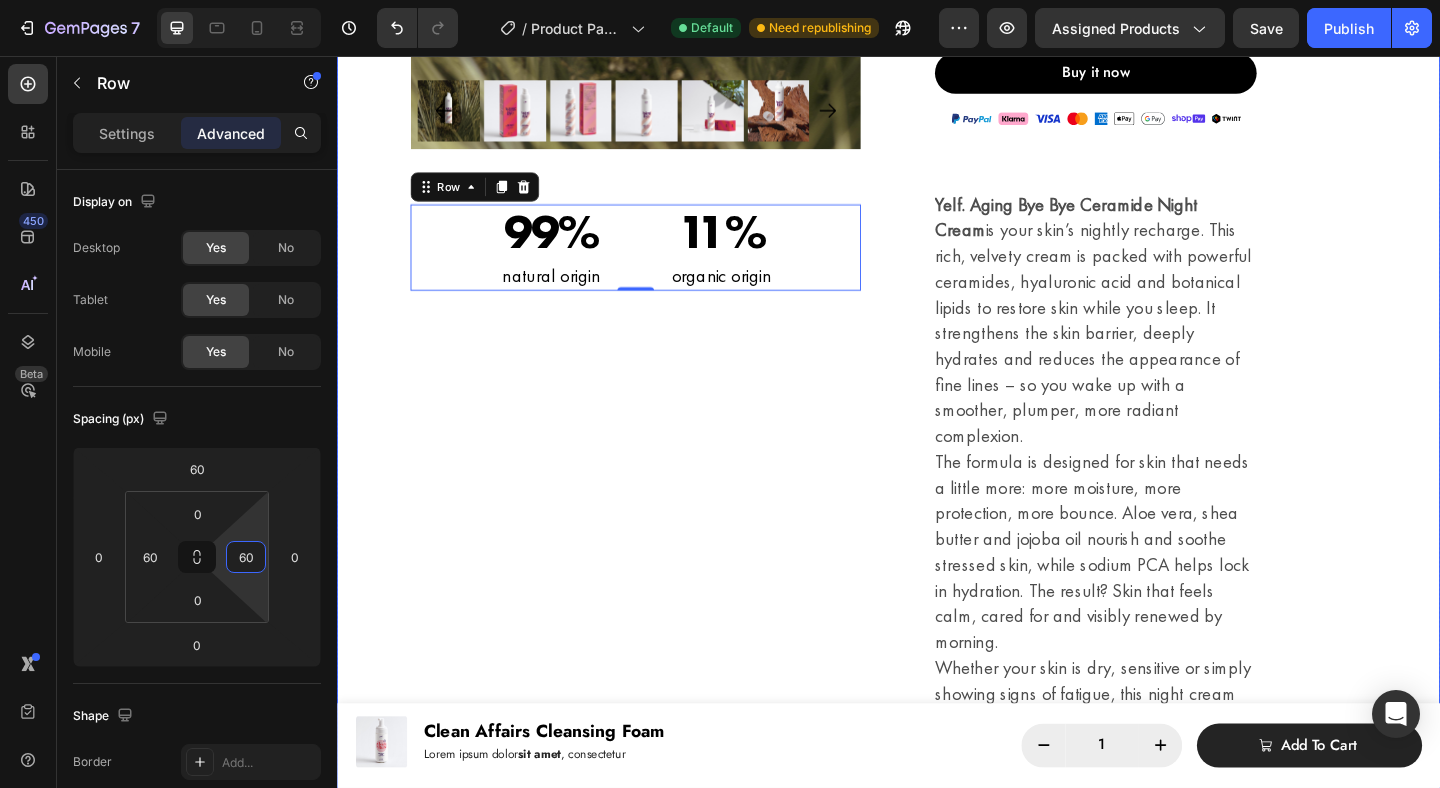 click on "Product Images 99% Heading natural origin Text Block 11% Heading organic origin Text Block Row   0" at bounding box center [662, 203] 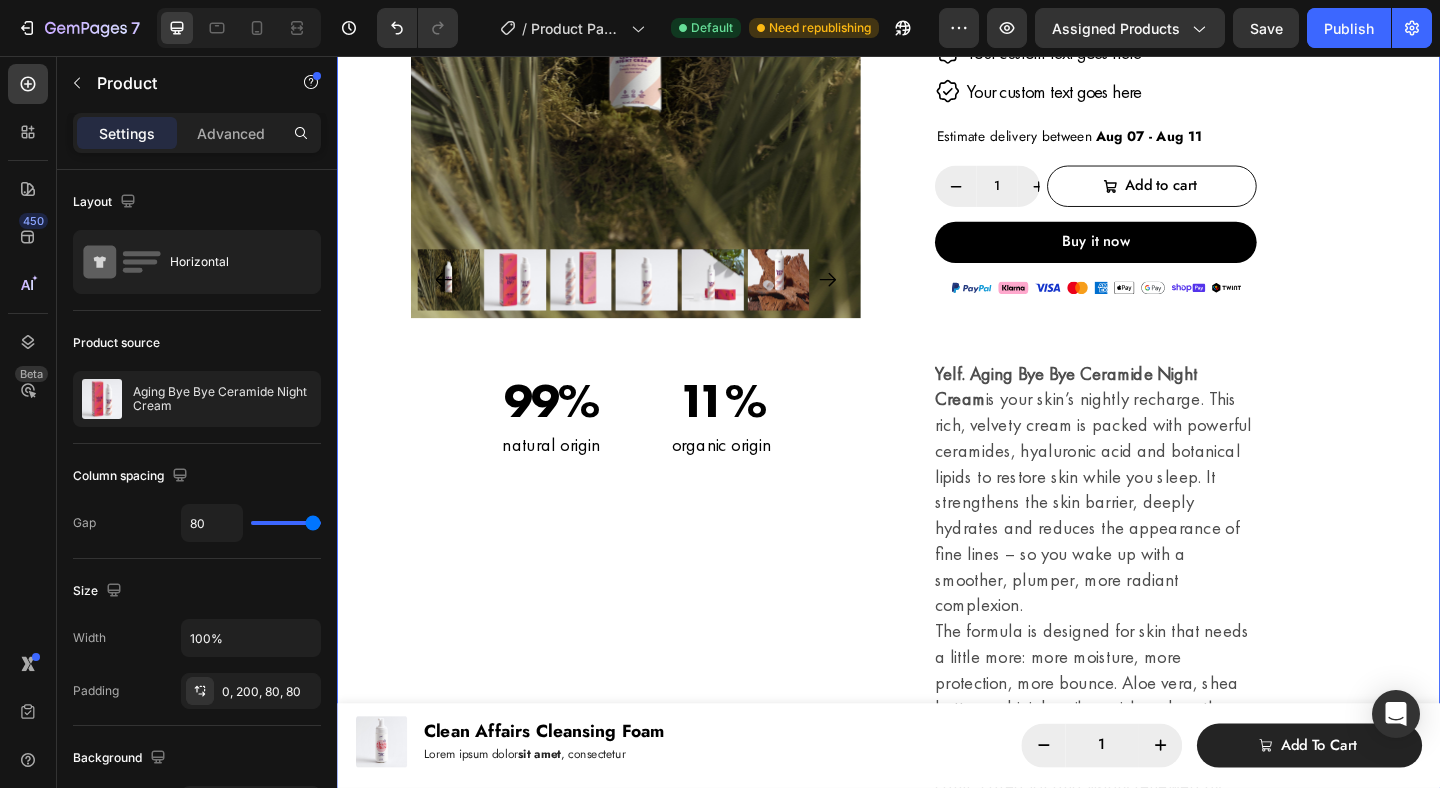 scroll, scrollTop: 478, scrollLeft: 0, axis: vertical 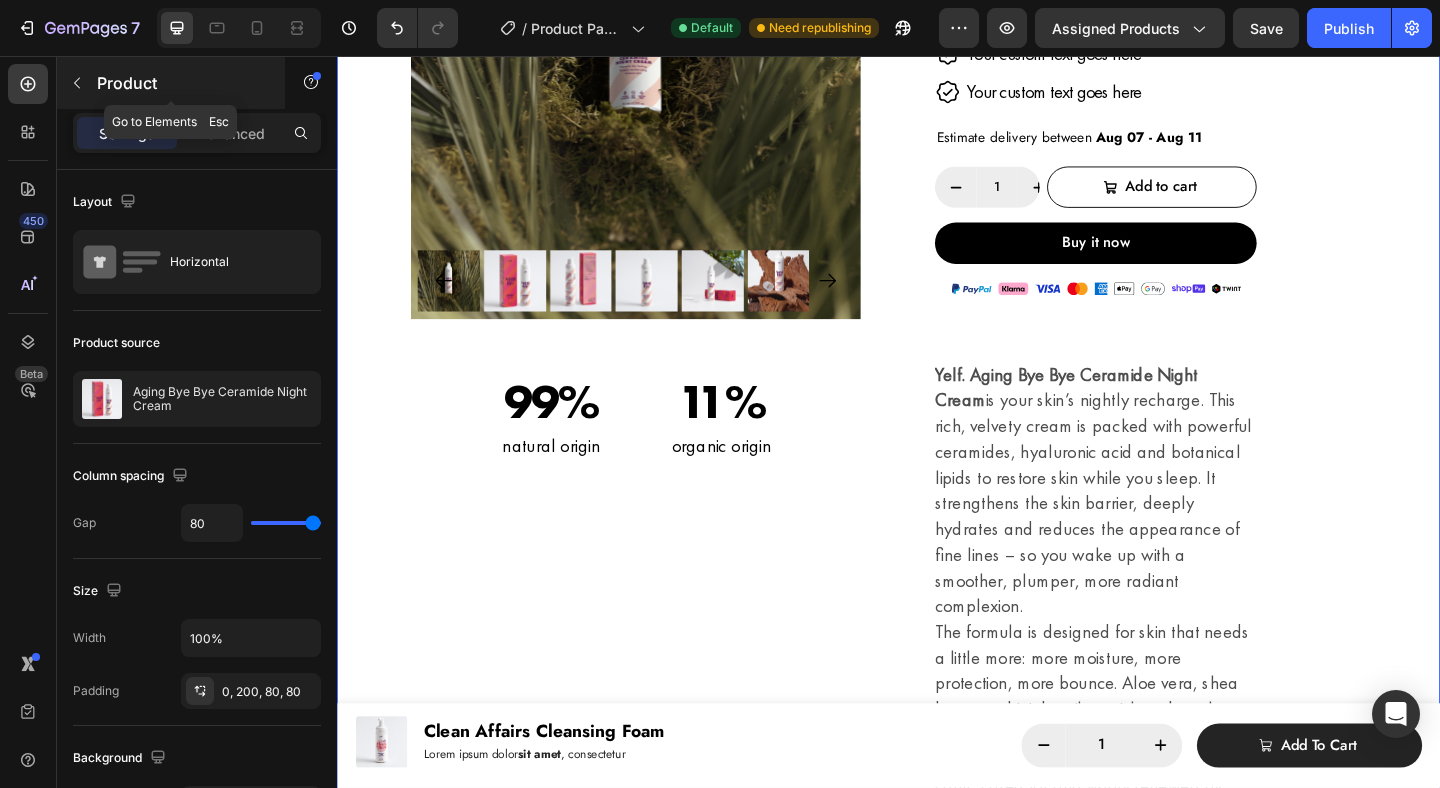 click 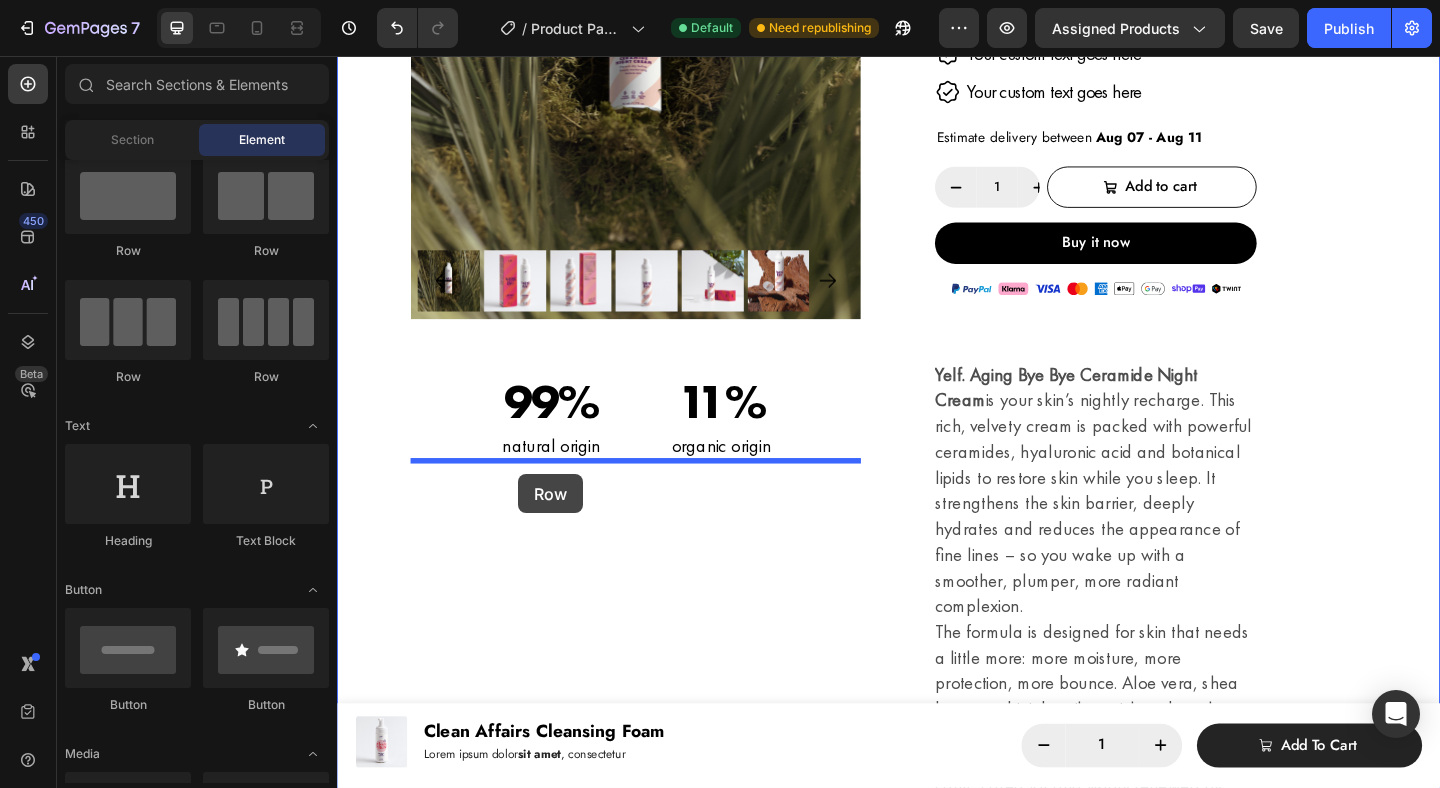 drag, startPoint x: 457, startPoint y: 396, endPoint x: 534, endPoint y: 511, distance: 138.39798 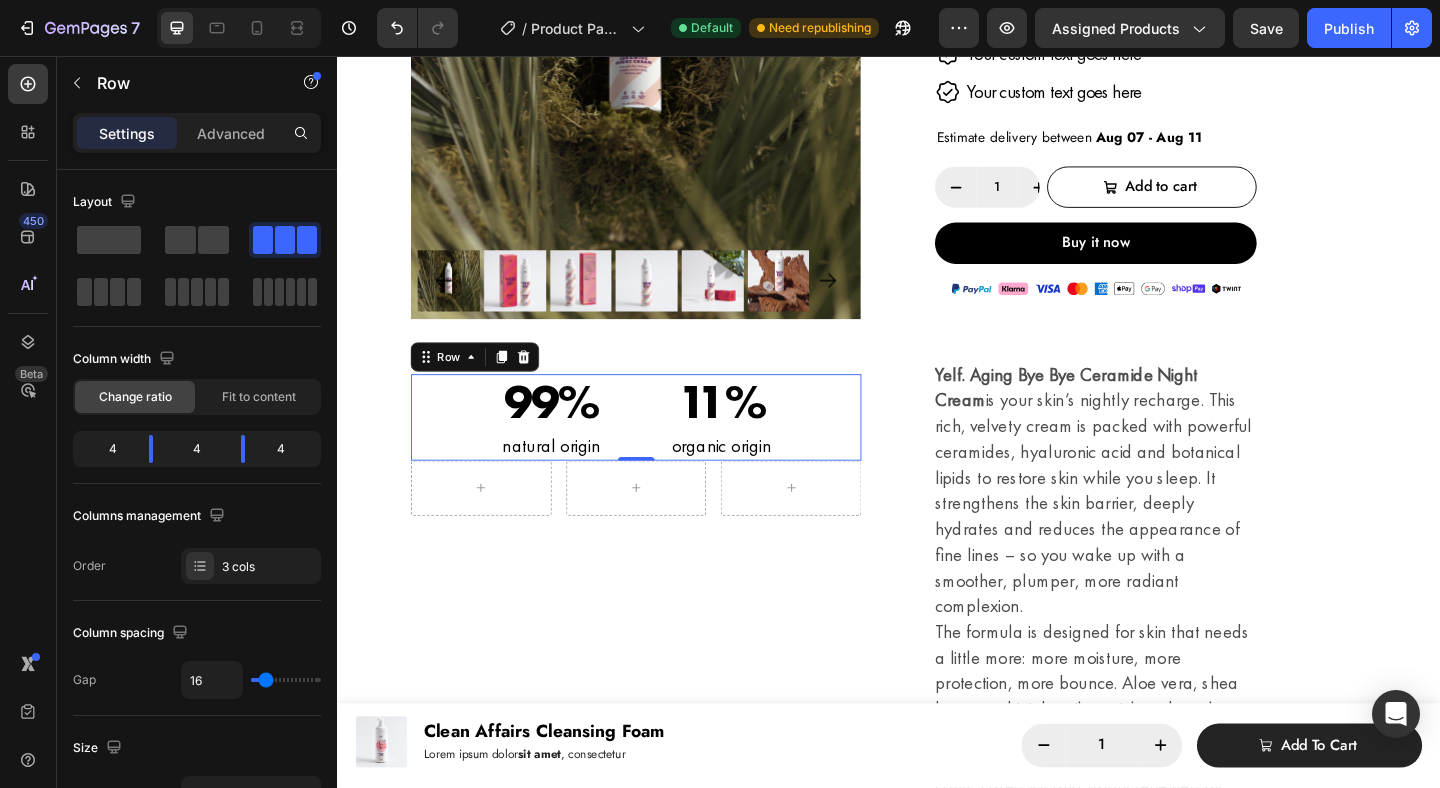 click on "99% Heading natural origin Text Block 11% Heading organic origin Text Block Row   0" at bounding box center (662, 448) 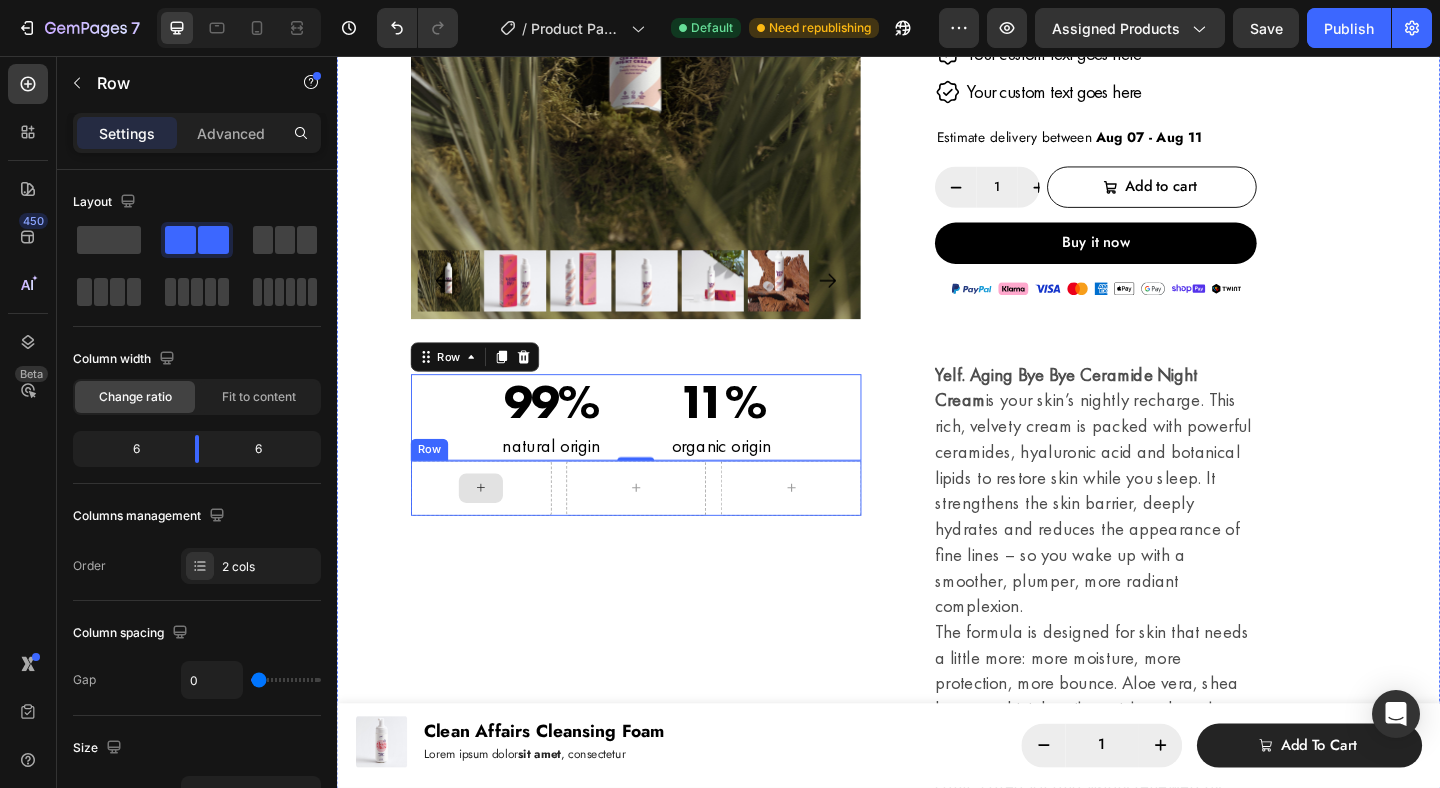 click at bounding box center (493, 526) 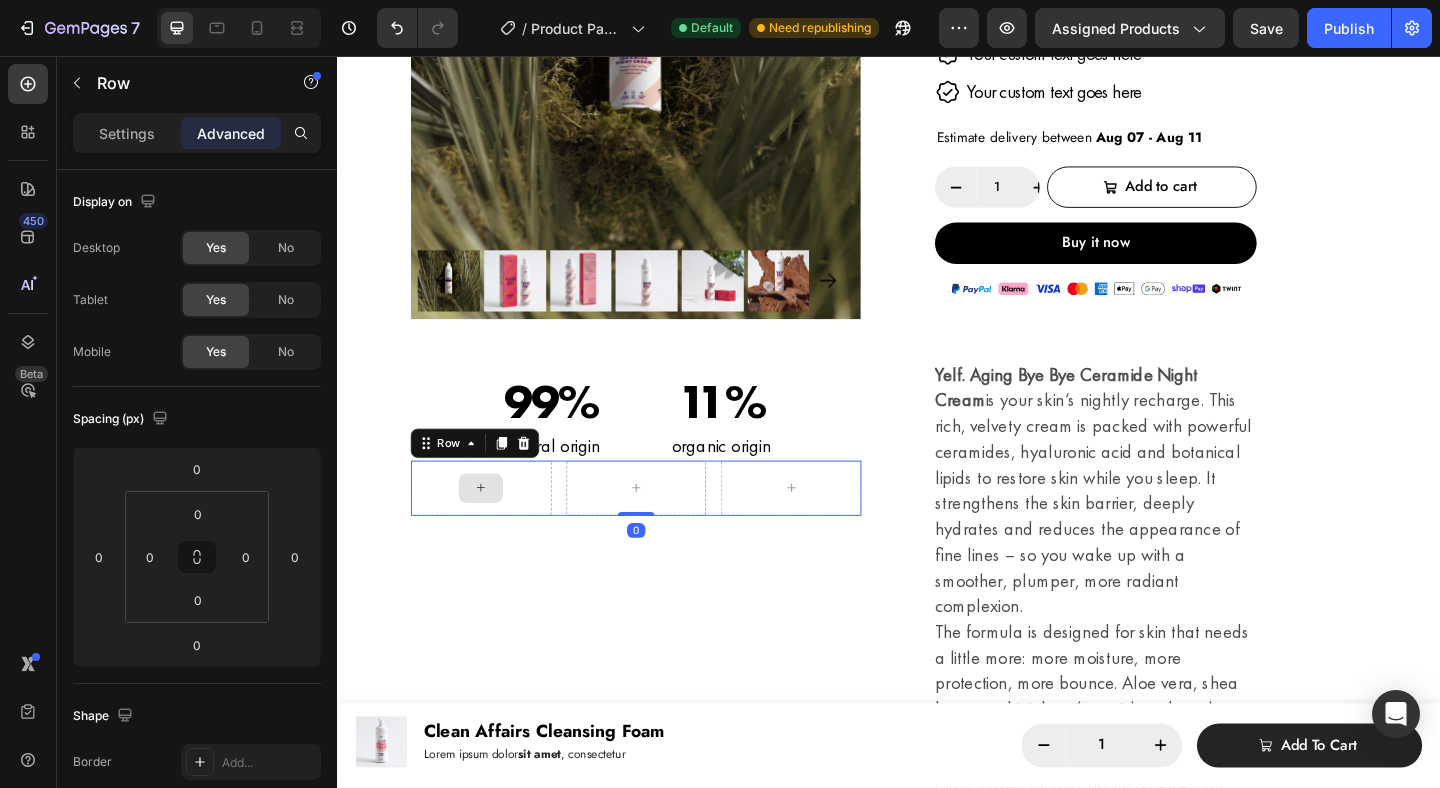 click at bounding box center (493, 526) 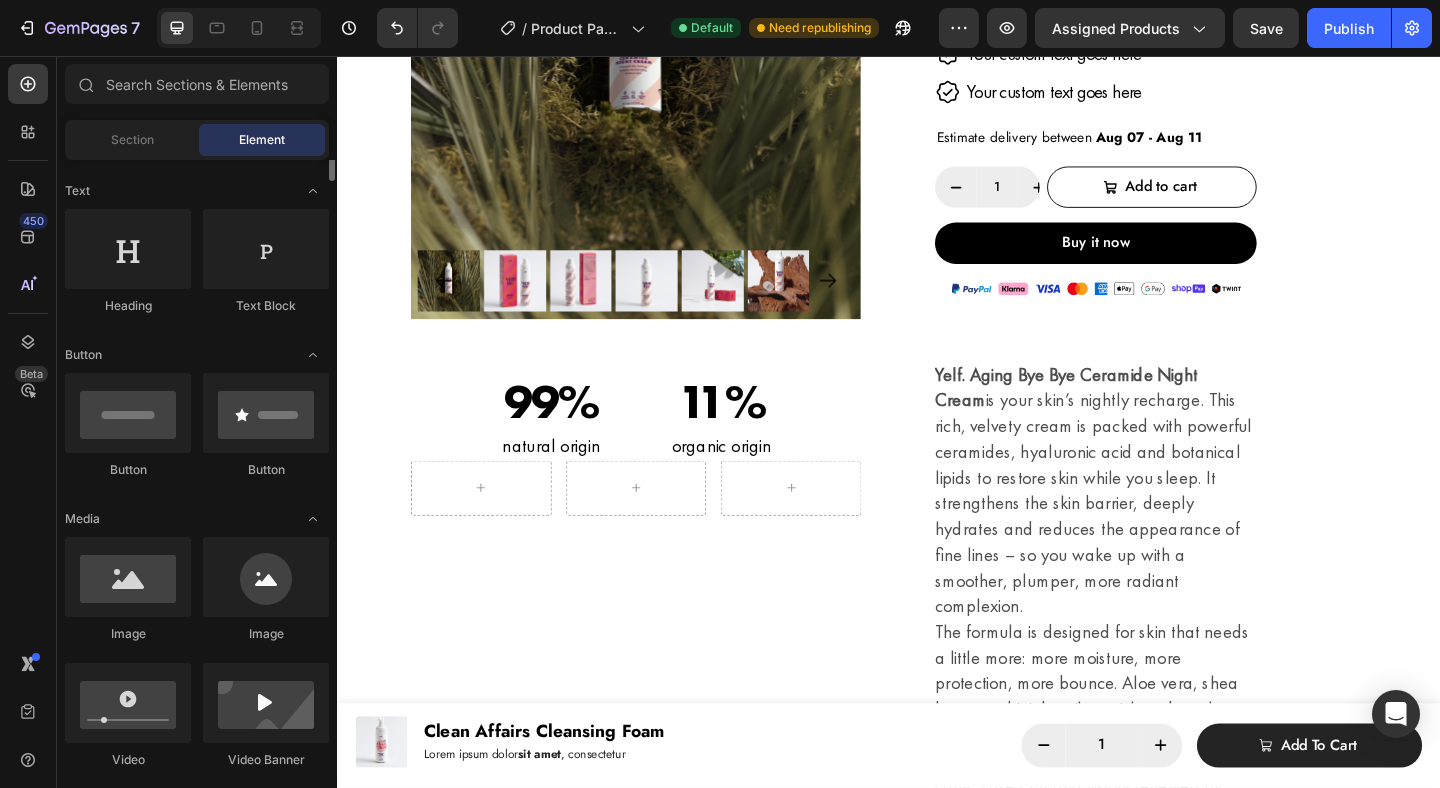 scroll, scrollTop: 287, scrollLeft: 0, axis: vertical 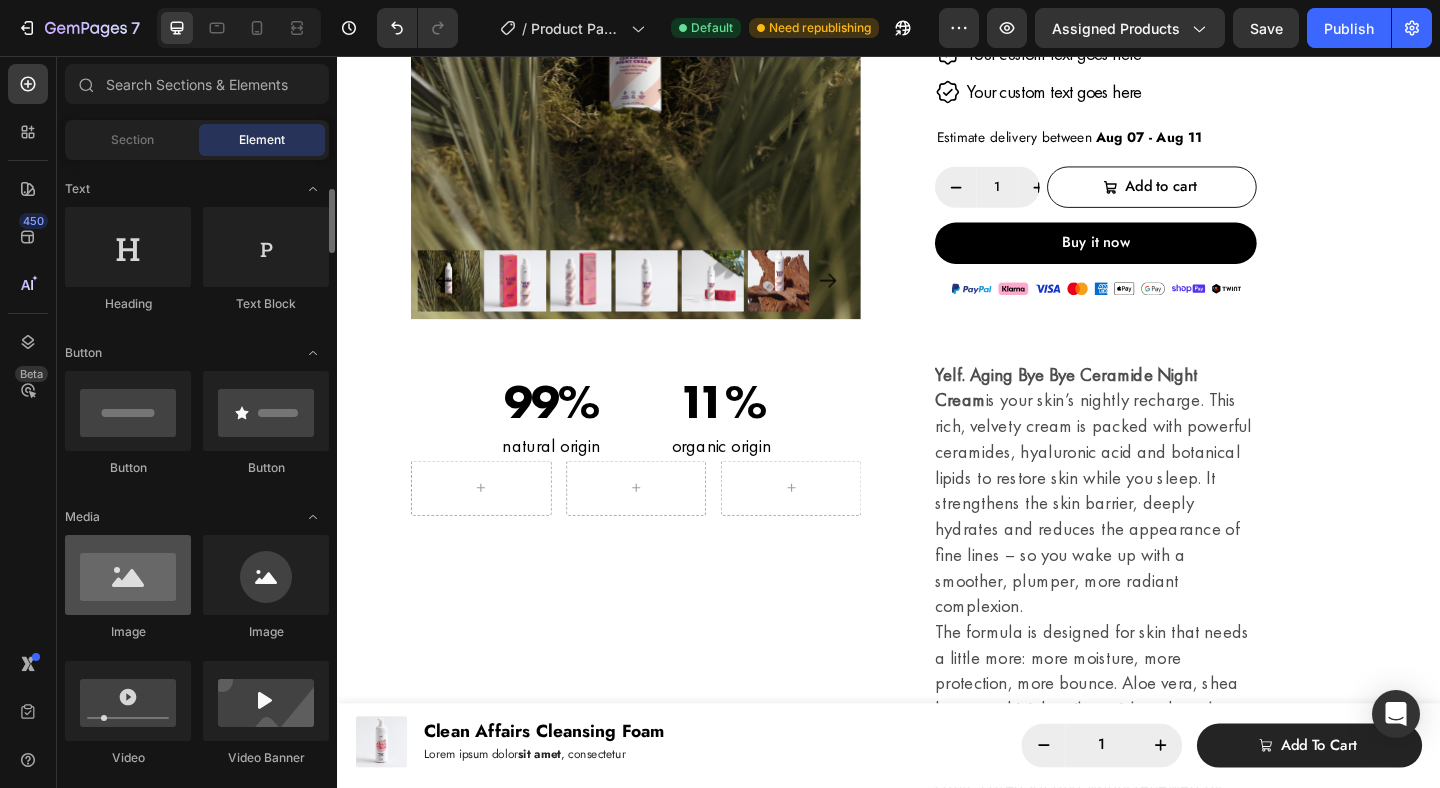 click at bounding box center [128, 575] 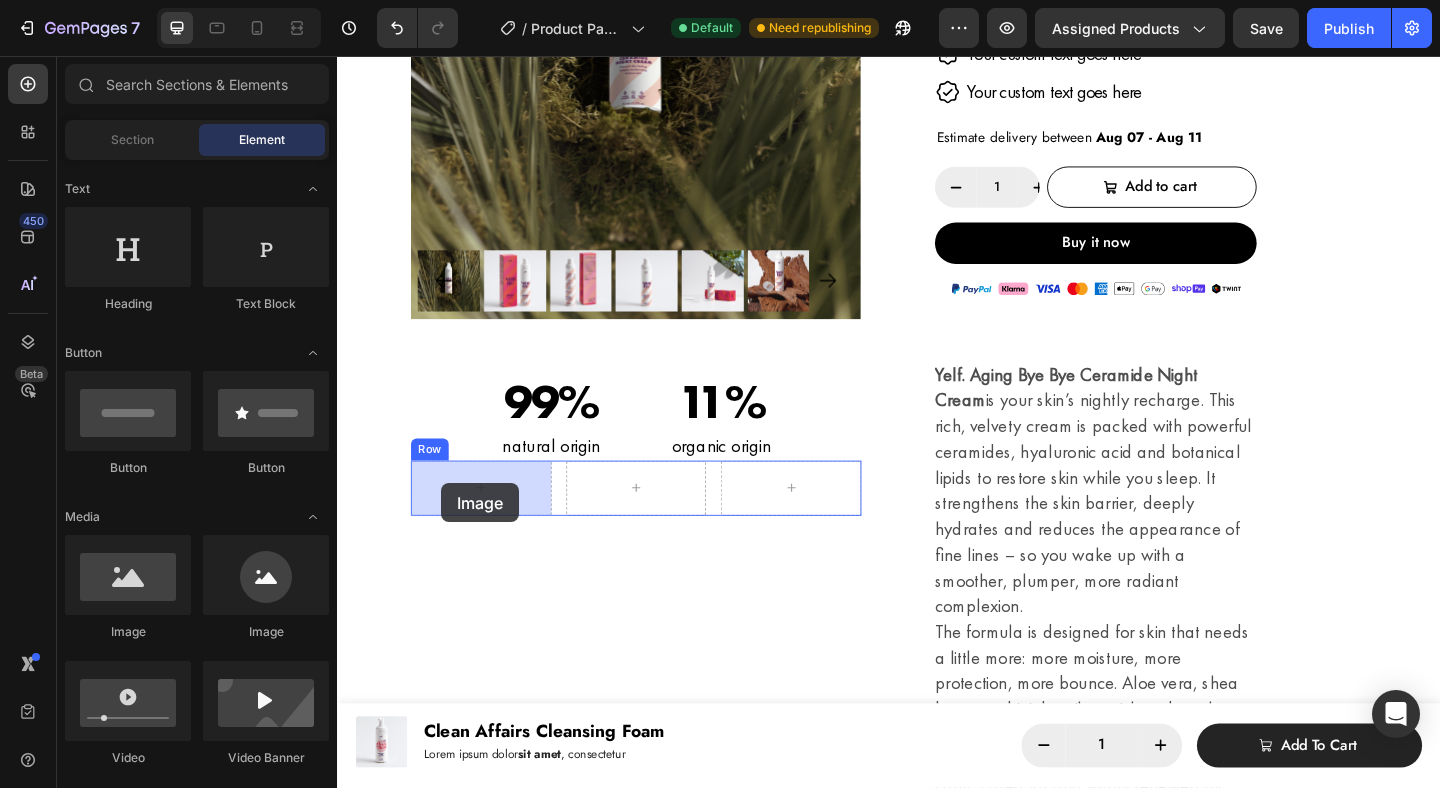 drag, startPoint x: 481, startPoint y: 642, endPoint x: 450, endPoint y: 521, distance: 124.90797 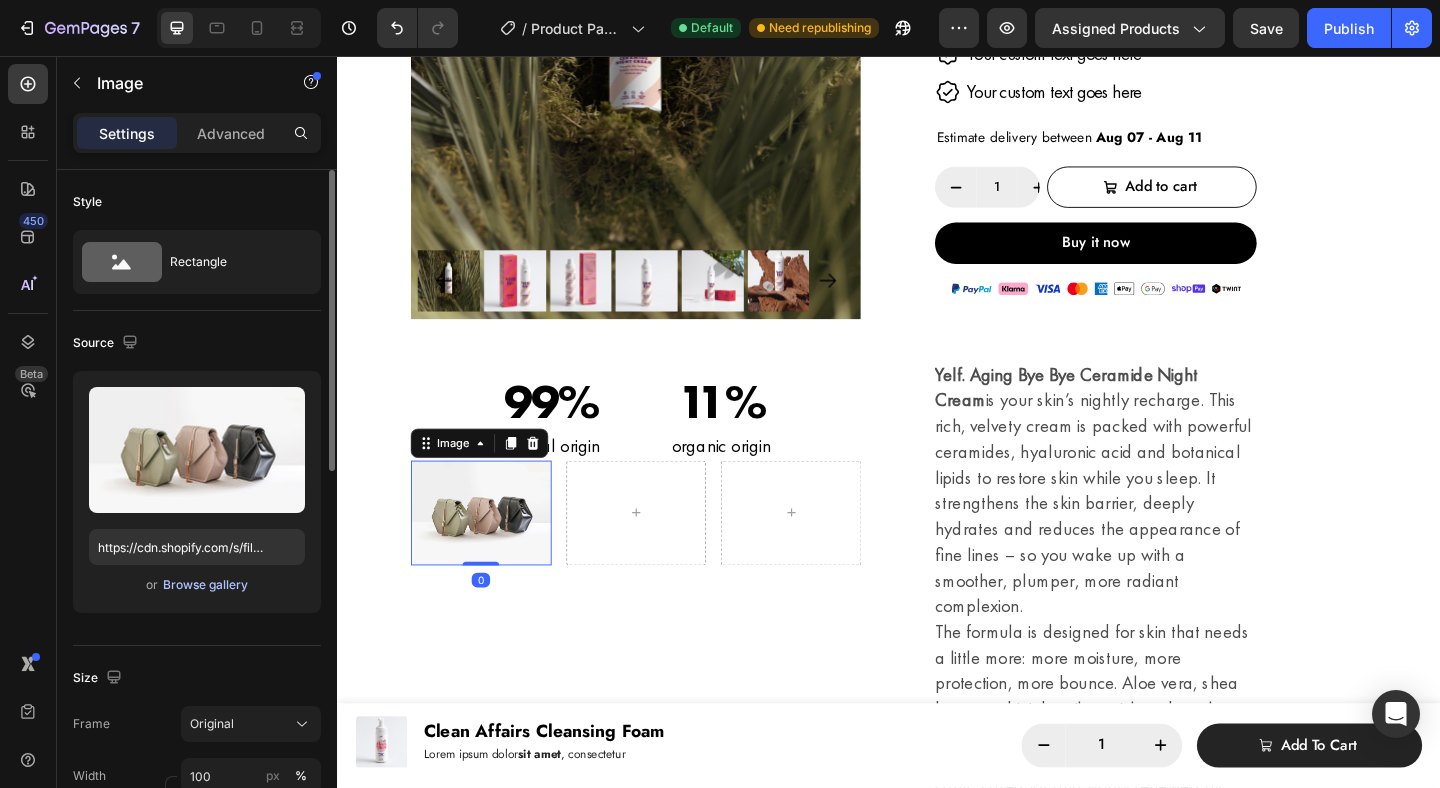 click on "Browse gallery" at bounding box center (205, 585) 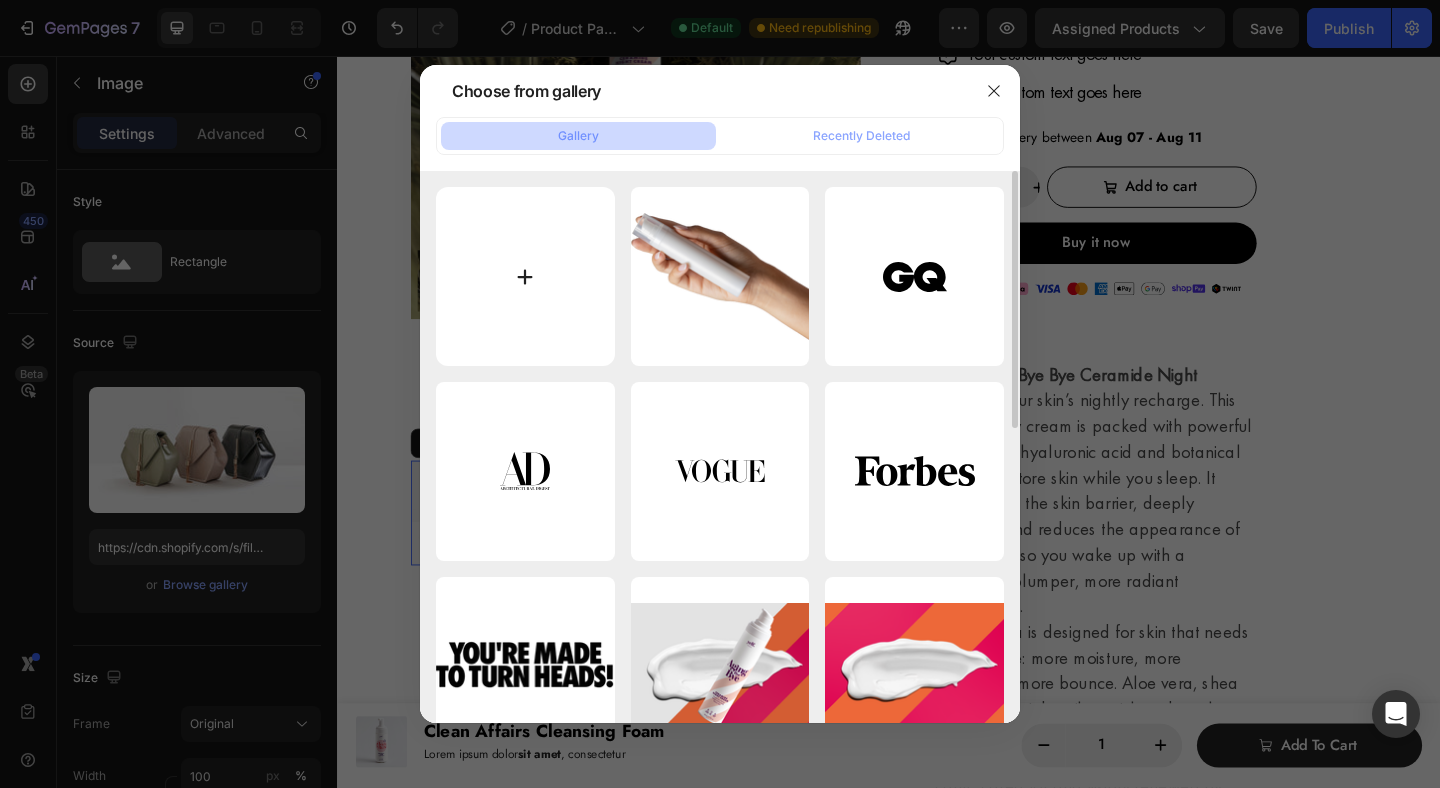 click at bounding box center (525, 276) 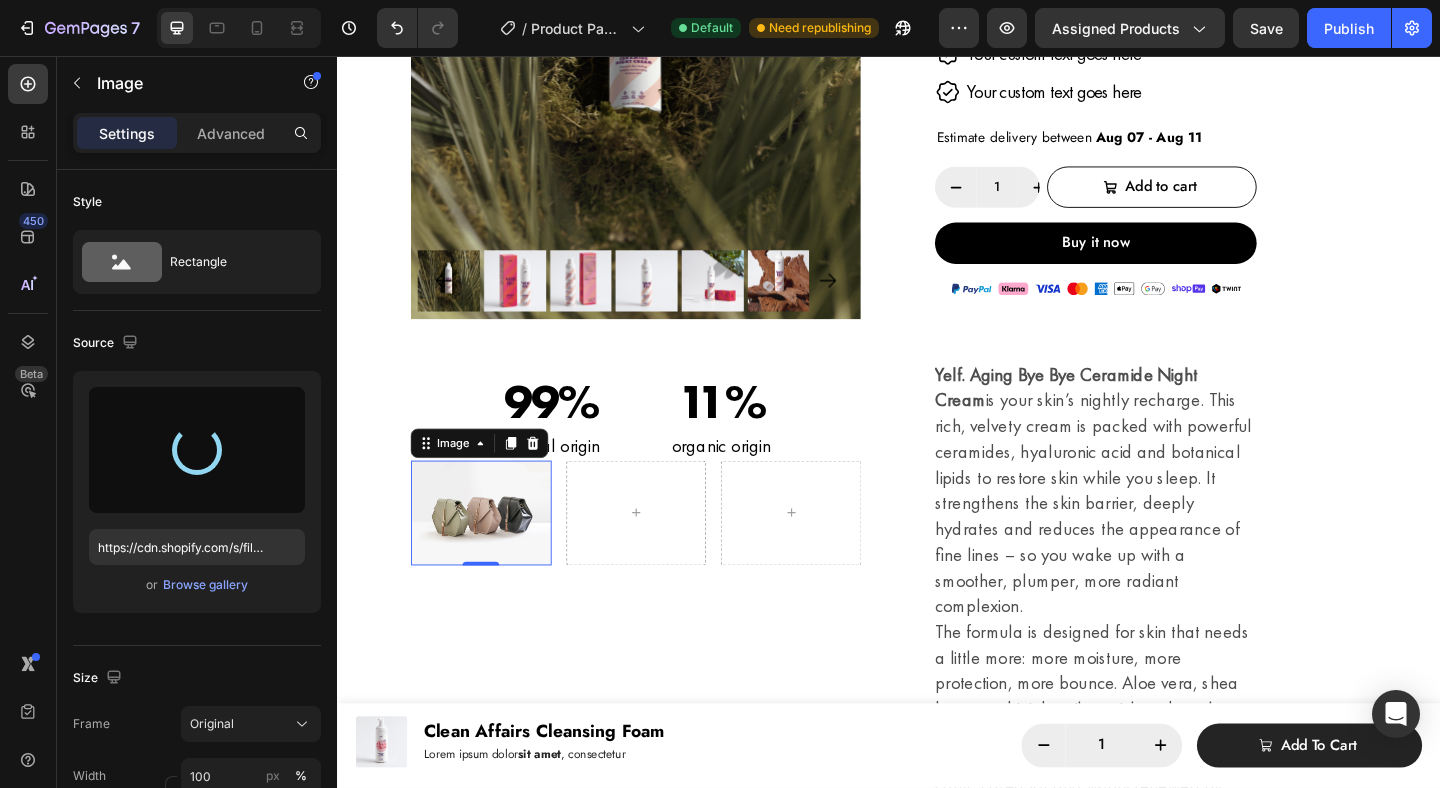type on "https://cdn.shopify.com/s/files/1/0917/2369/4466/files/gempages_577483217116856870-d83110ff-8610-45cd-9b20-376feaeb8e4e.svg" 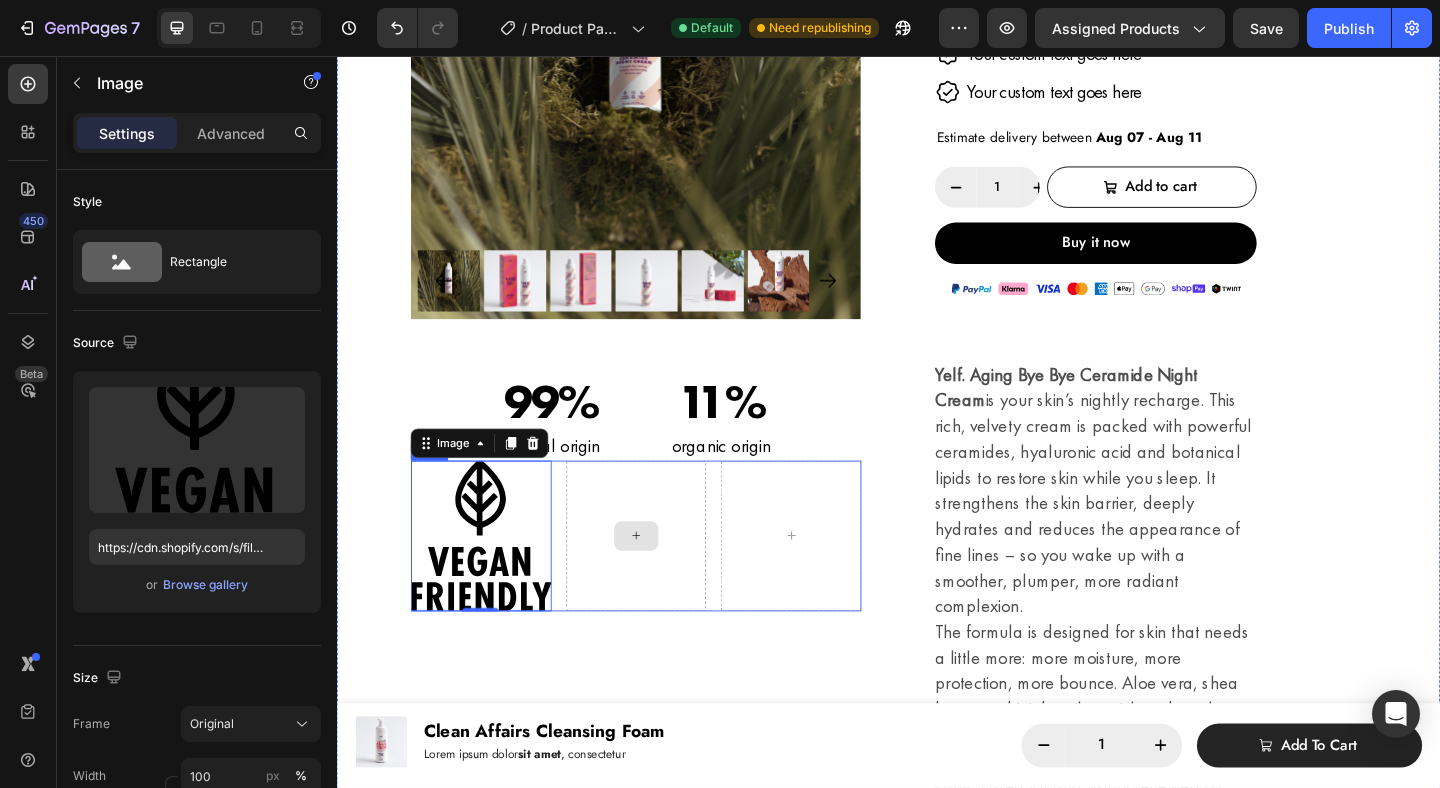 click at bounding box center (662, 578) 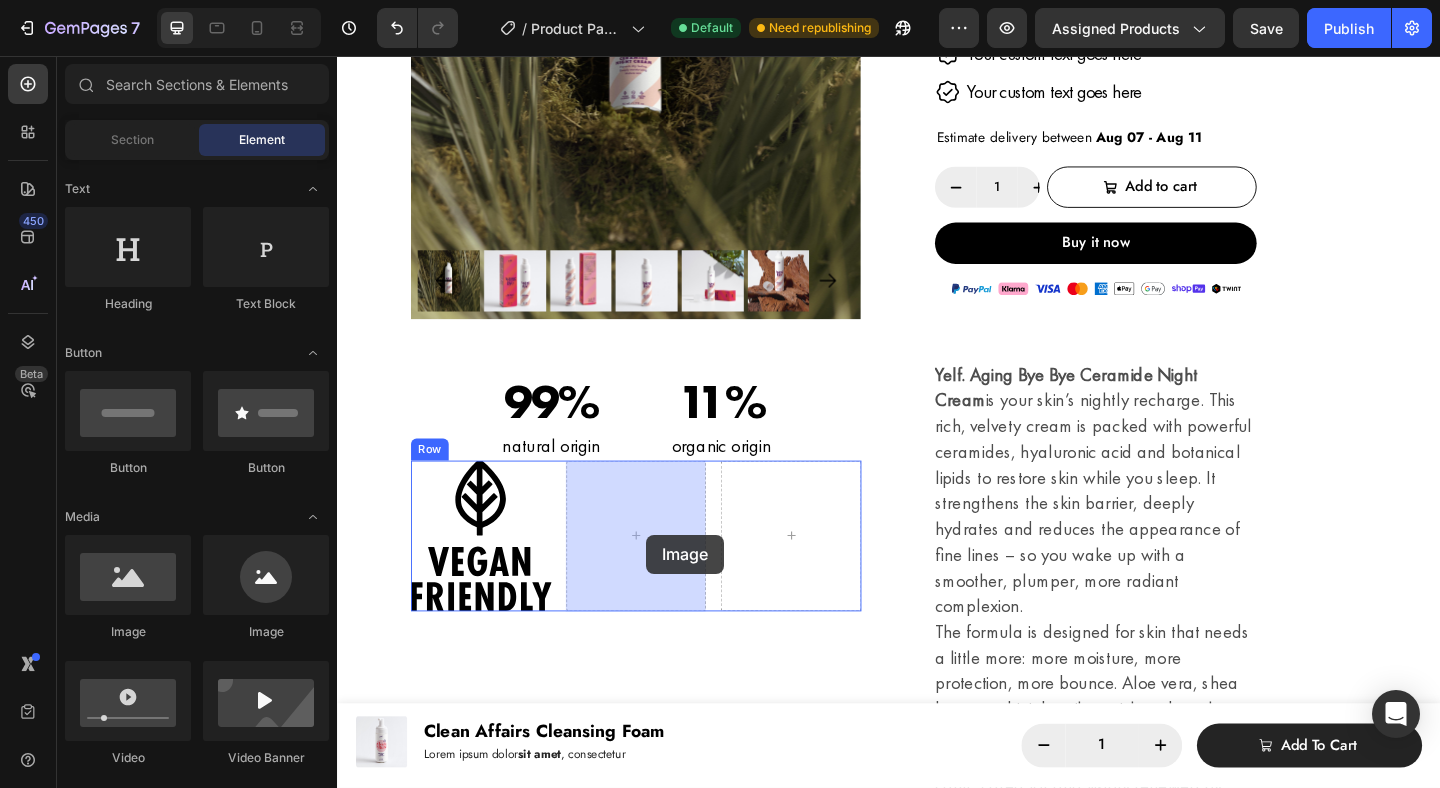drag, startPoint x: 446, startPoint y: 632, endPoint x: 673, endPoint y: 576, distance: 233.80548 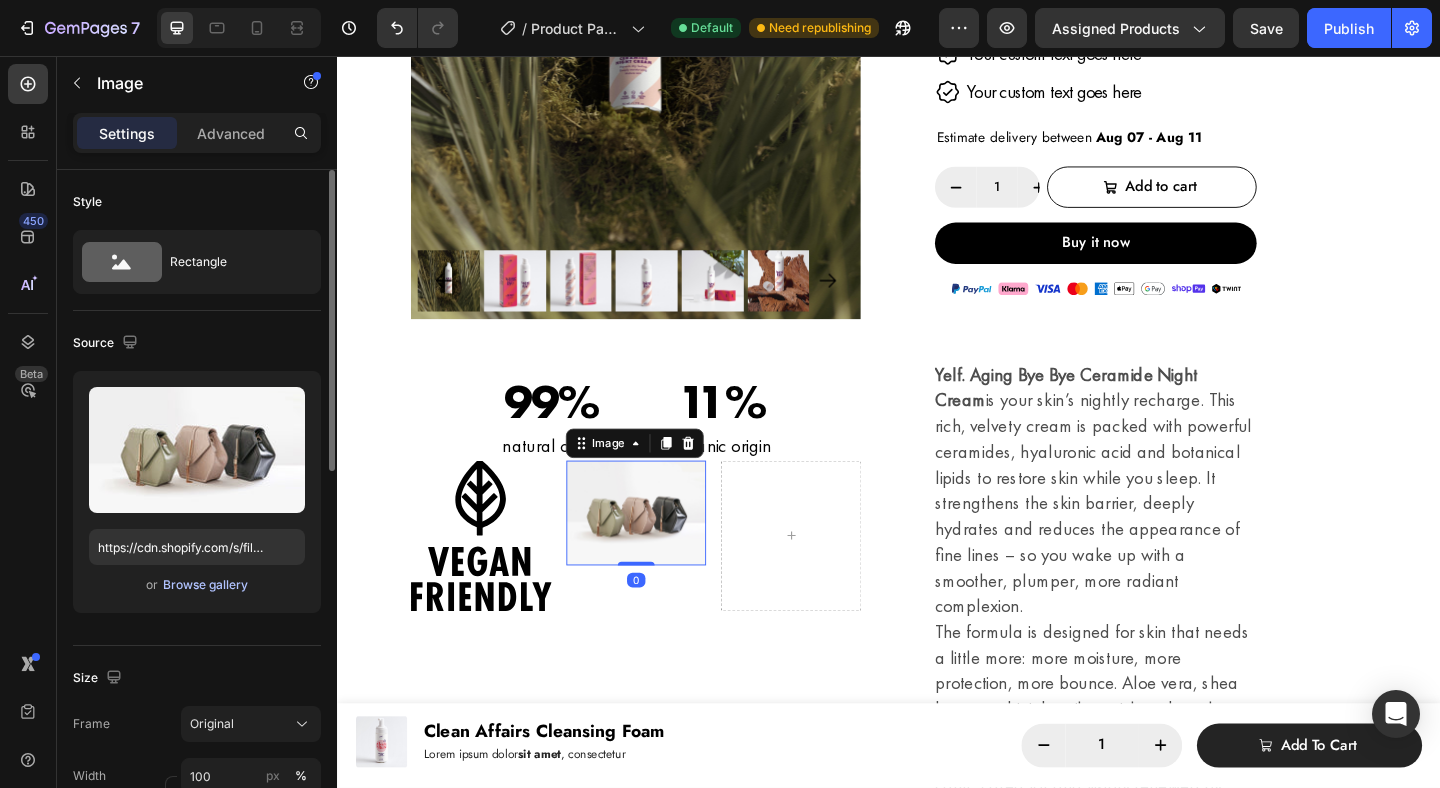 click on "Browse gallery" at bounding box center (205, 585) 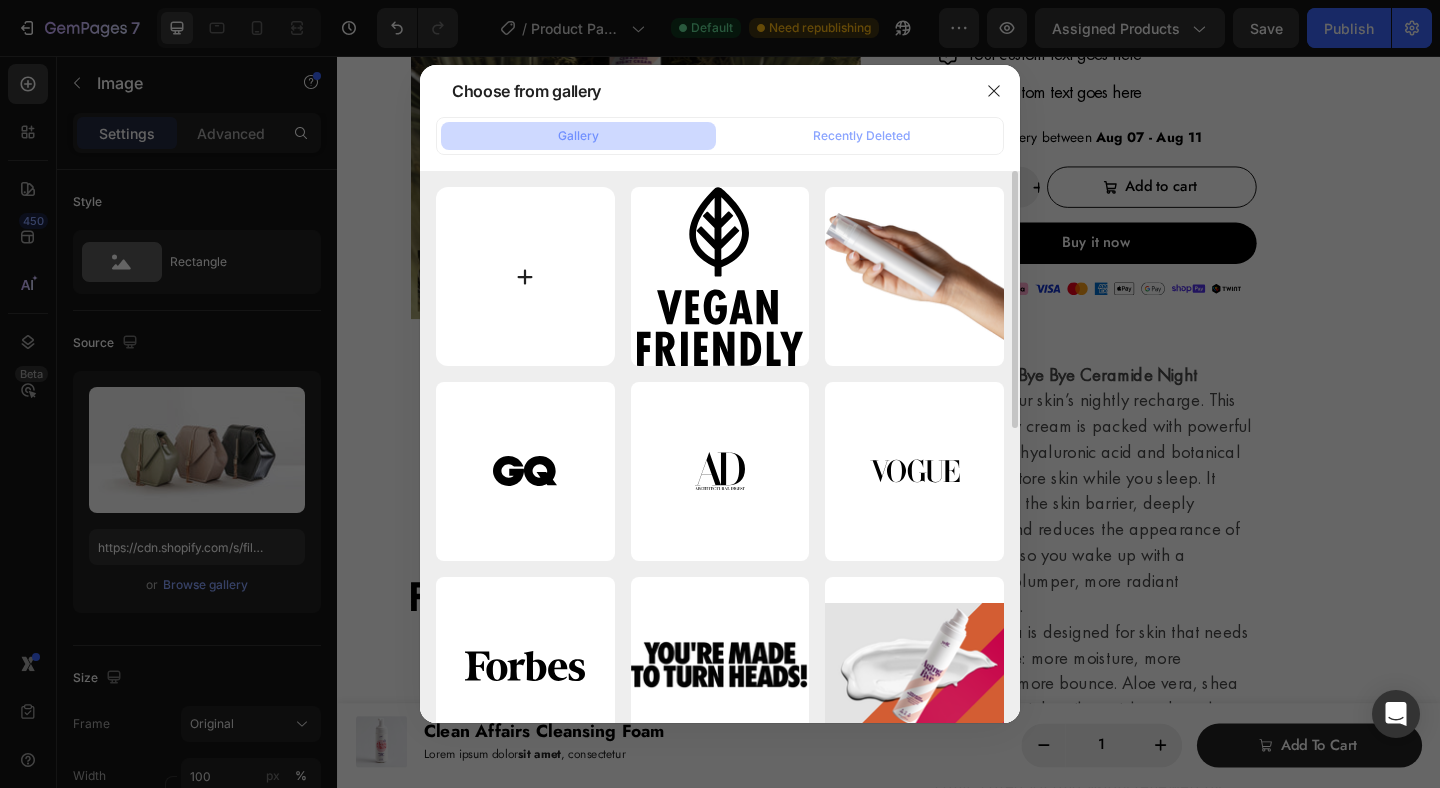 click at bounding box center (525, 276) 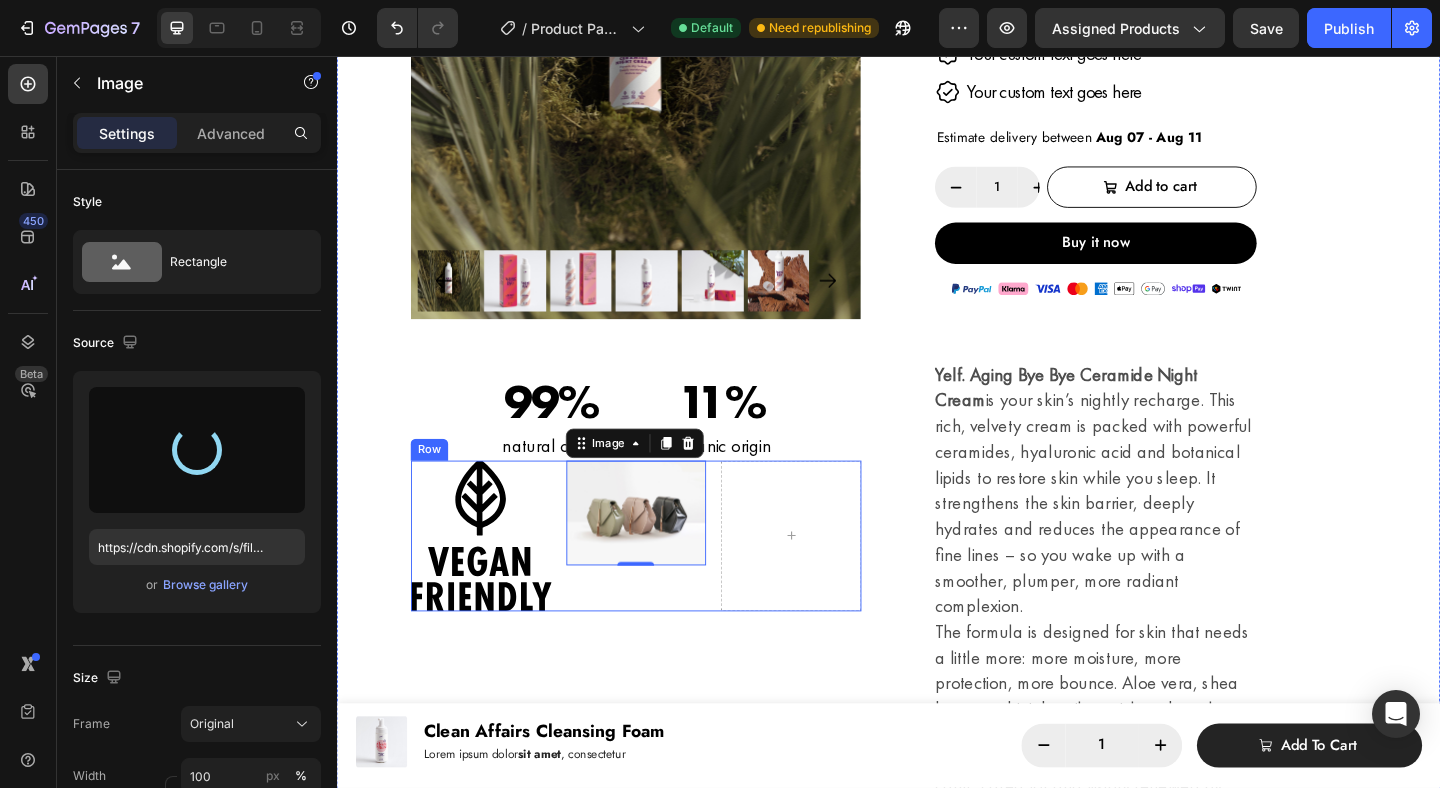 type on "https://cdn.shopify.com/s/files/1/0917/2369/4466/files/gempages_577483217116856870-5ec18009-e281-447a-9834-f69cd158c5f1.svg" 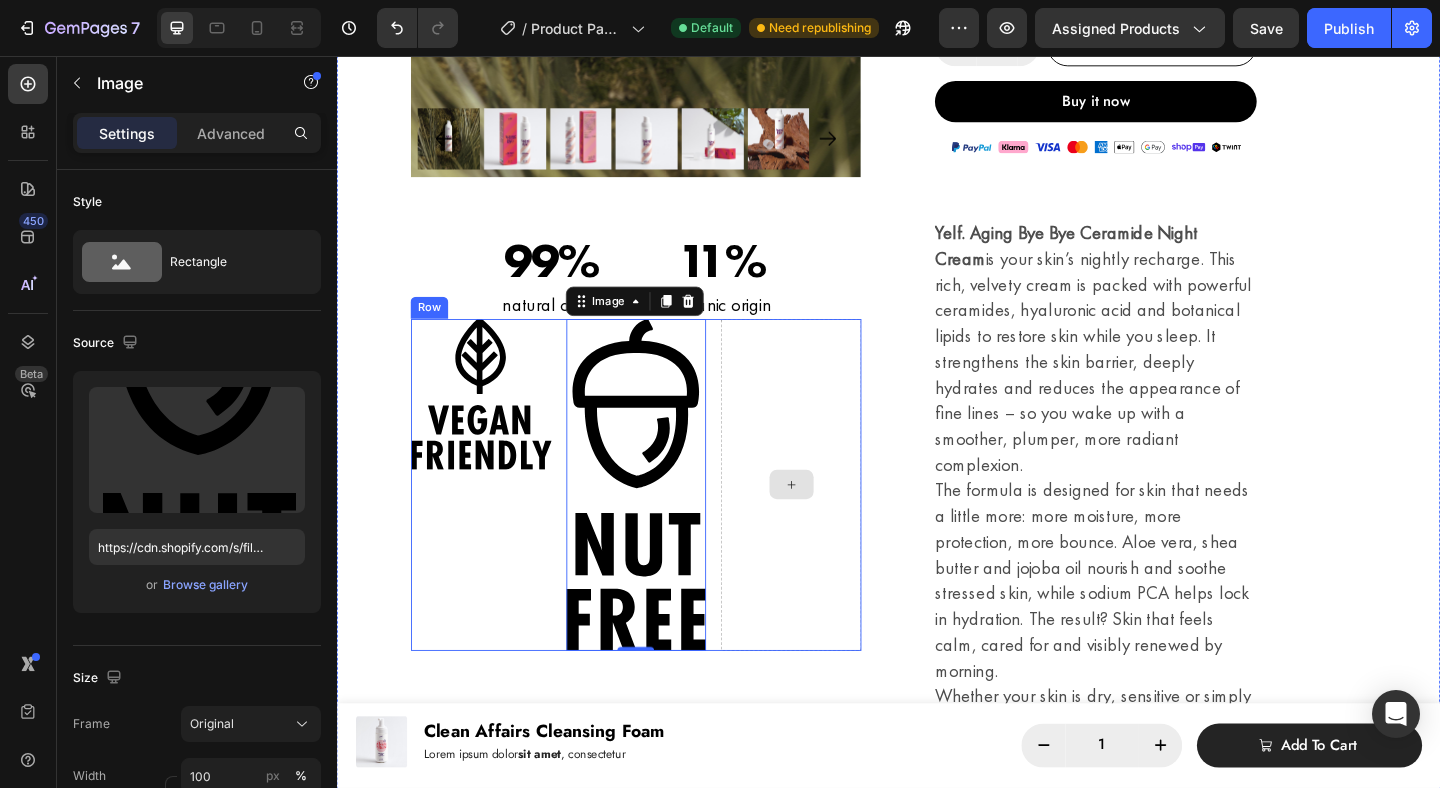 scroll, scrollTop: 633, scrollLeft: 0, axis: vertical 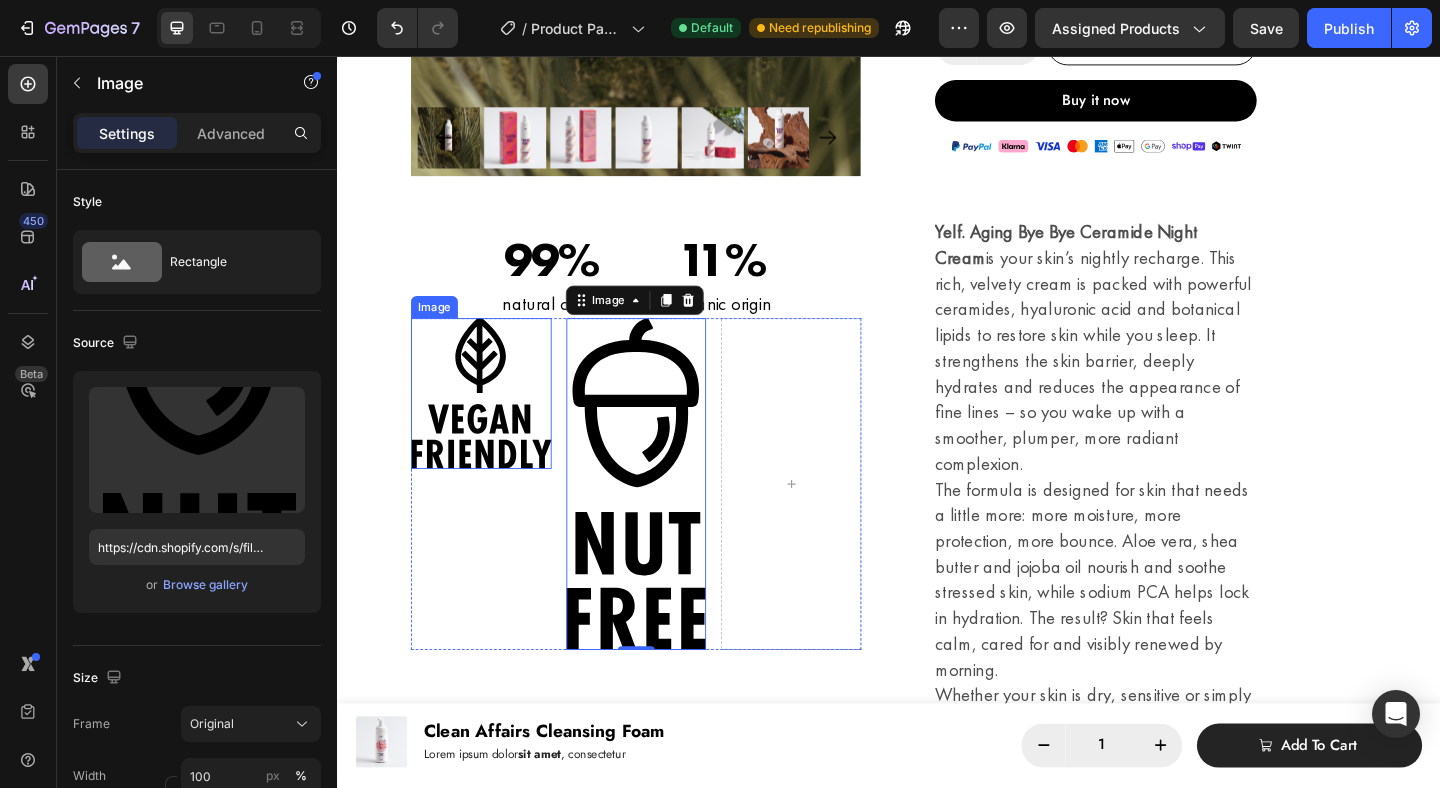 click at bounding box center [493, 423] 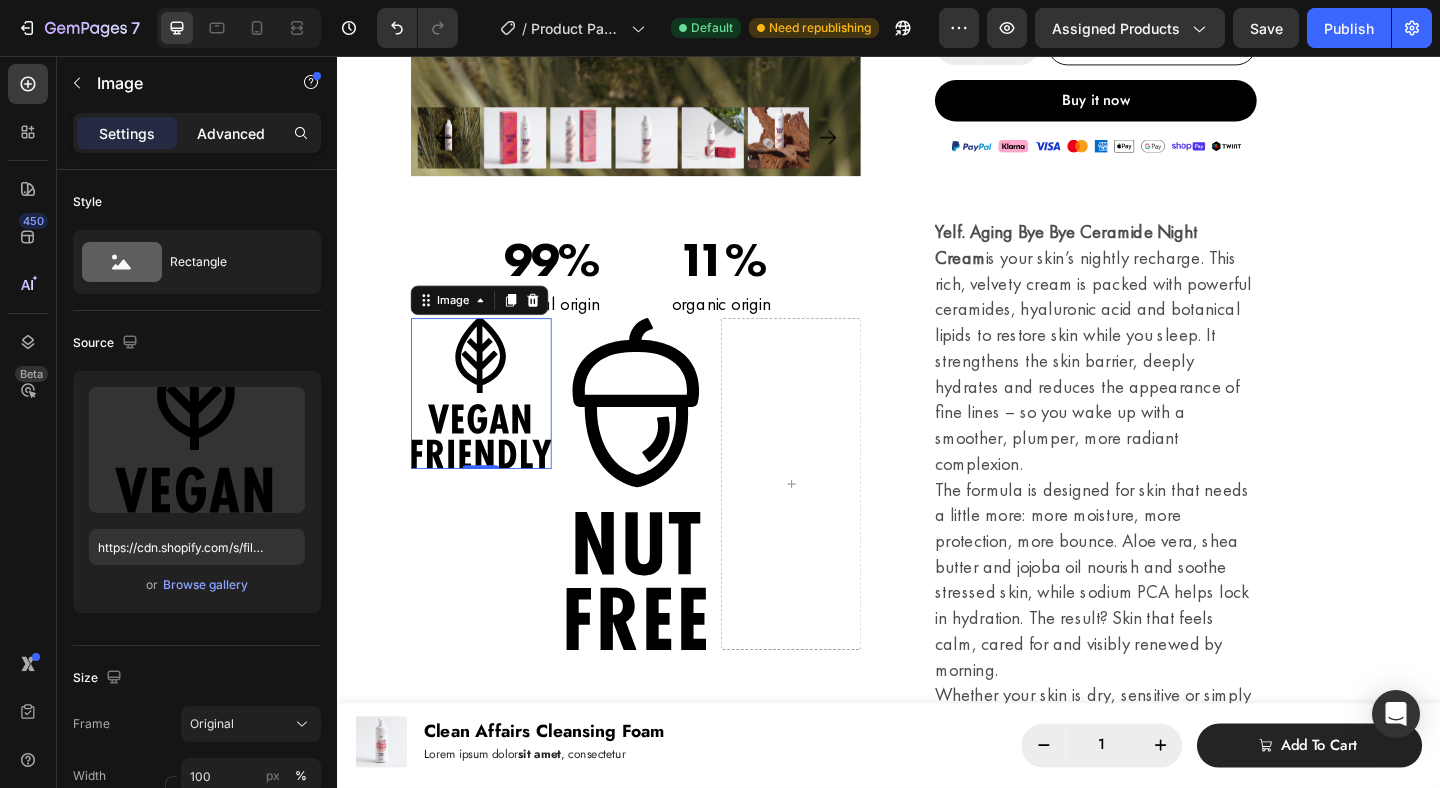 click on "Advanced" at bounding box center [231, 133] 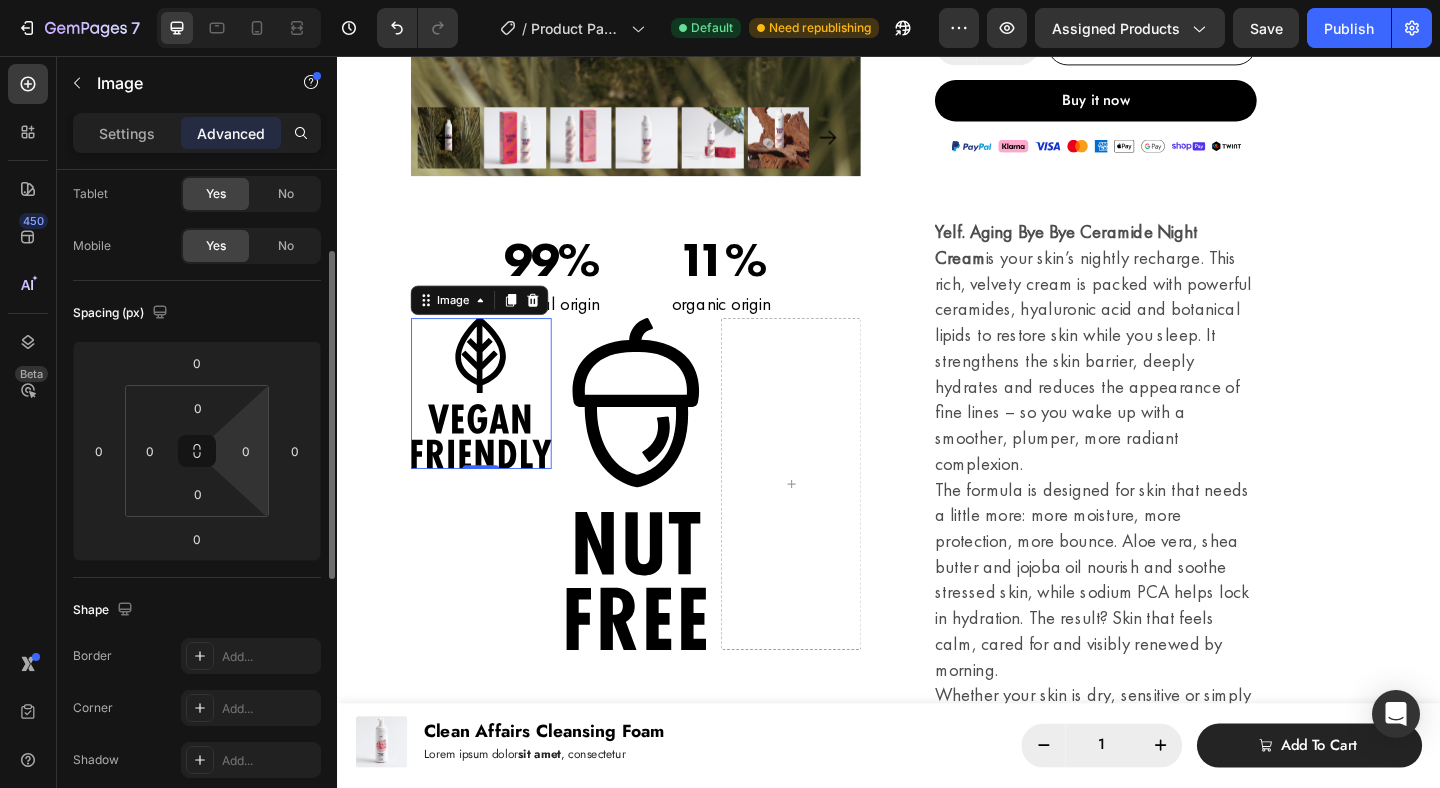 scroll, scrollTop: 0, scrollLeft: 0, axis: both 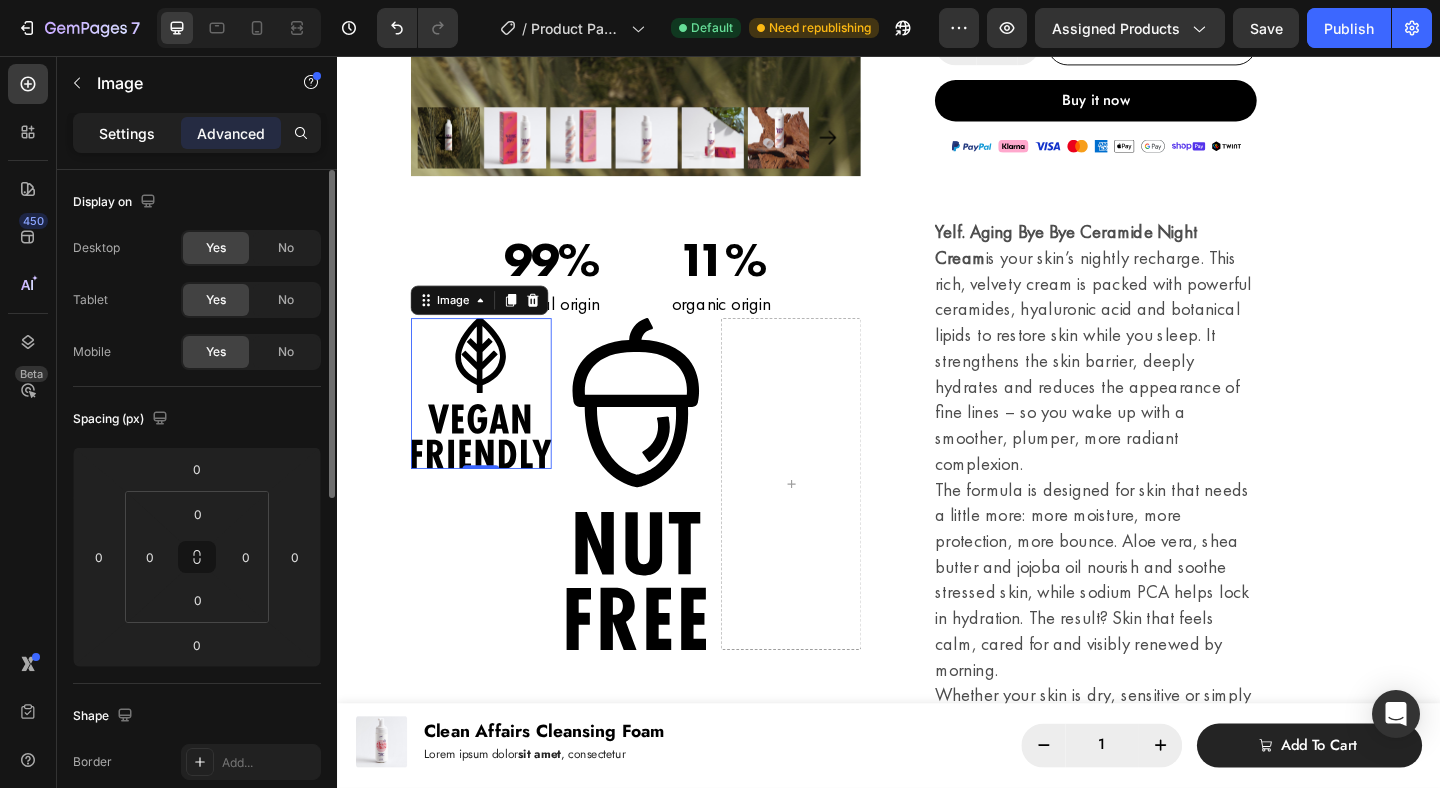 click on "Settings" at bounding box center (127, 133) 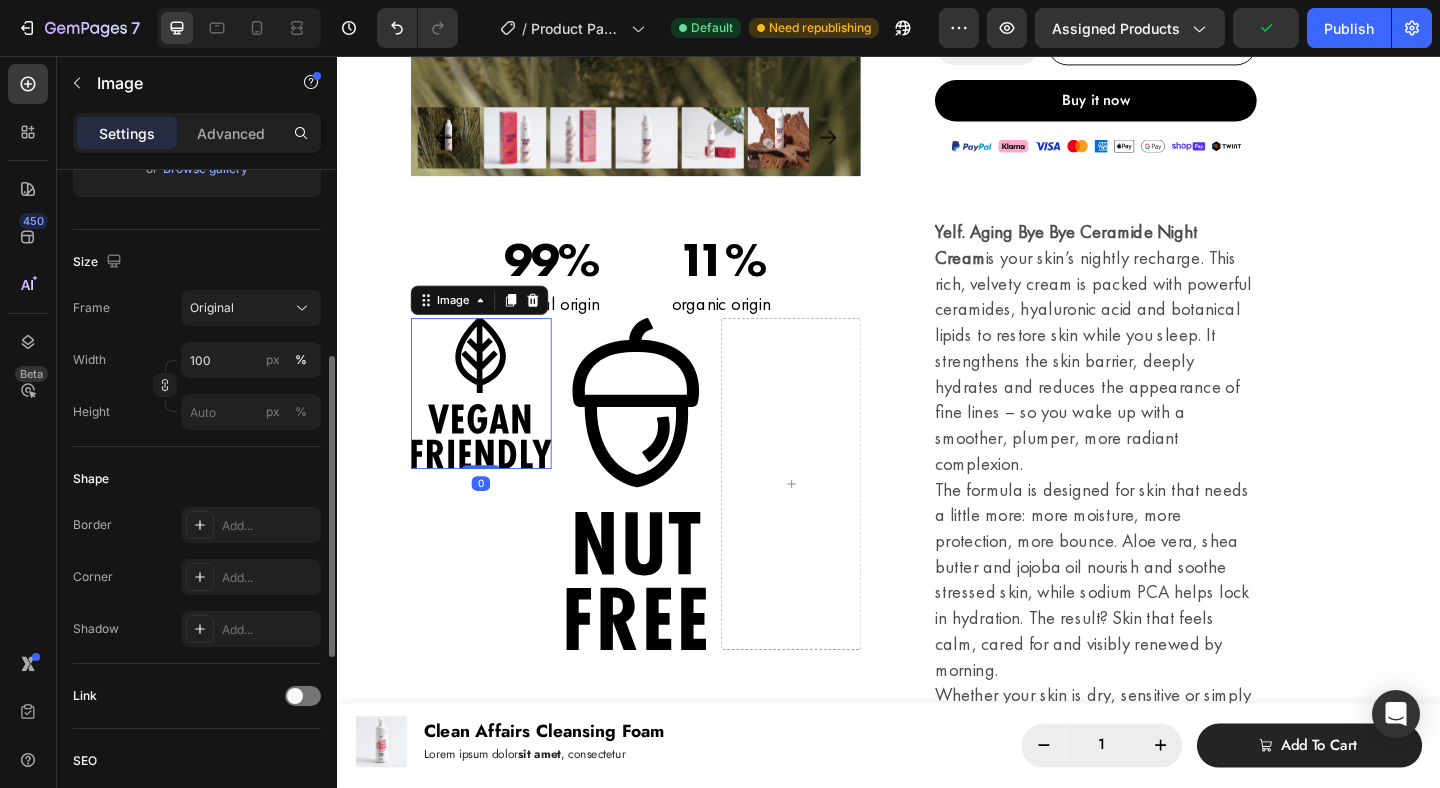 scroll, scrollTop: 415, scrollLeft: 0, axis: vertical 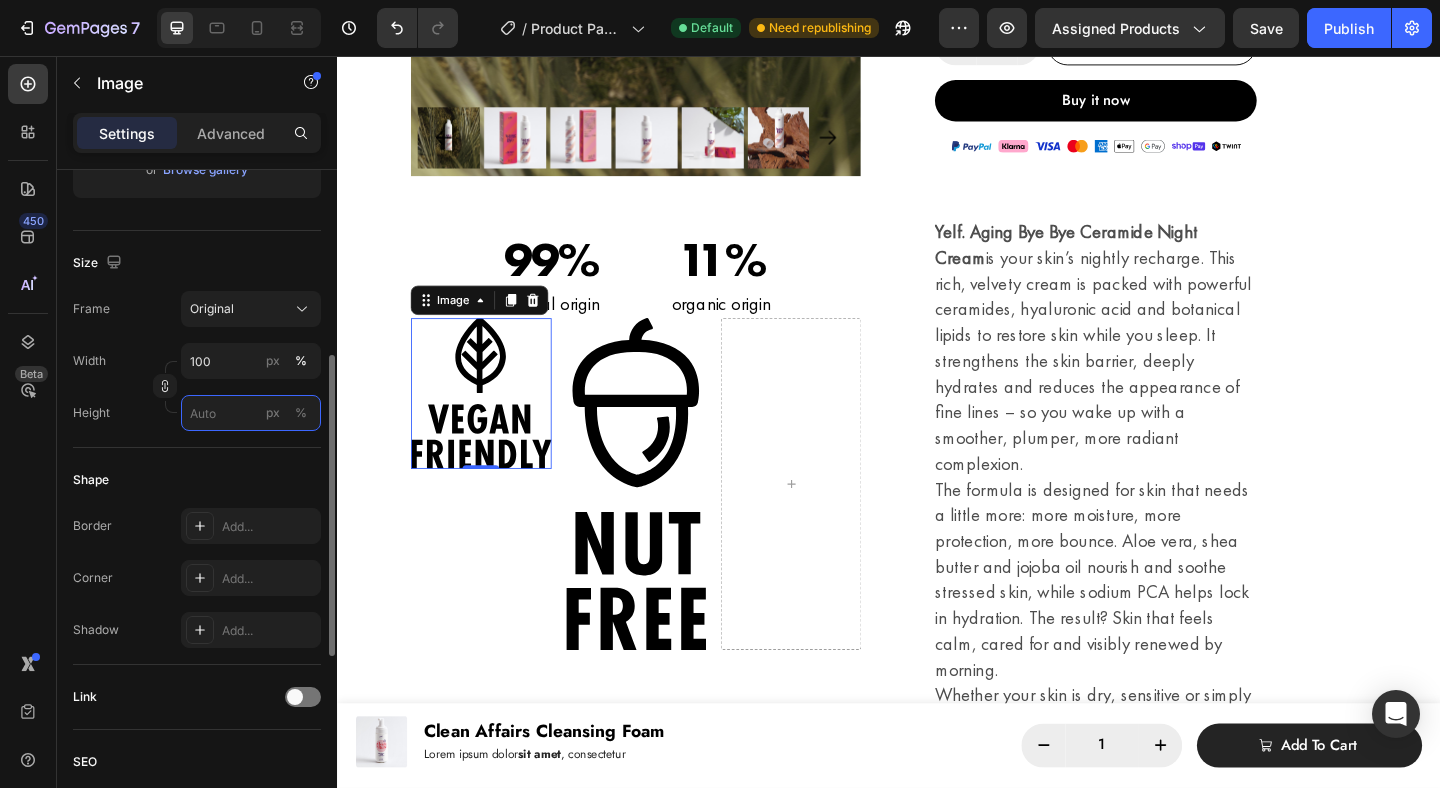 click on "px %" at bounding box center (251, 413) 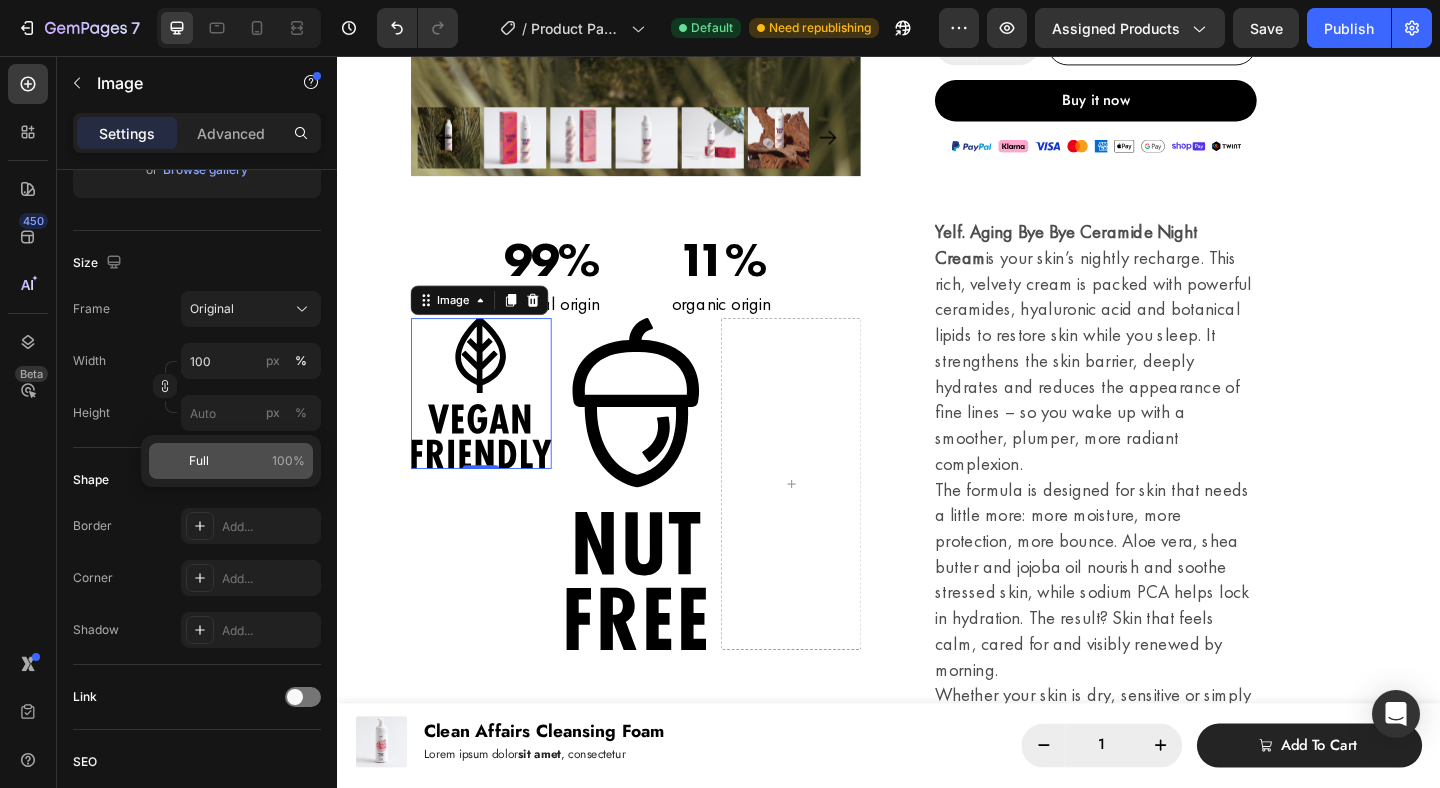click on "Full 100%" 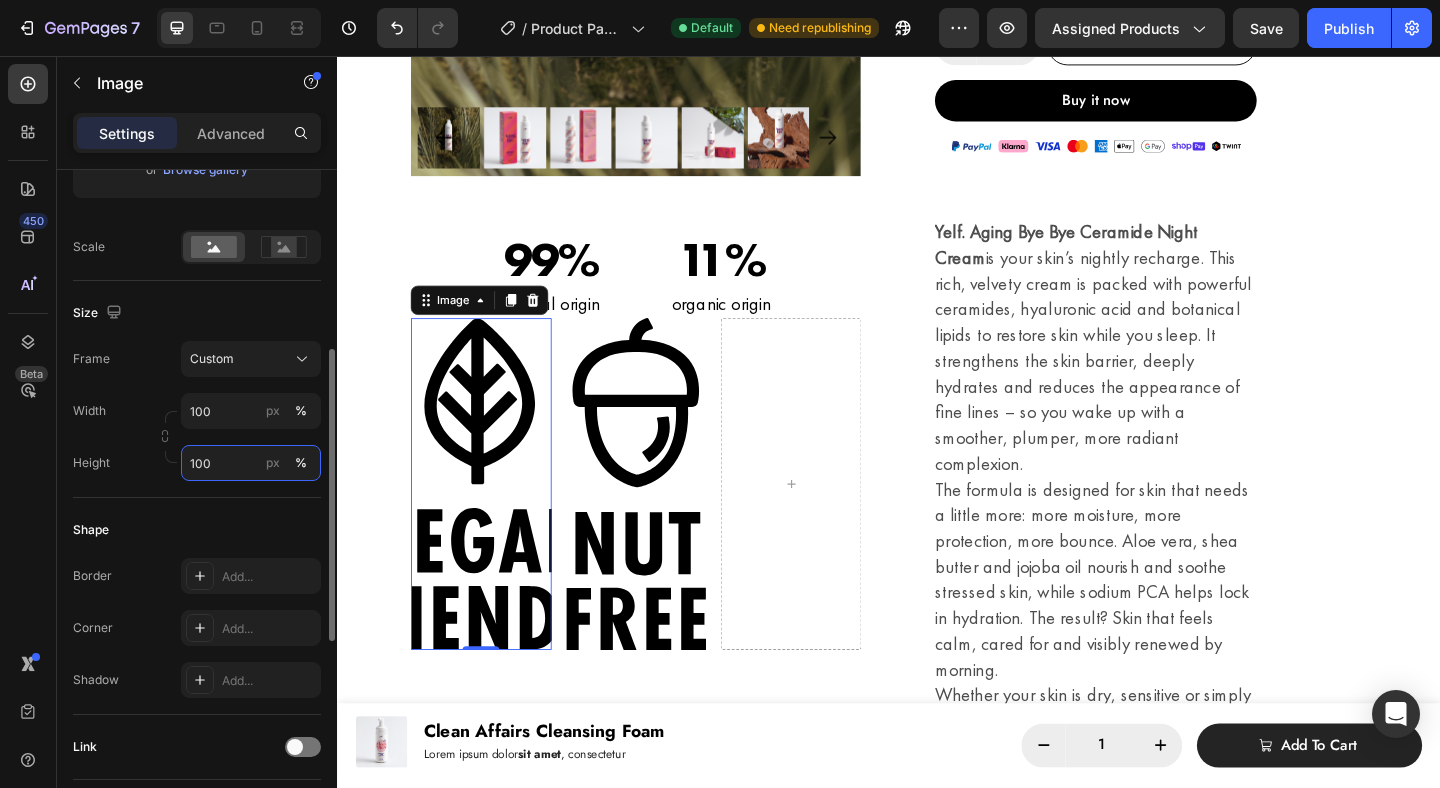 click on "100" at bounding box center (251, 463) 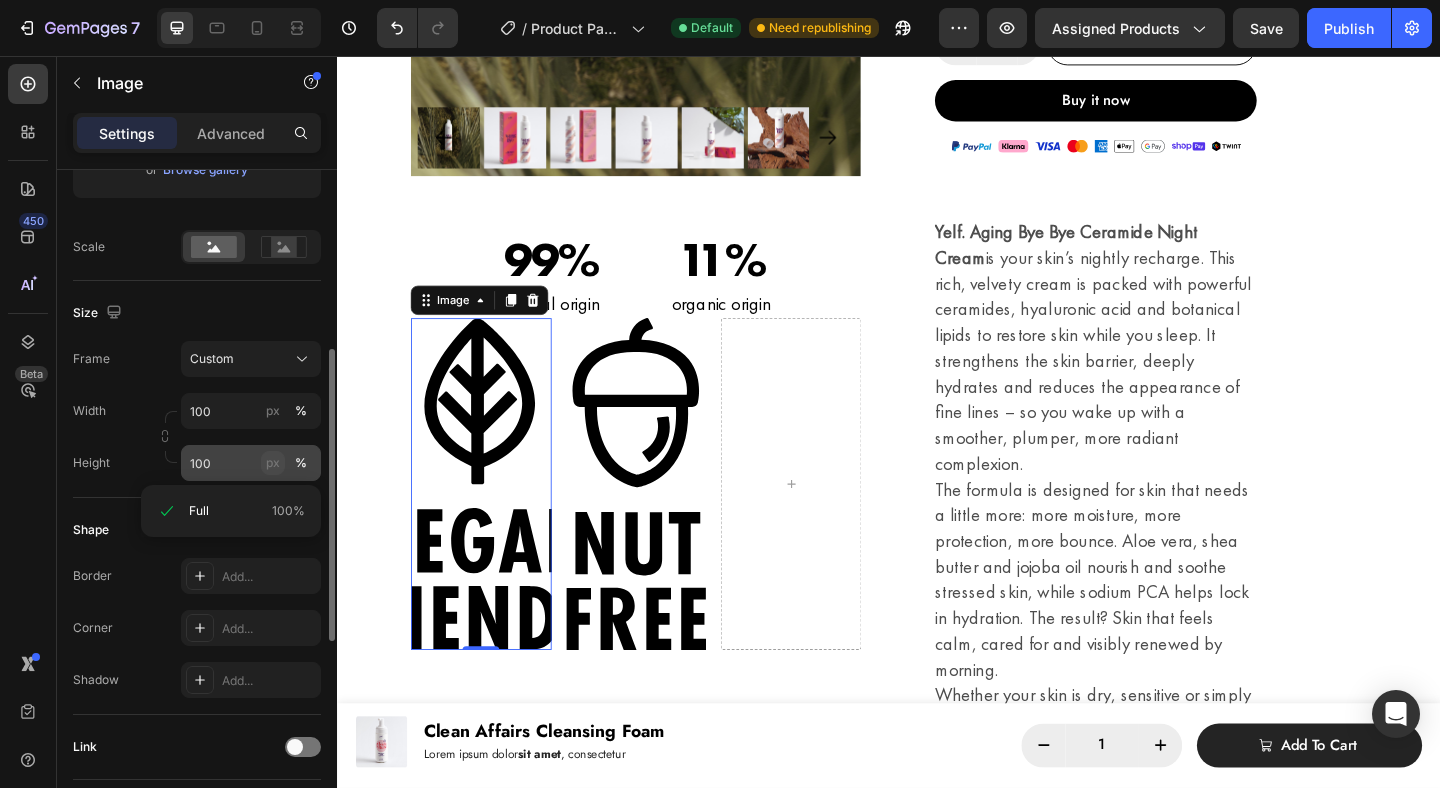 click on "px" at bounding box center [273, 463] 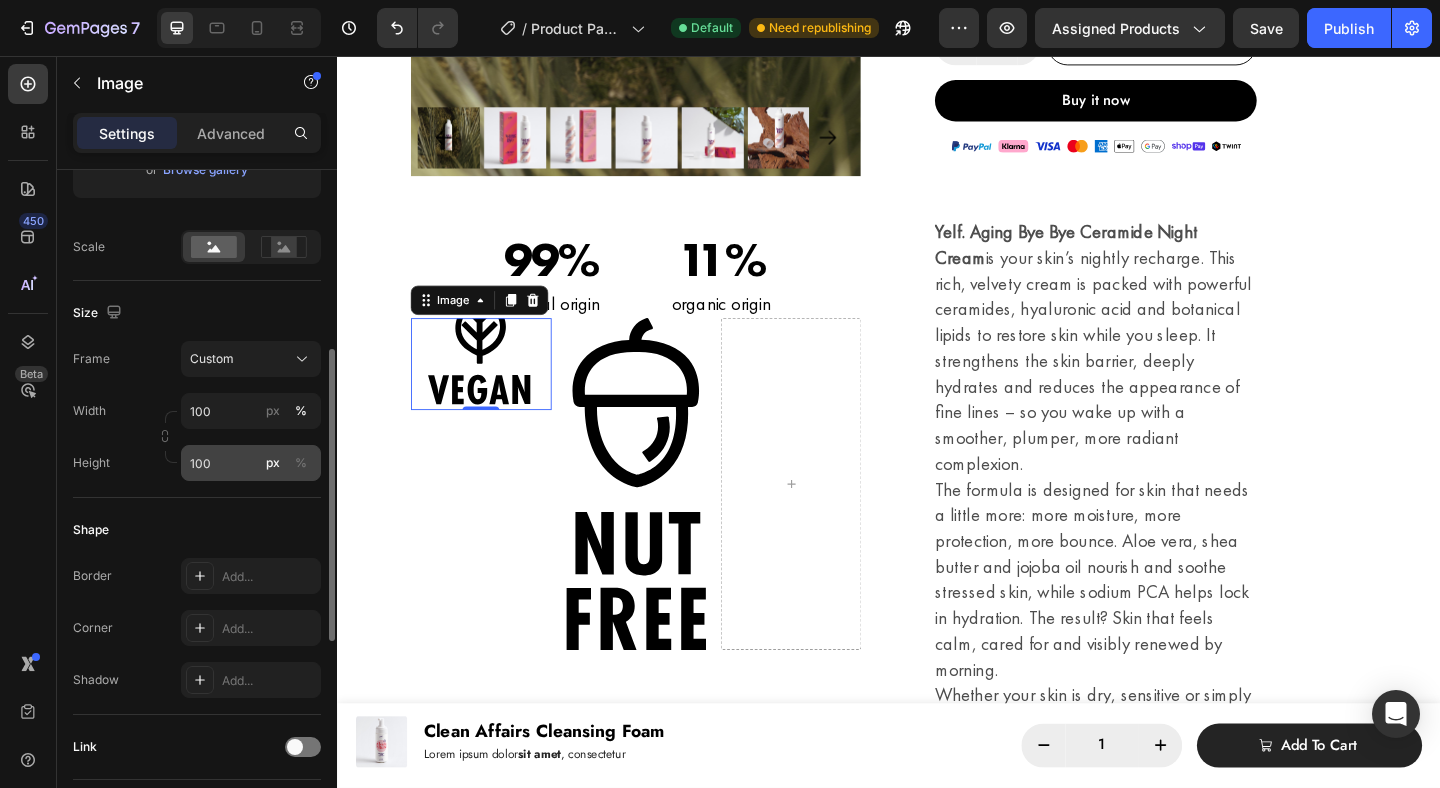 click on "px" at bounding box center (273, 463) 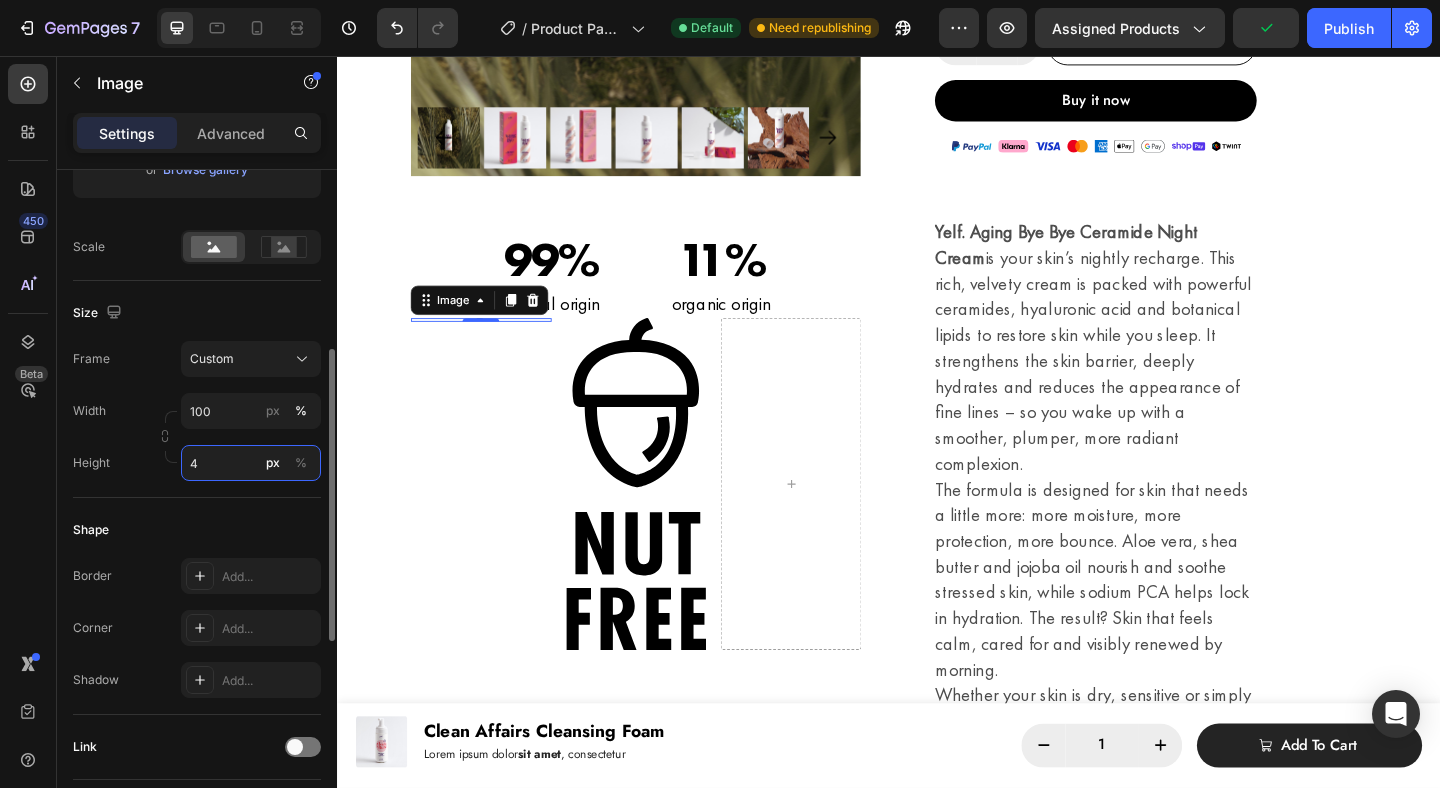 type on "100" 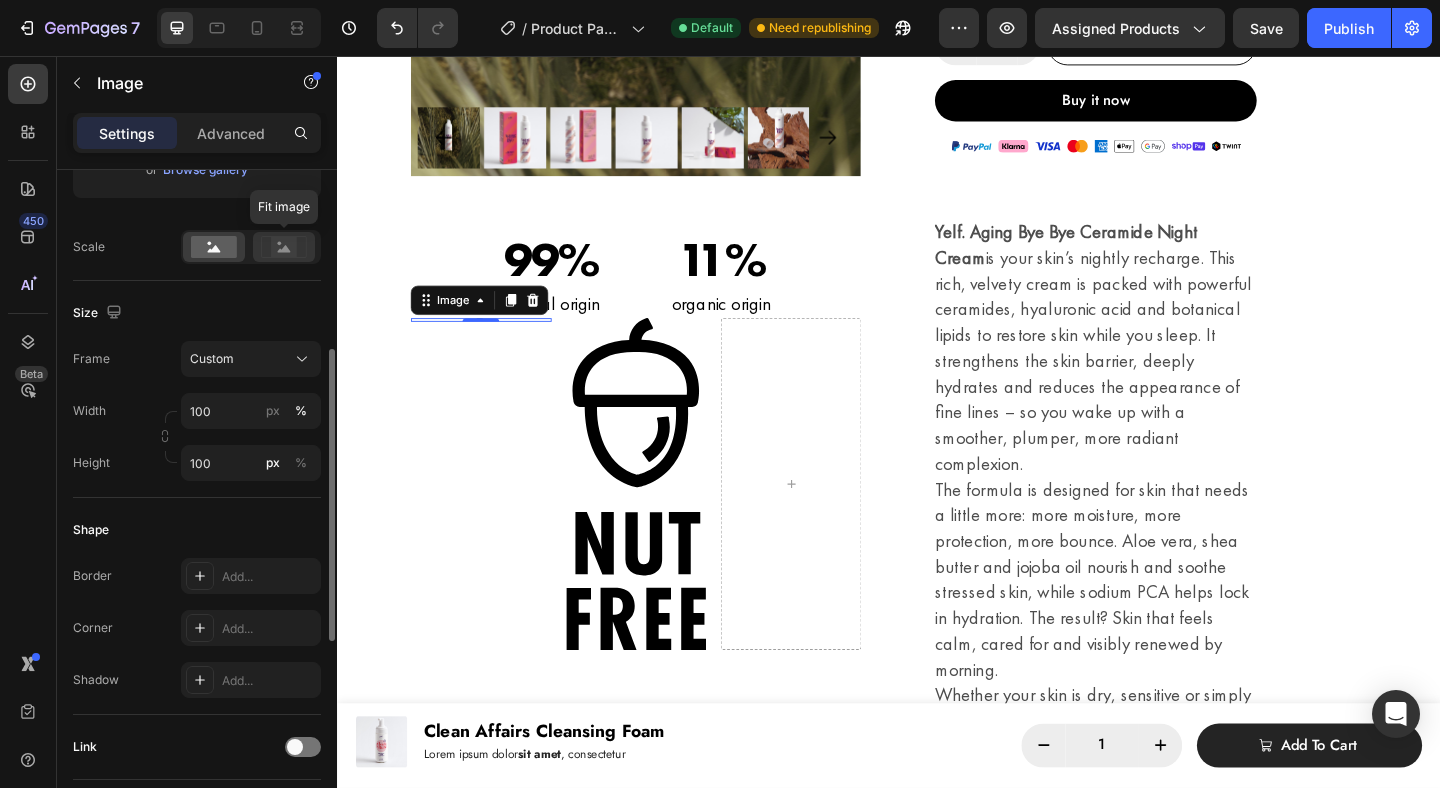 click 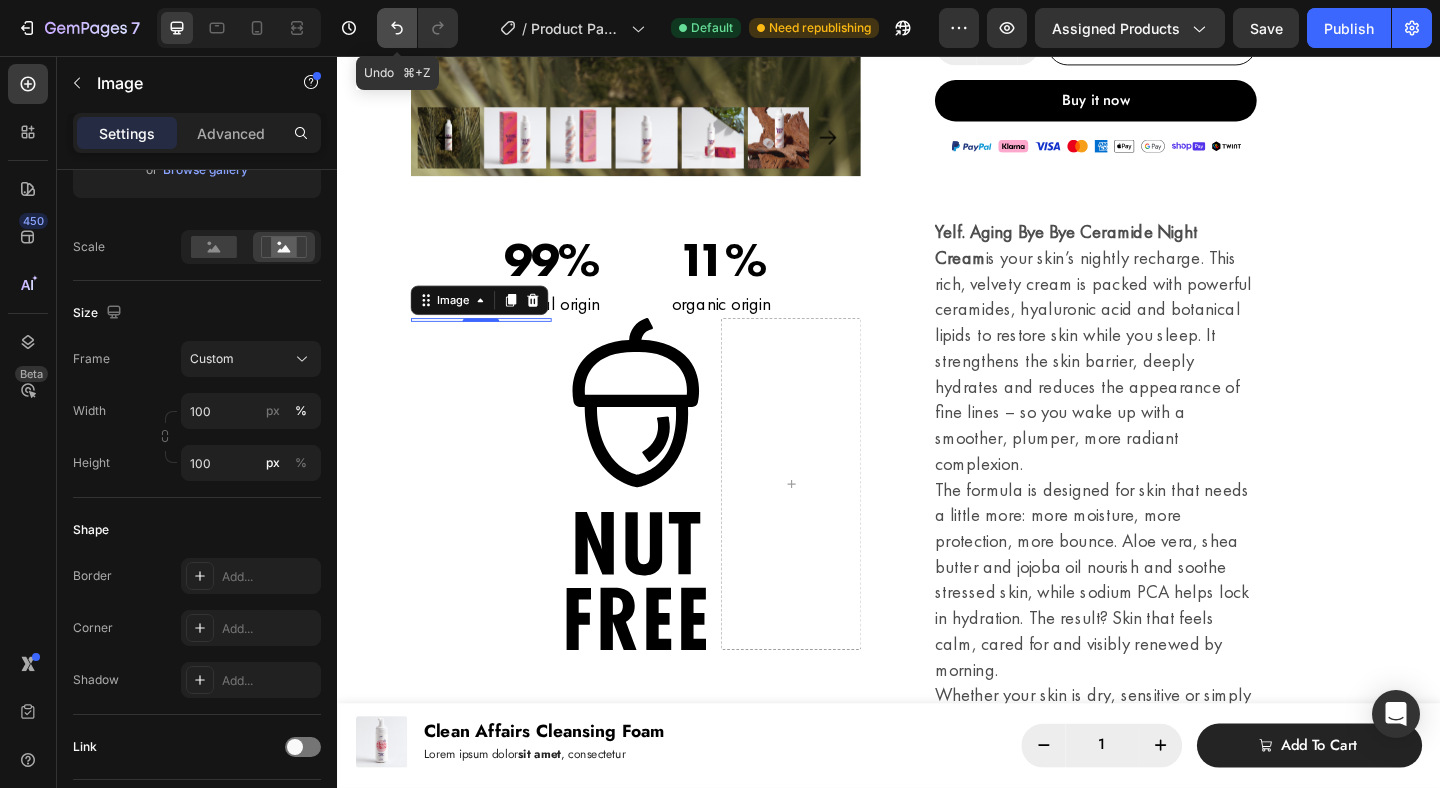 click 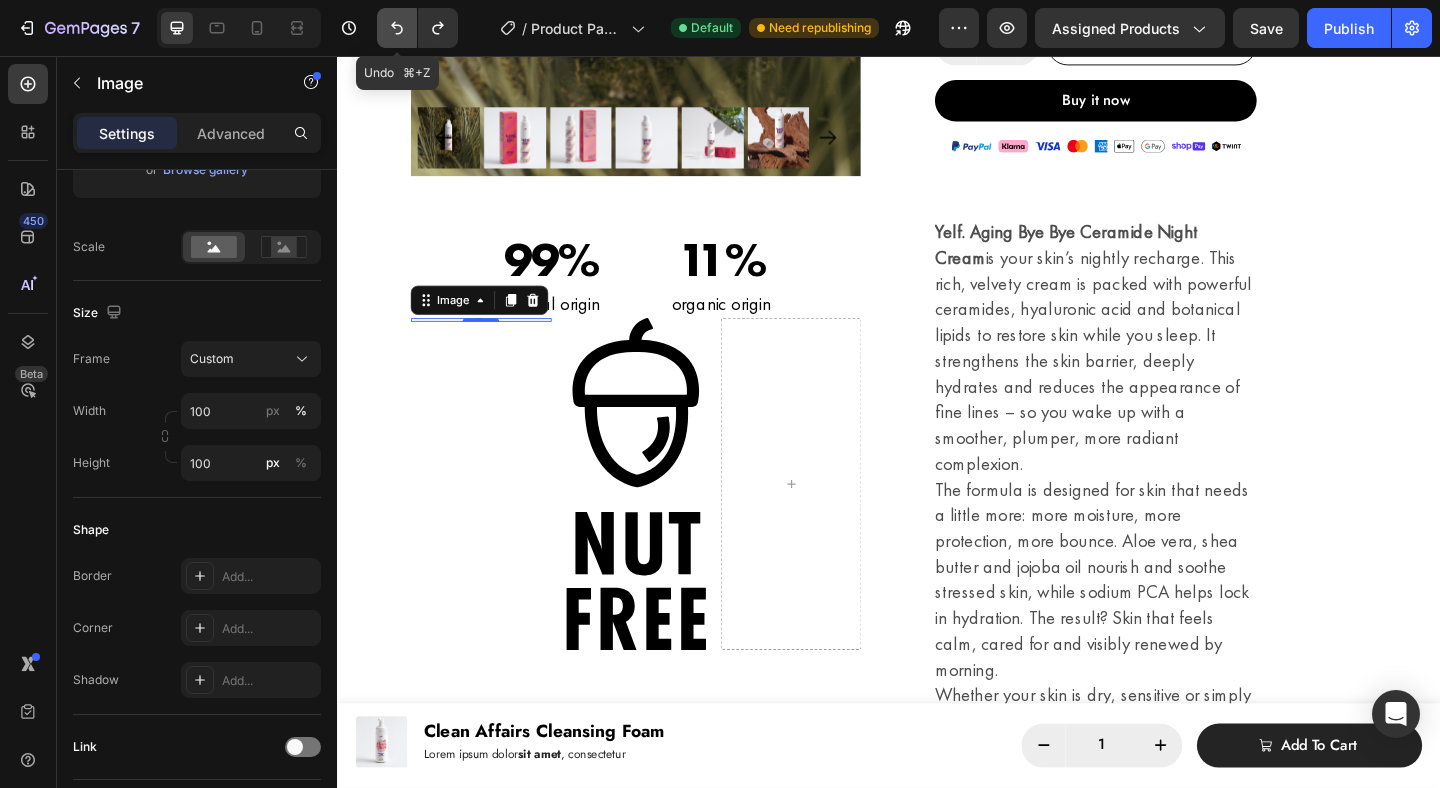 click 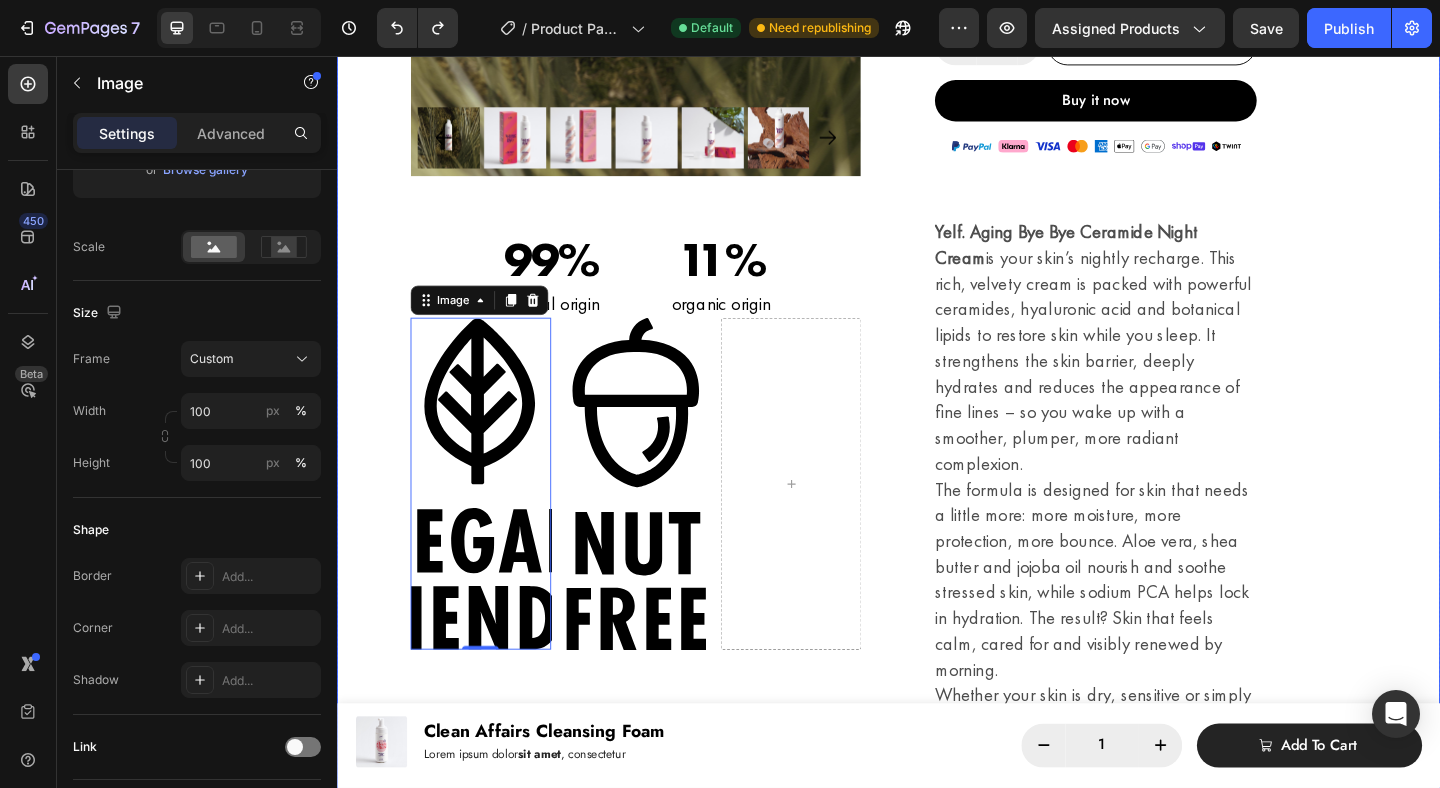click on "Product Images 99% Heading natural origin Text Block 11% Heading organic origin Text Block Row Image   0 Image
Row Aging Bye Bye Ceramide Night Cream Product Title Icon Icon Icon Icon Icon Icon List €44,90 Product Price Product Price No compare price Product Price Row
Your custom text goes here
Your custom text goes here
Your custom text goes here
Your custom text goes here  Item List
Estimate delivery between
Aug 07 - Aug 11
Delivery Date Title: Default Default Default Default Product Variants & Swatches
1
Product Quantity
Add to cart Add to Cart Row Buy it now Dynamic Checkout Image Yelf. Aging Bye Bye Ceramide Night Cream
Product Description
Drop element here Product" at bounding box center [937, 303] 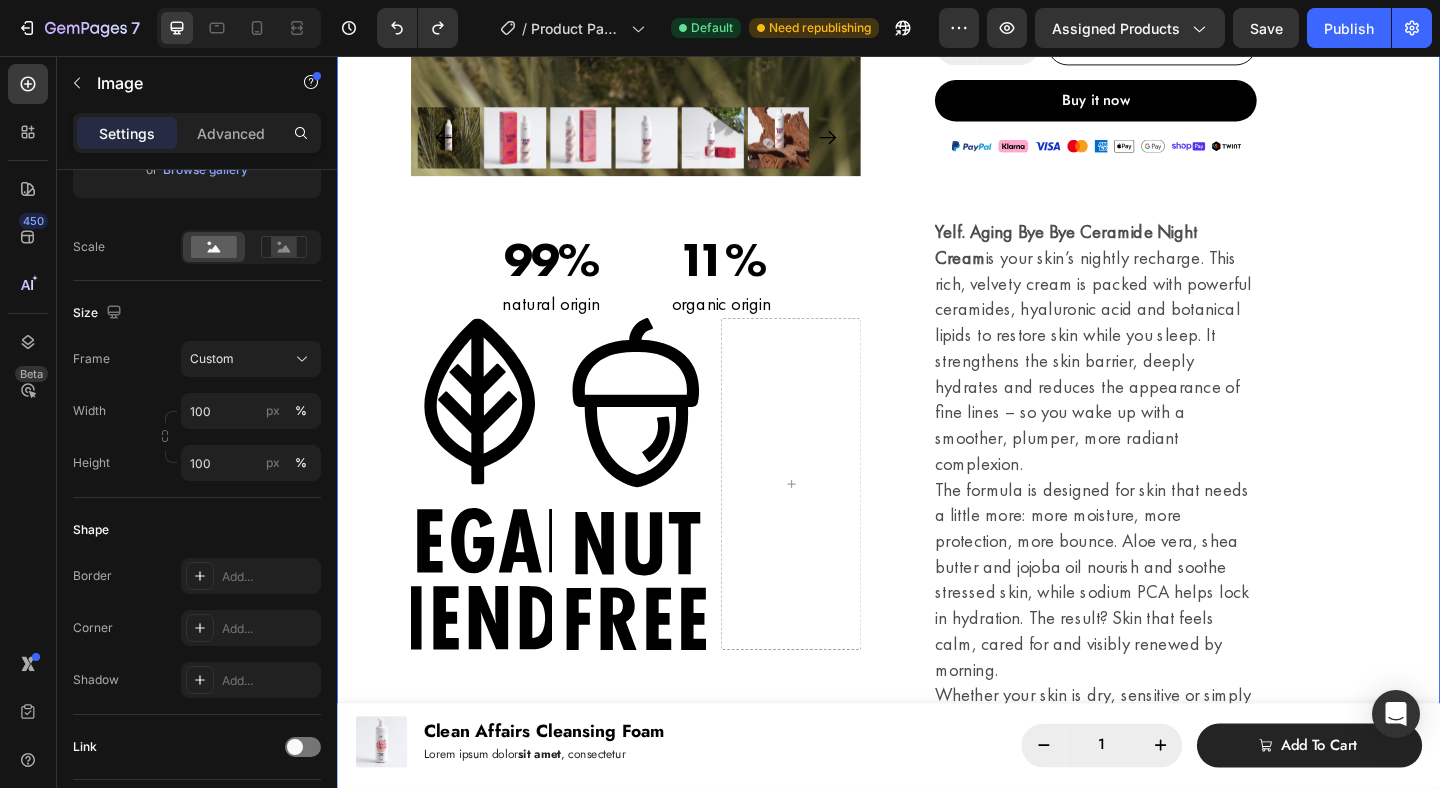 scroll, scrollTop: 0, scrollLeft: 0, axis: both 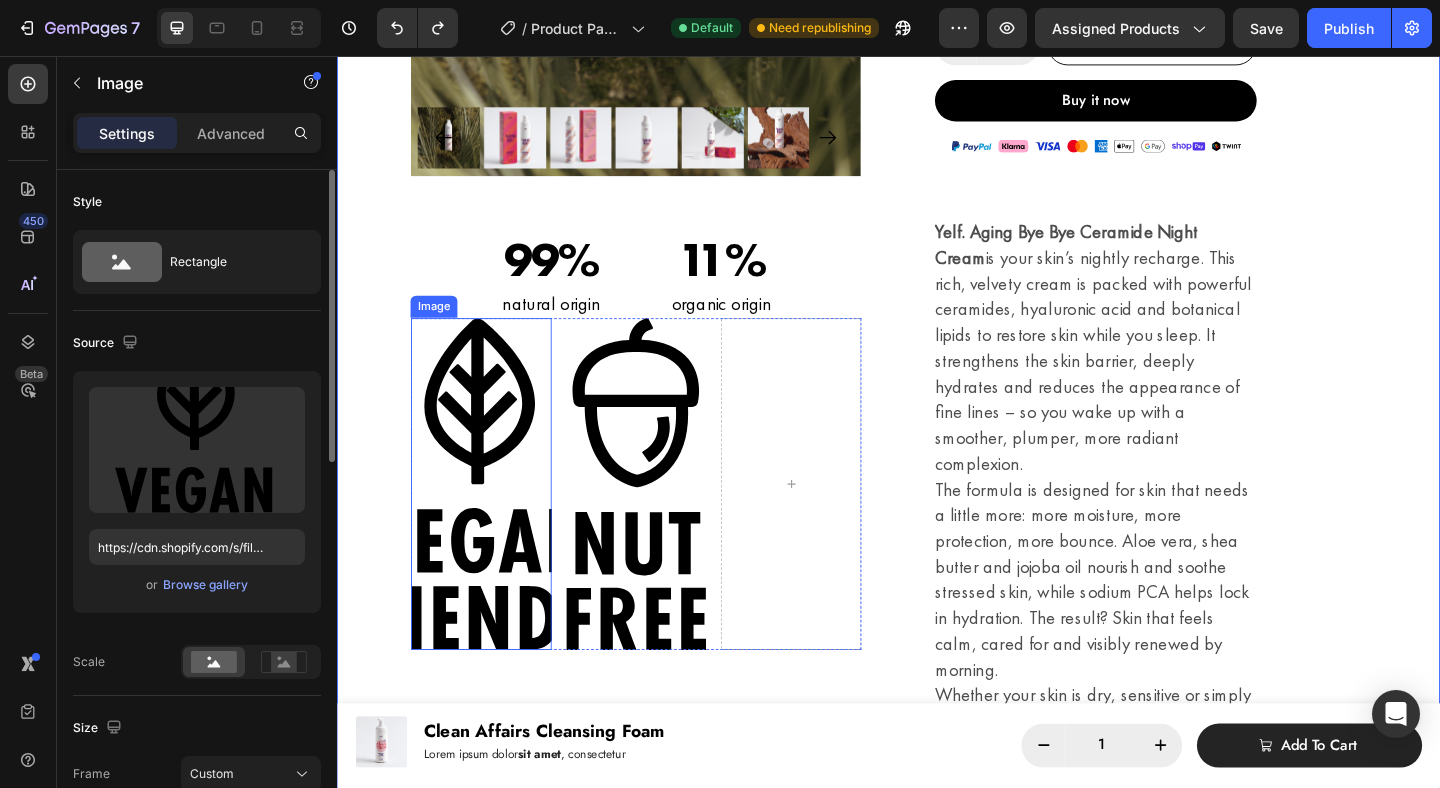 click at bounding box center (493, 522) 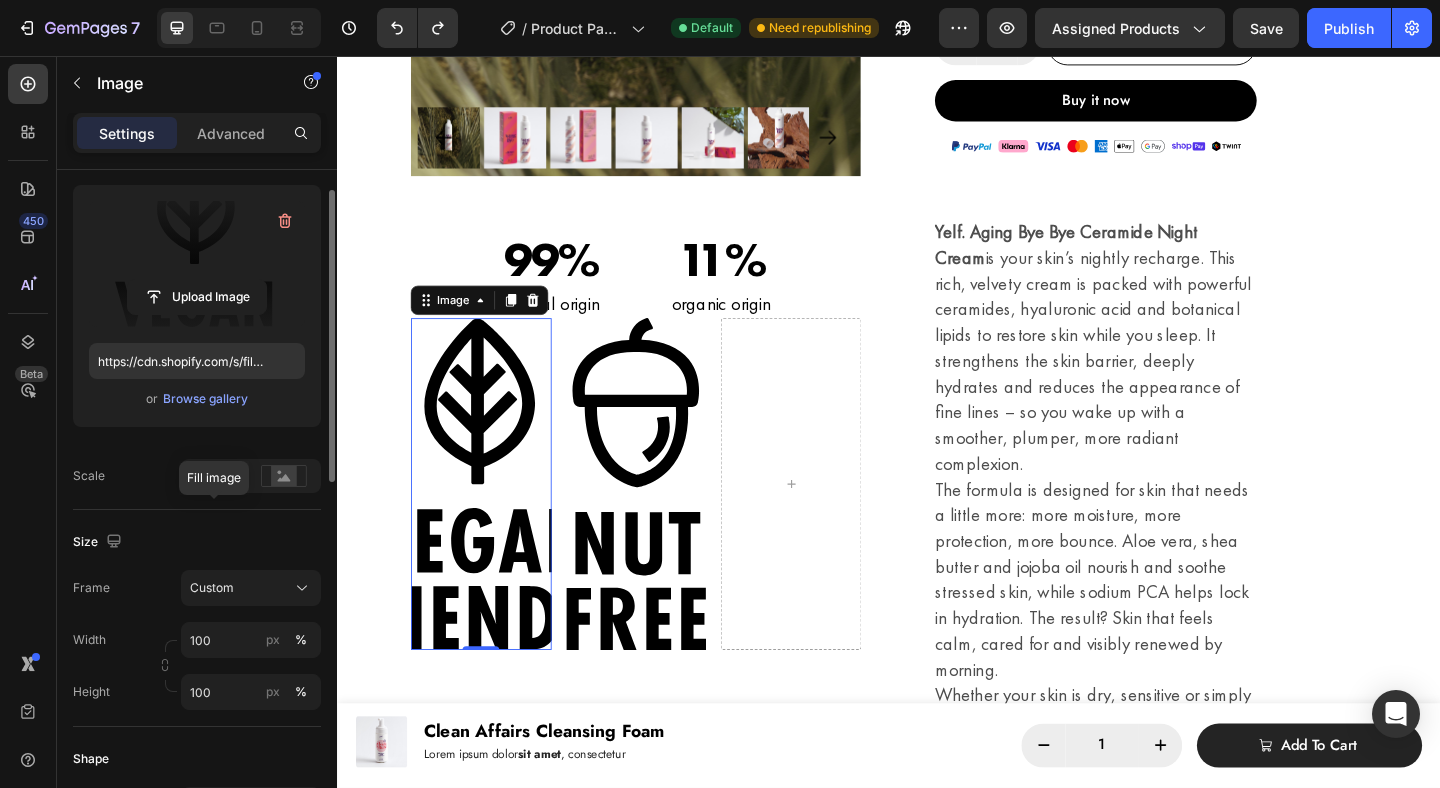 scroll, scrollTop: 187, scrollLeft: 0, axis: vertical 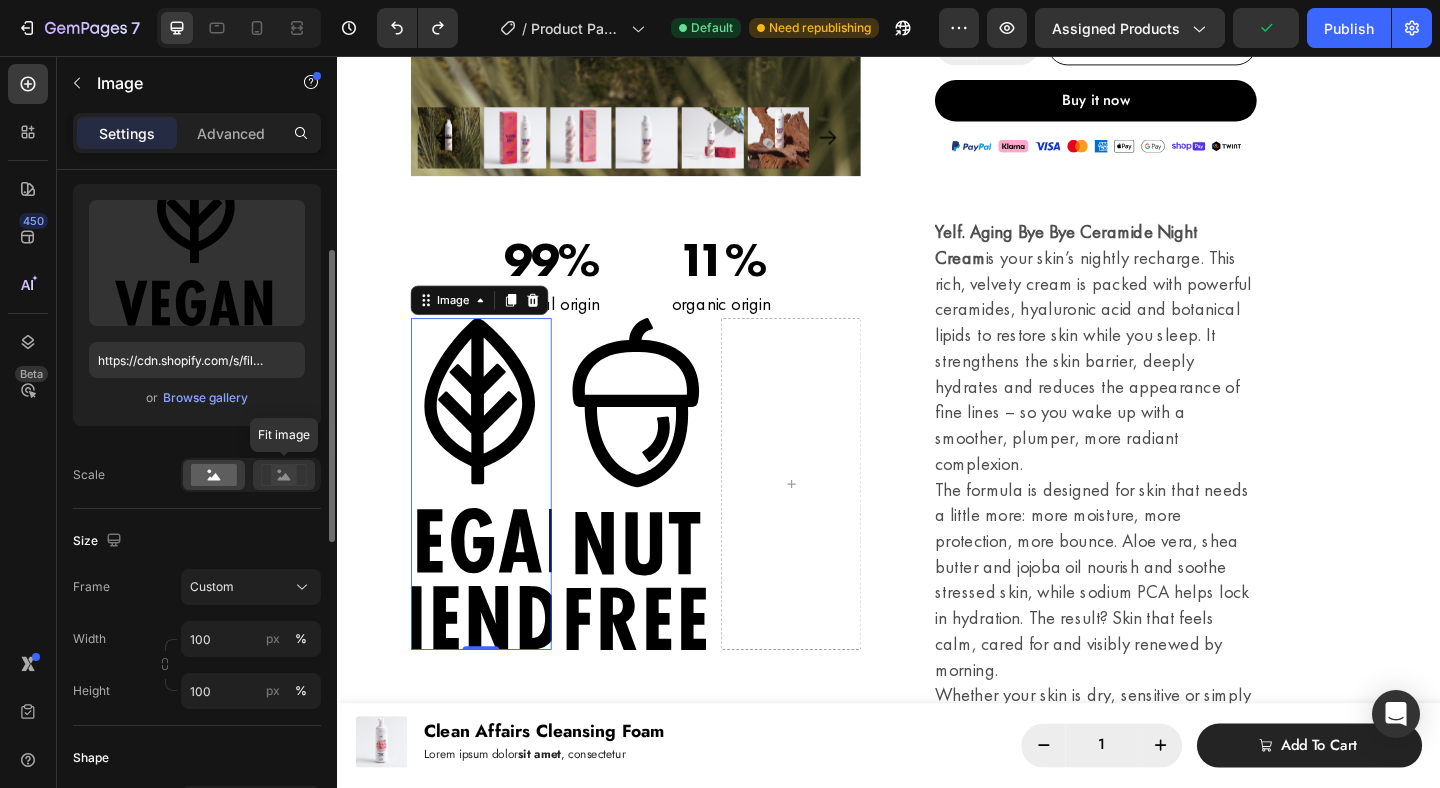 click 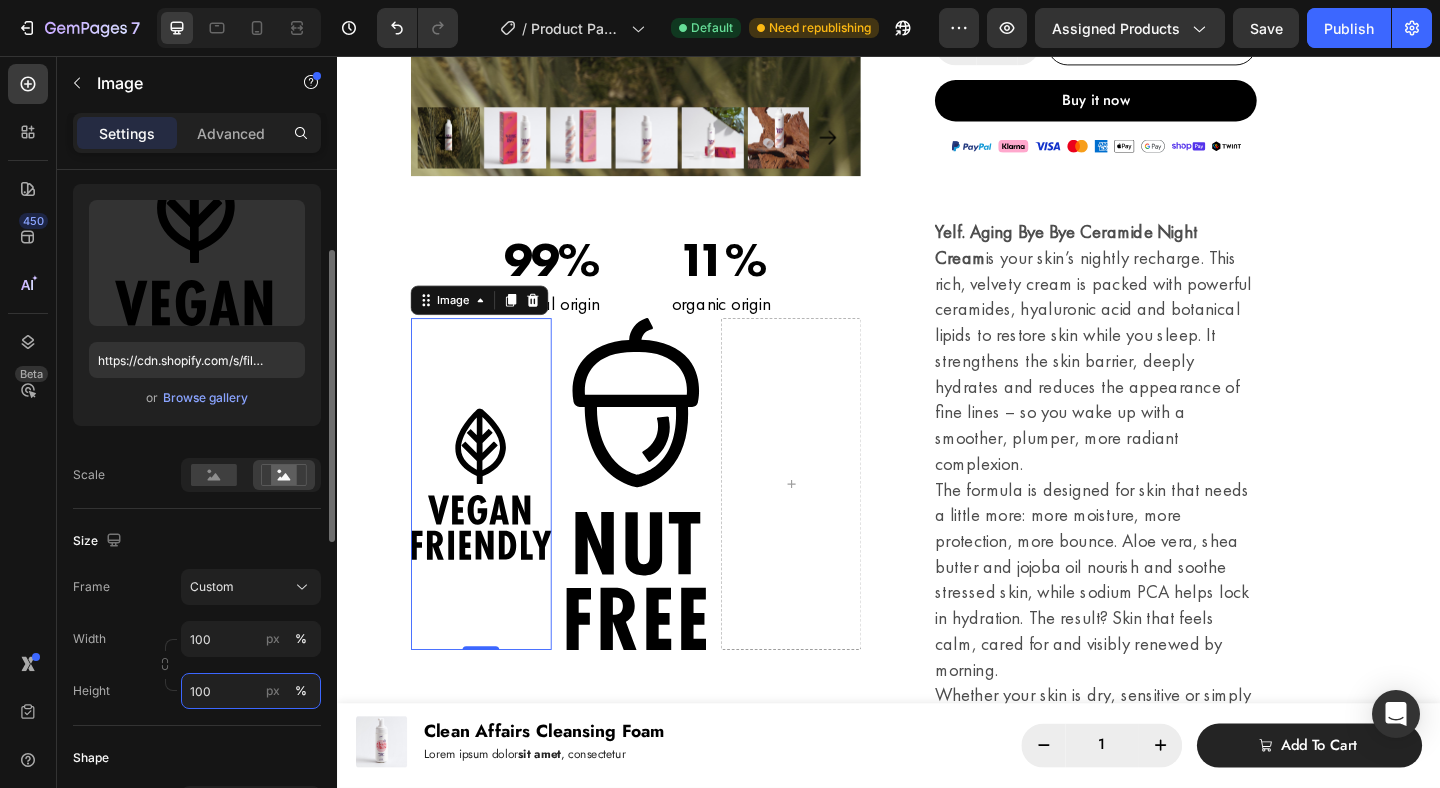 click on "100" at bounding box center (251, 691) 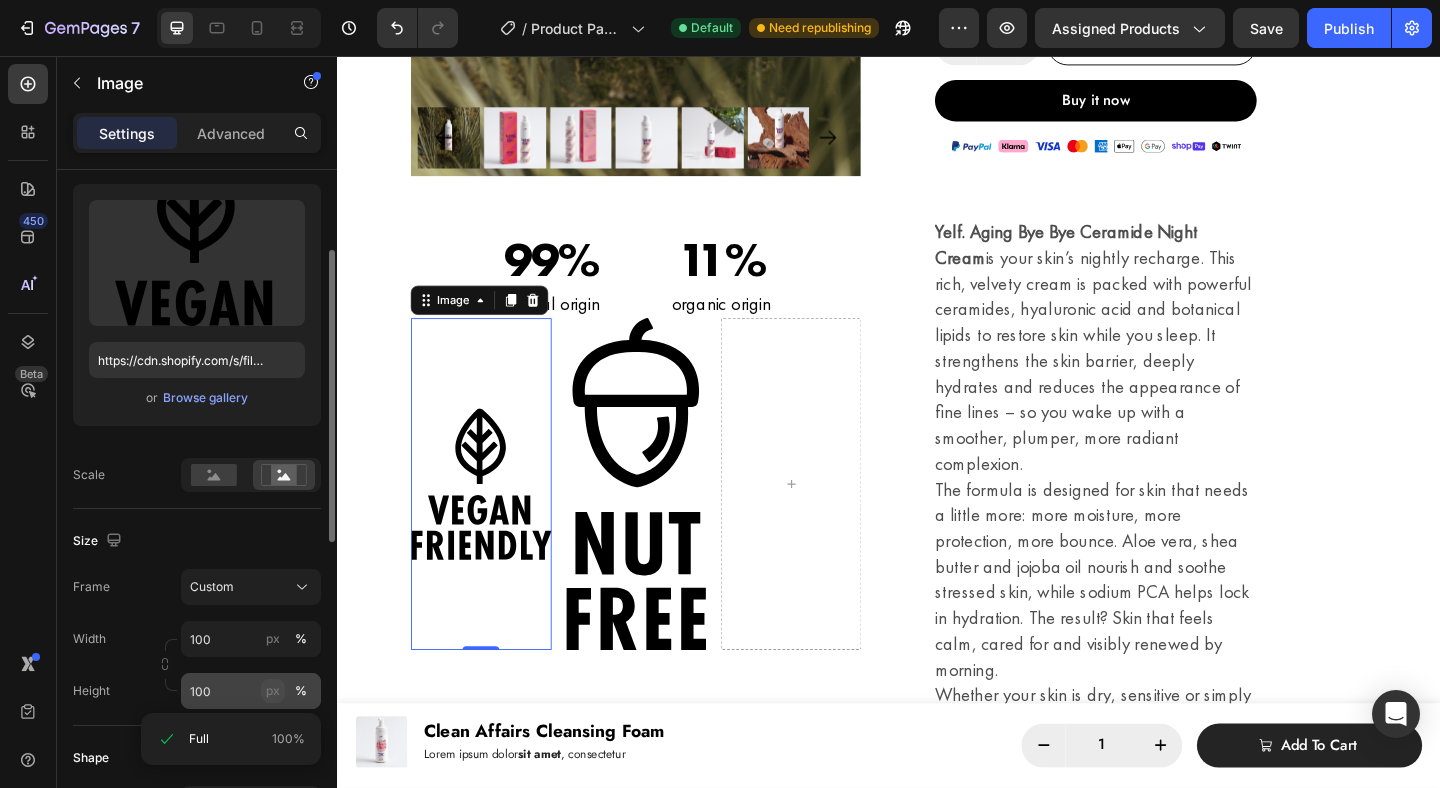 click on "px" at bounding box center (273, 691) 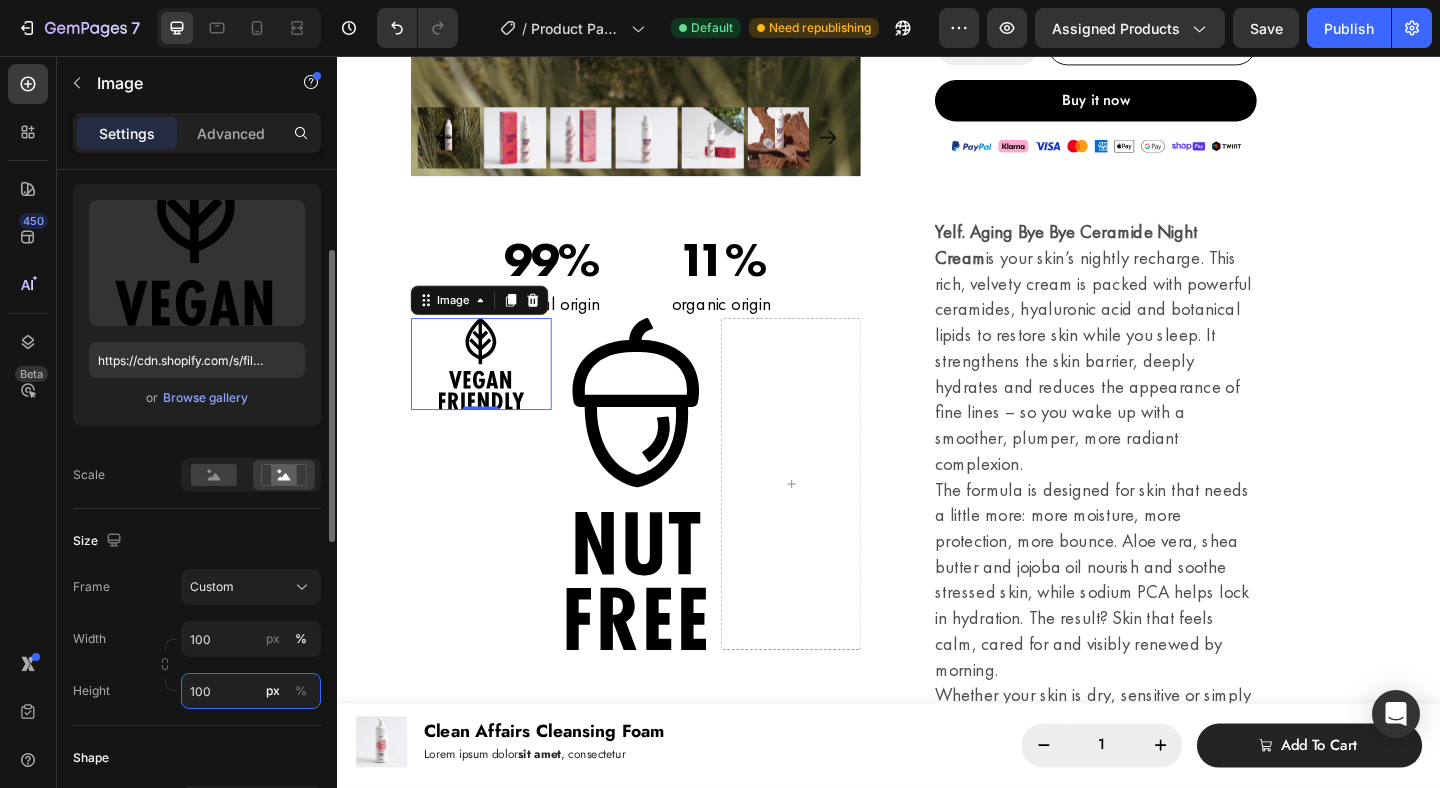 click on "100" at bounding box center [251, 691] 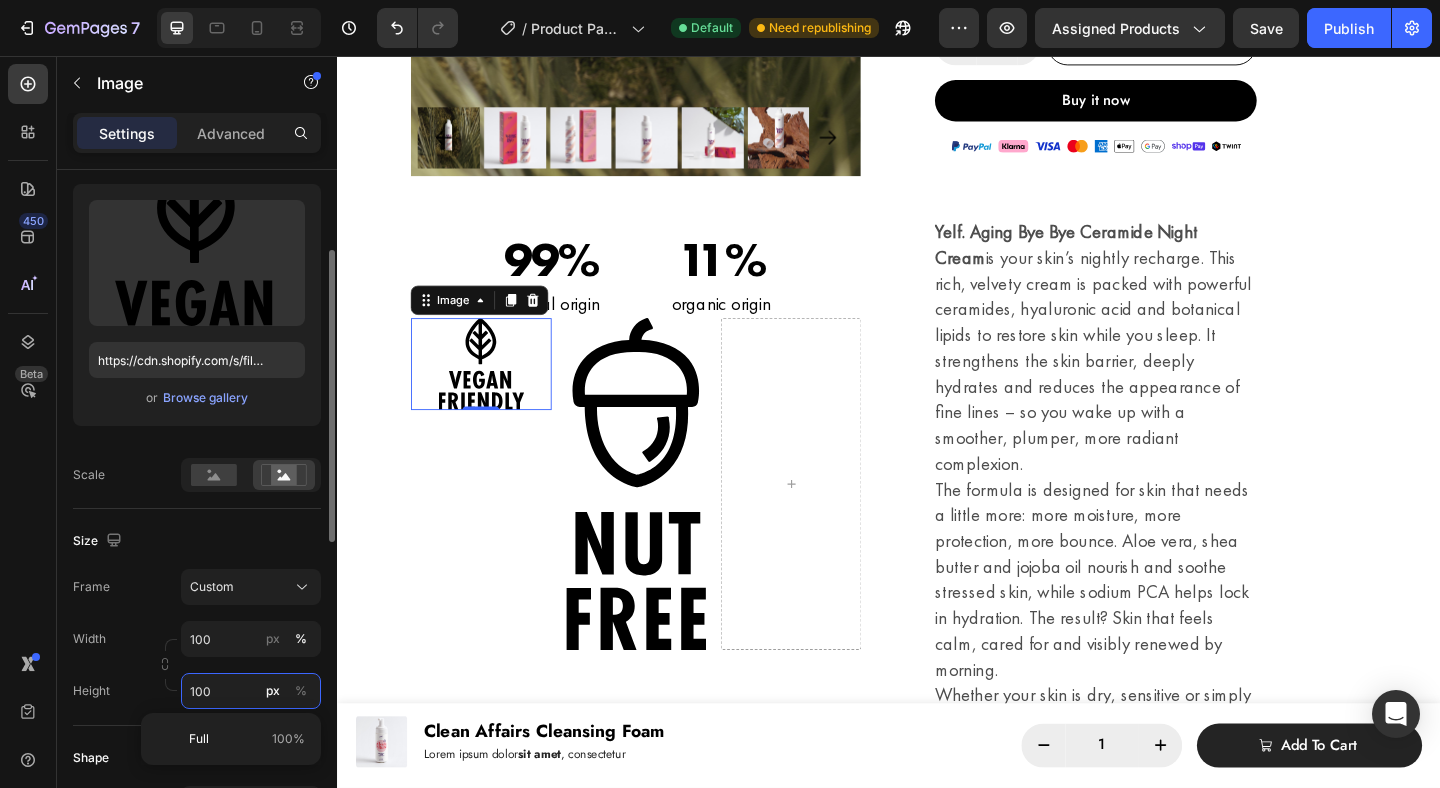 click on "100" at bounding box center [251, 691] 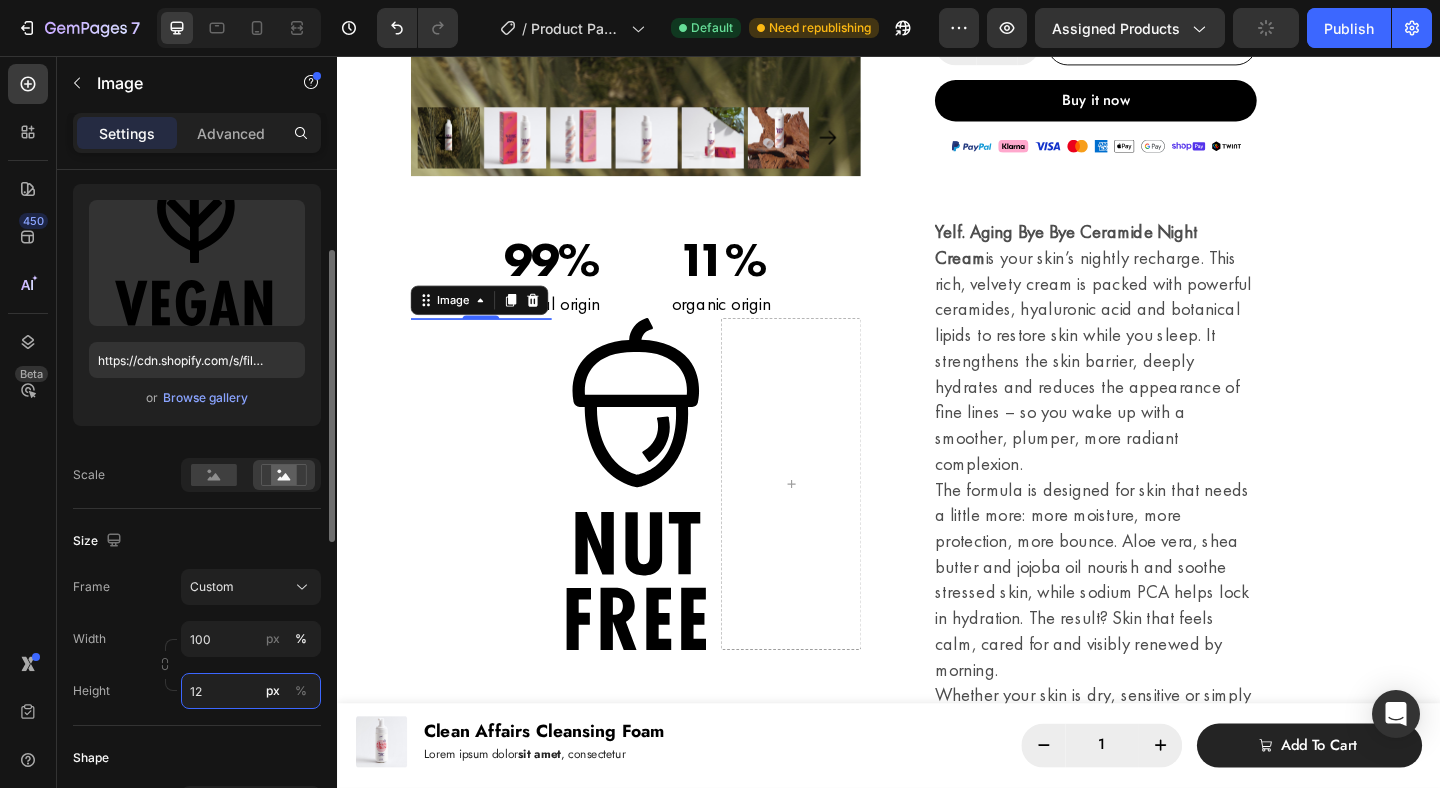 type on "120" 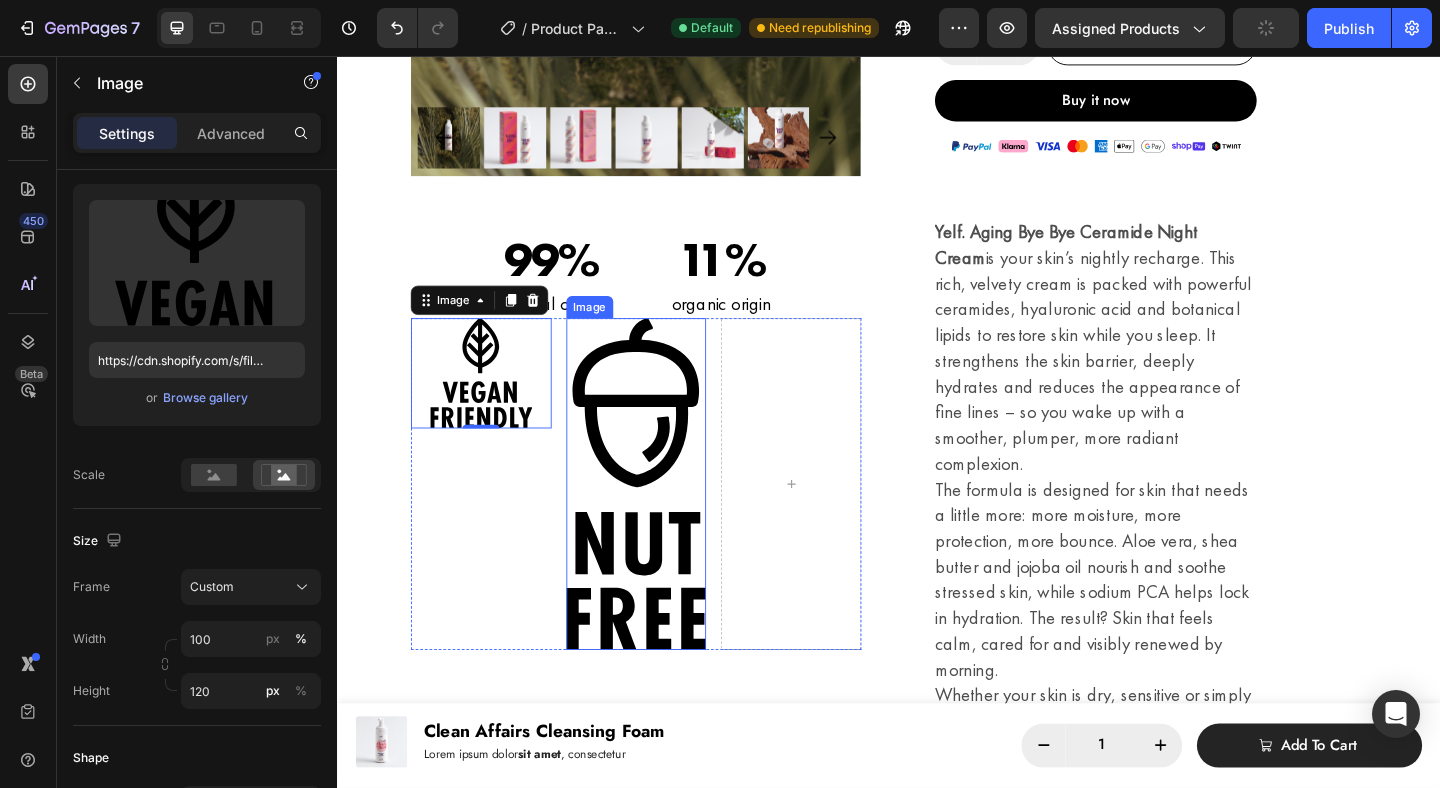click at bounding box center [662, 522] 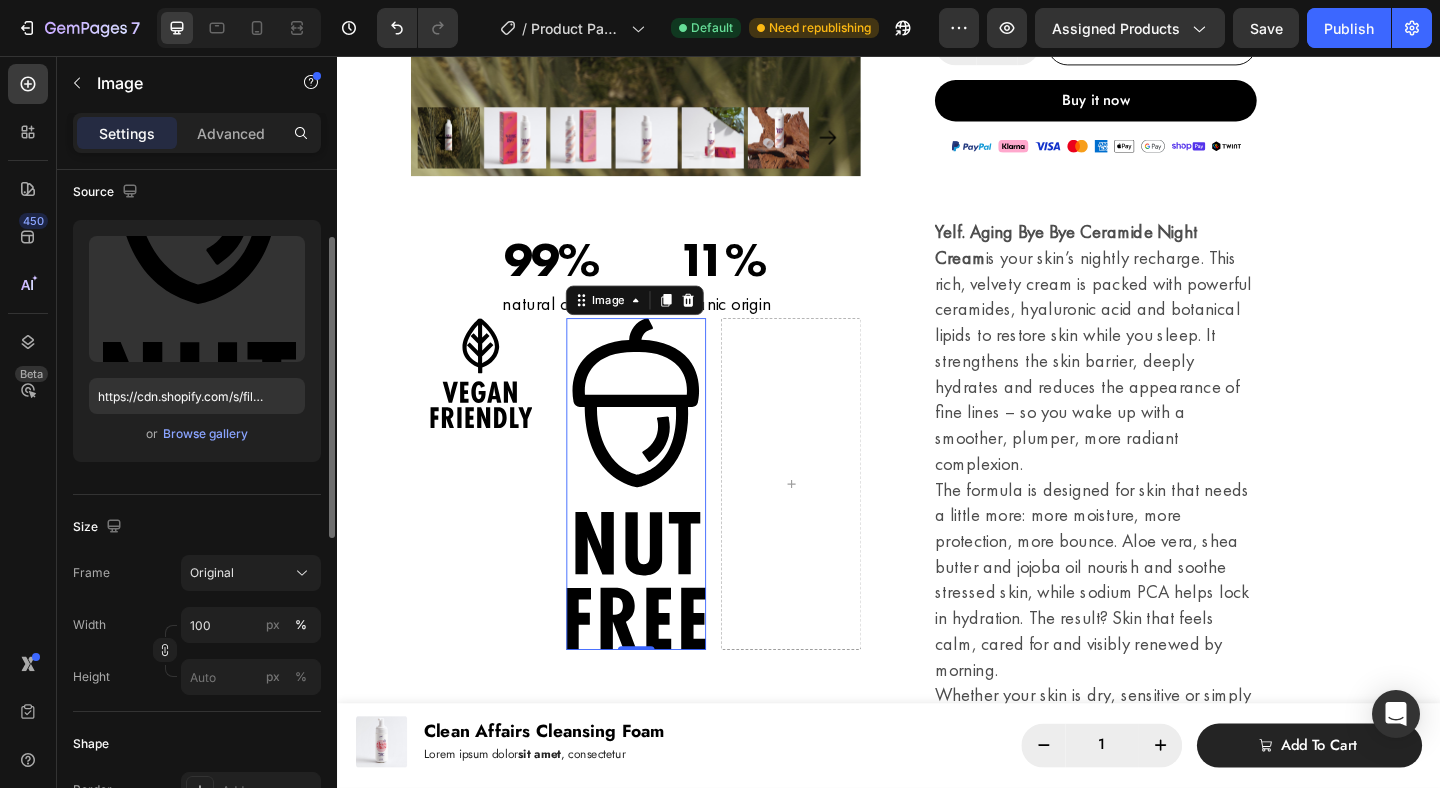 scroll, scrollTop: 155, scrollLeft: 0, axis: vertical 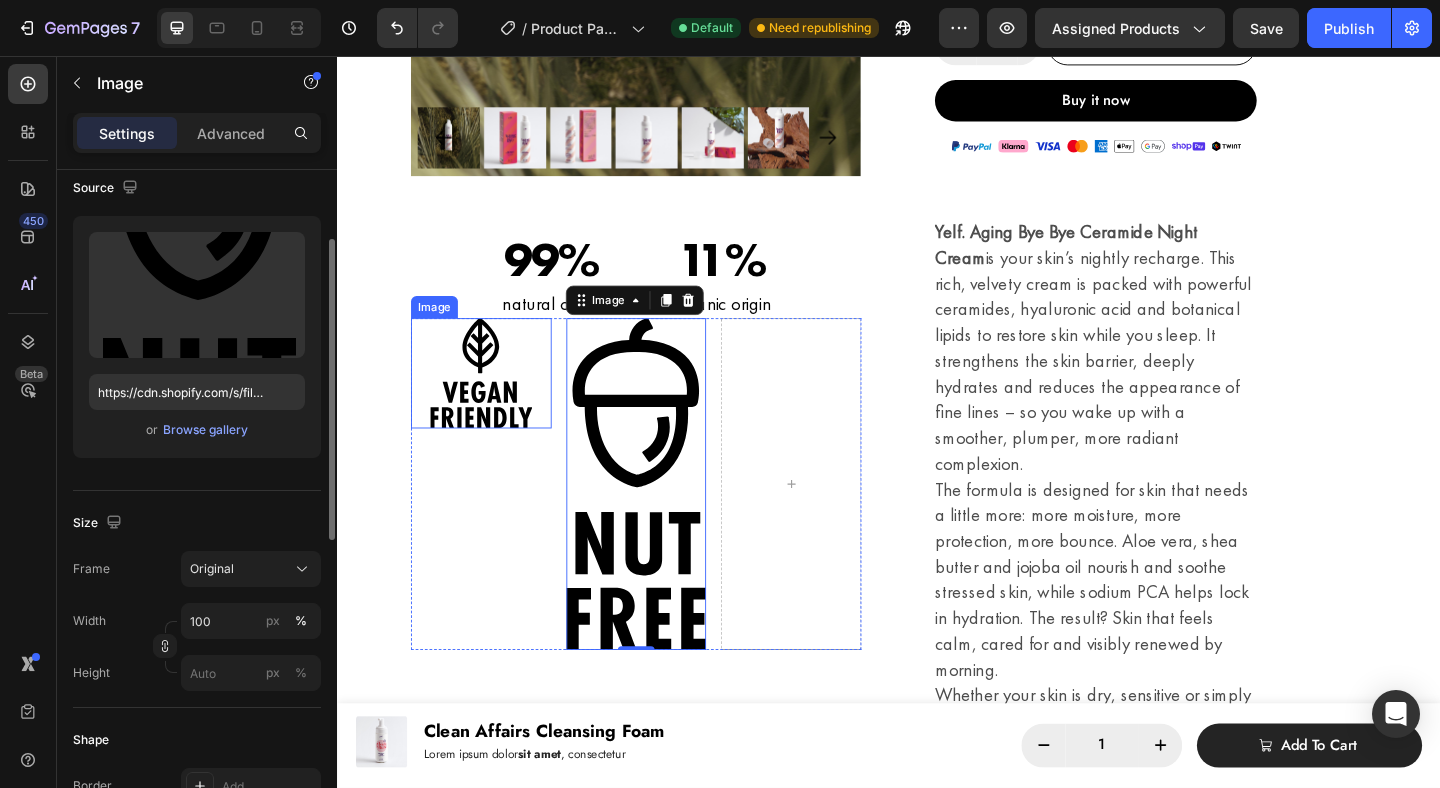 click at bounding box center [493, 401] 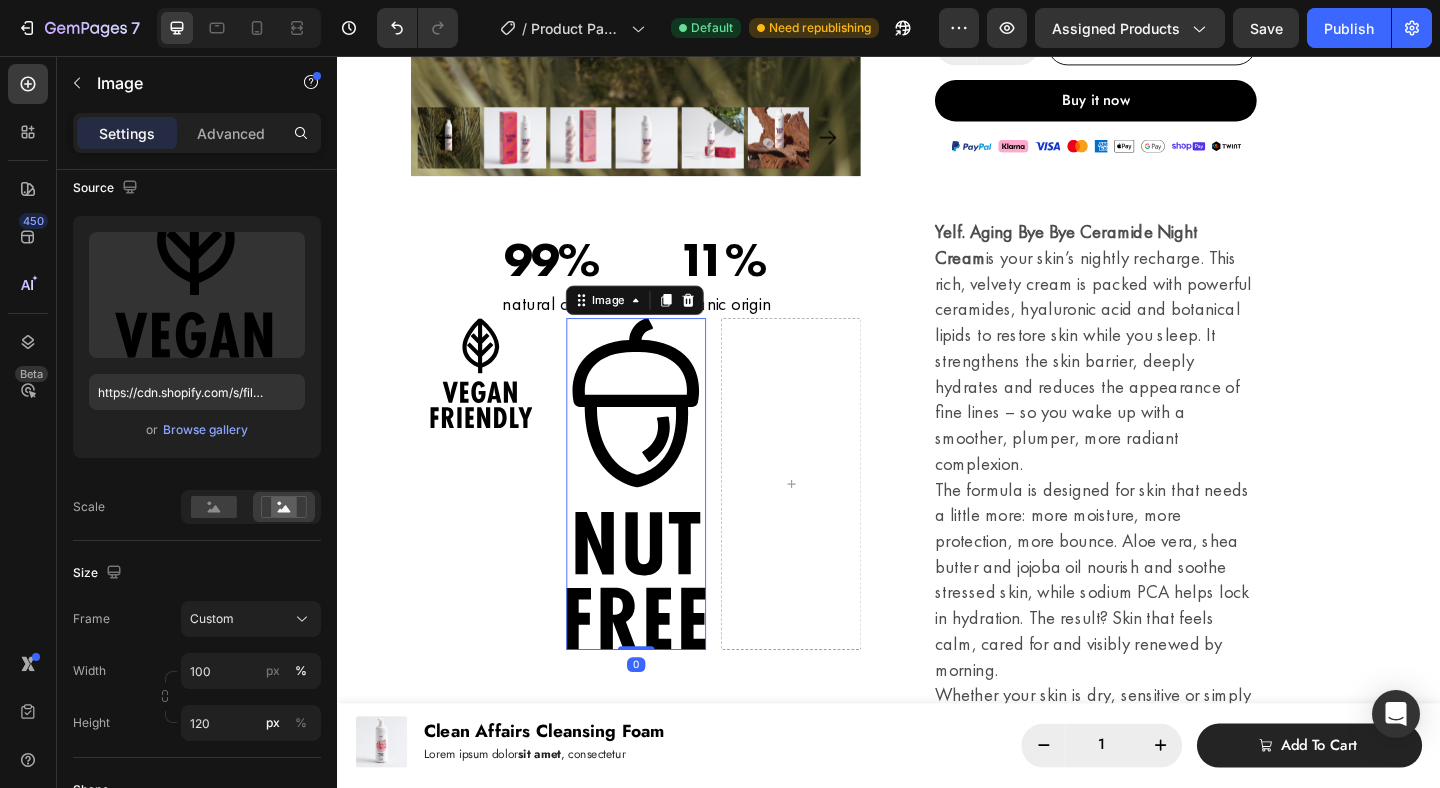 click at bounding box center [662, 522] 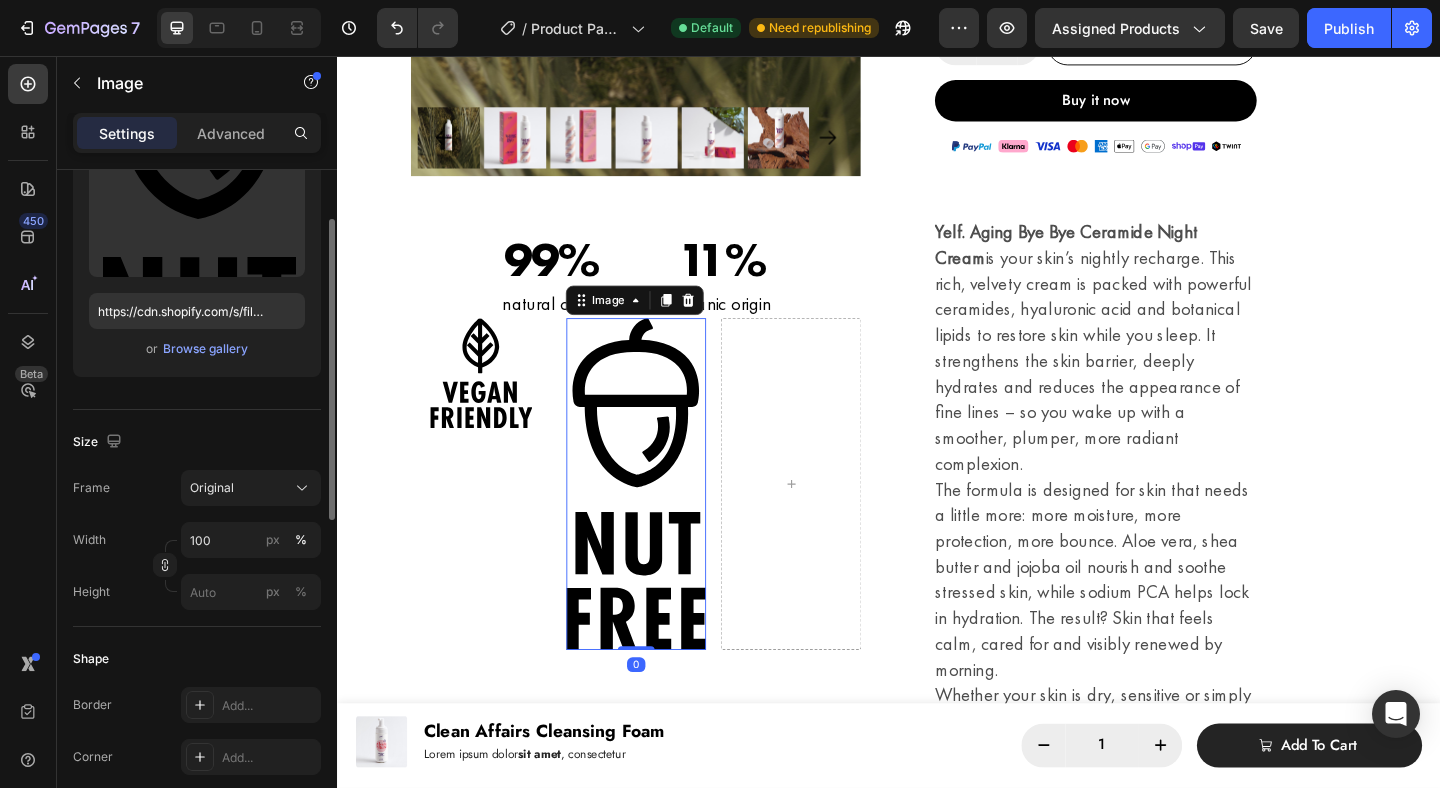 scroll, scrollTop: 243, scrollLeft: 0, axis: vertical 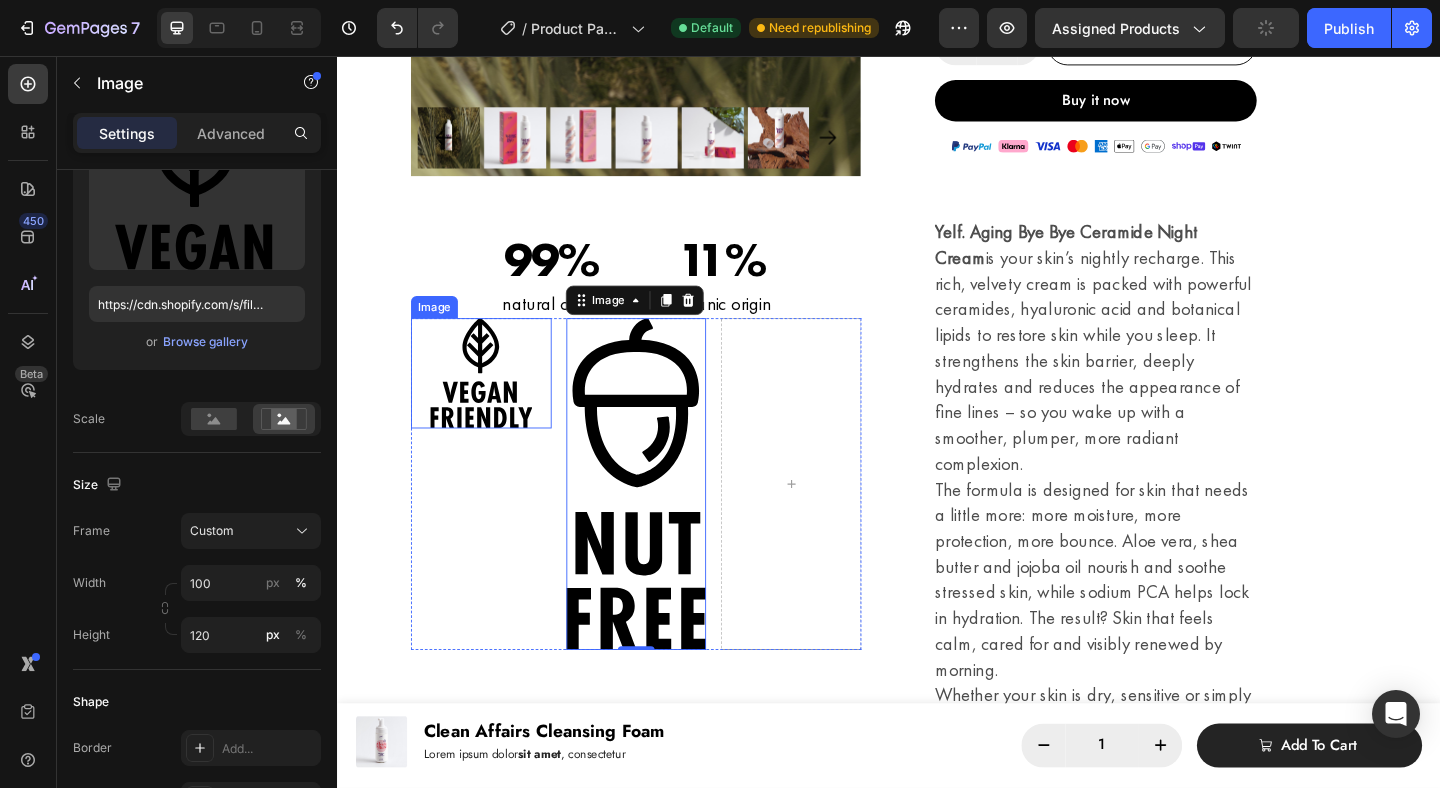 click at bounding box center (493, 401) 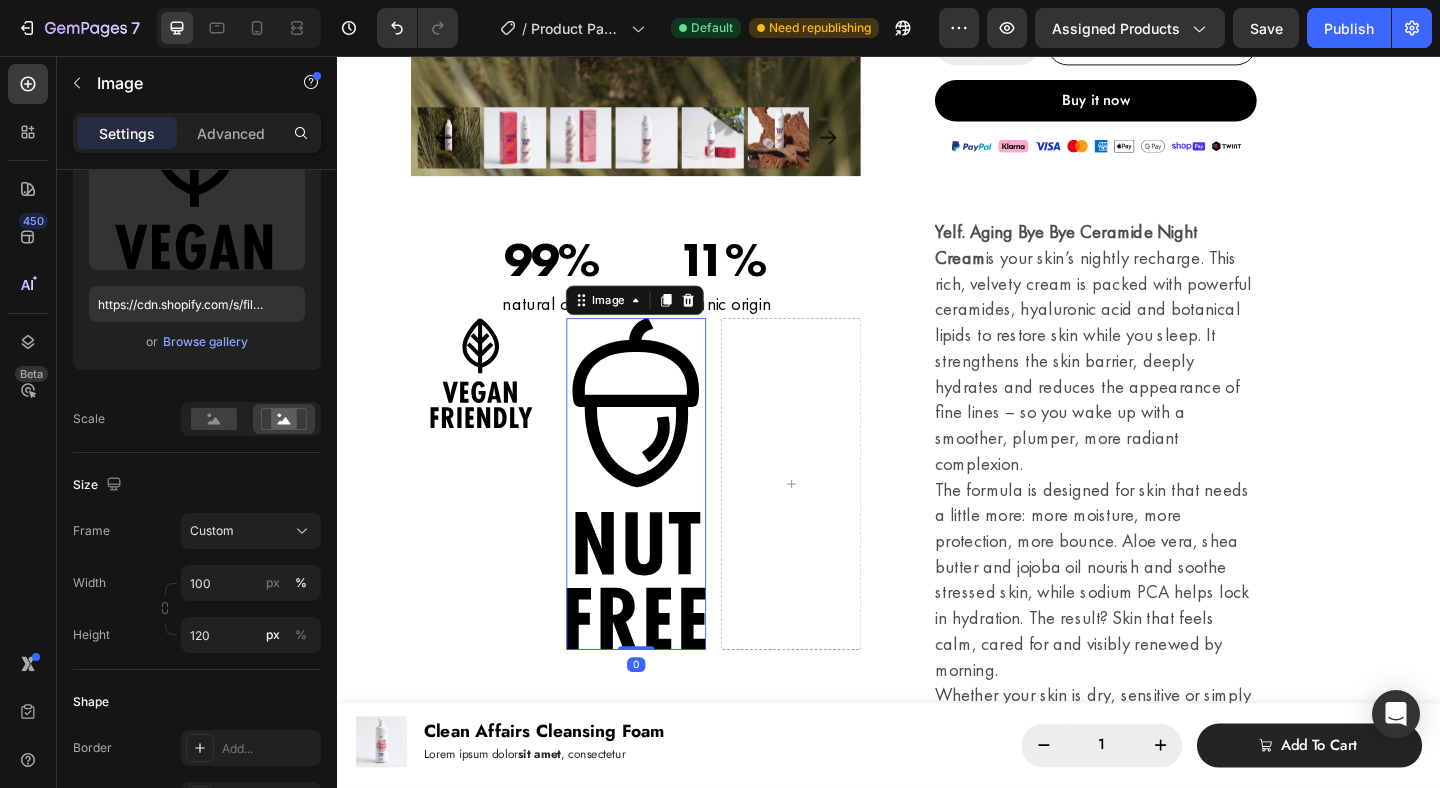 click at bounding box center (662, 522) 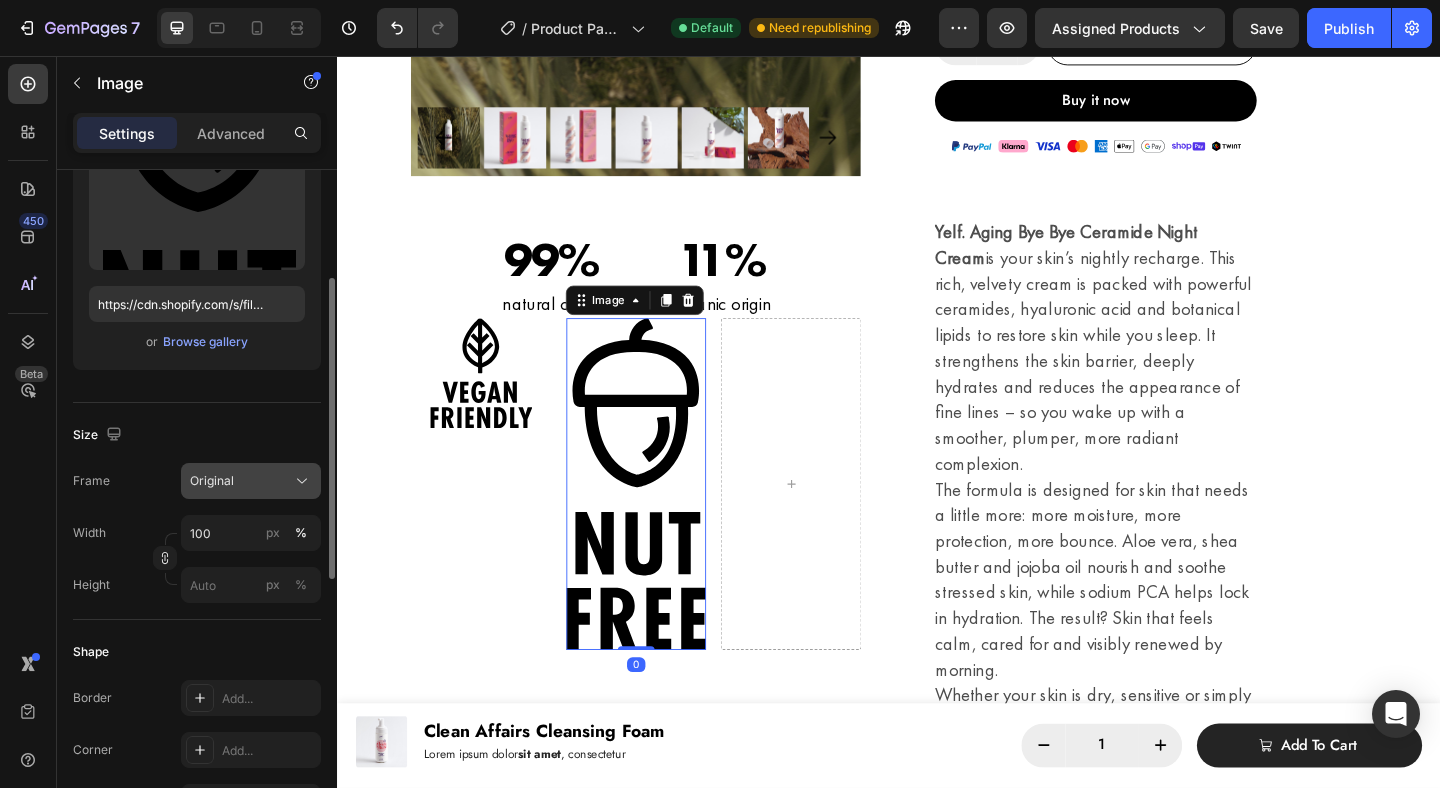 click on "Original" 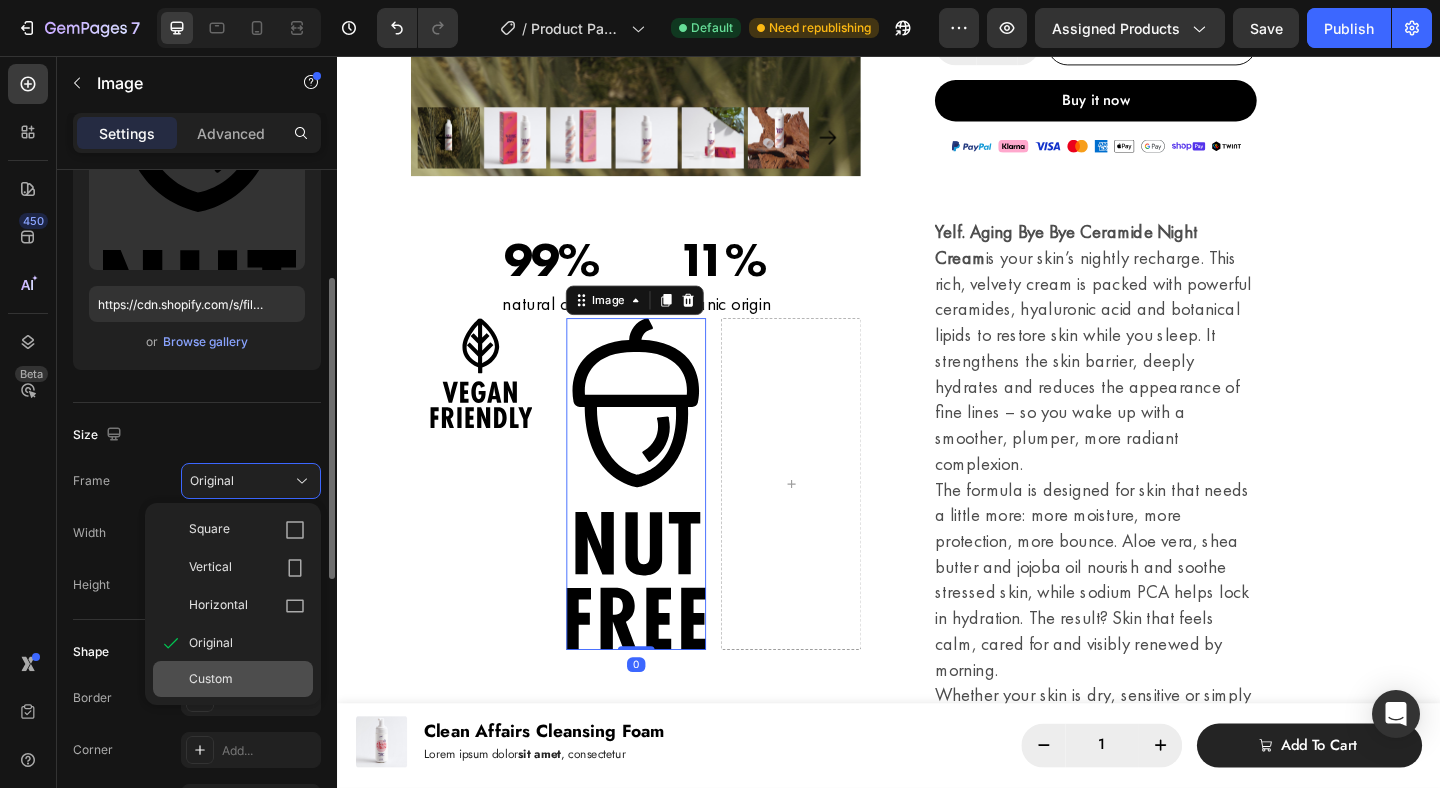 click on "Custom" at bounding box center [211, 679] 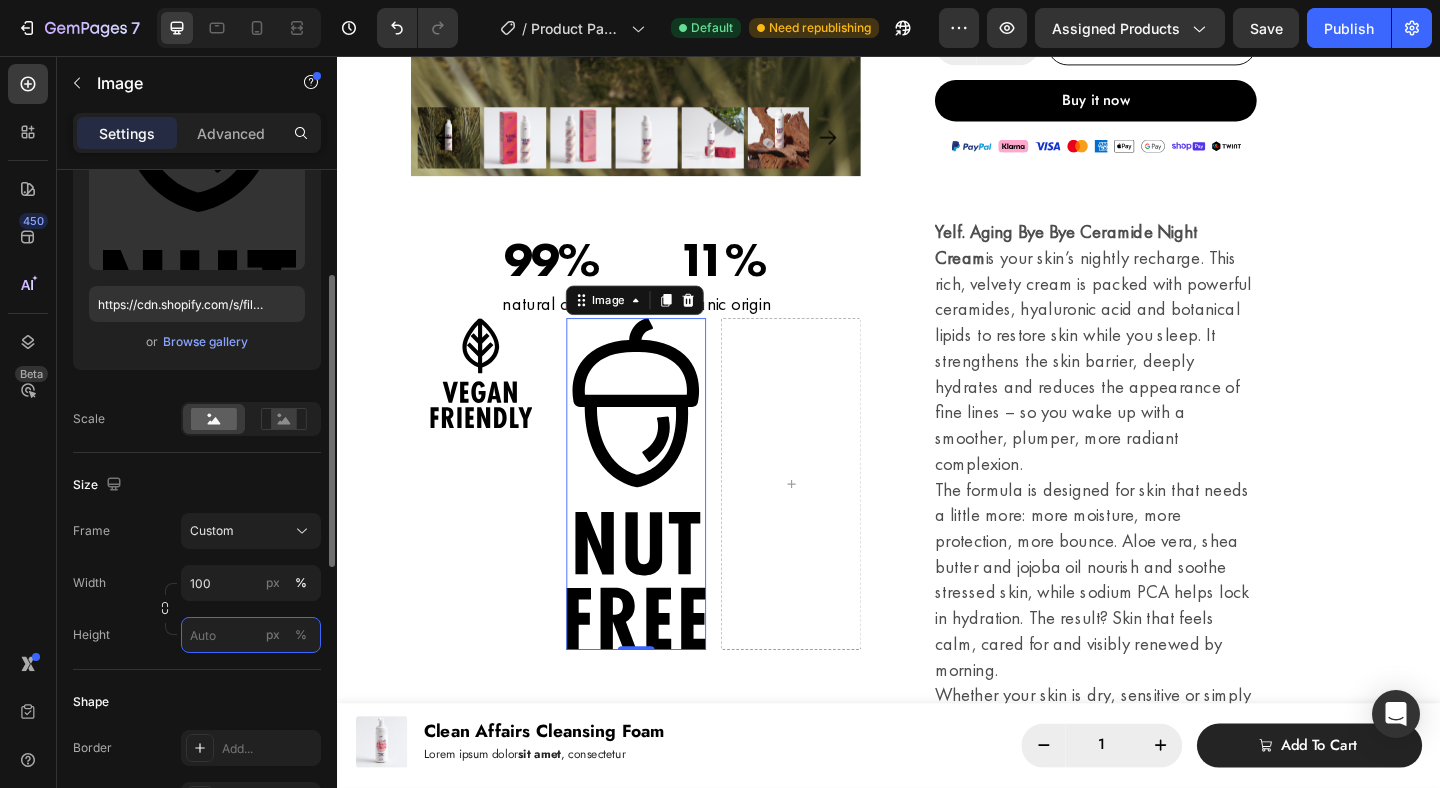 click on "px %" at bounding box center [251, 635] 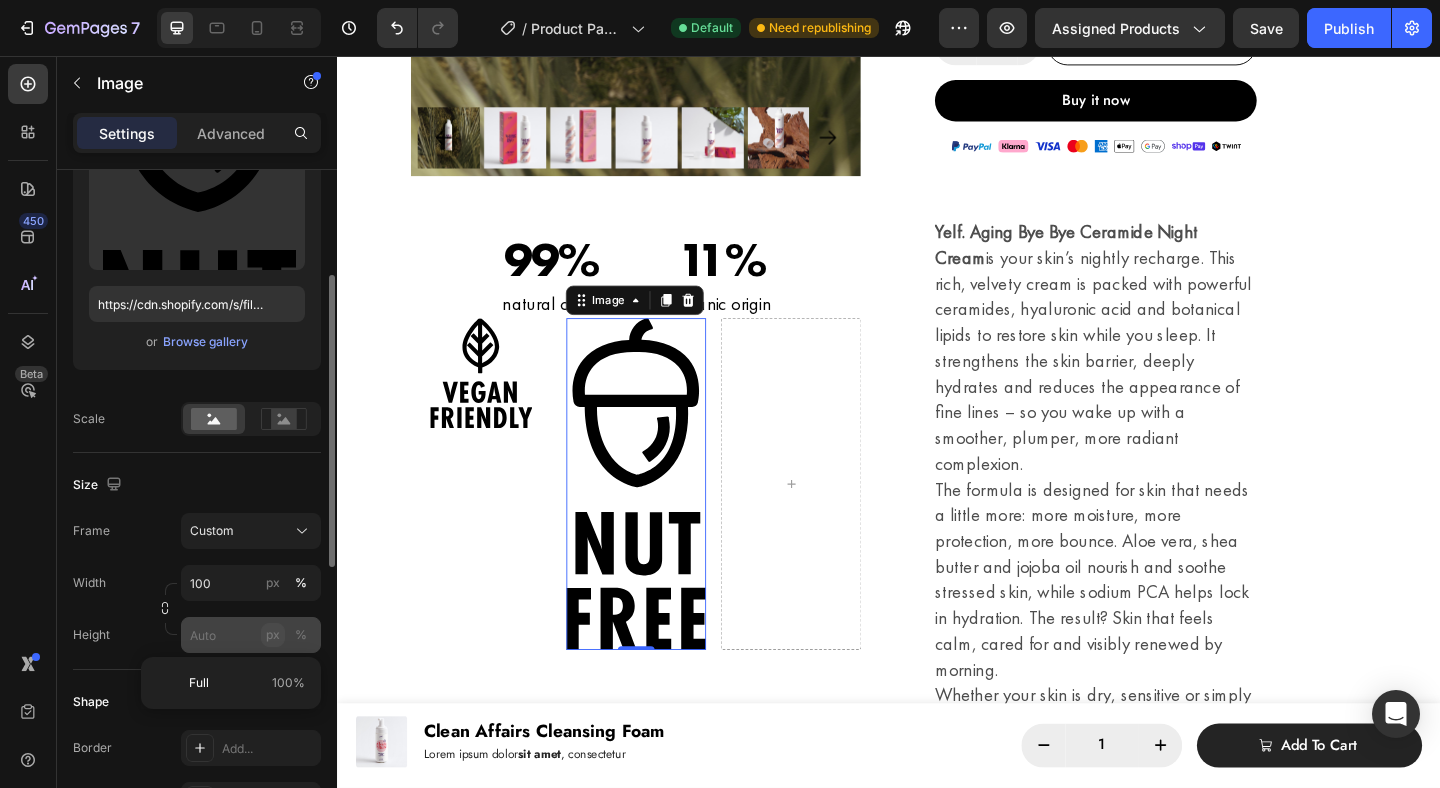 click on "px" at bounding box center [273, 635] 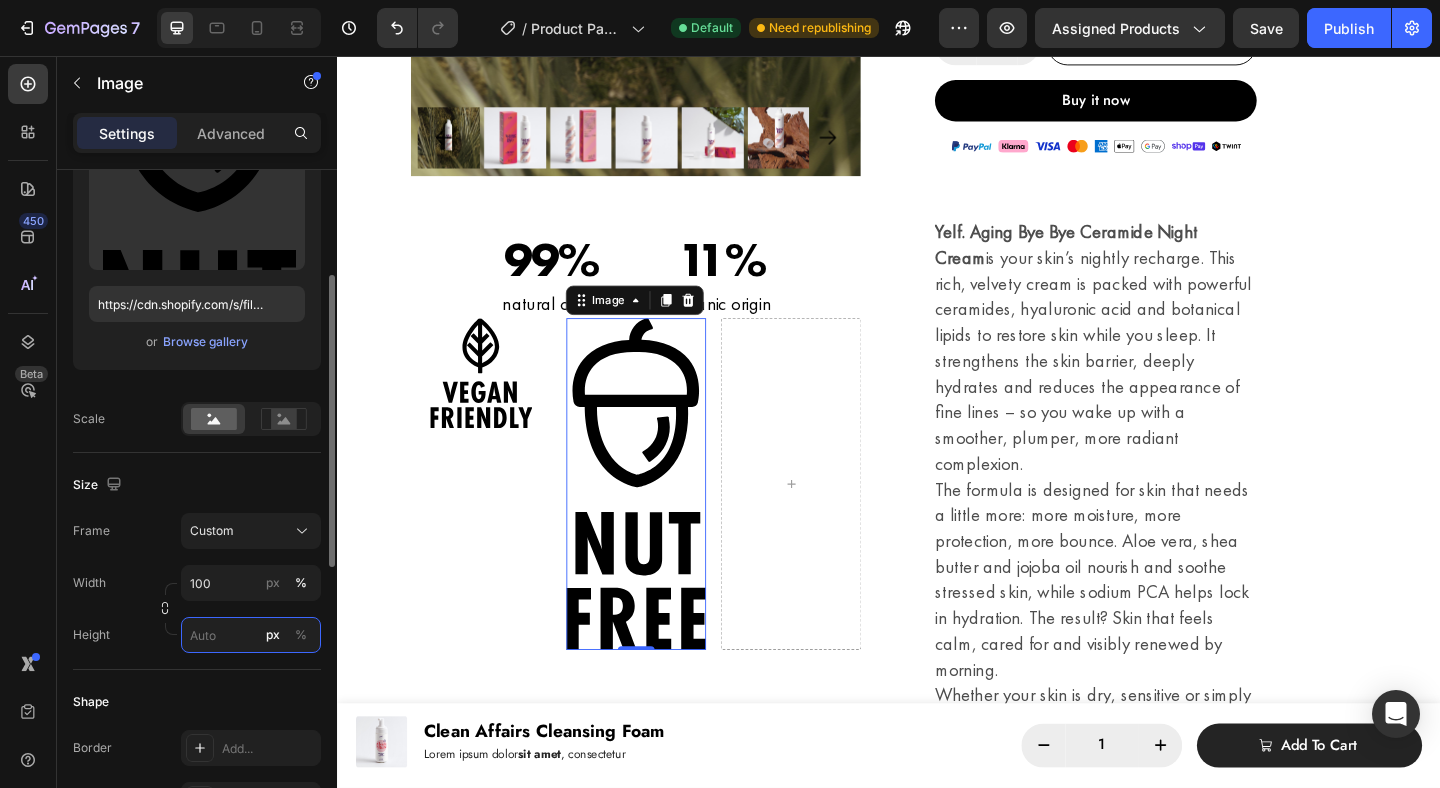 click on "px %" at bounding box center [251, 635] 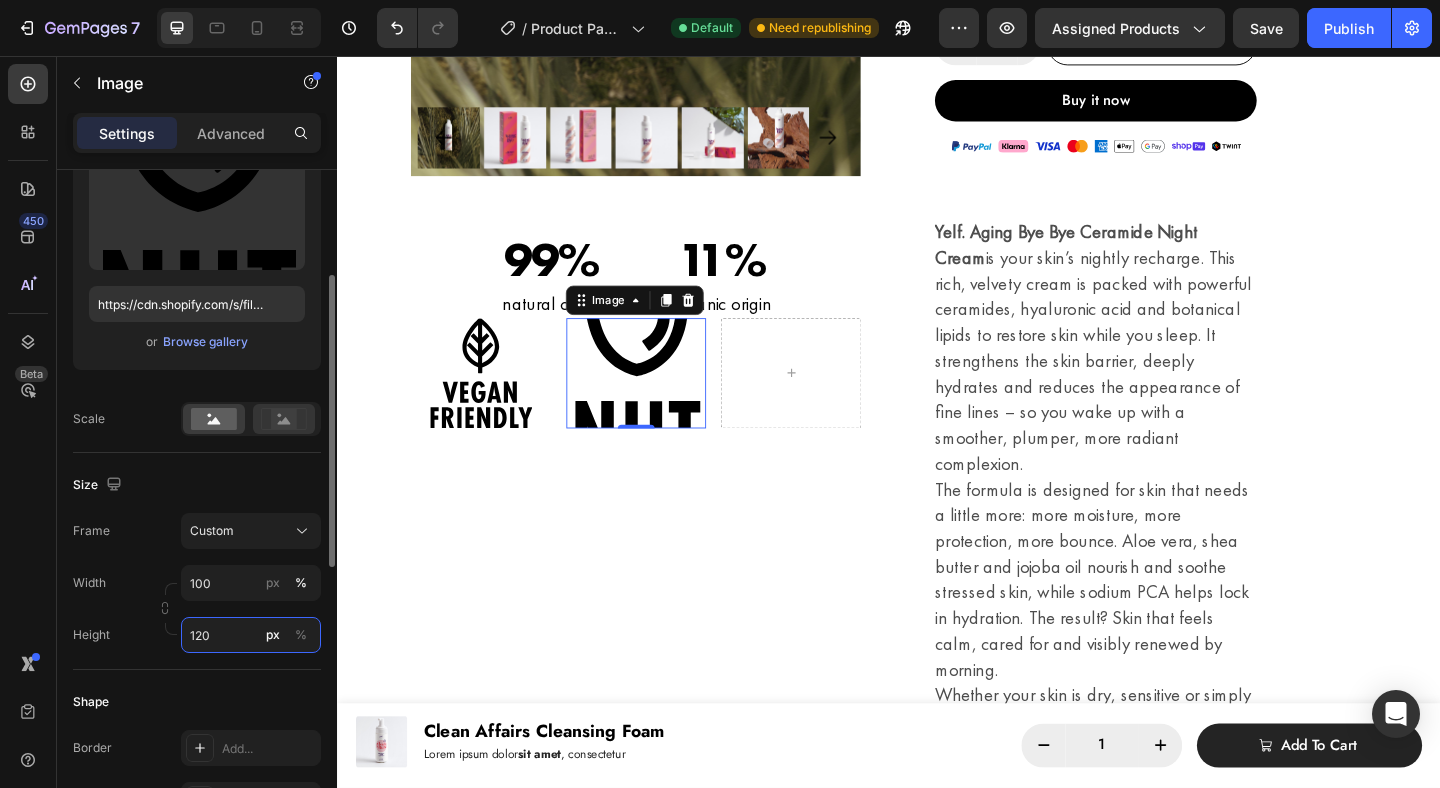 type on "120" 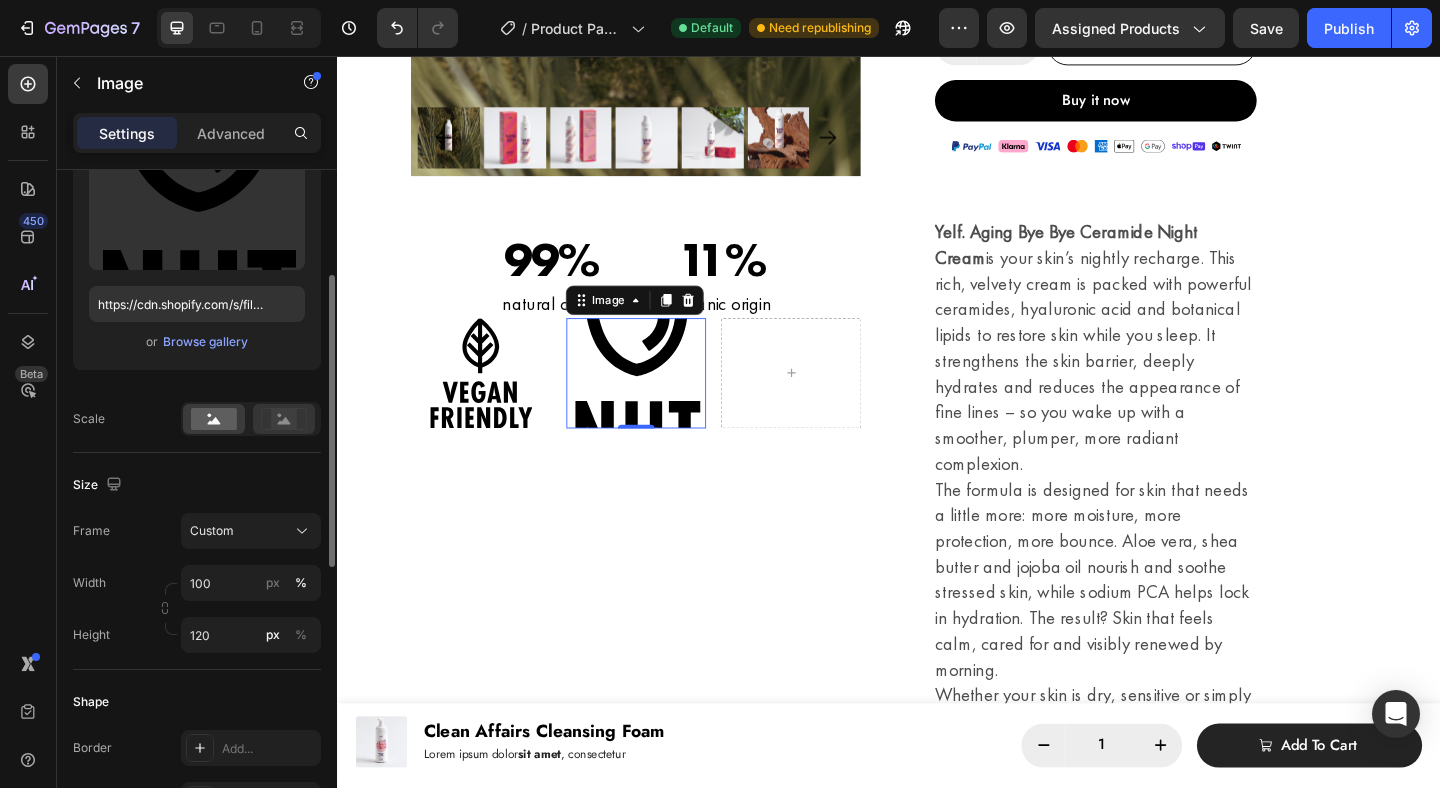 click 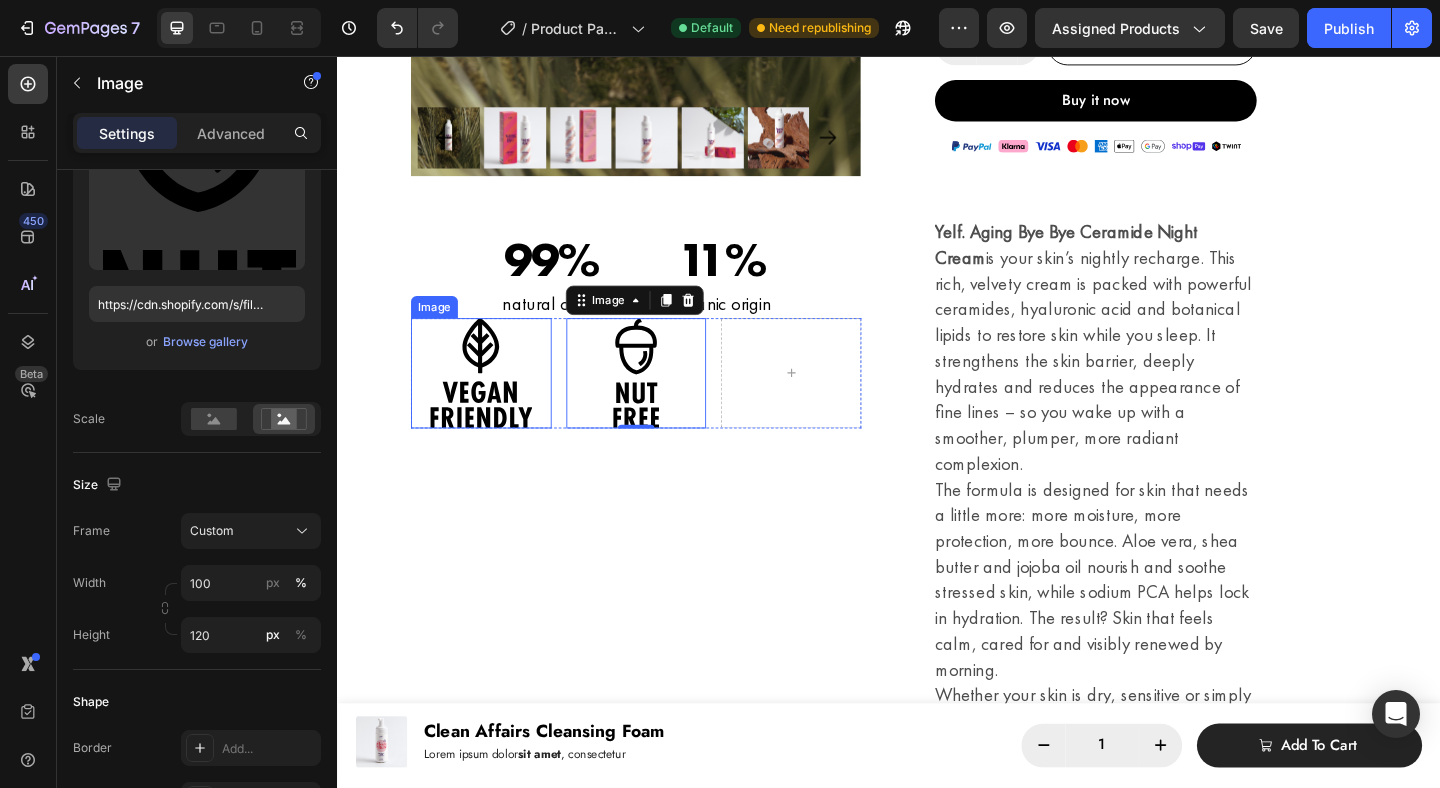 click at bounding box center [493, 401] 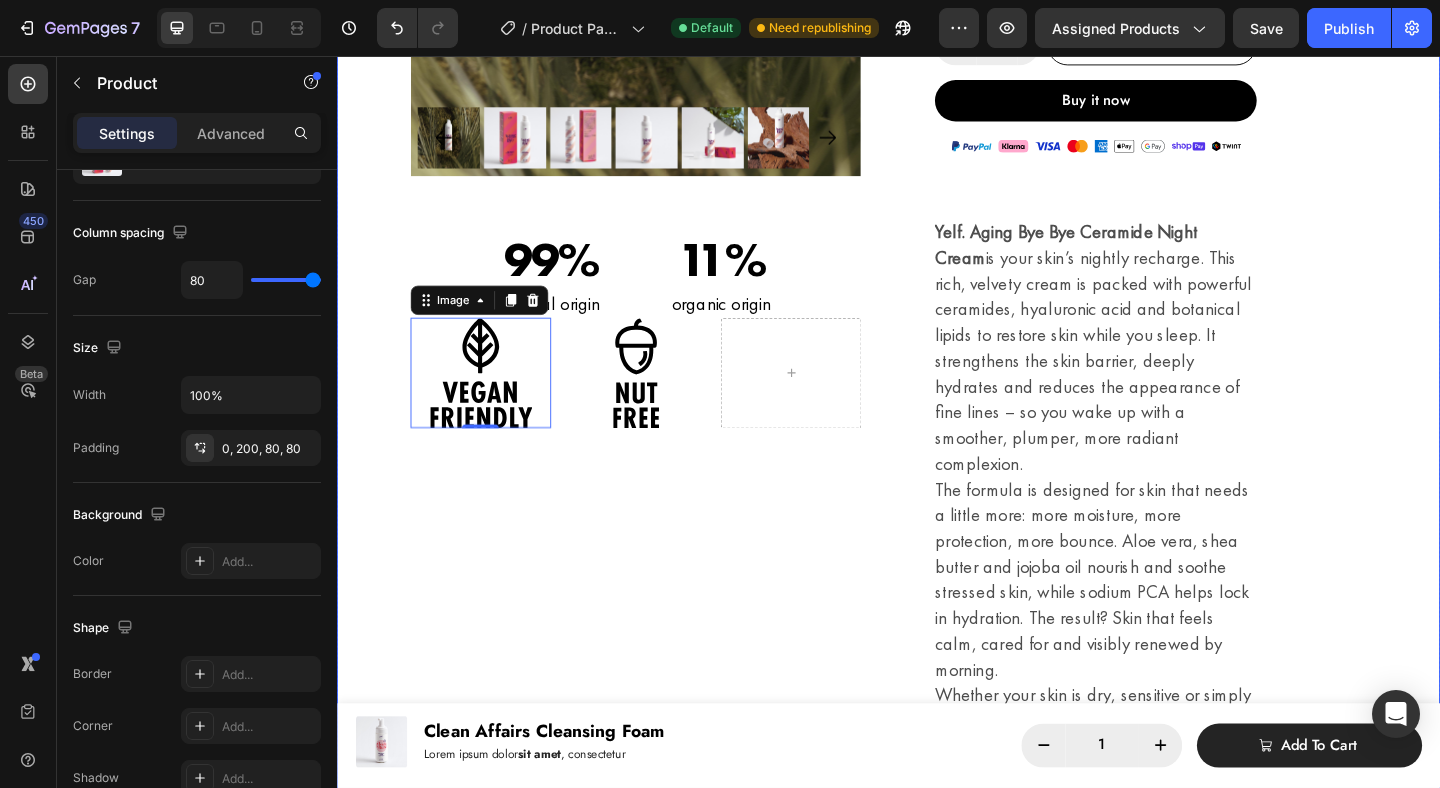 click on "Product Images 99% Heading natural origin Text Block 11% Heading organic origin Text Block Row Image   0 Image
Row" at bounding box center [662, 233] 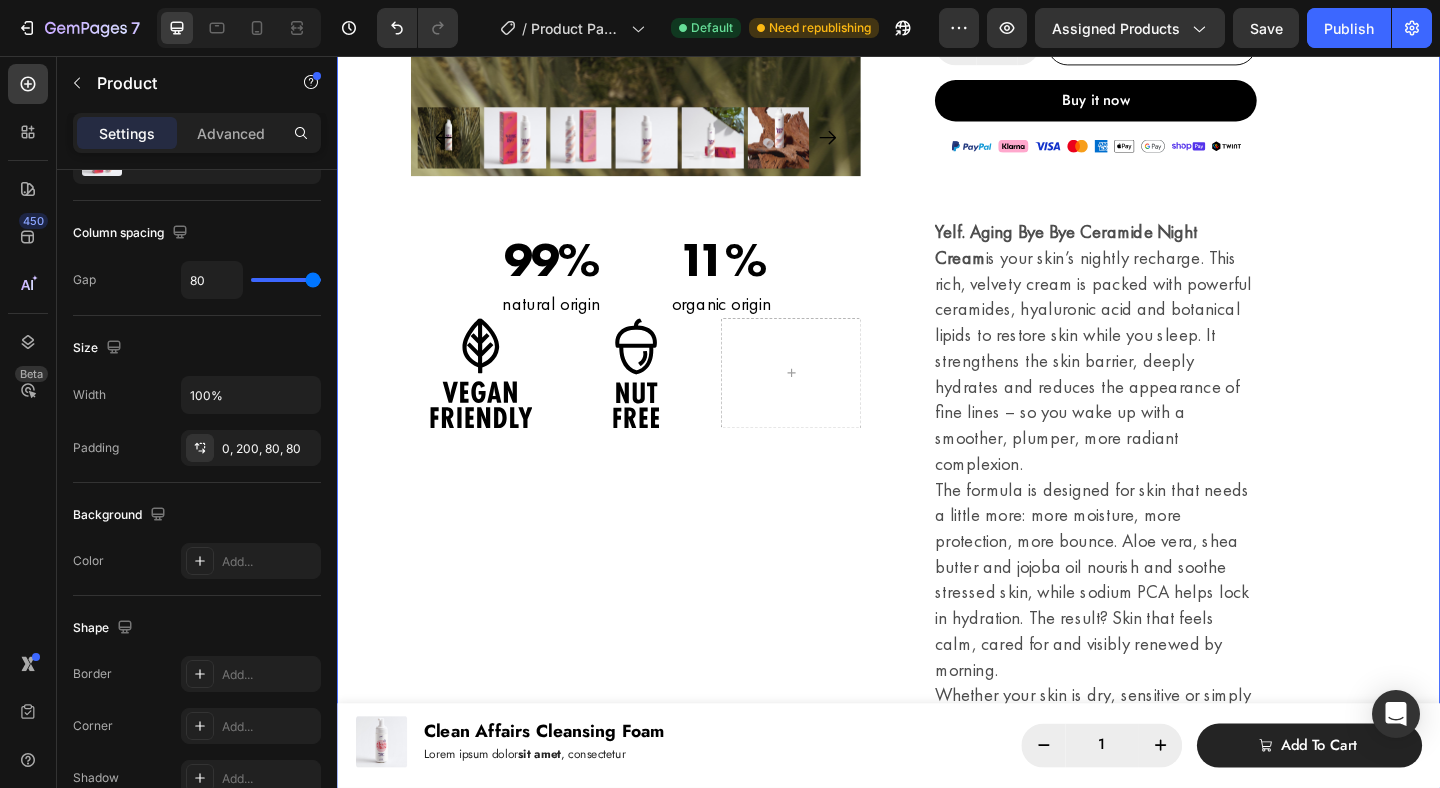 scroll, scrollTop: 0, scrollLeft: 0, axis: both 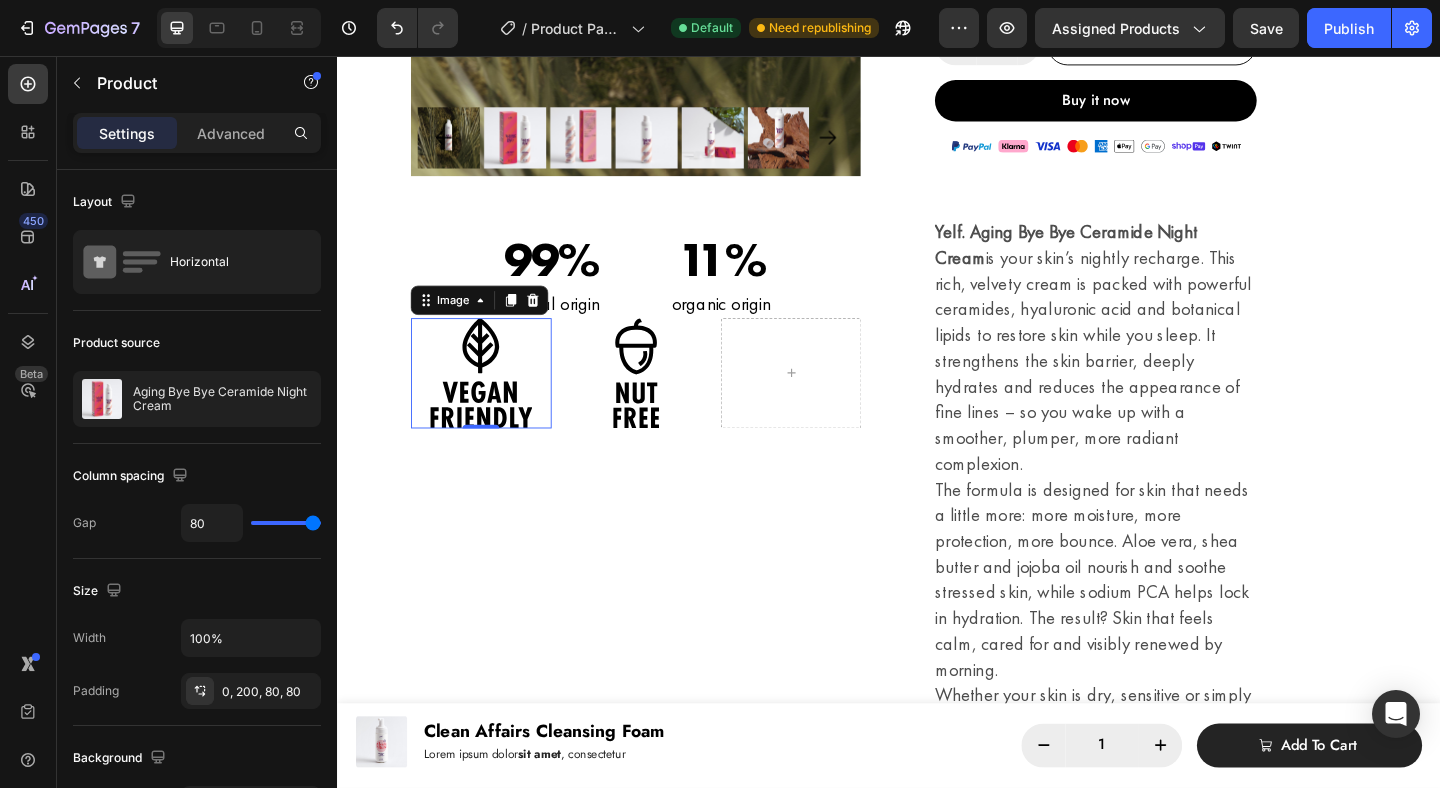 click at bounding box center (493, 401) 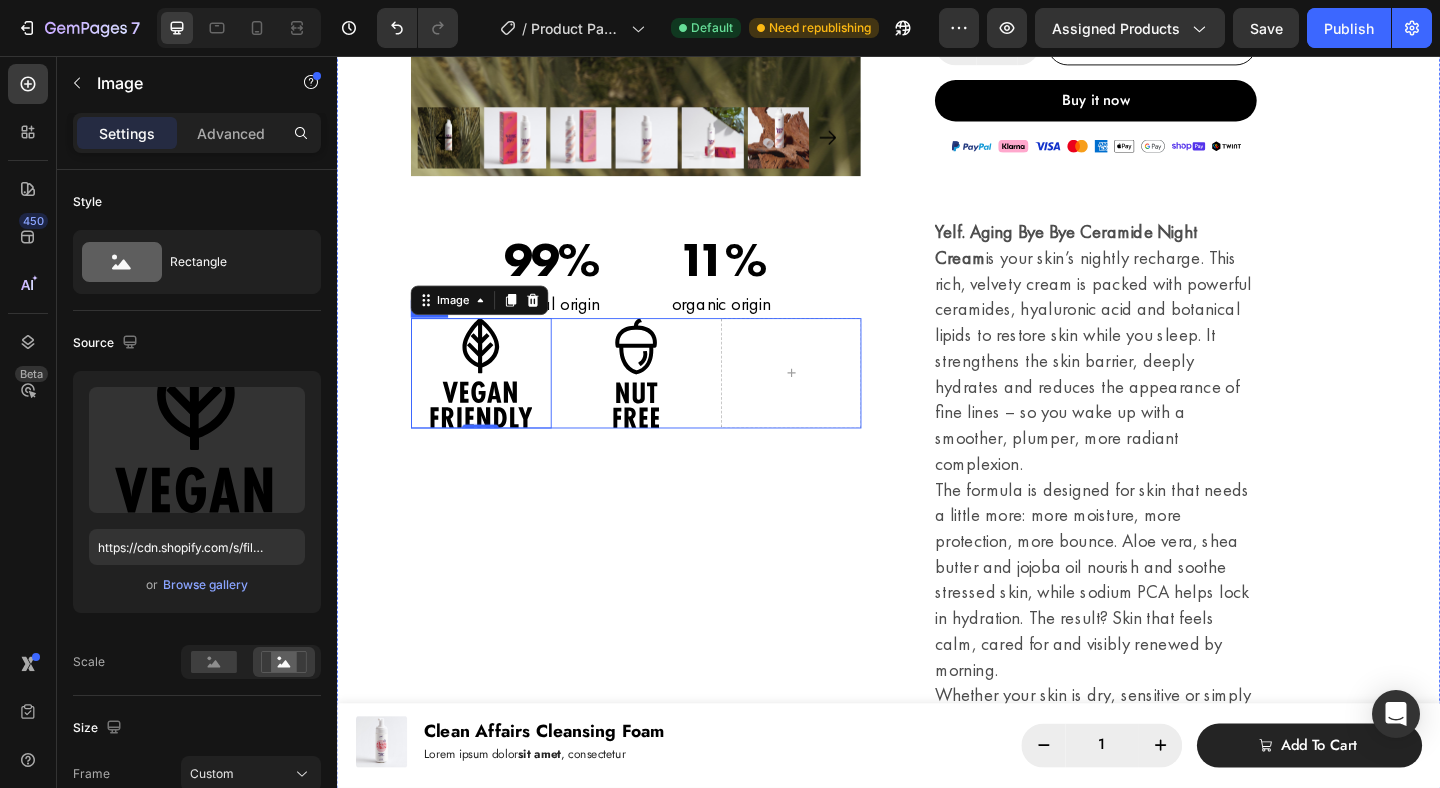 click on "Image   0 Image
Row" at bounding box center (662, 401) 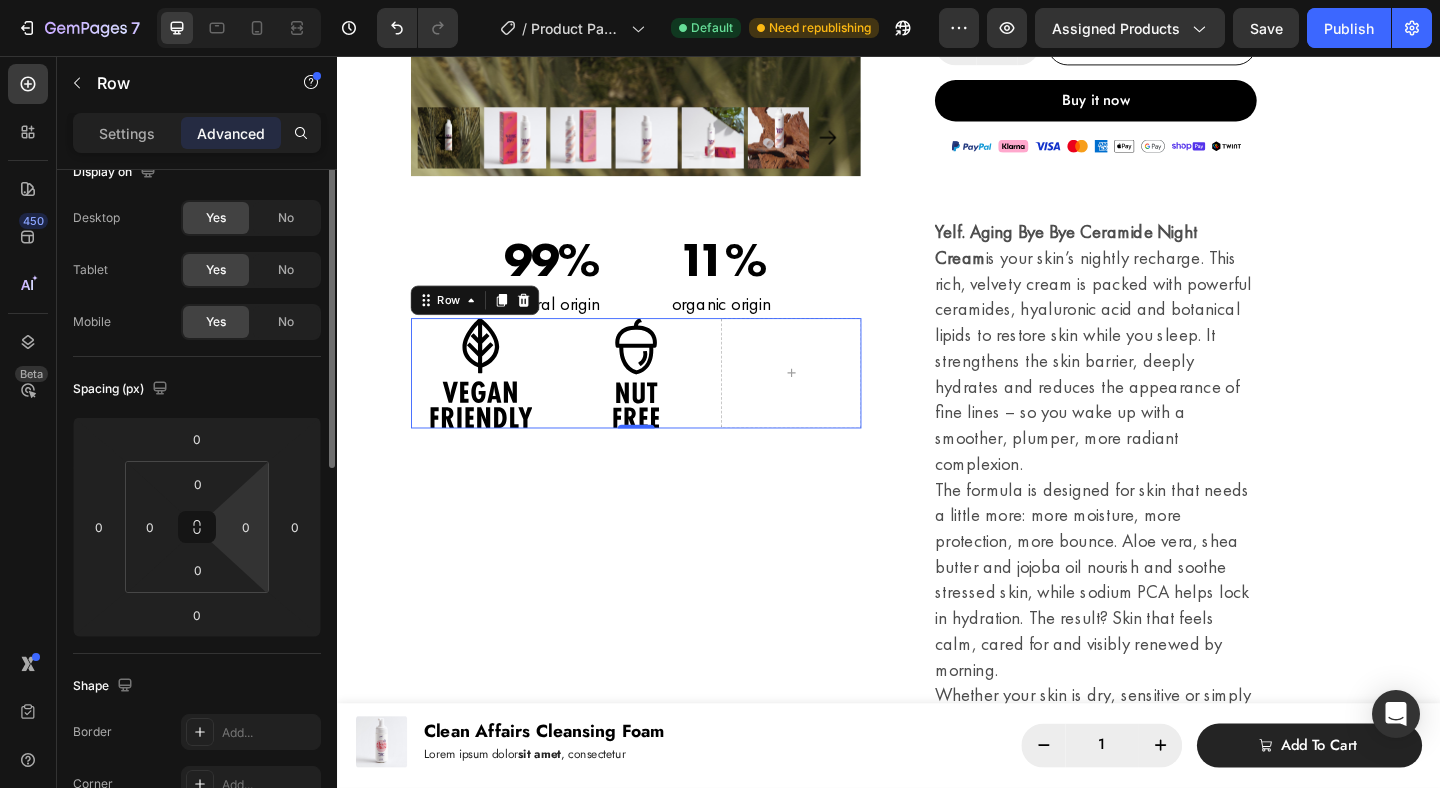 scroll, scrollTop: 0, scrollLeft: 0, axis: both 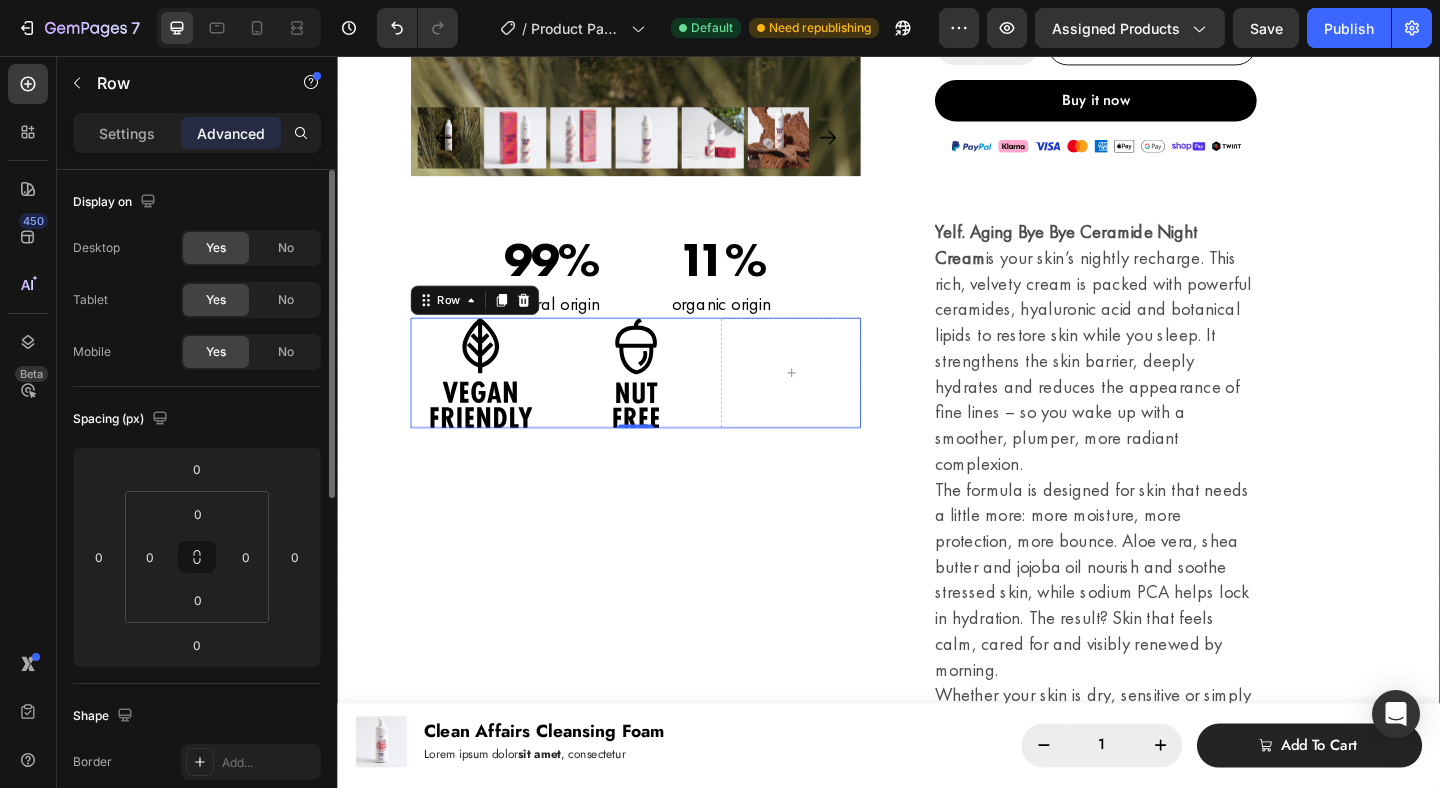 click on "Product Images 99% Heading natural origin Text Block 11% Heading organic origin Text Block Row Image Image
Row   0" at bounding box center [662, 233] 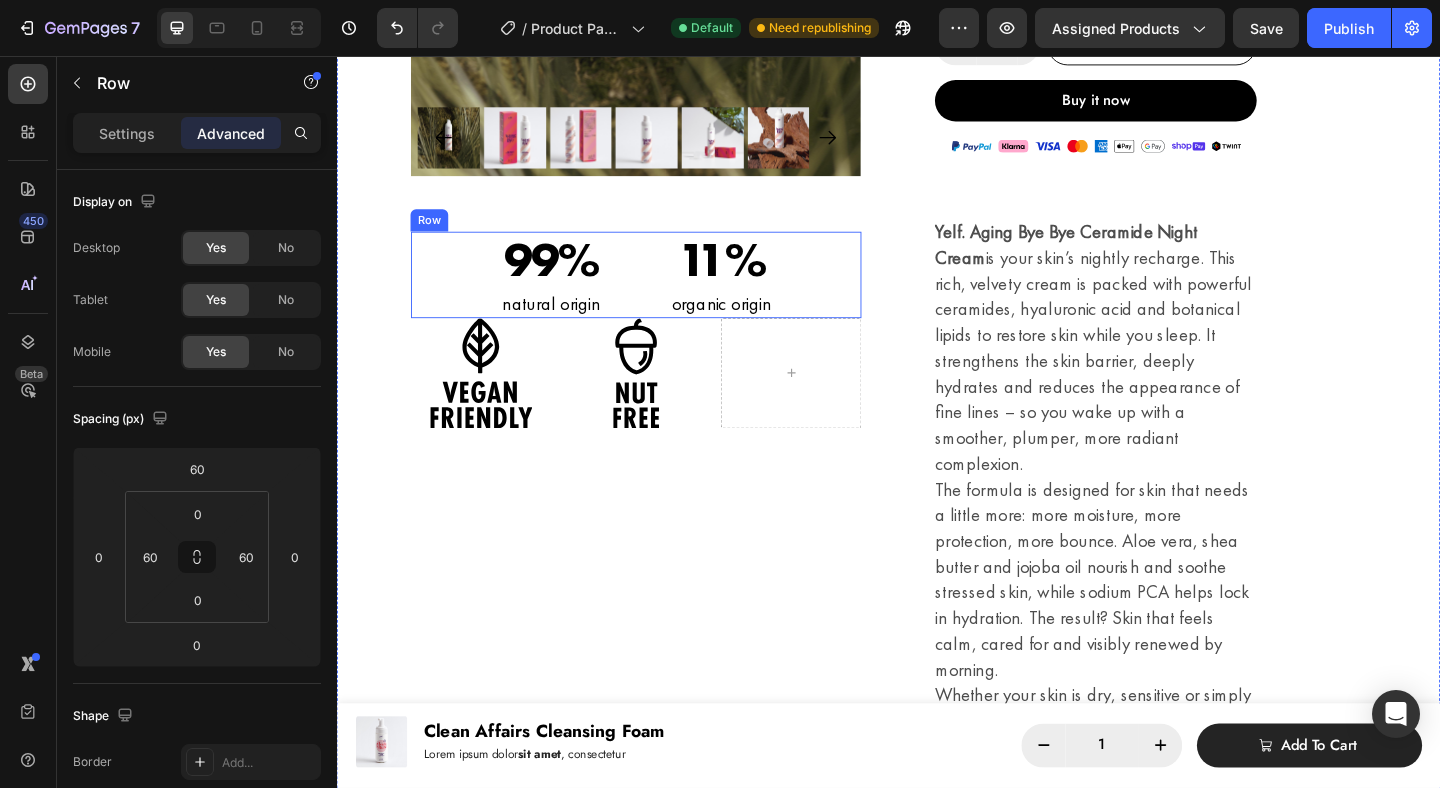 click on "Row" at bounding box center [437, 235] 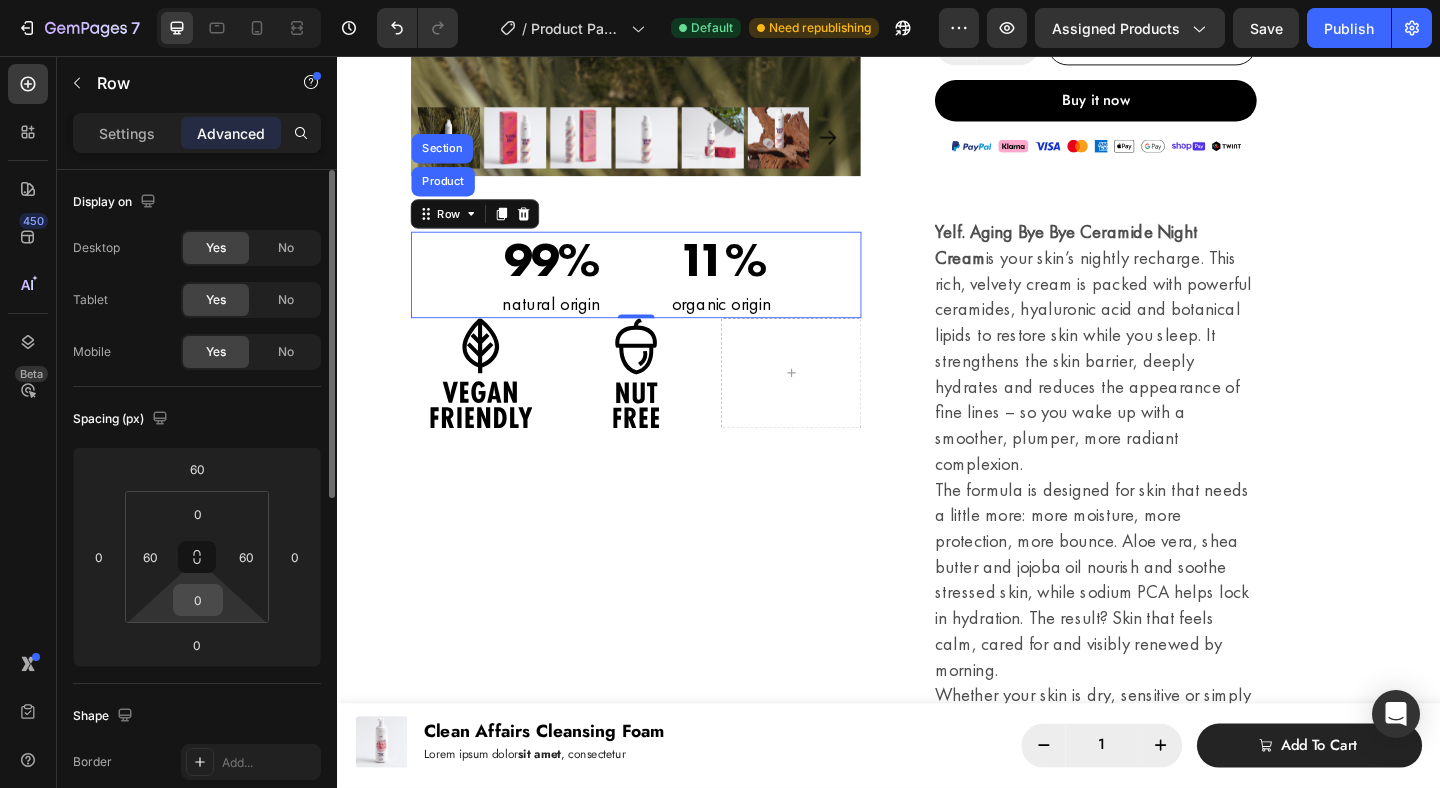click on "0" at bounding box center (198, 600) 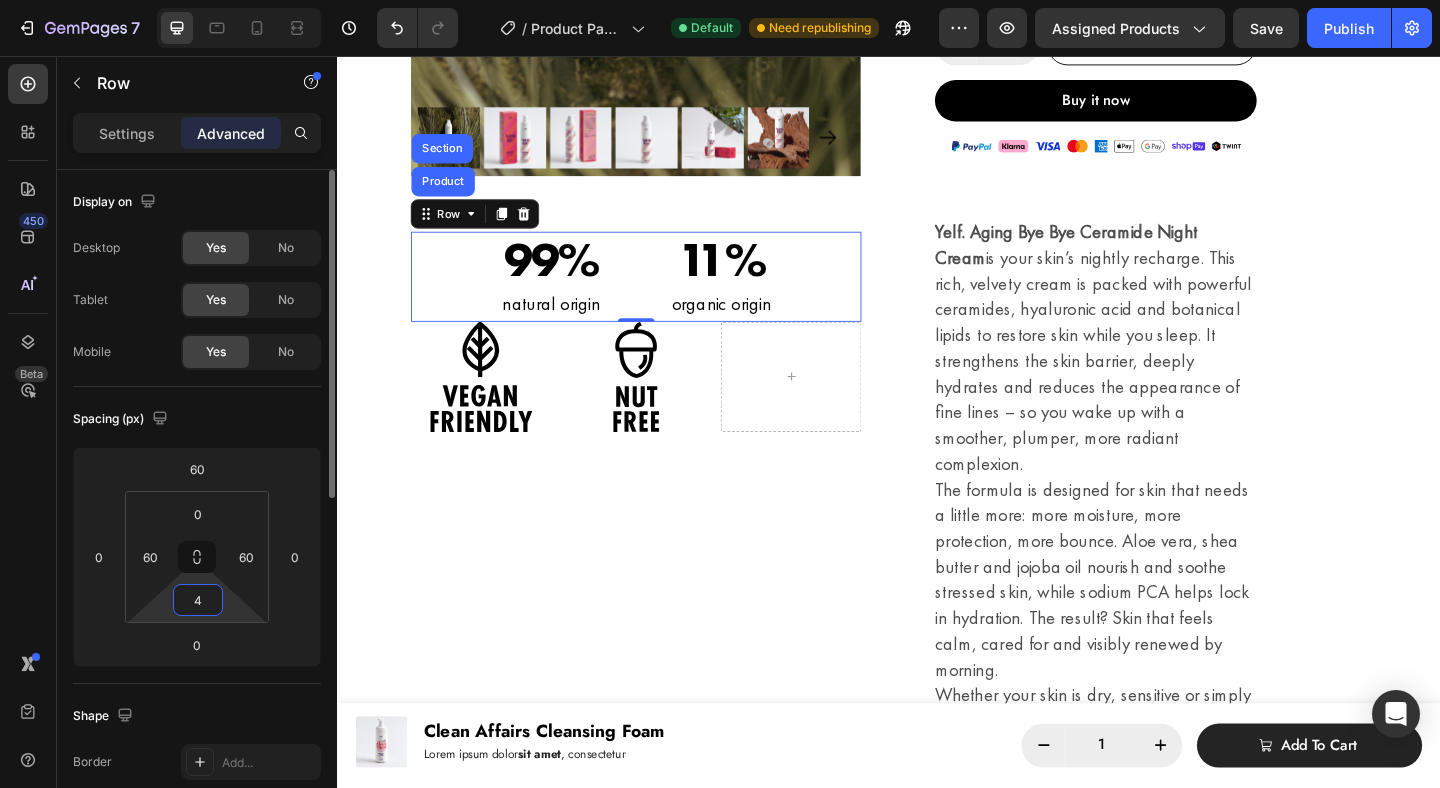 type on "40" 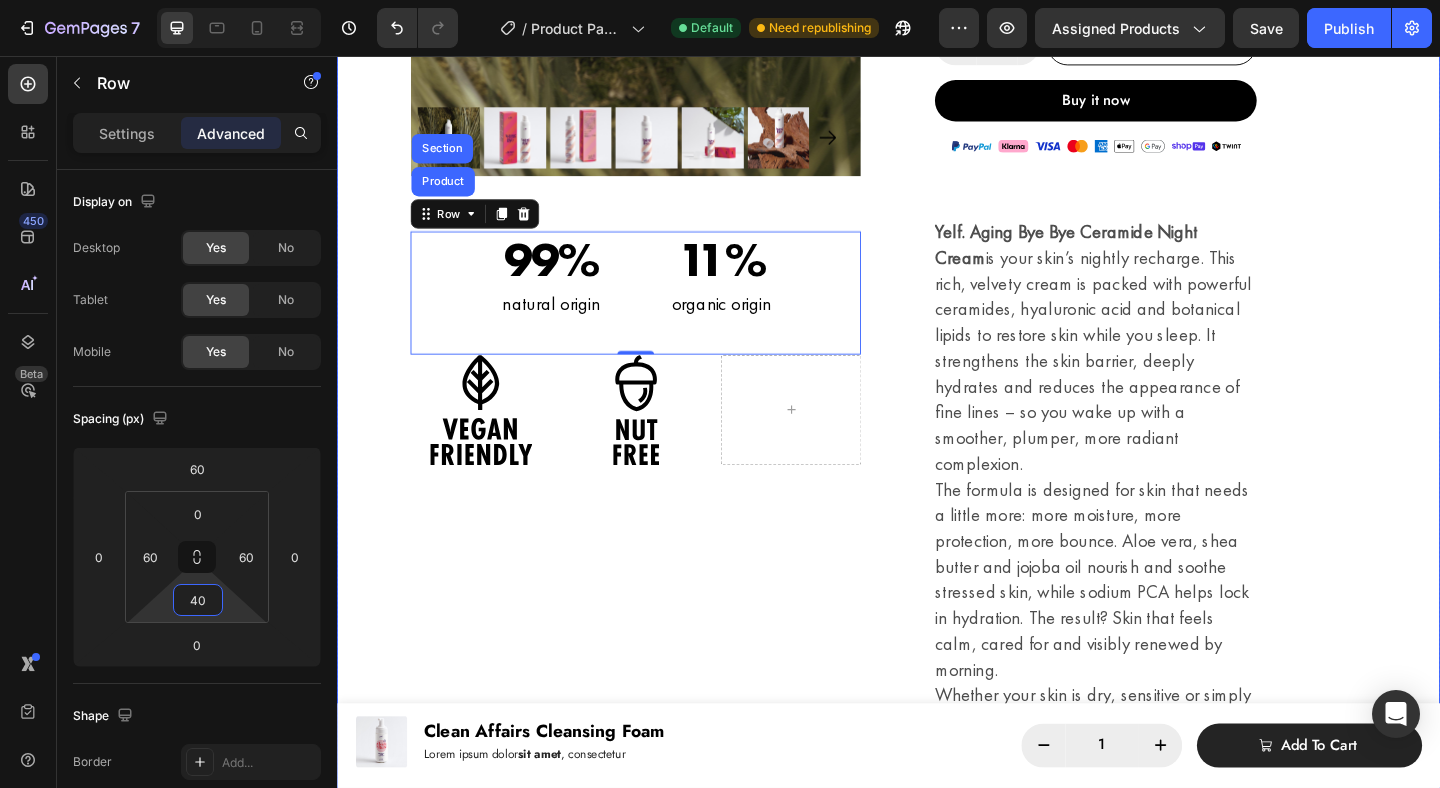 click on "Product Images 99% Heading natural origin Text Block 11% Heading organic origin Text Block Row Product Section   0 Image Image
Row" at bounding box center [662, 233] 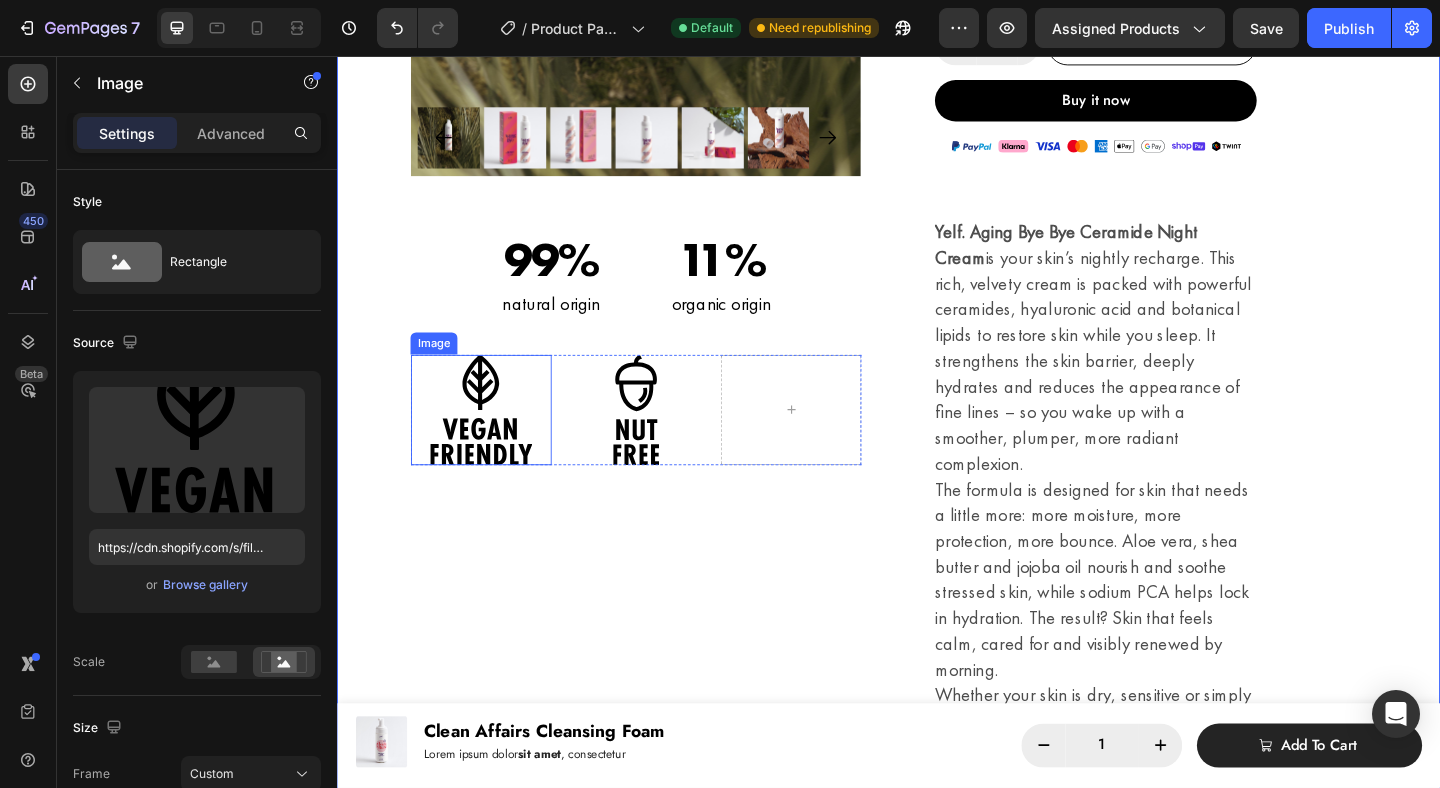 click on "Image" at bounding box center (442, 369) 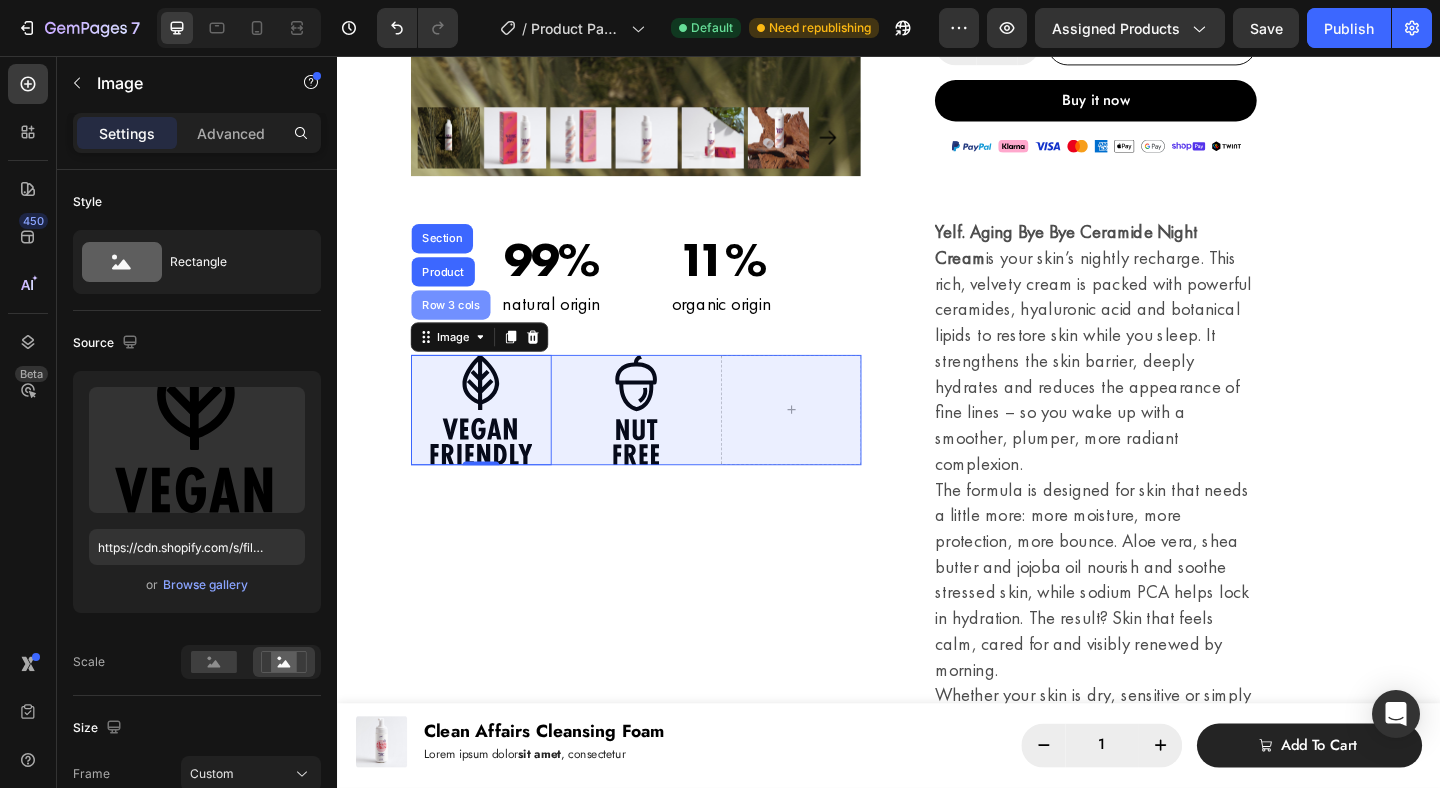 click on "Row 3 cols" at bounding box center (461, 327) 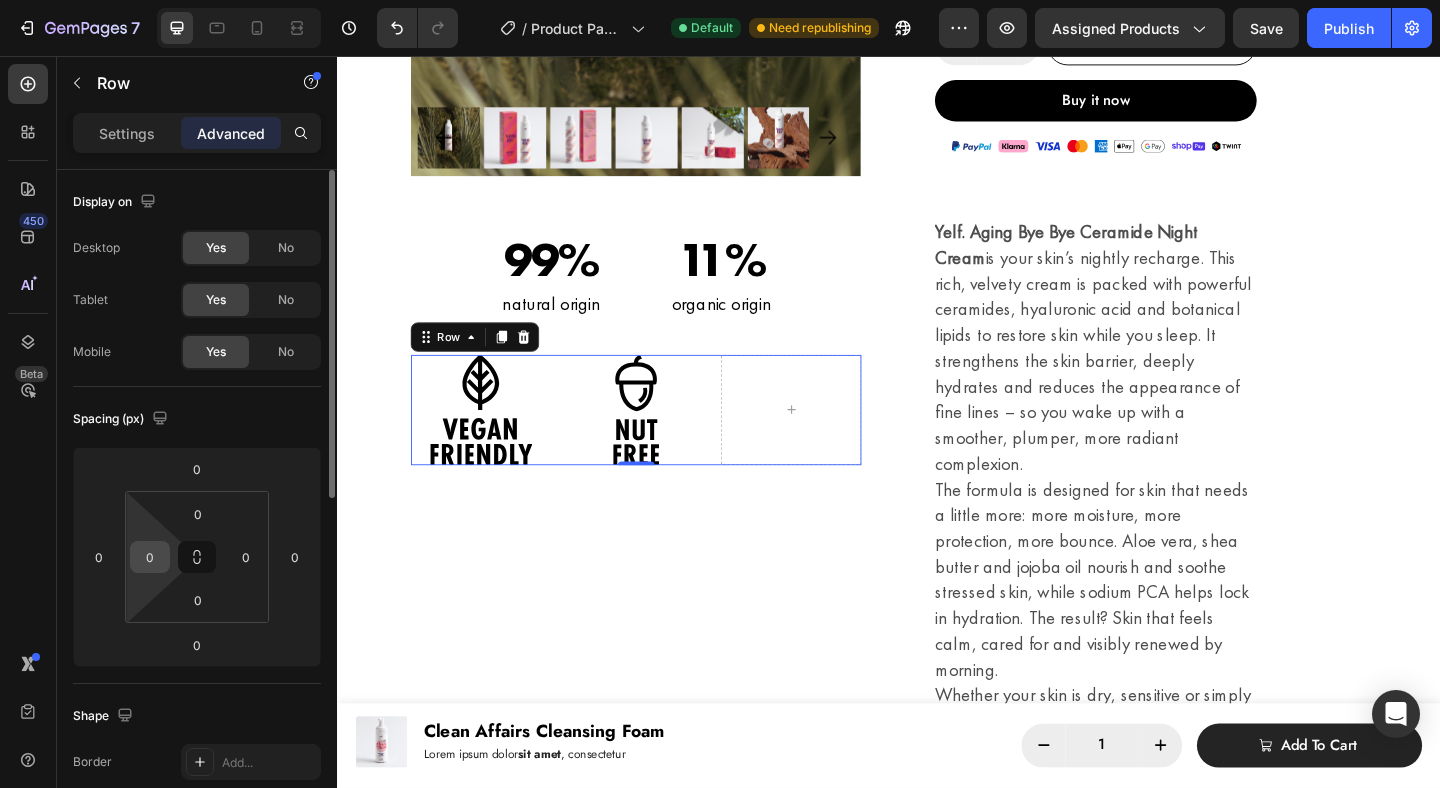 click on "0" at bounding box center (150, 557) 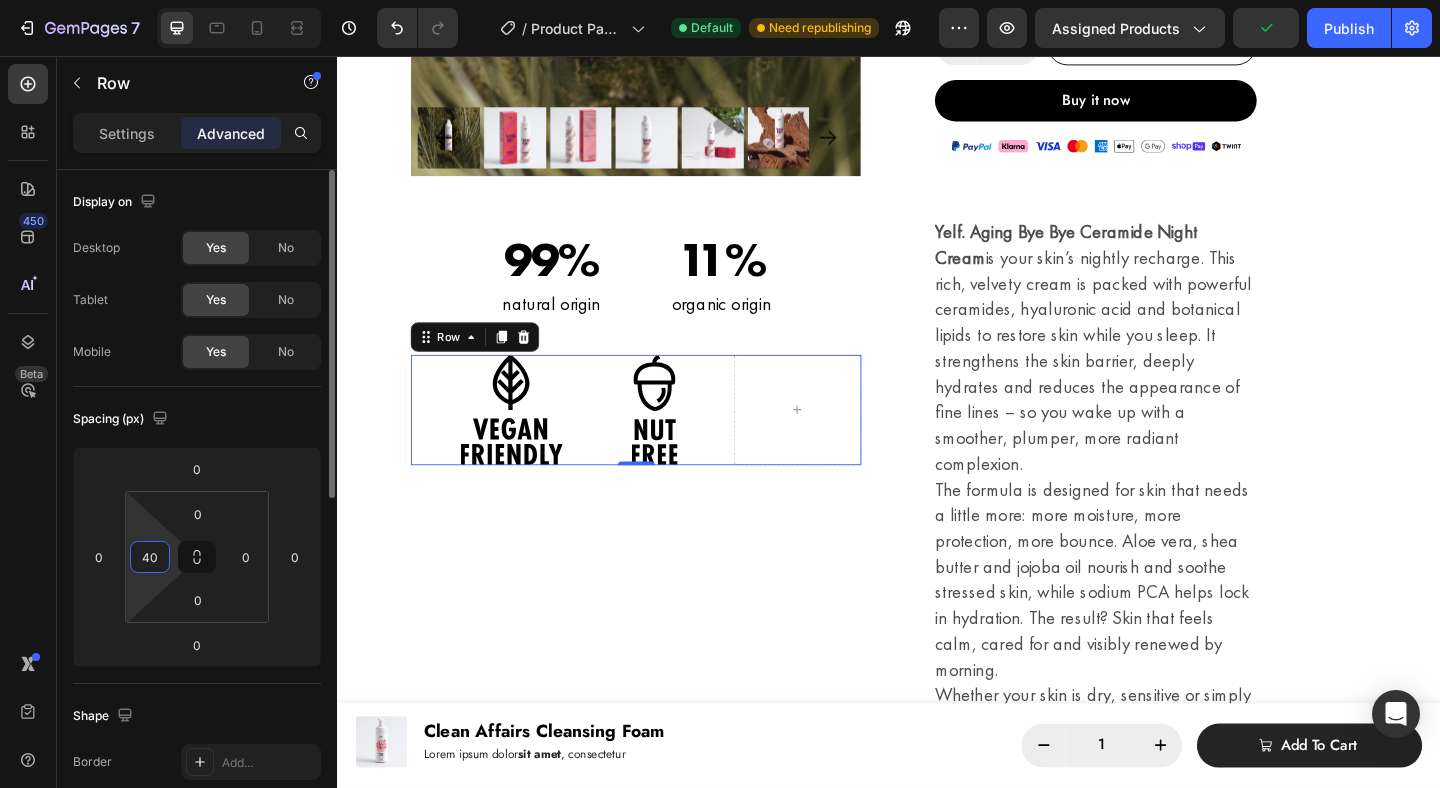 type on "40" 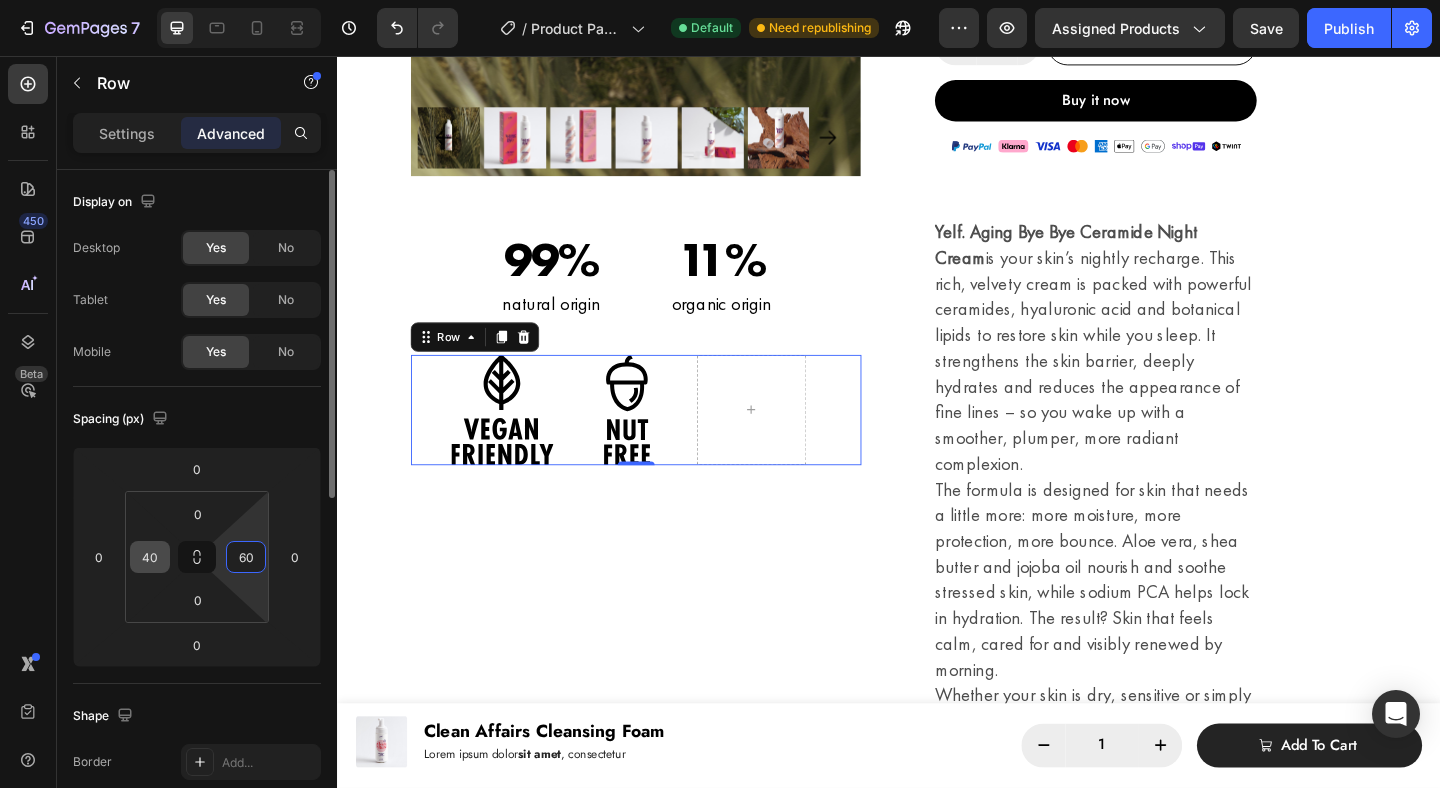 type on "60" 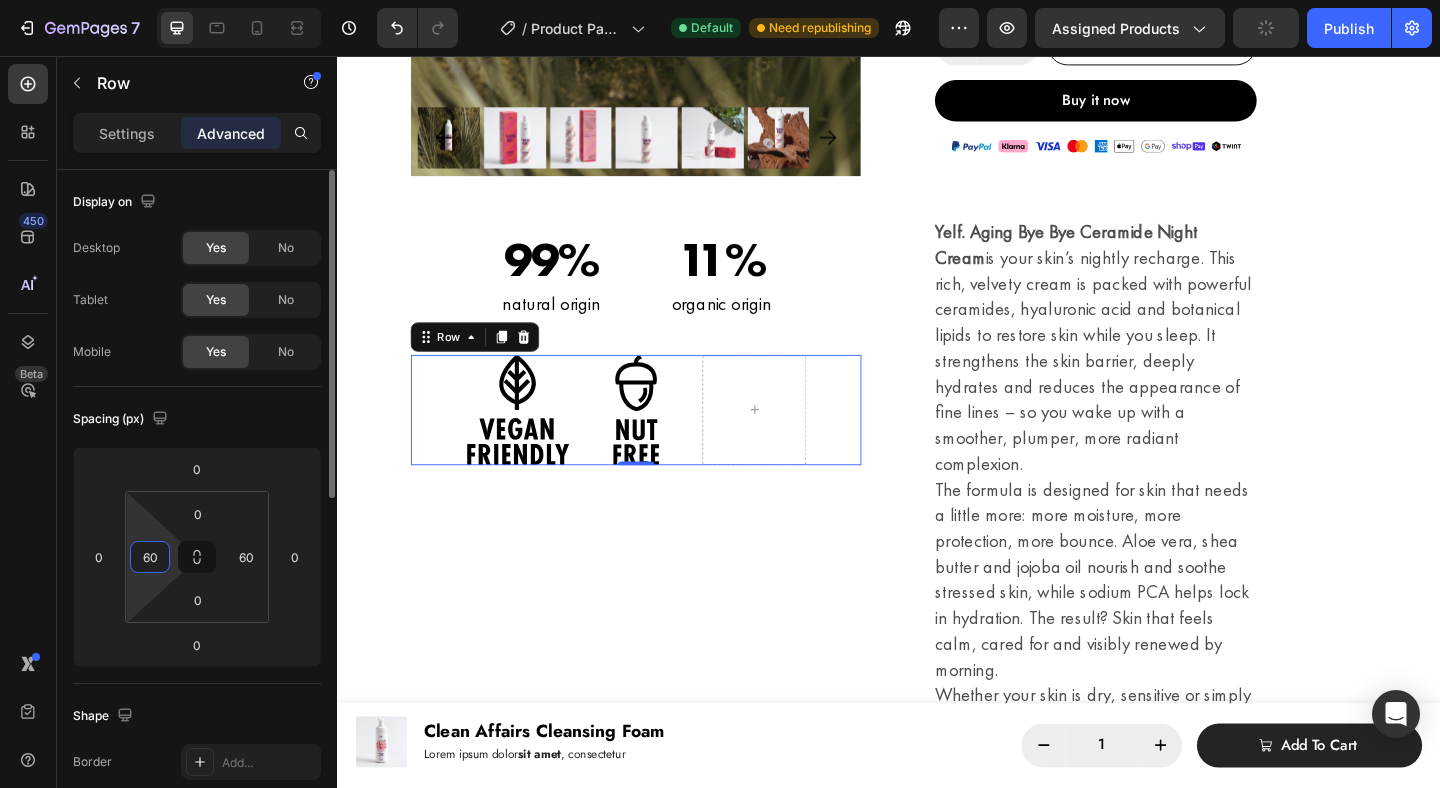 type on "60" 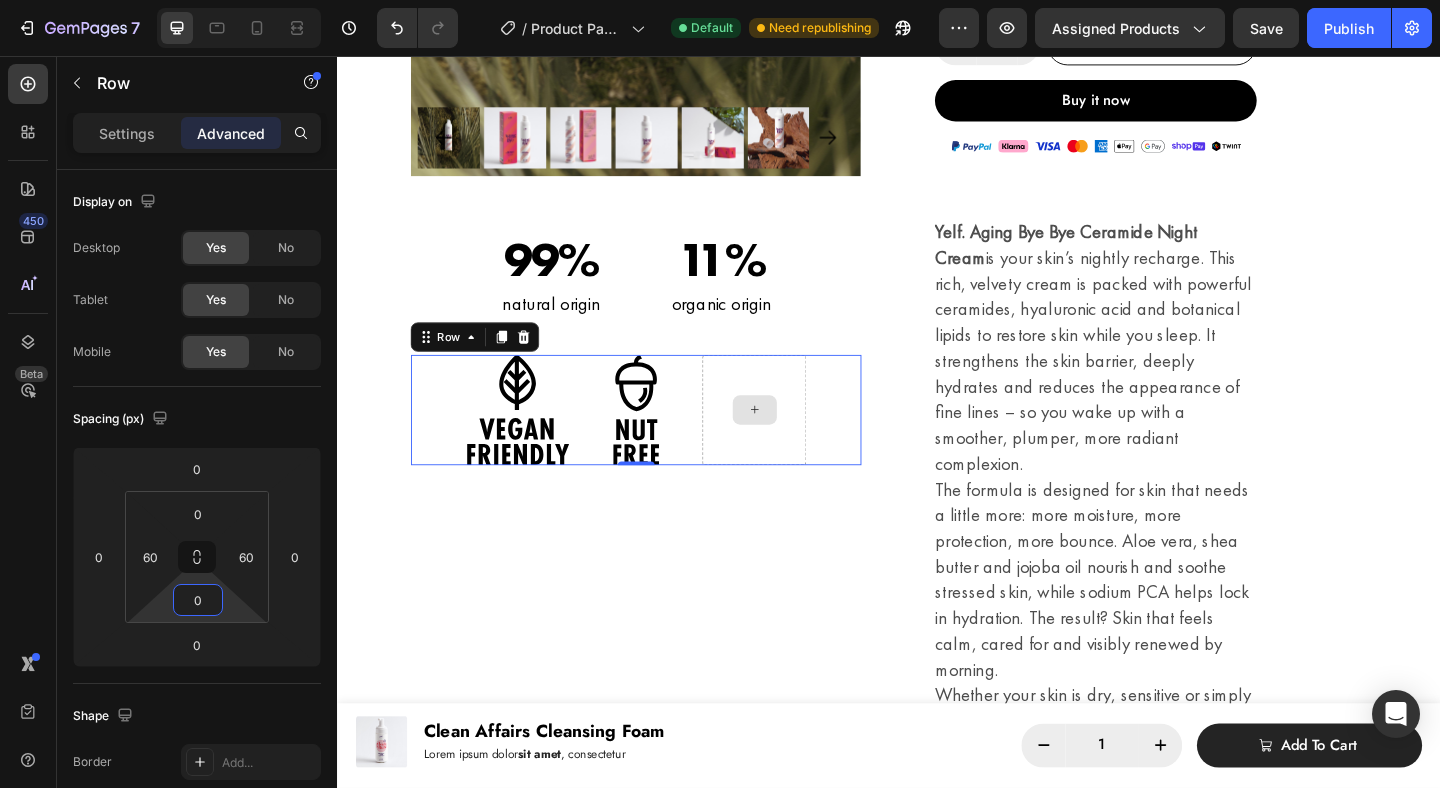 click at bounding box center [791, 441] 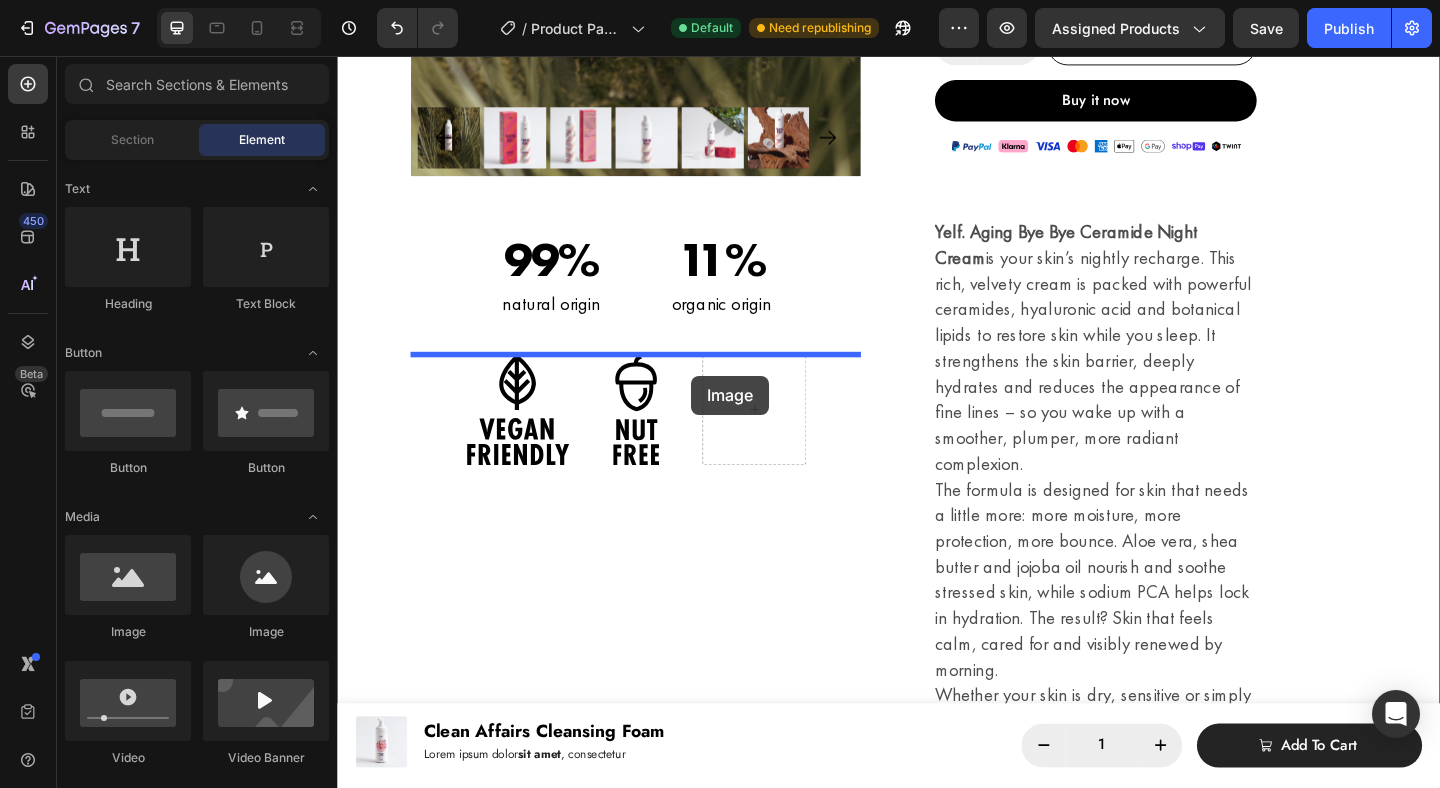 drag, startPoint x: 463, startPoint y: 643, endPoint x: 727, endPoint y: 404, distance: 356.11374 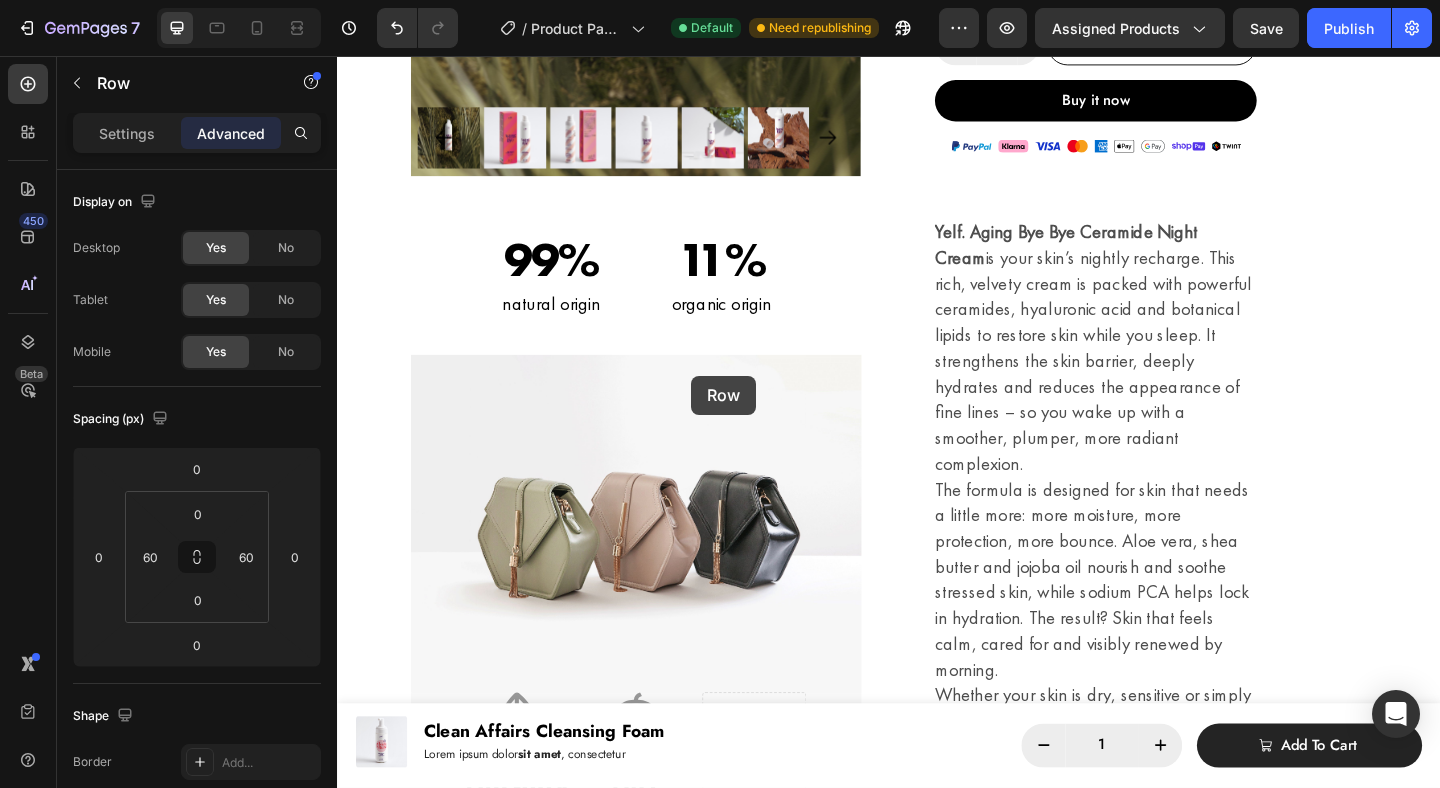 click on "Product Images 99% Heading natural origin Text Block 11% Heading organic origin Text Block Row Image Image
Row   0 Image Image
Row   0" at bounding box center [662, 233] 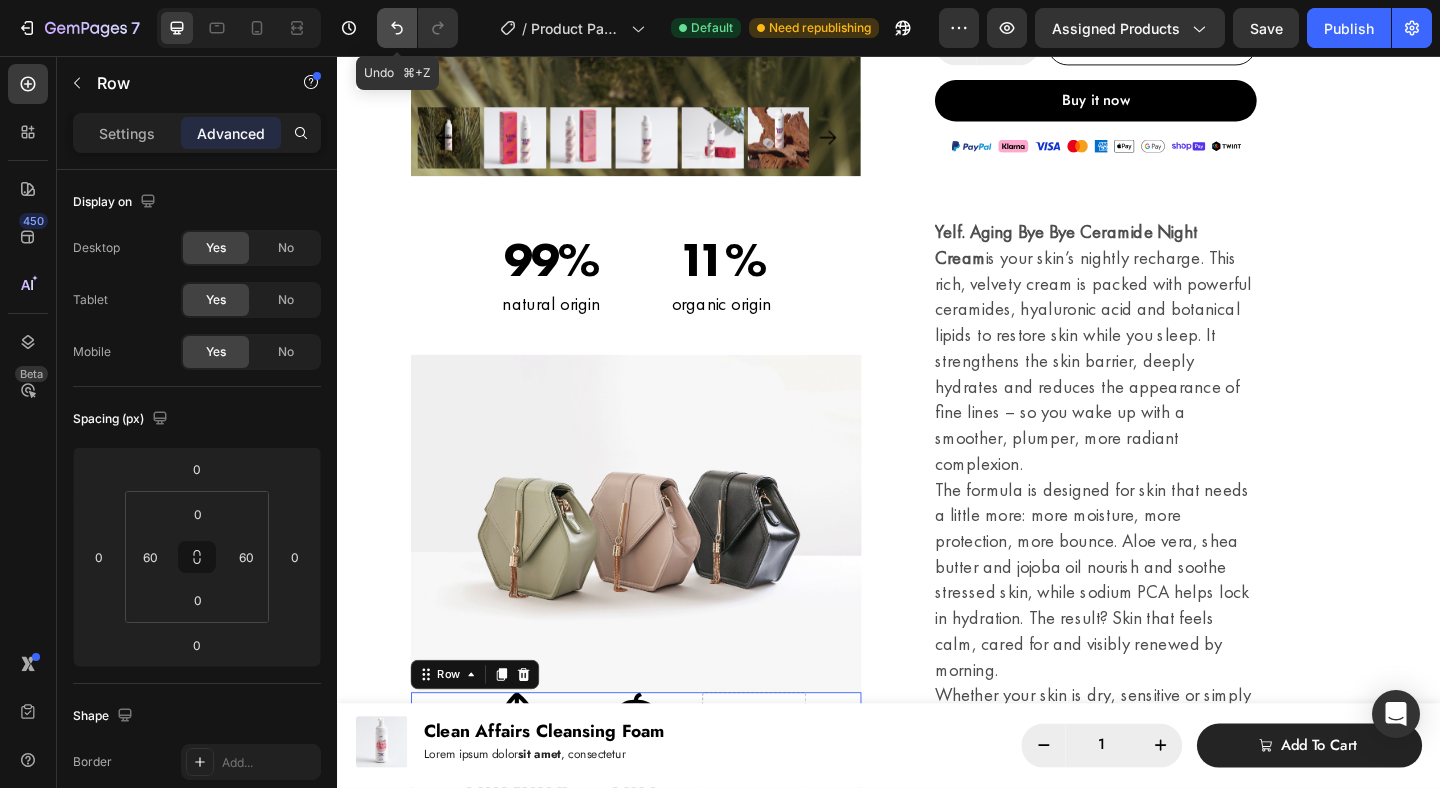 click 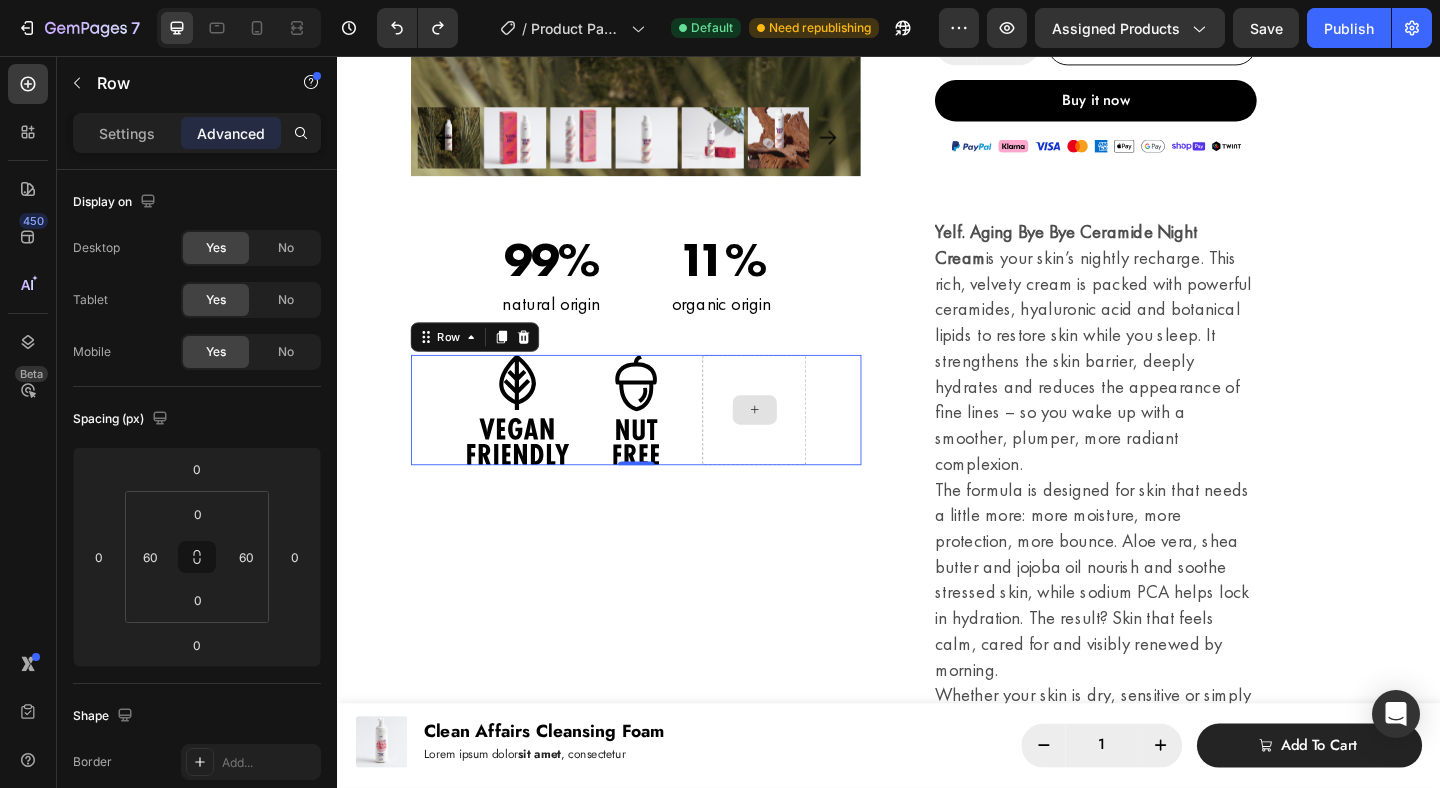 click 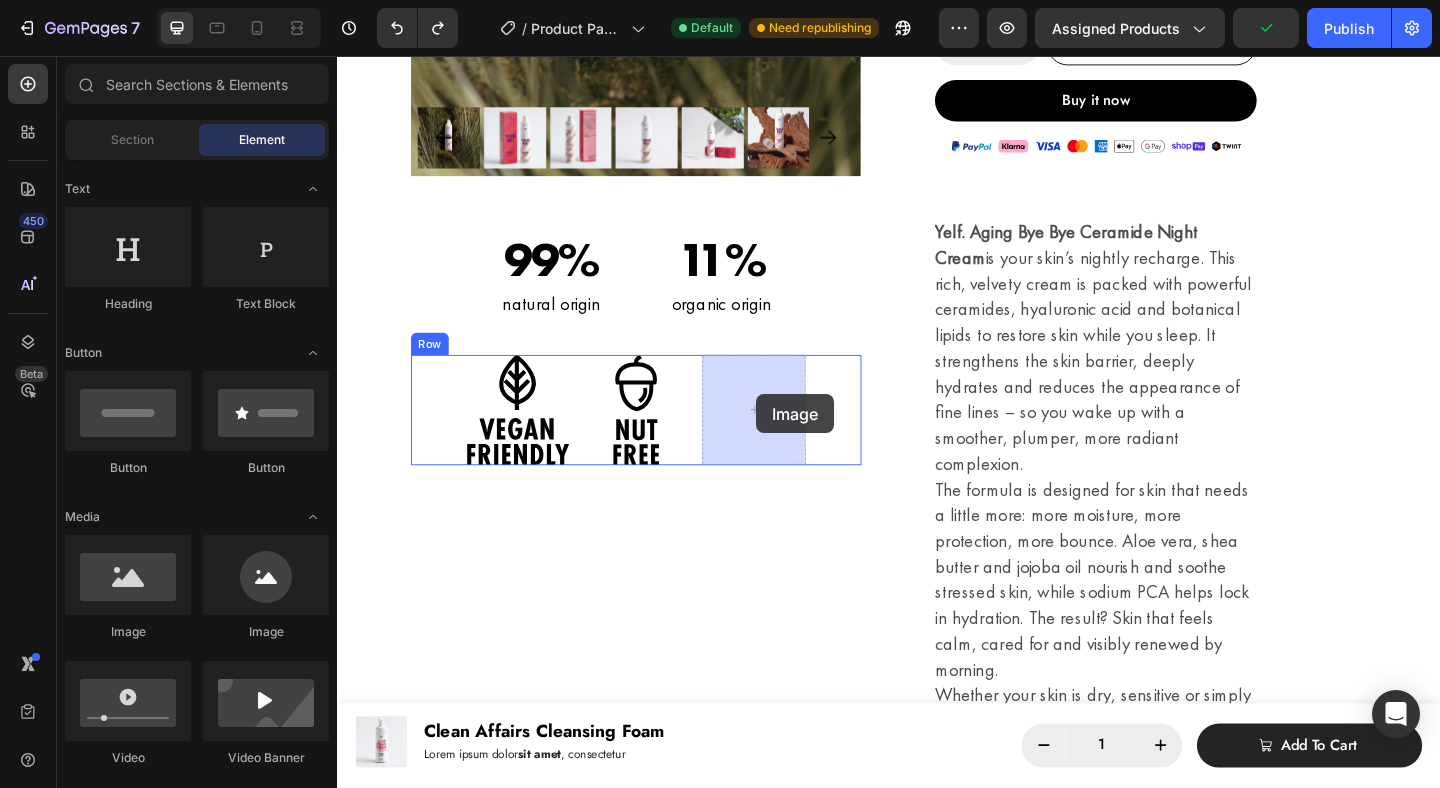 drag, startPoint x: 484, startPoint y: 637, endPoint x: 793, endPoint y: 424, distance: 375.29987 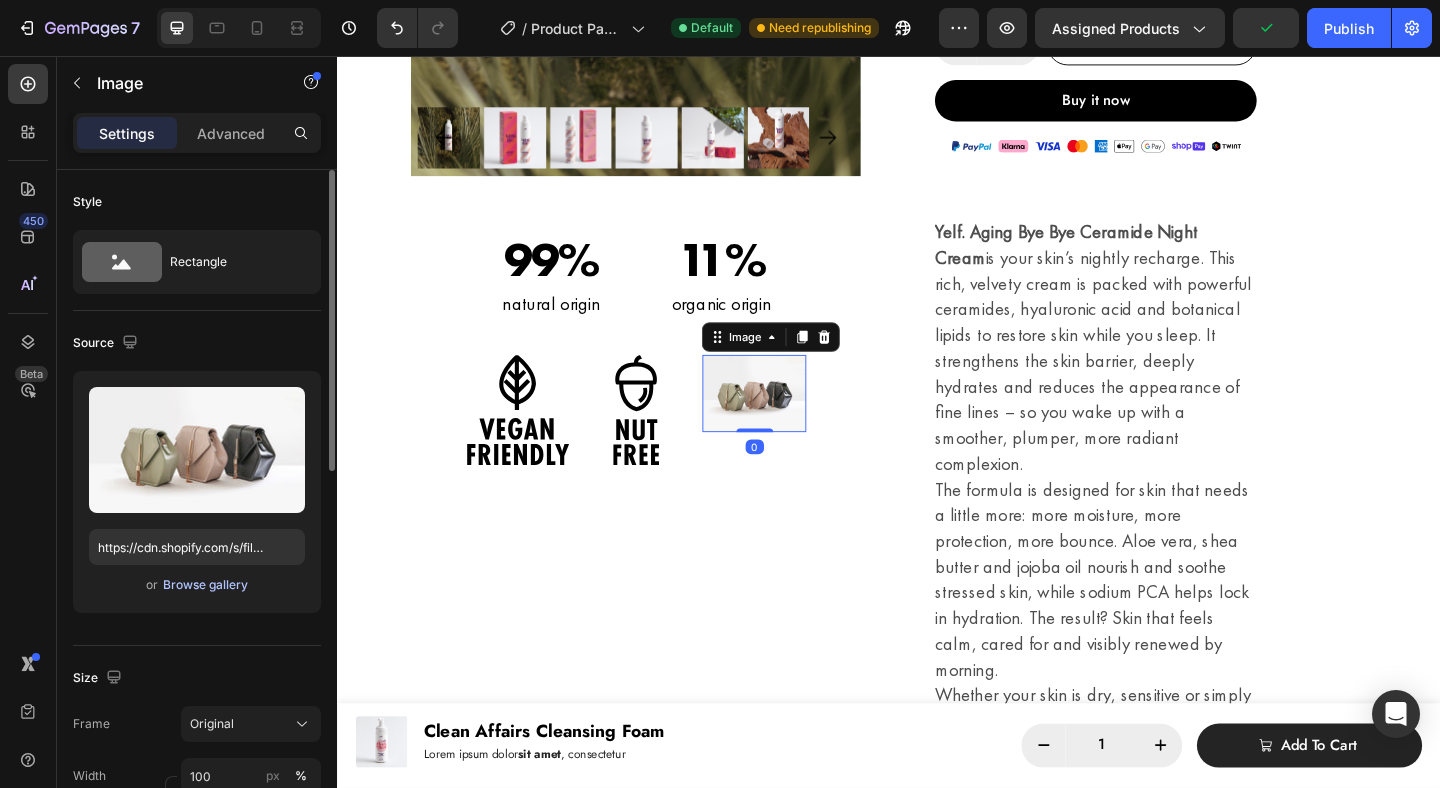 click on "Browse gallery" at bounding box center (205, 585) 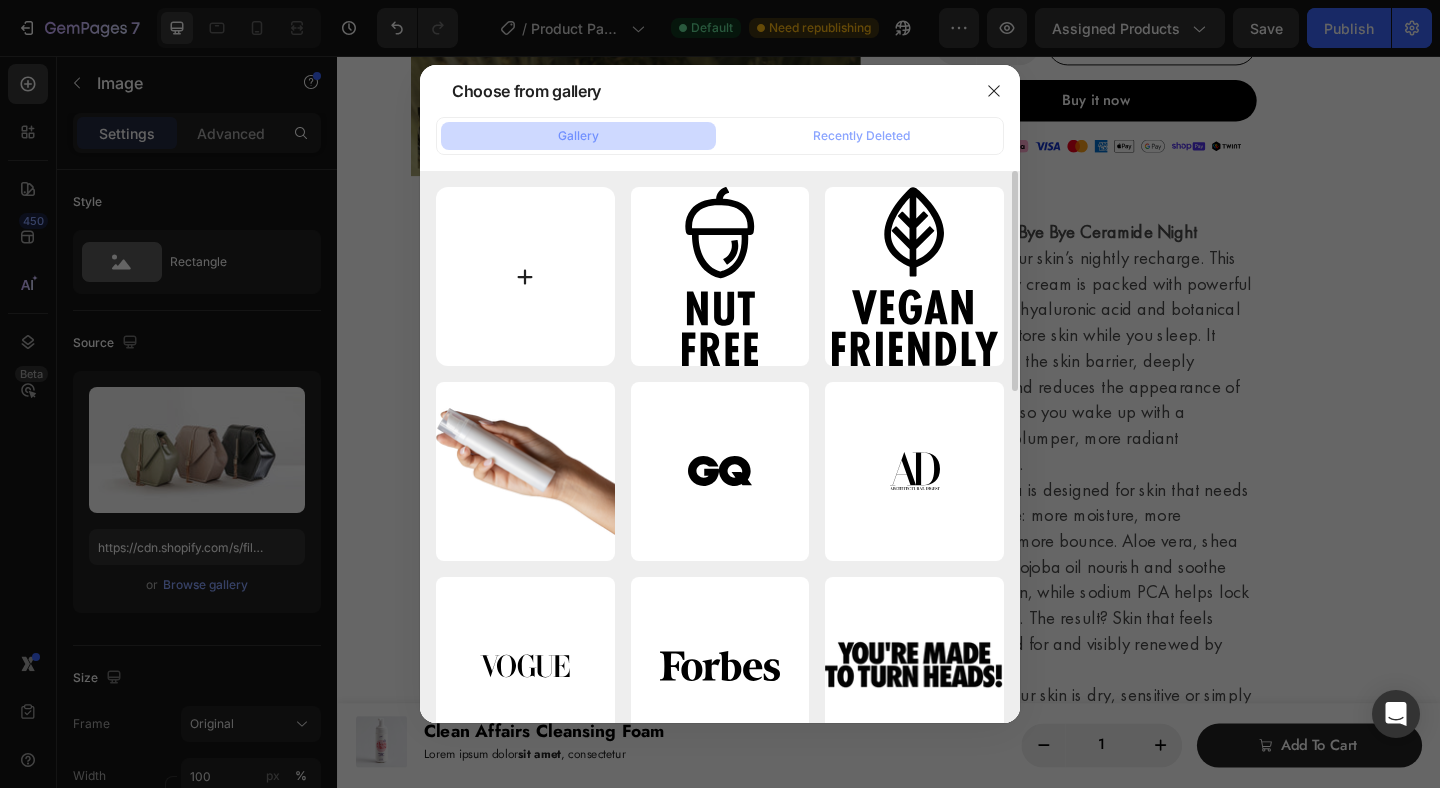 click at bounding box center (525, 276) 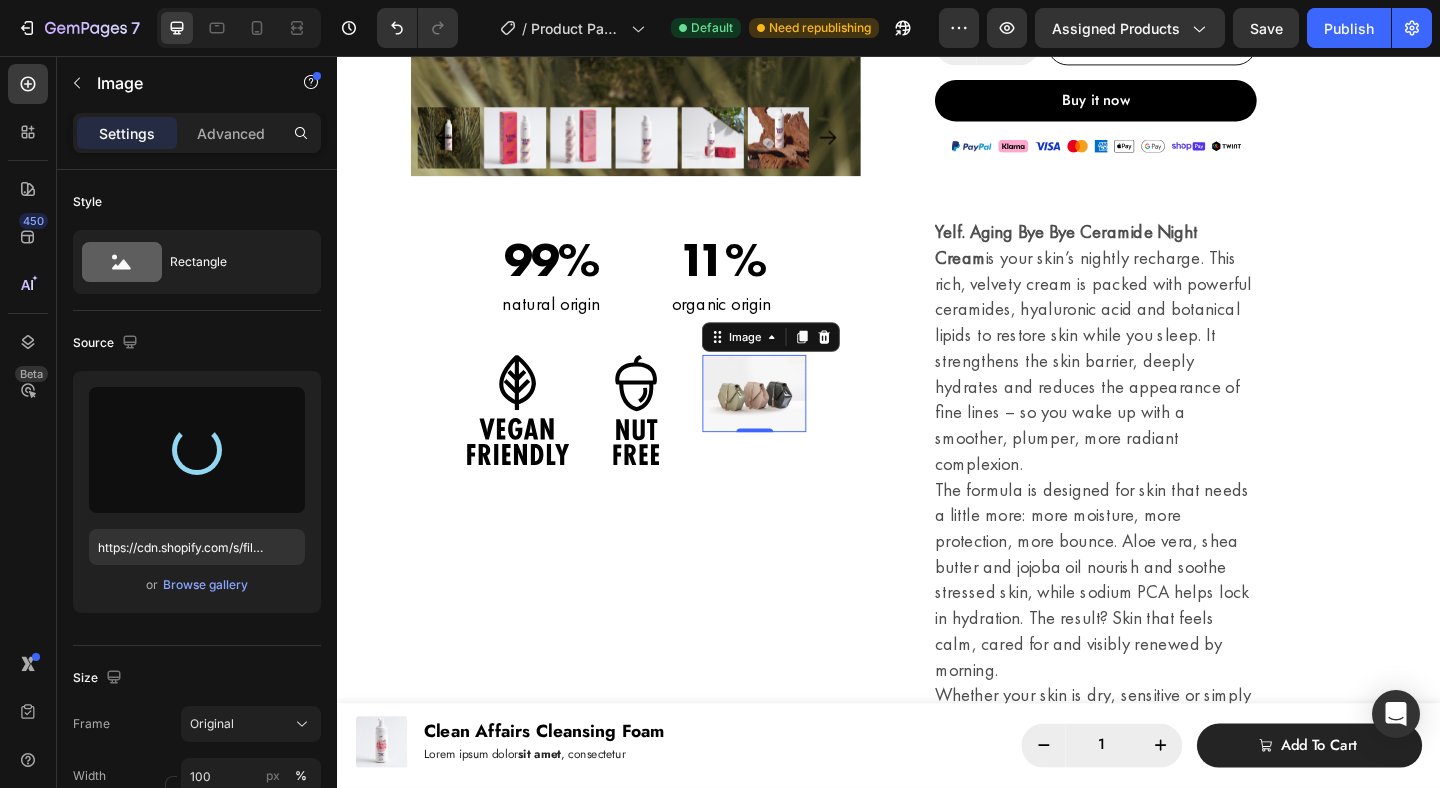 type on "https://cdn.shopify.com/s/files/1/0917/2369/4466/files/gempages_577483217116856870-d83110ff-8610-45cd-9b20-376feaeb8e4e.svg" 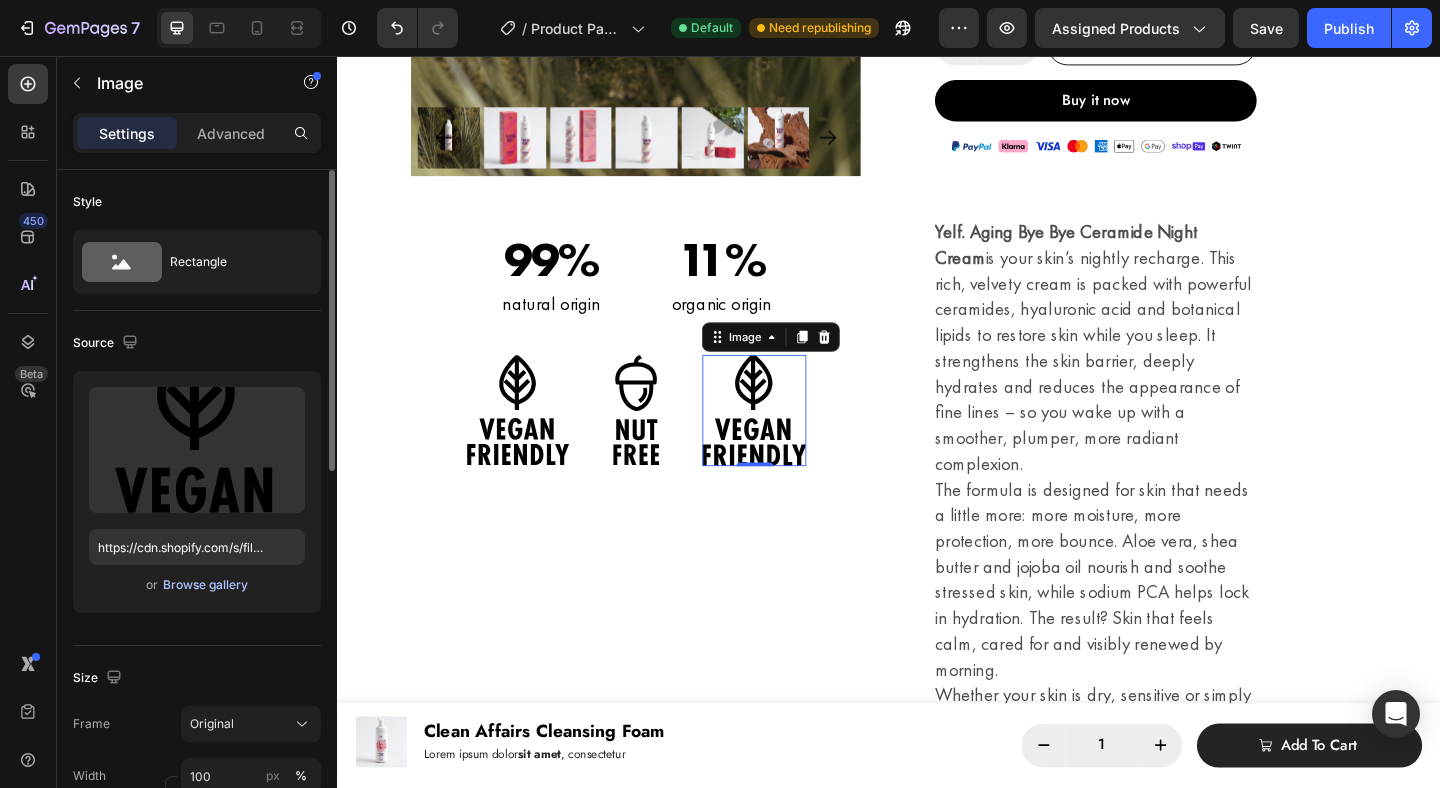 click on "Browse gallery" at bounding box center [205, 585] 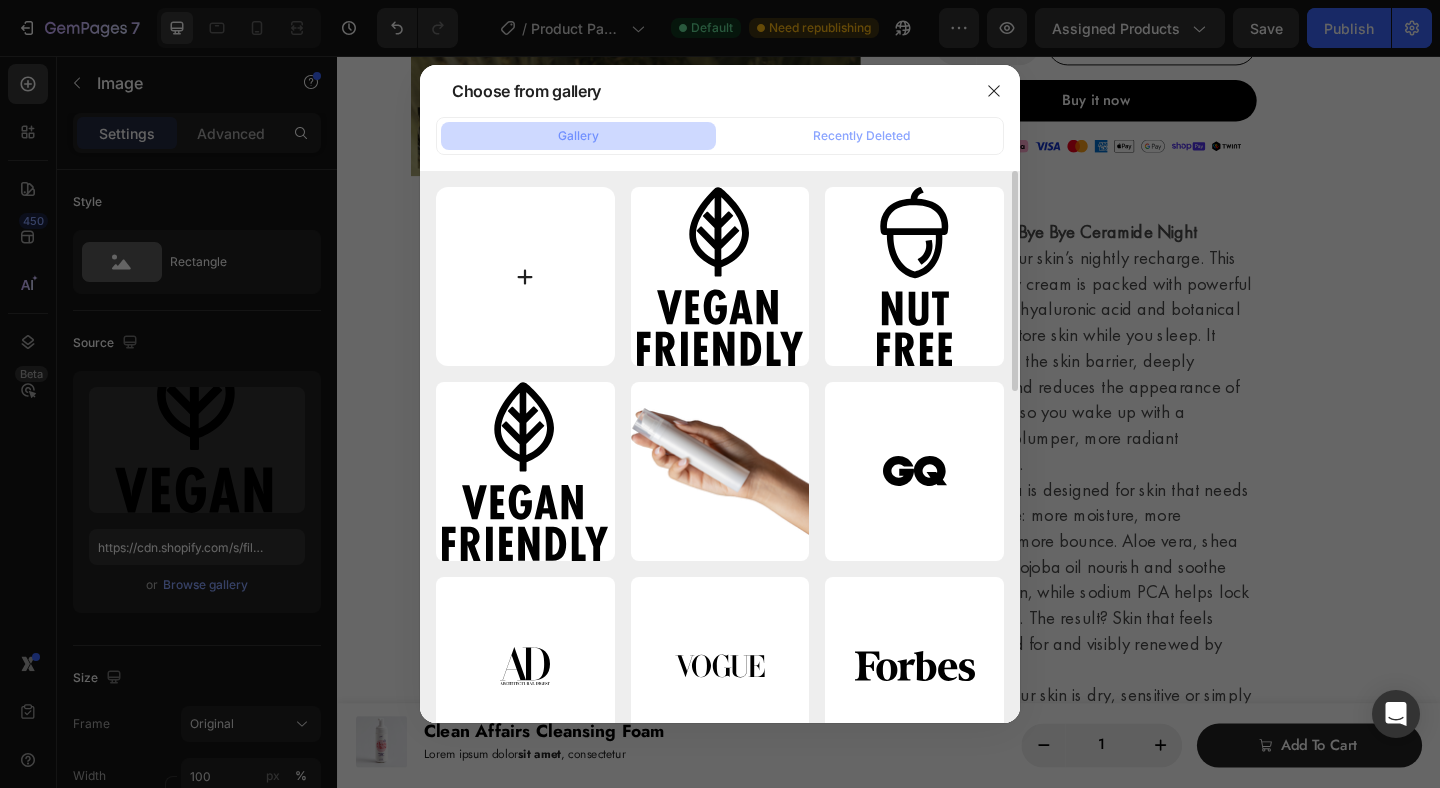 click at bounding box center [525, 276] 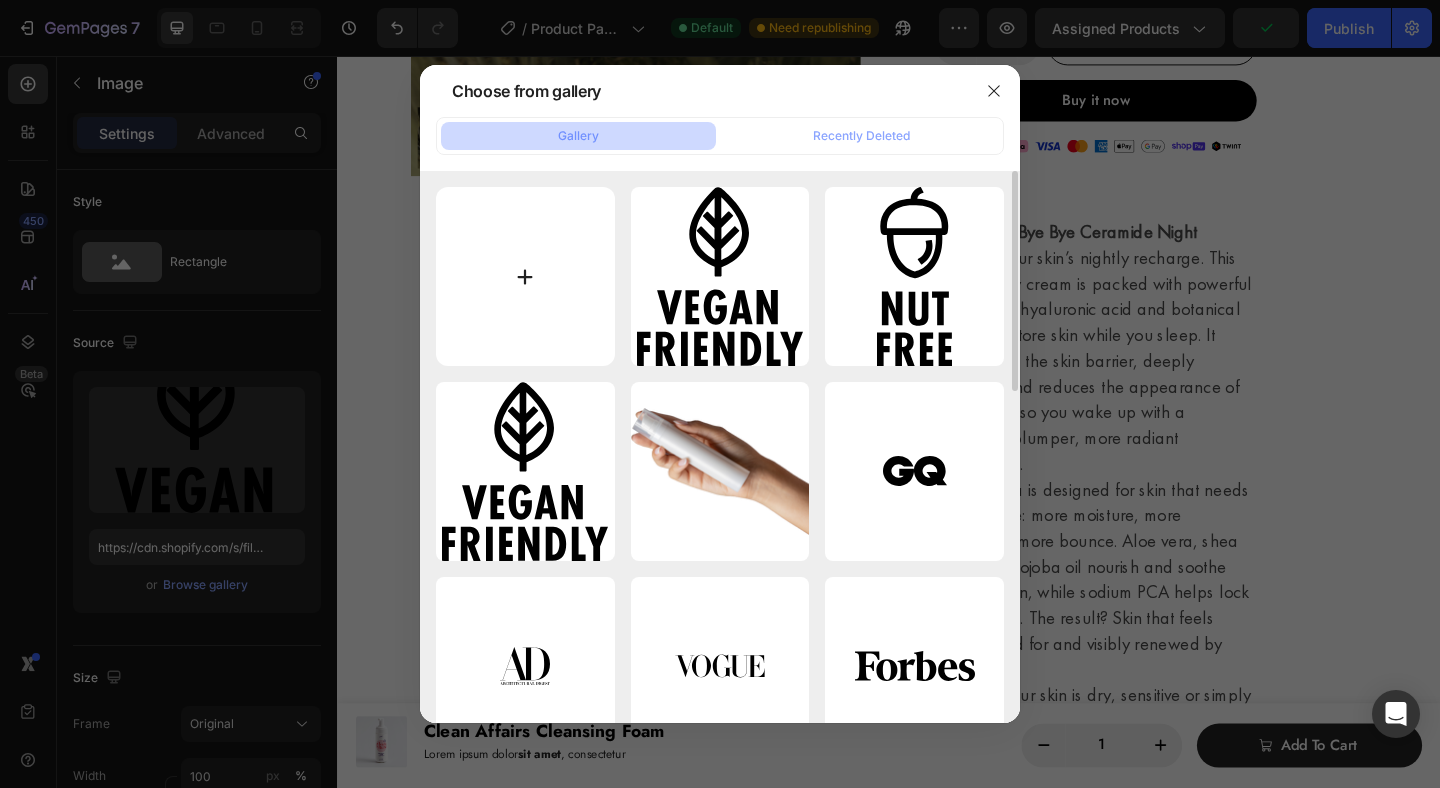 type on "C:\fakepath\Element 1.svg" 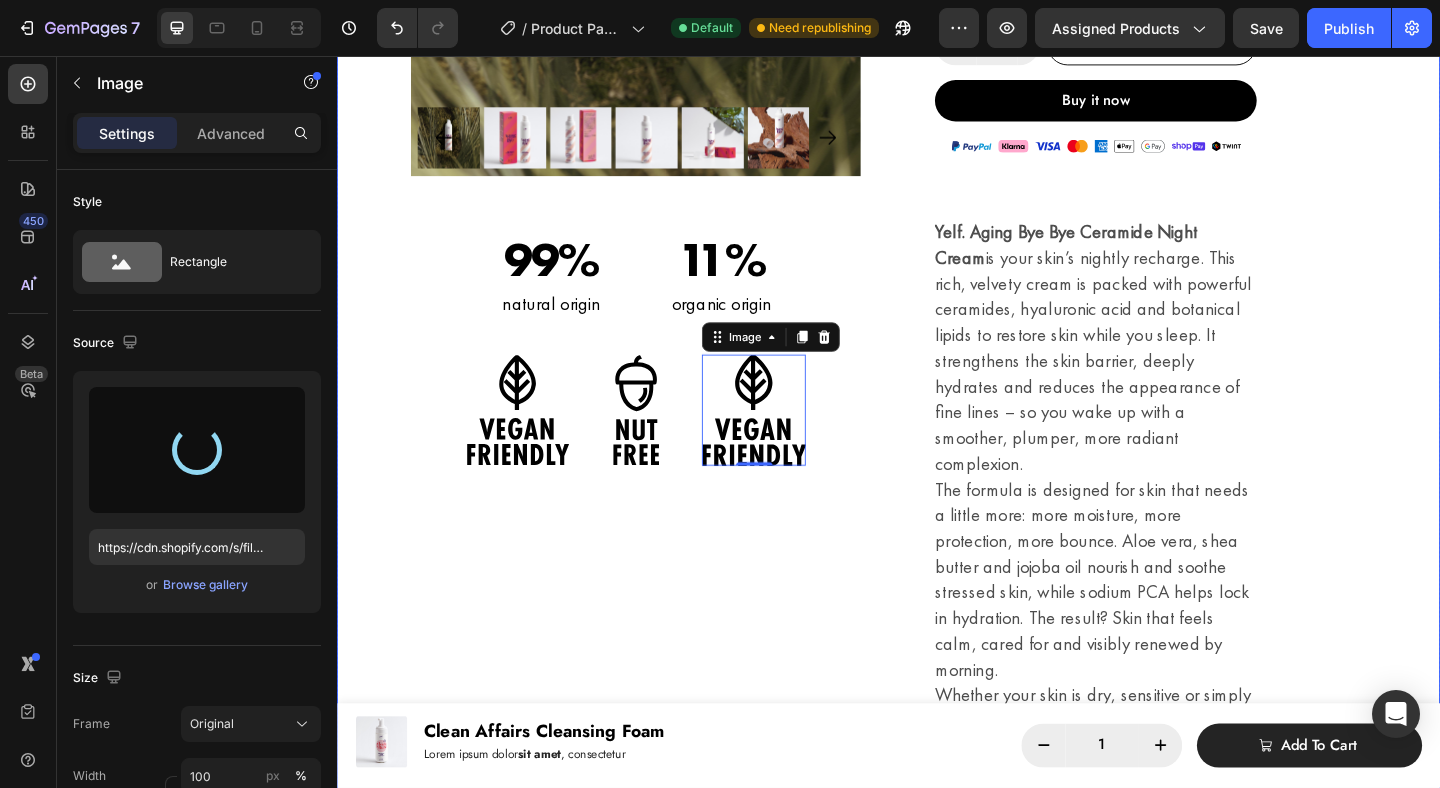 type on "https://cdn.shopify.com/s/files/1/0917/2369/4466/files/gempages_577483217116856870-aa76afcf-e89a-4cd6-bbc6-761119db9bfb.svg" 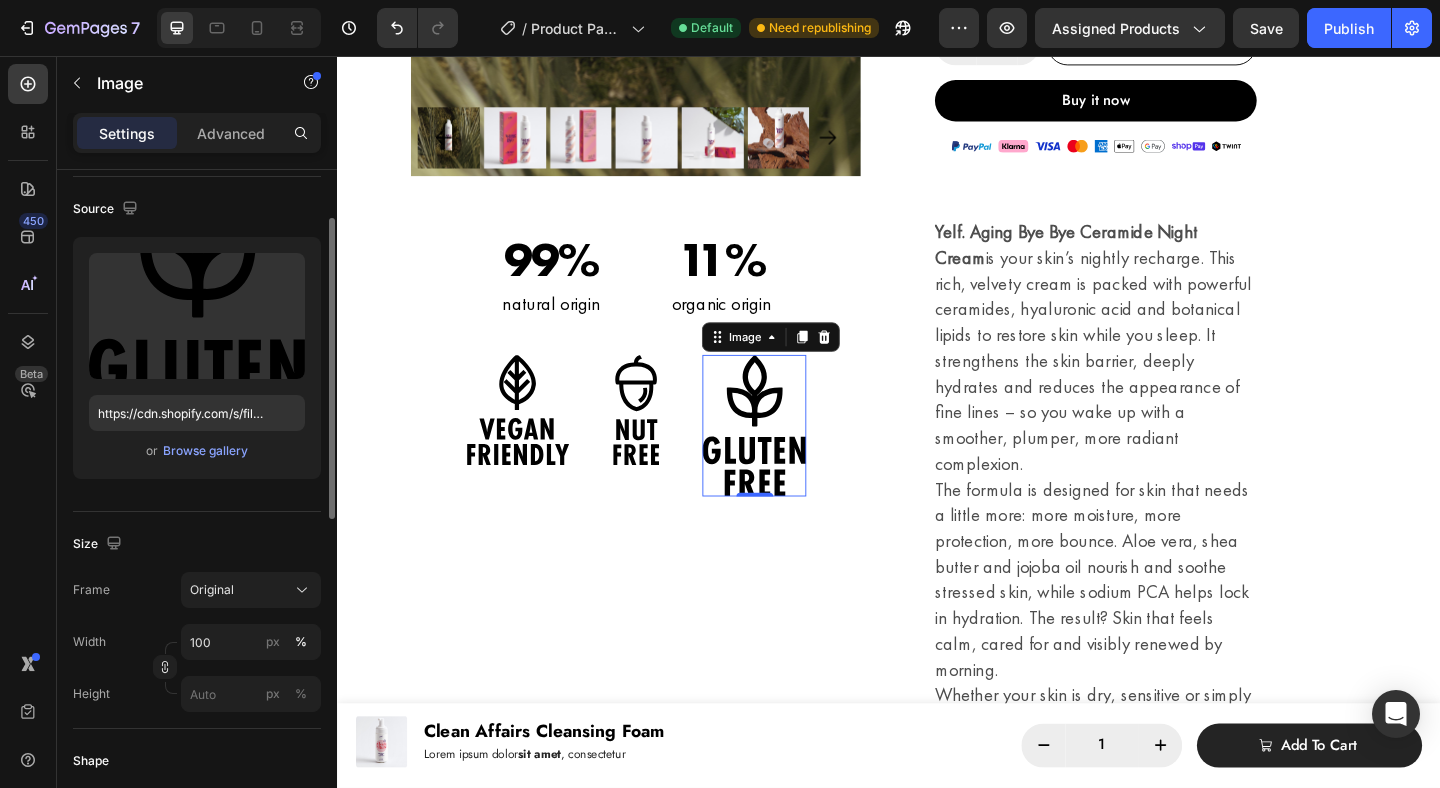 scroll, scrollTop: 138, scrollLeft: 0, axis: vertical 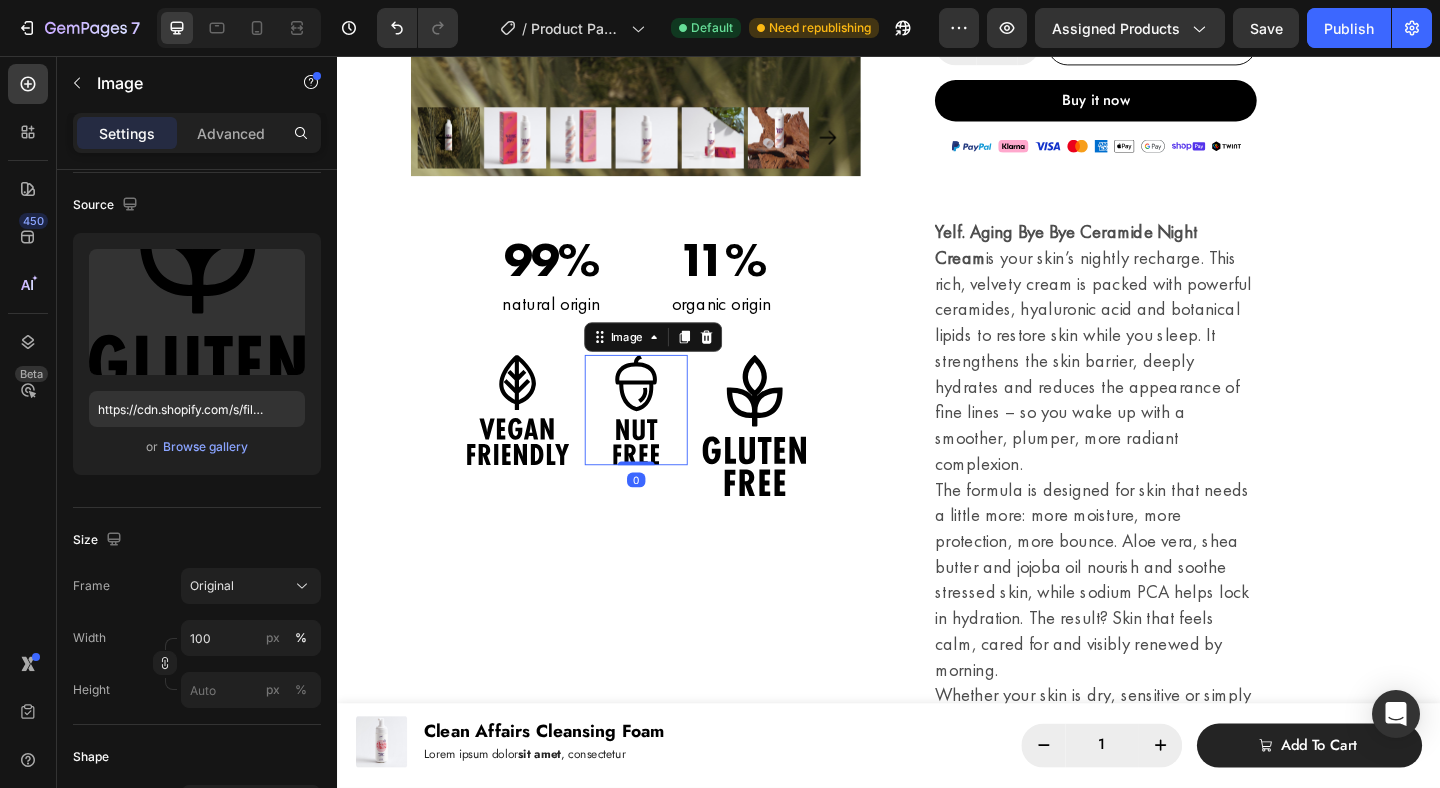click at bounding box center [662, 441] 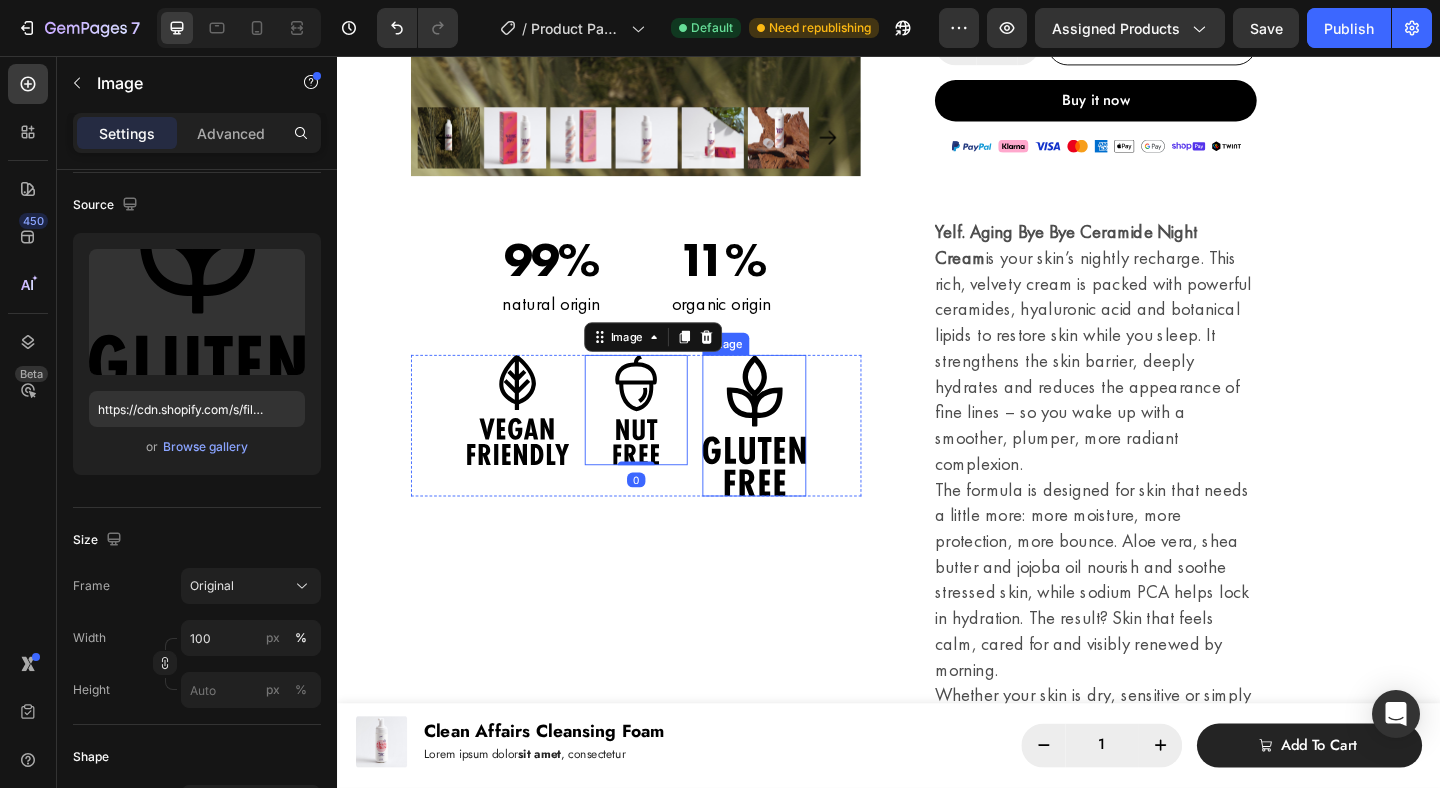 click at bounding box center [790, 458] 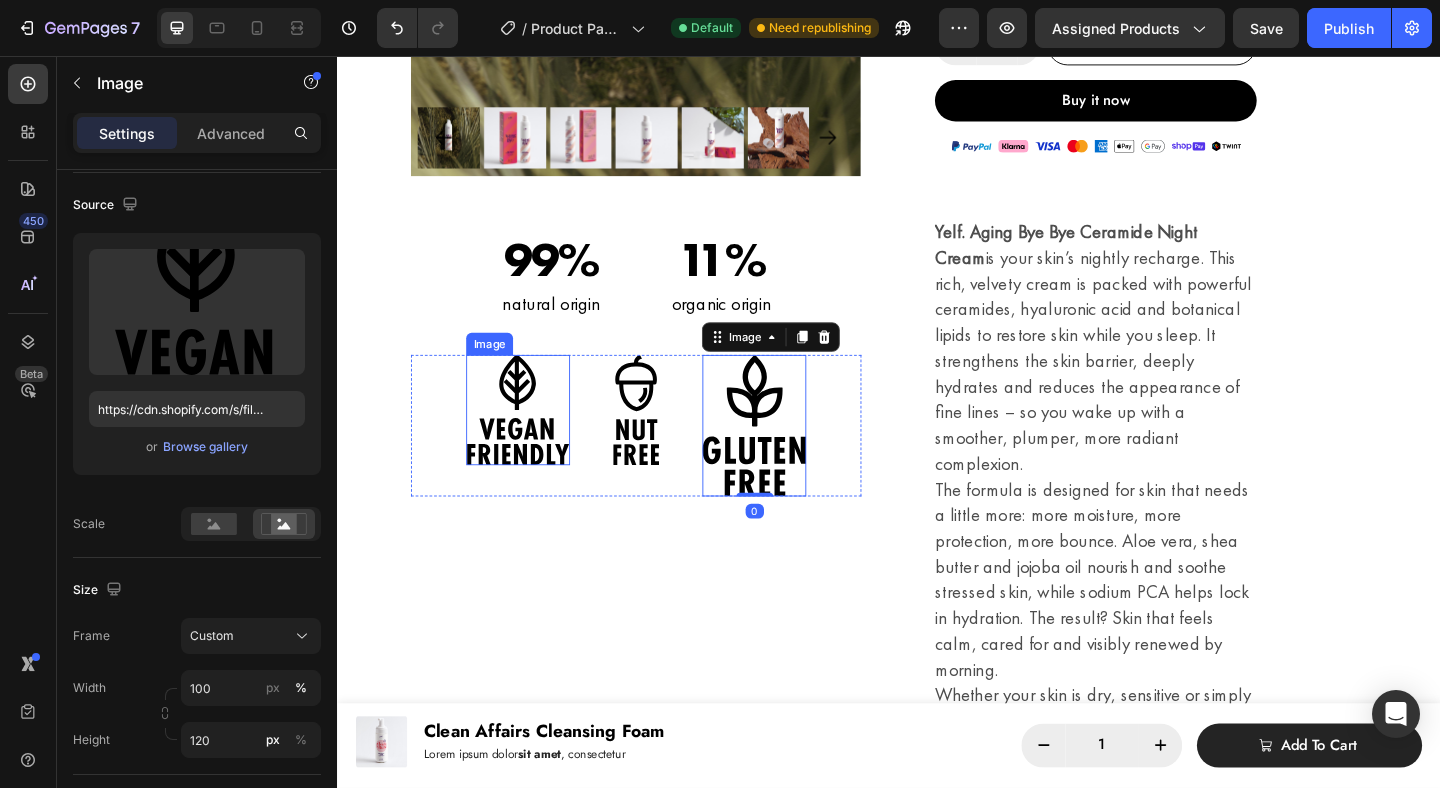 click at bounding box center (533, 441) 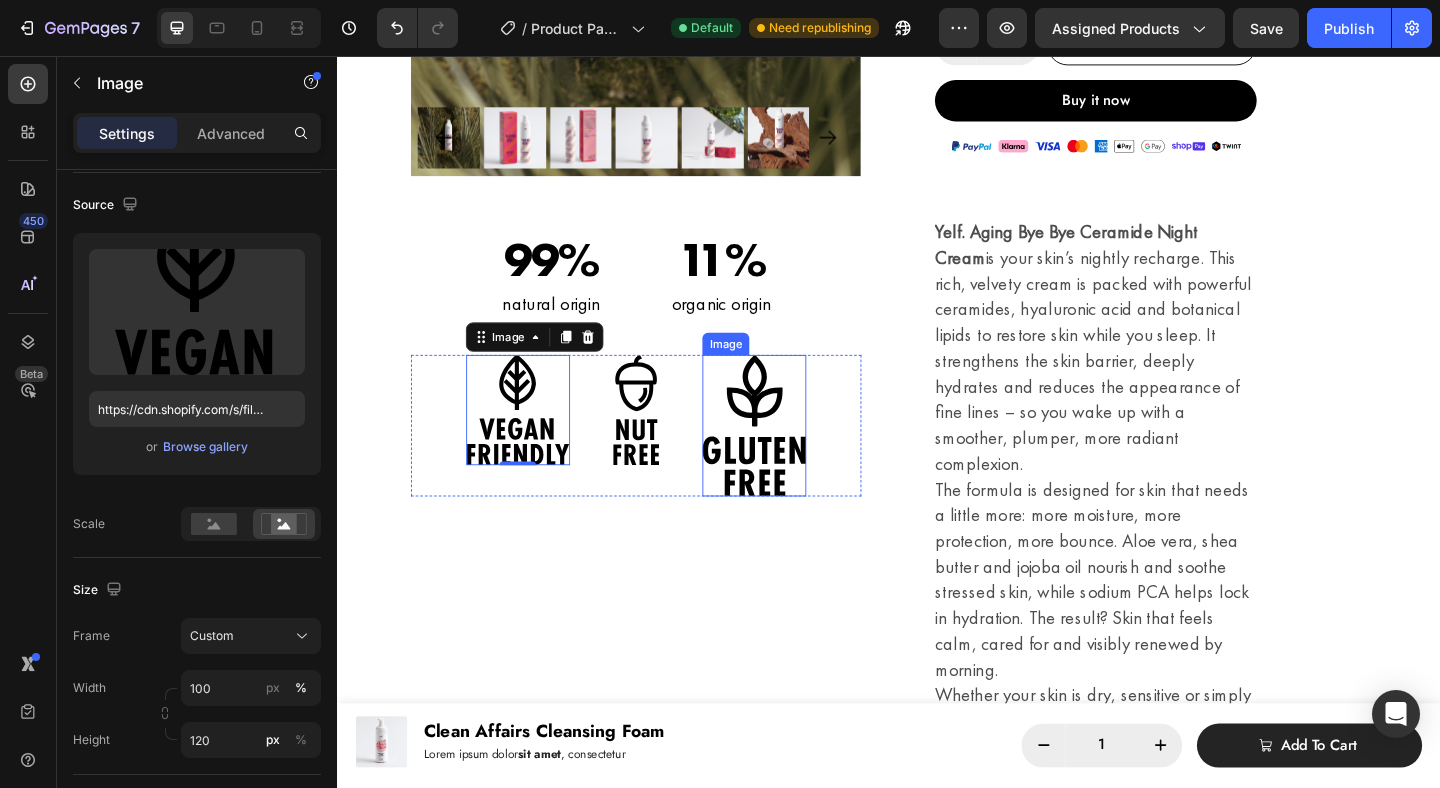 click at bounding box center (790, 458) 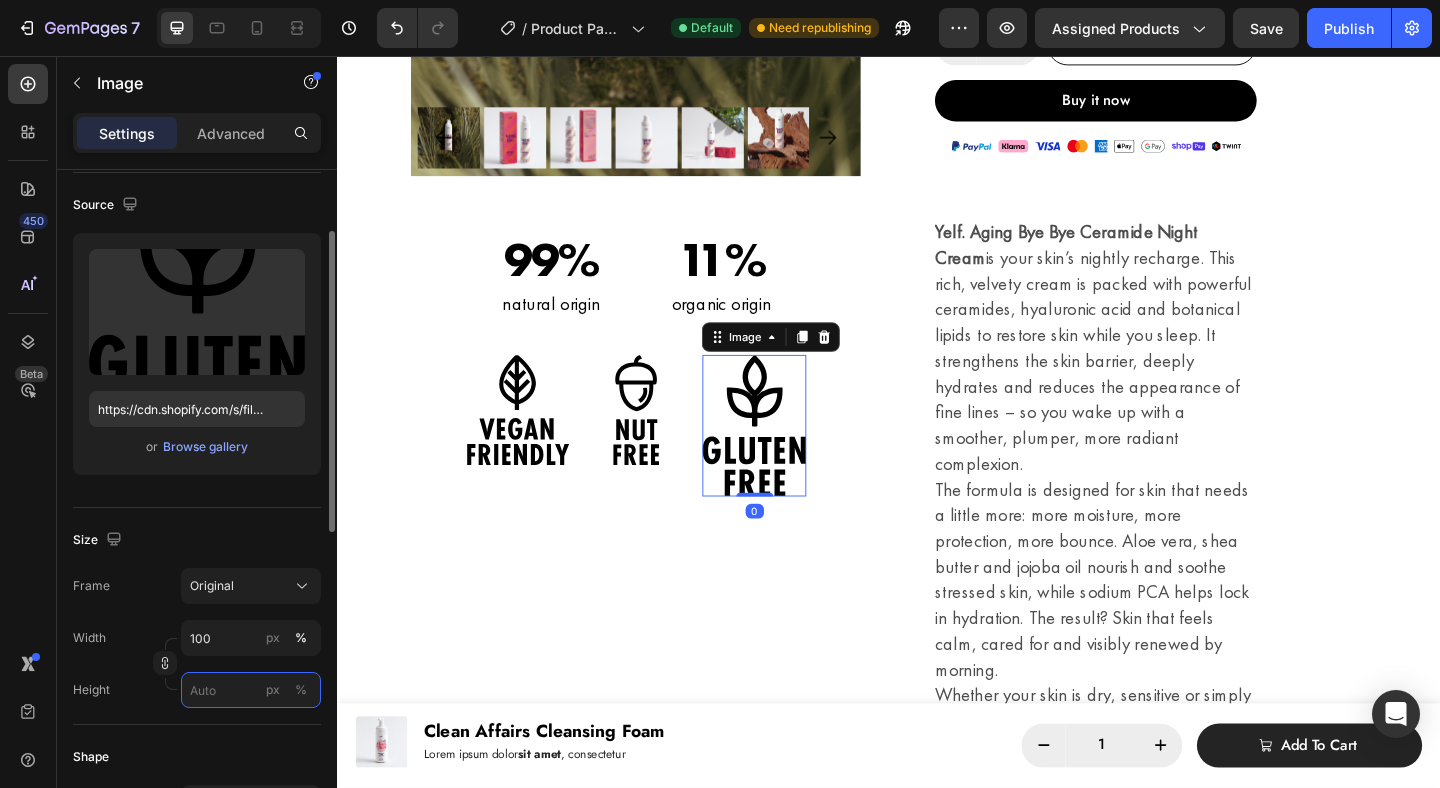click on "px %" at bounding box center [251, 690] 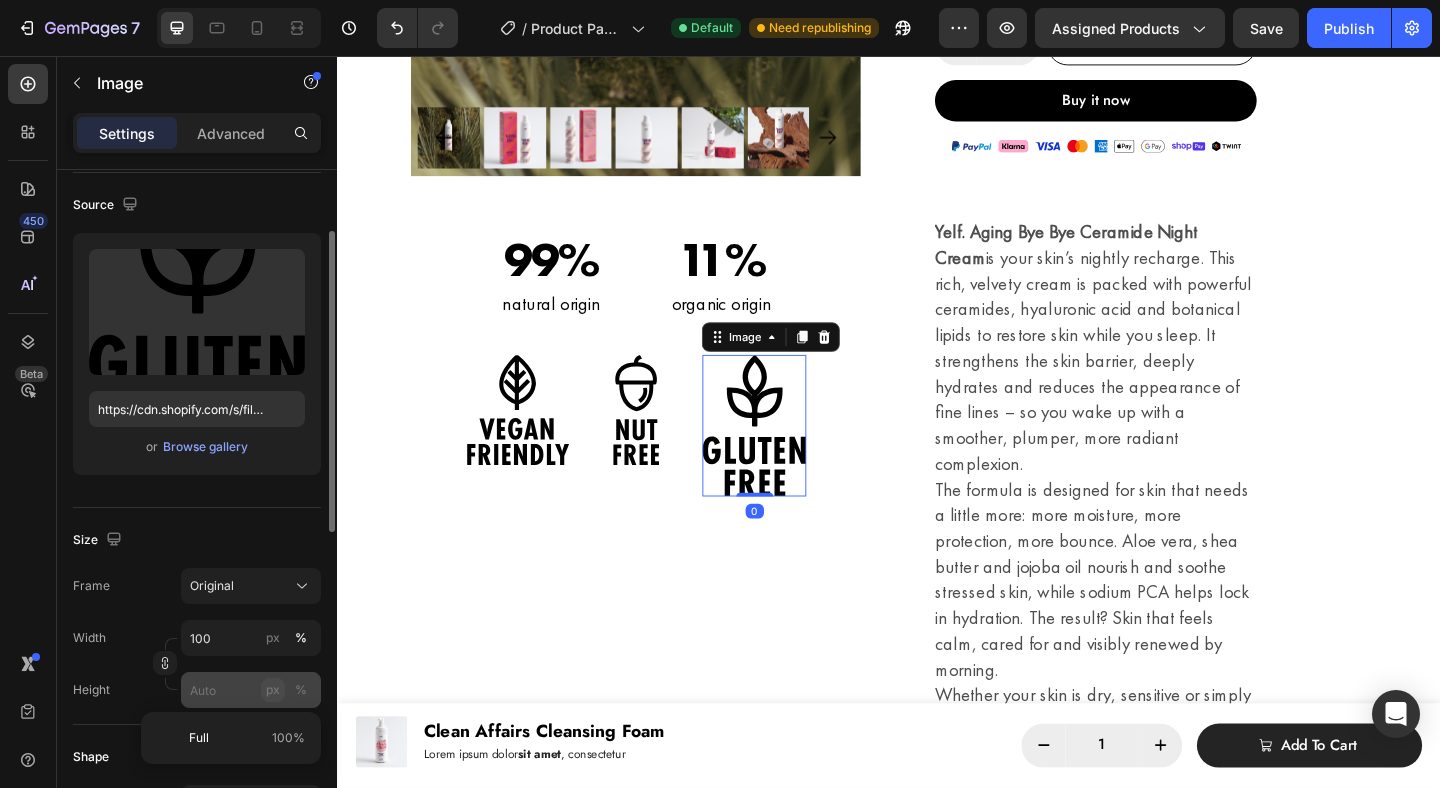 click on "px" at bounding box center [273, 690] 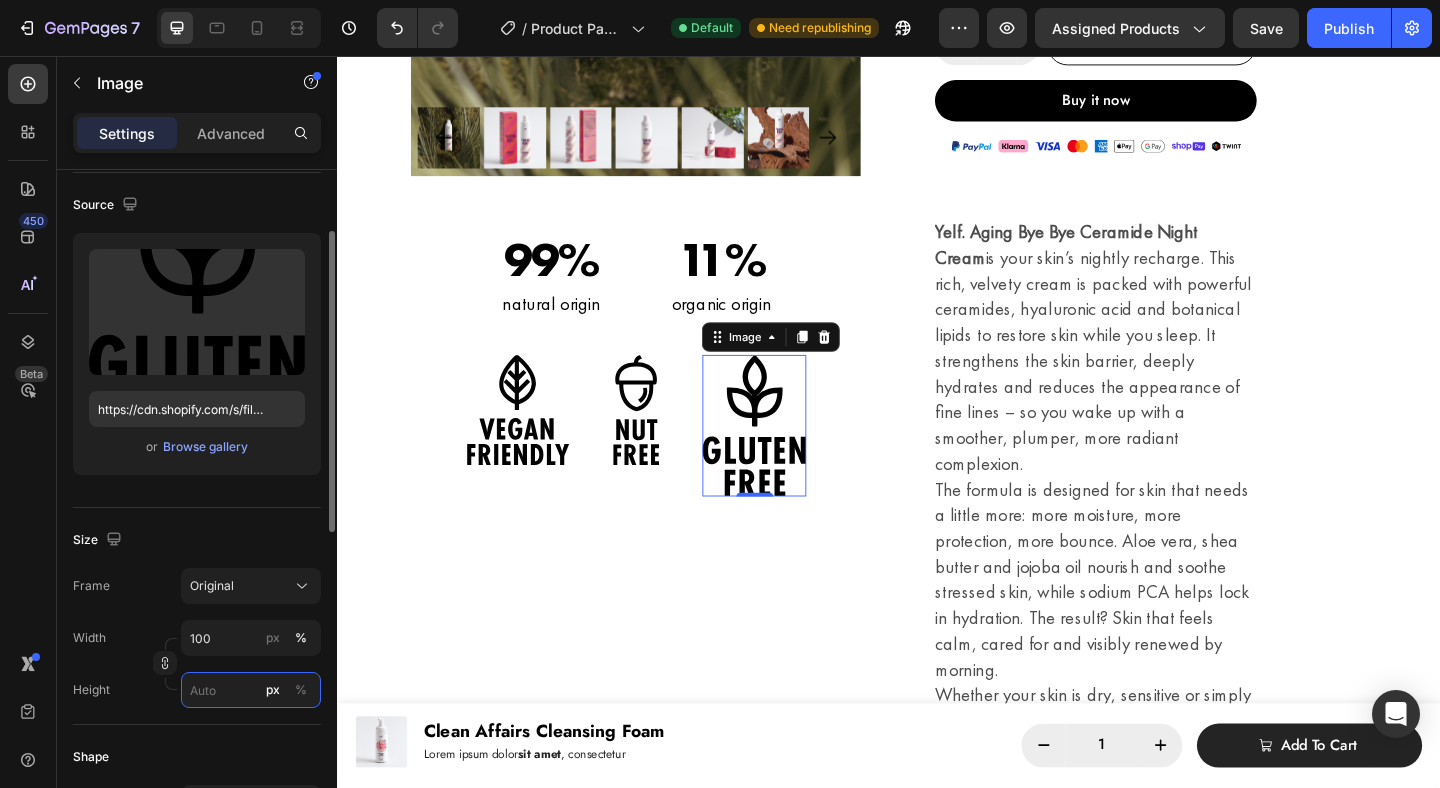 click on "px %" at bounding box center [251, 690] 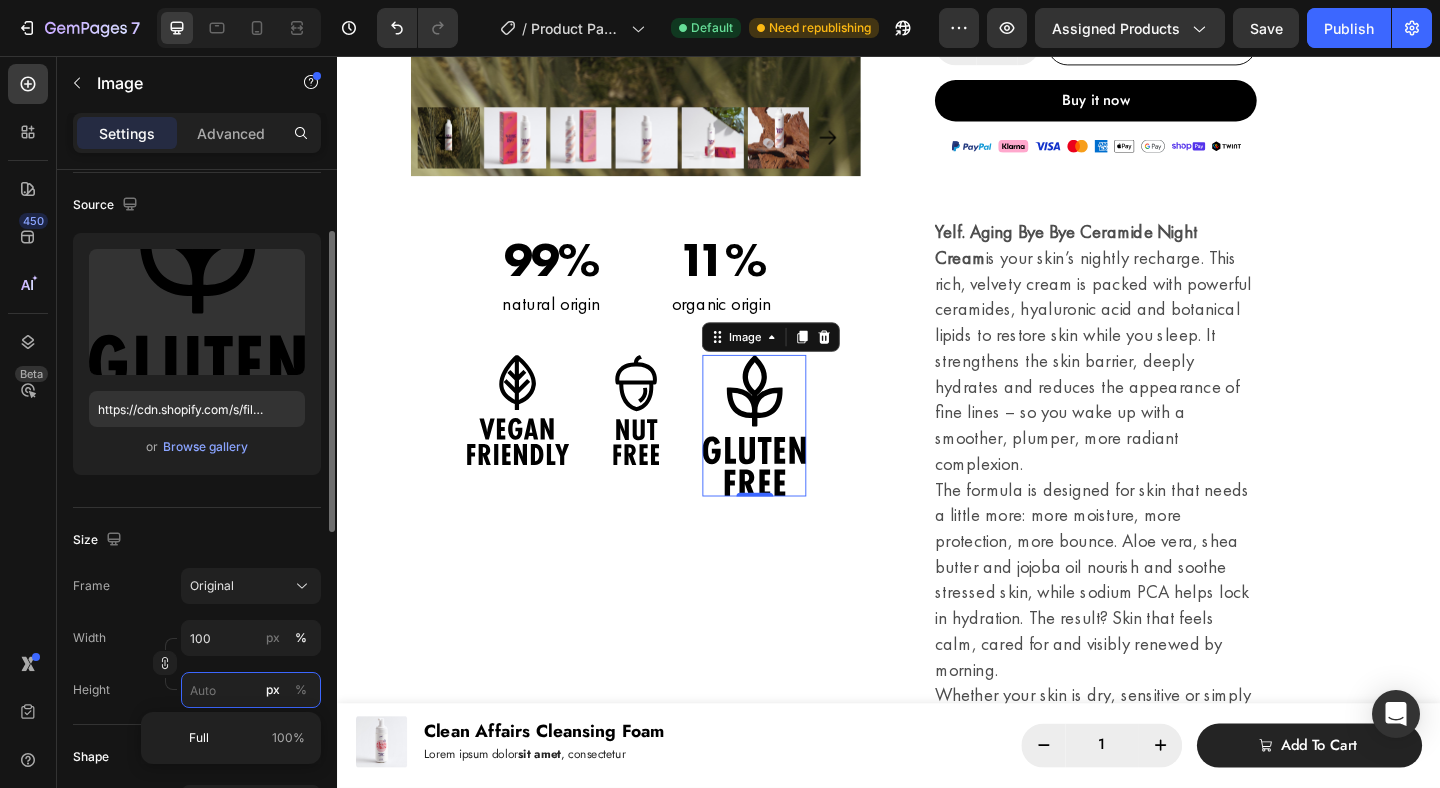 type 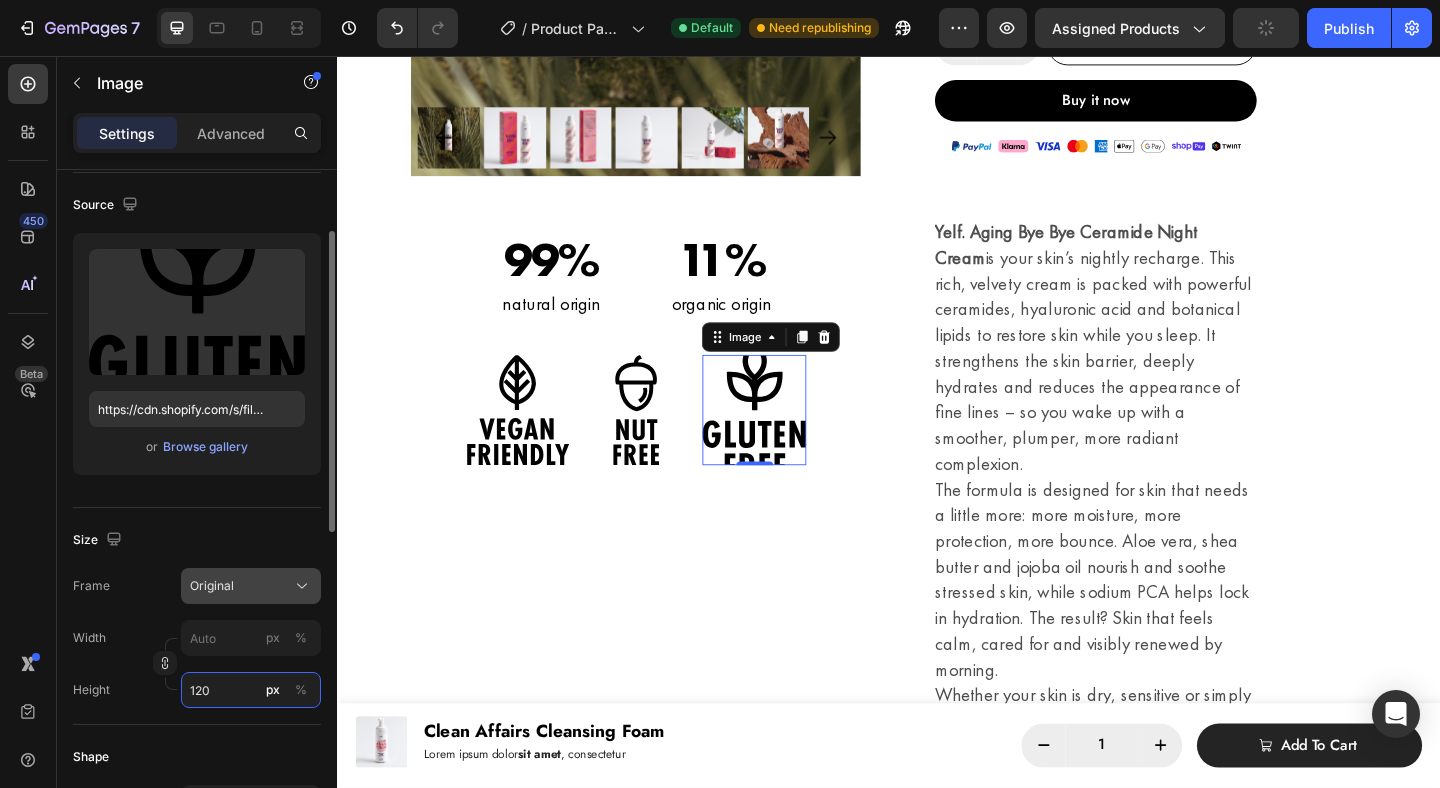 type on "120" 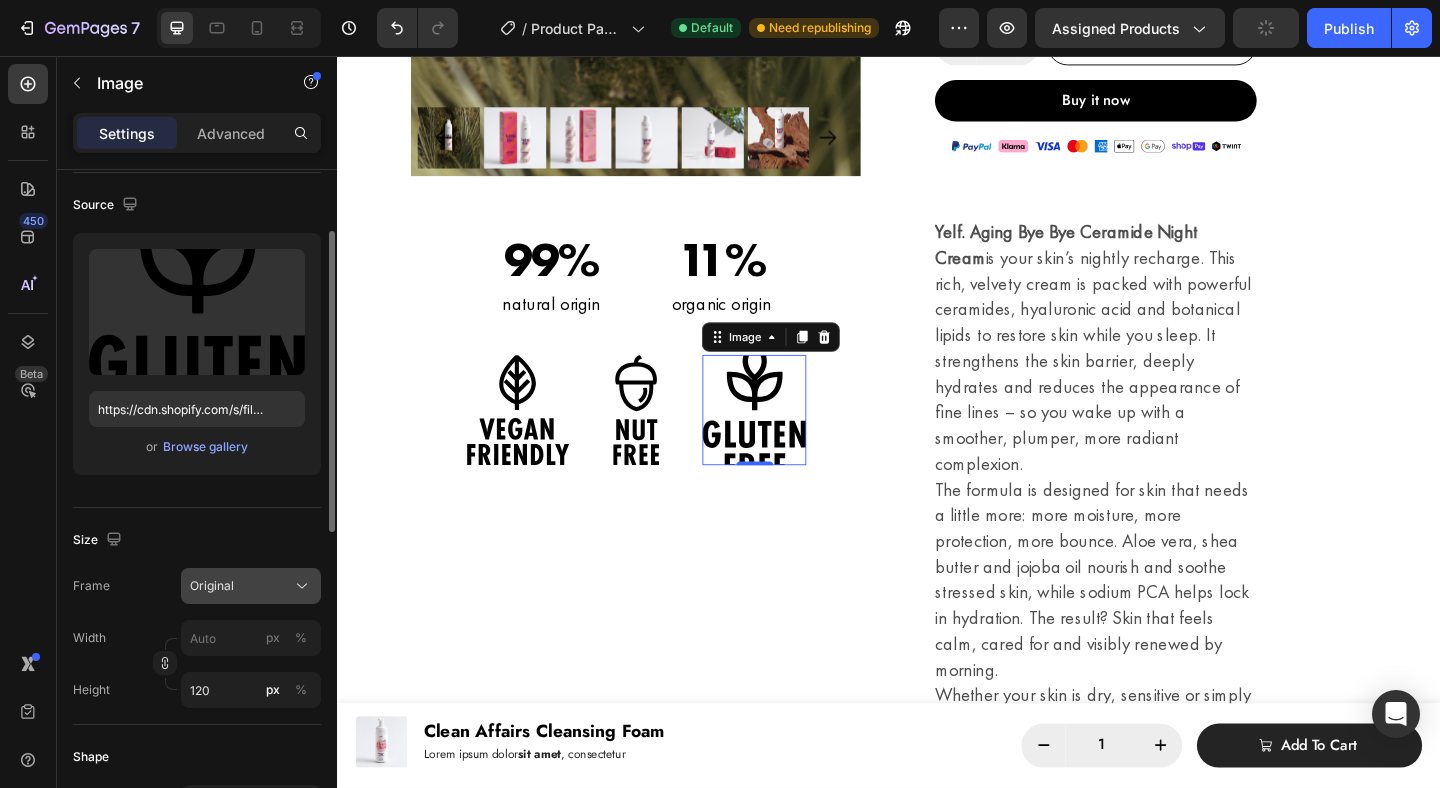 type 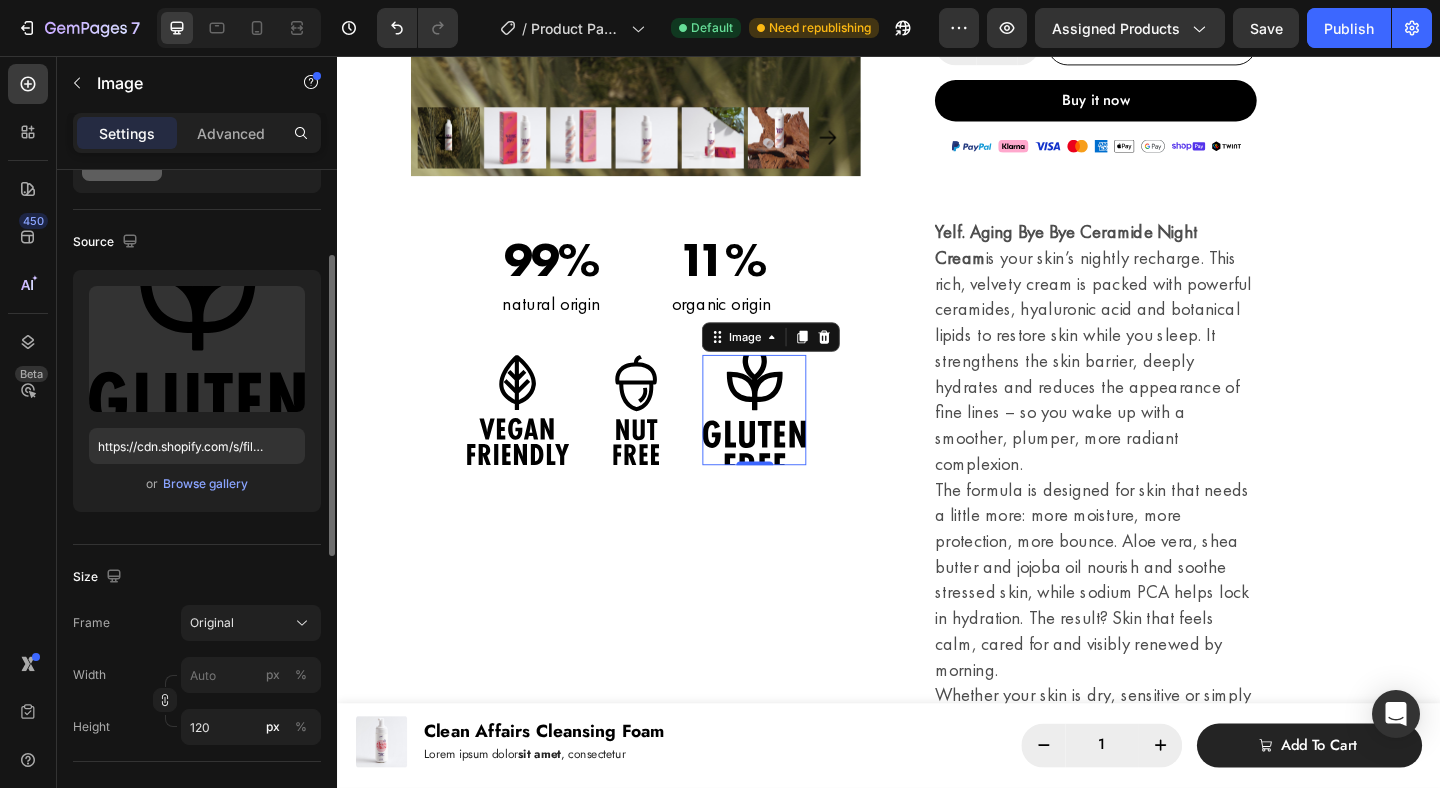 scroll, scrollTop: 136, scrollLeft: 0, axis: vertical 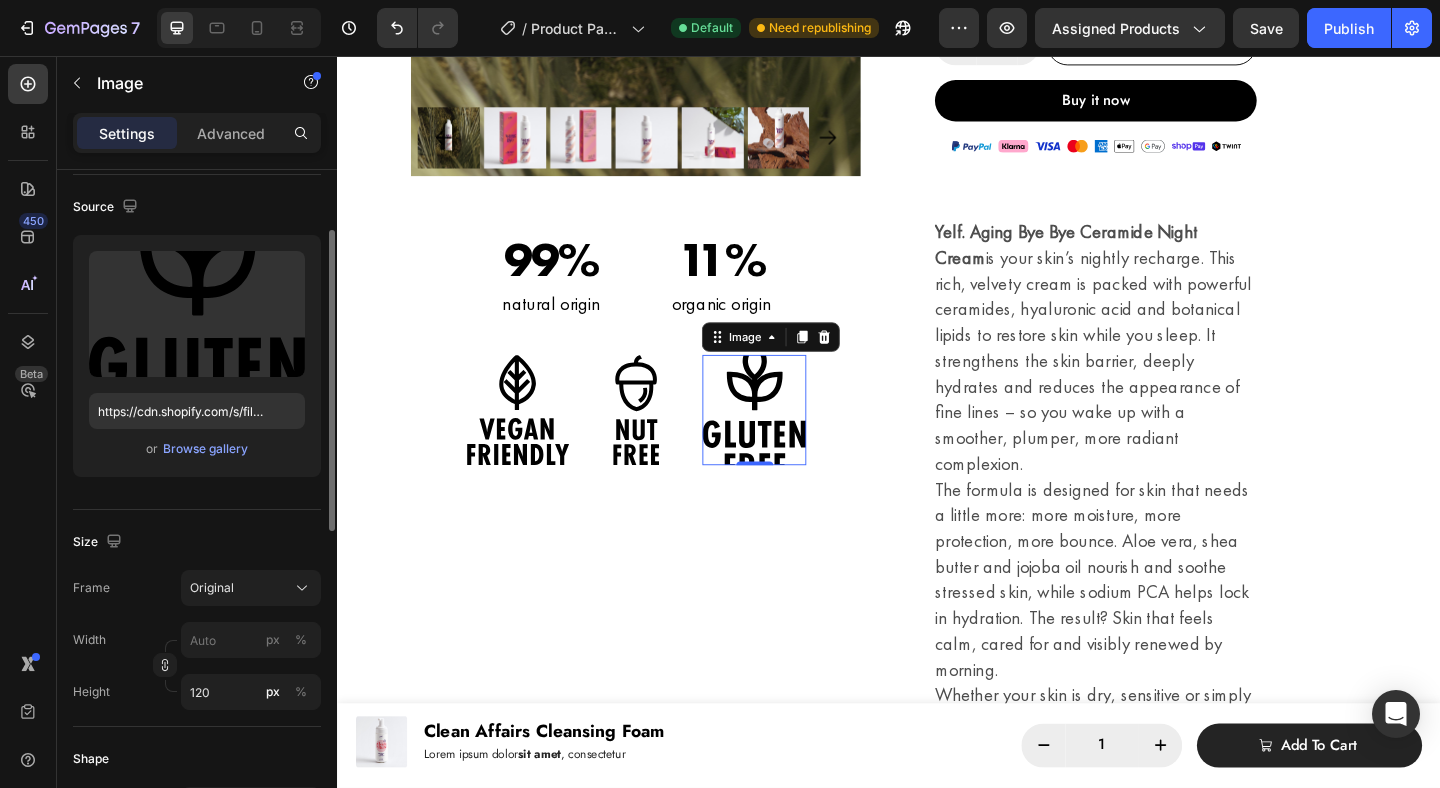 click at bounding box center [790, 441] 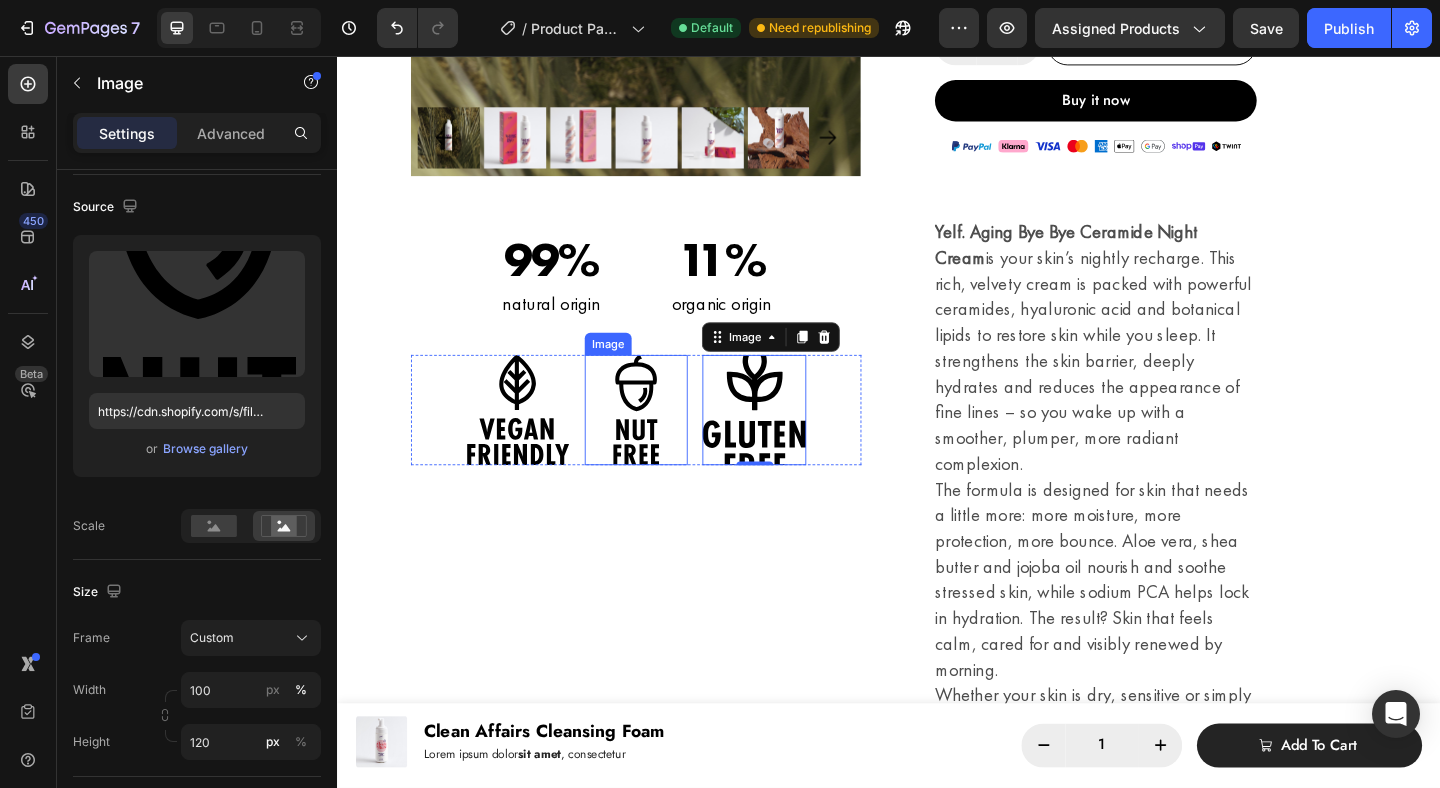 click at bounding box center [662, 441] 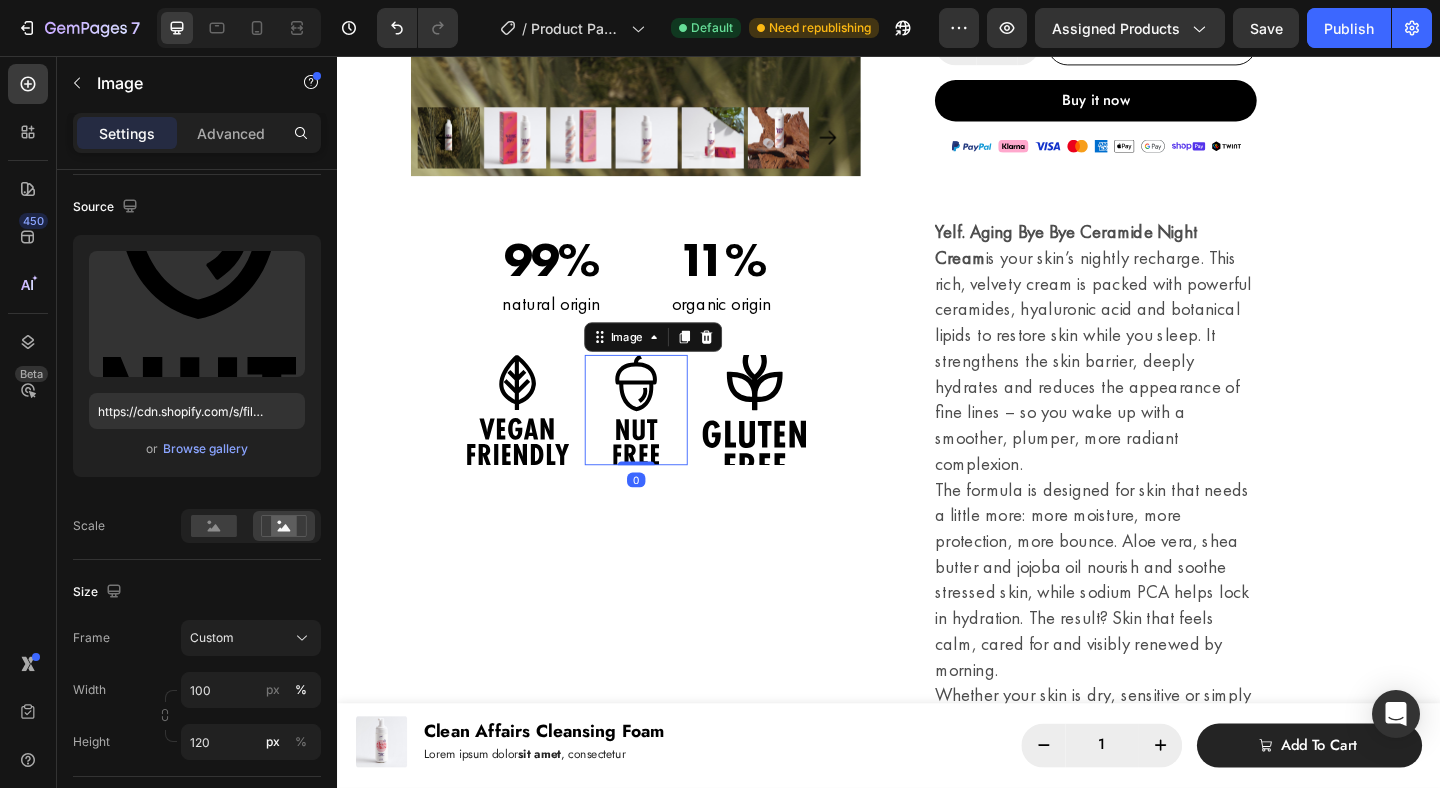 click at bounding box center (790, 441) 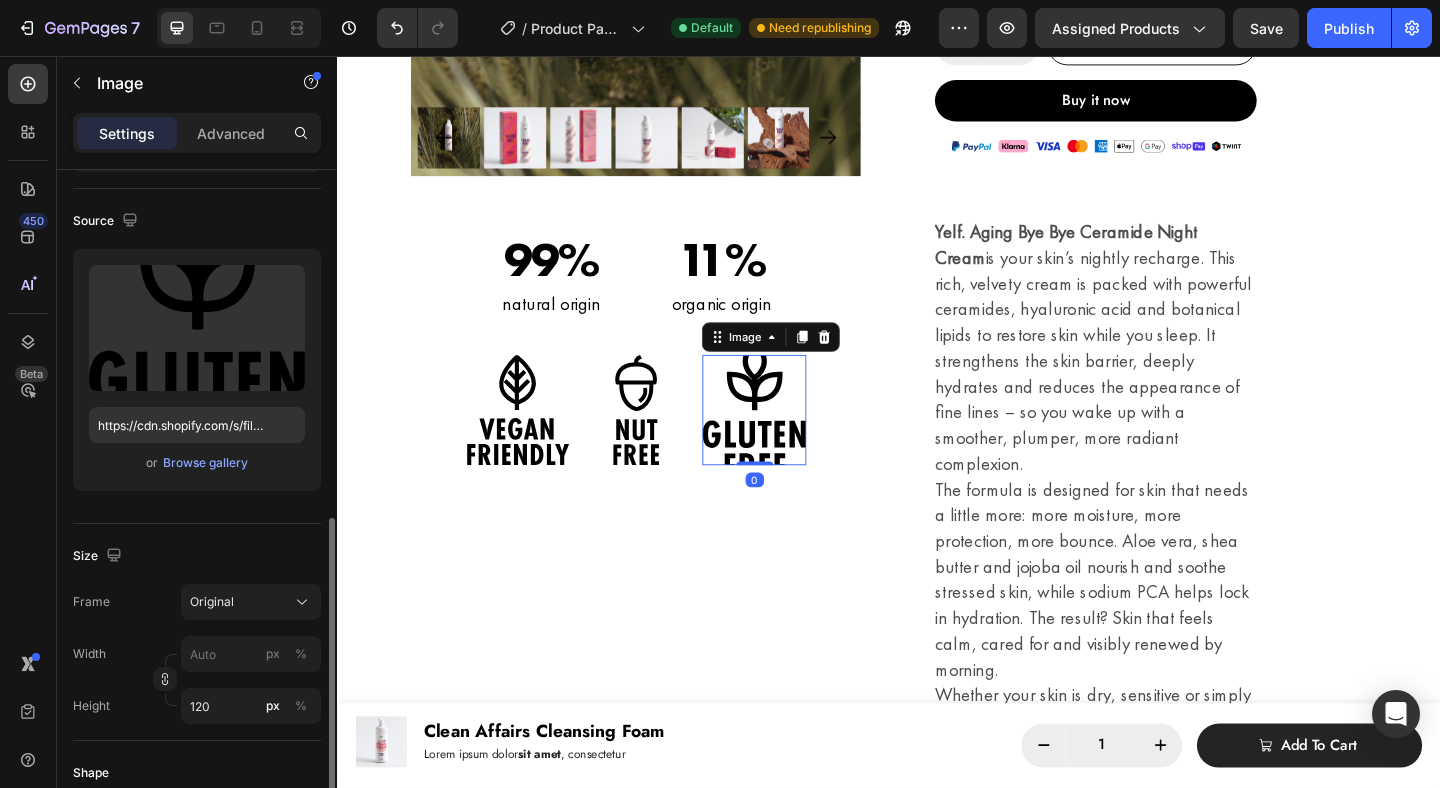 scroll, scrollTop: 0, scrollLeft: 0, axis: both 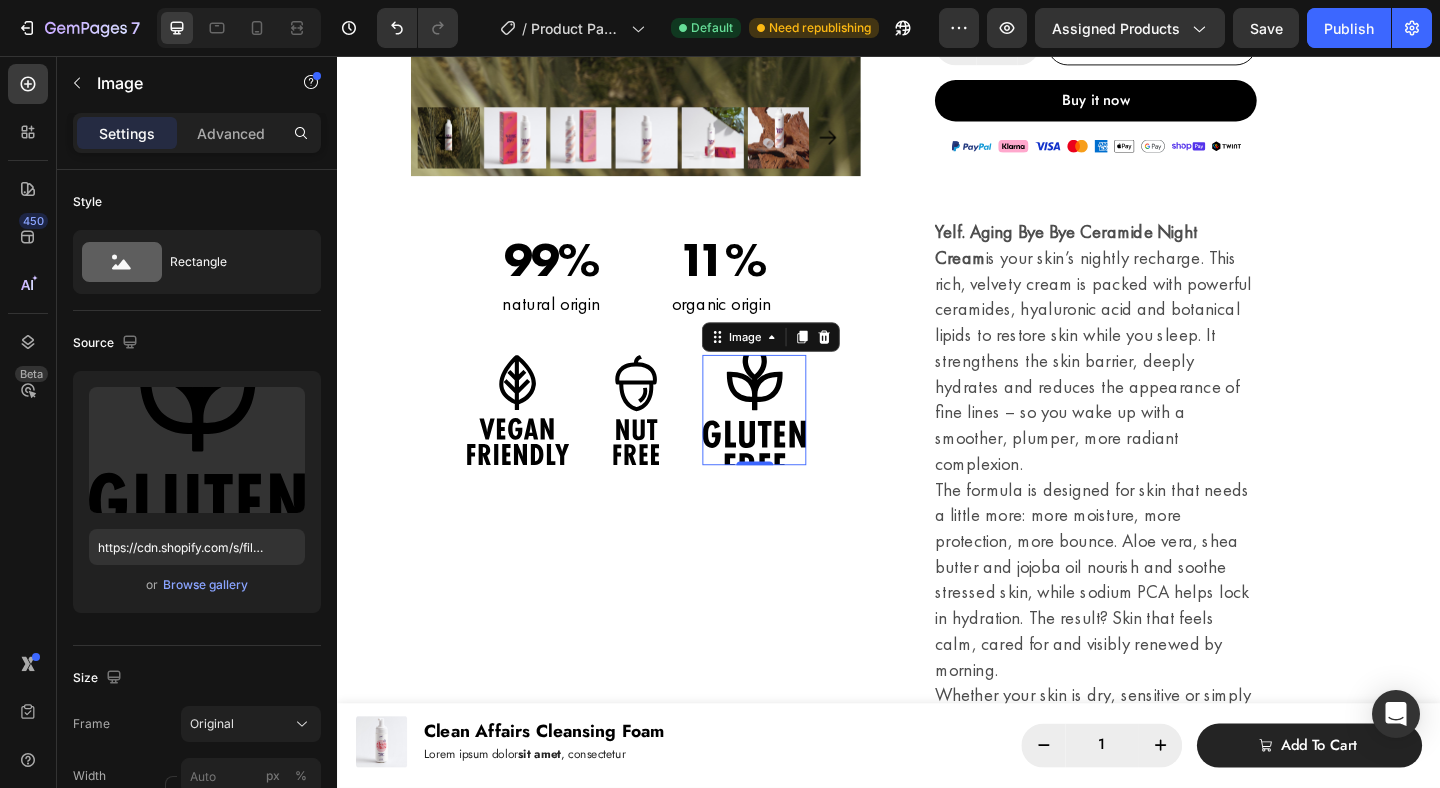 click at bounding box center [790, 441] 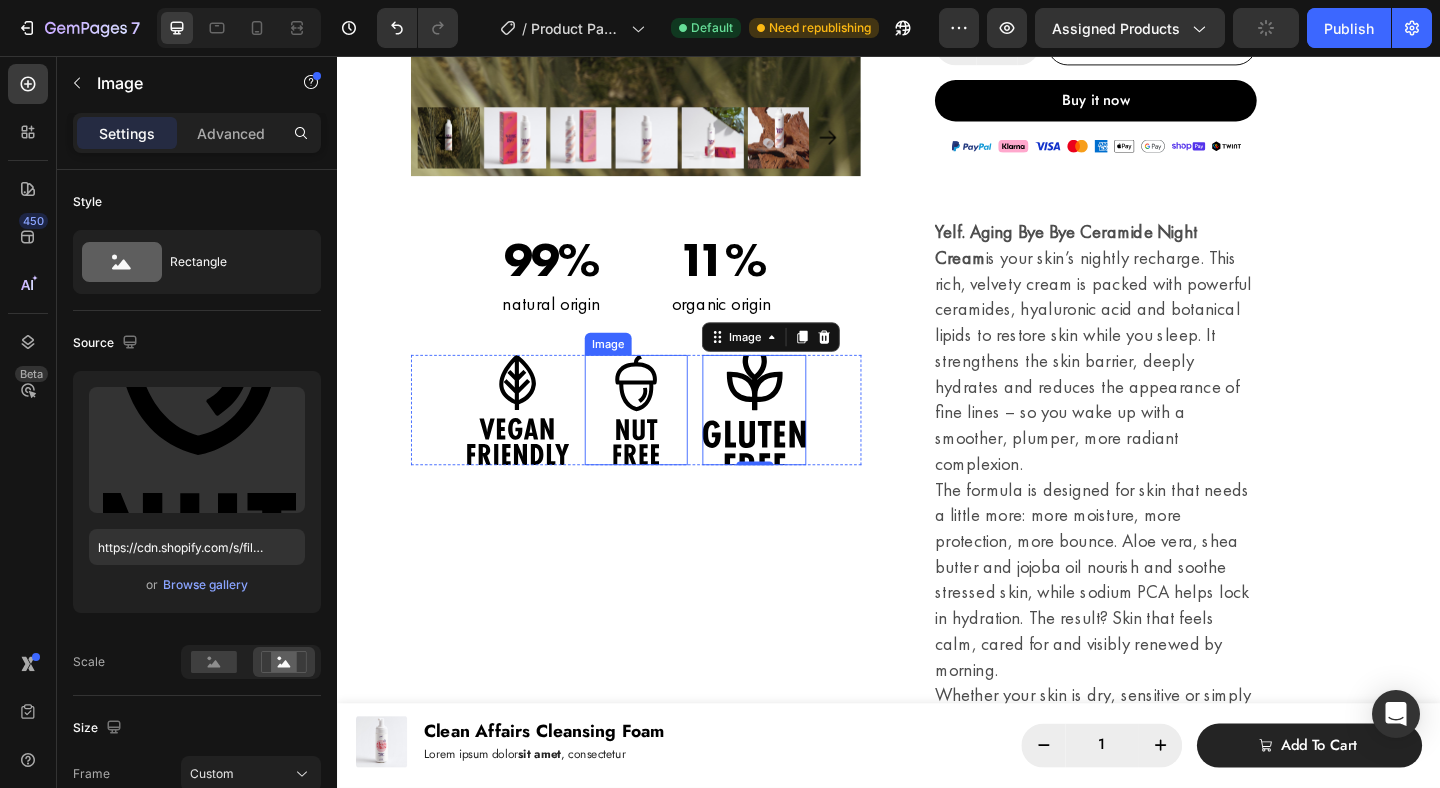 click at bounding box center [662, 441] 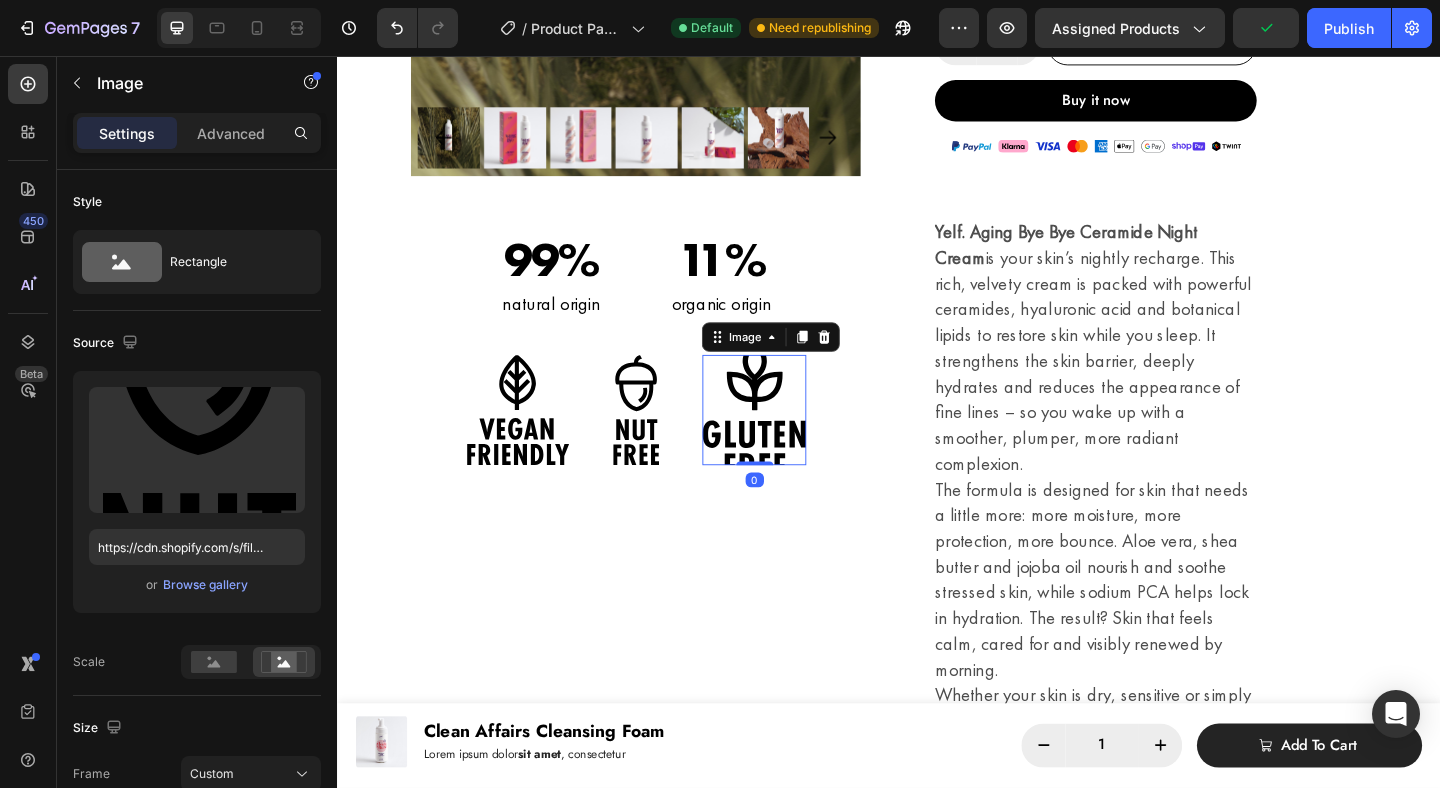 click at bounding box center [790, 441] 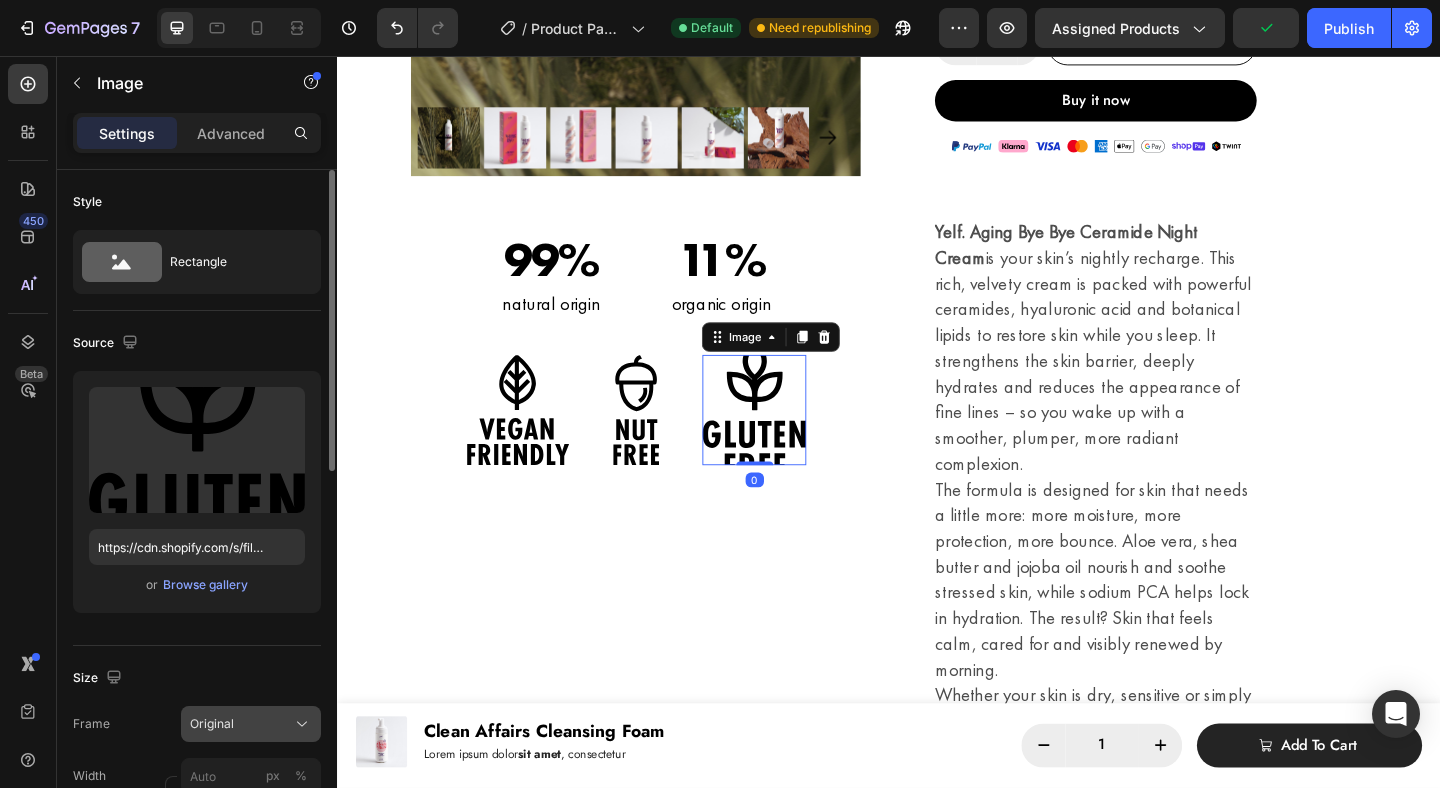 click on "Original" 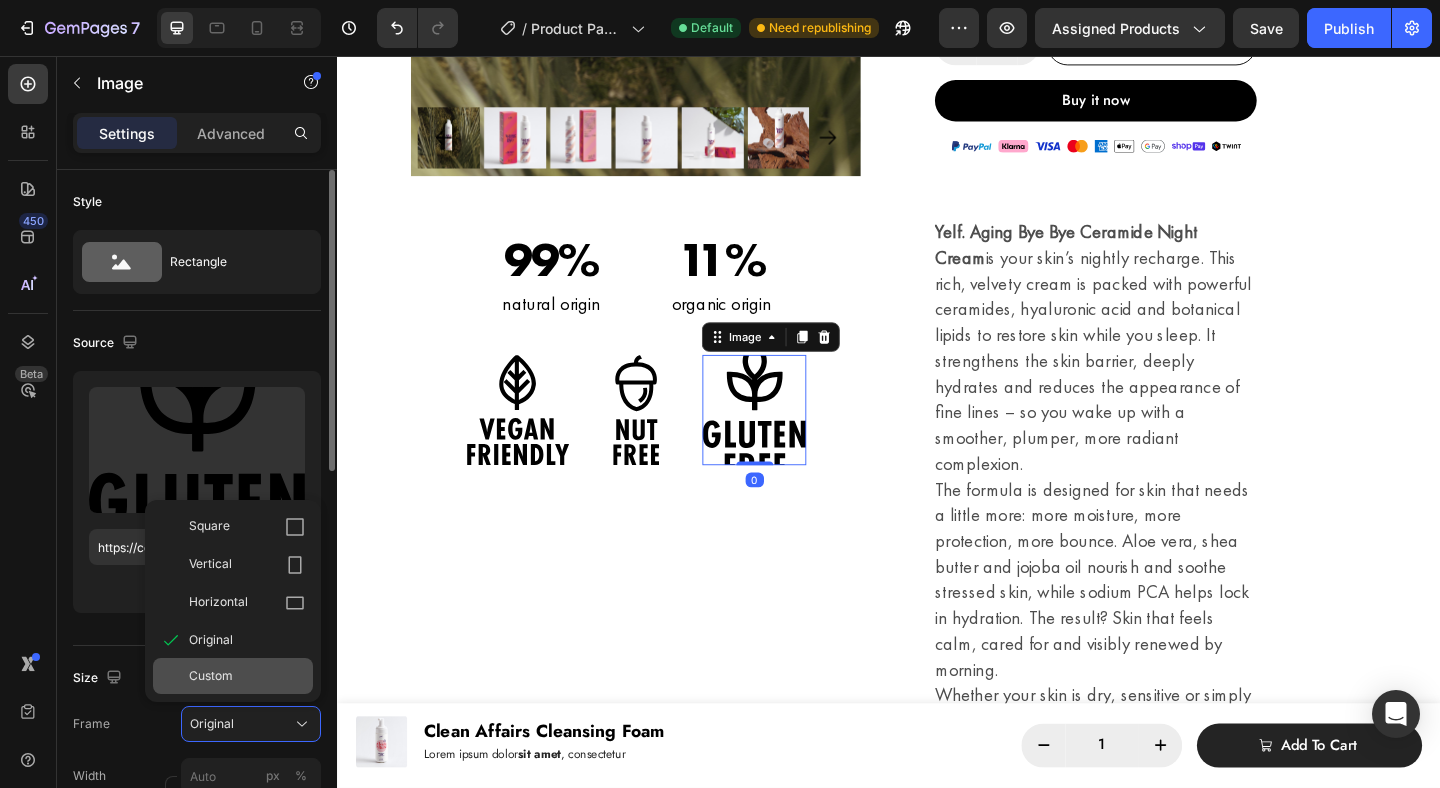 click on "Custom" at bounding box center (247, 676) 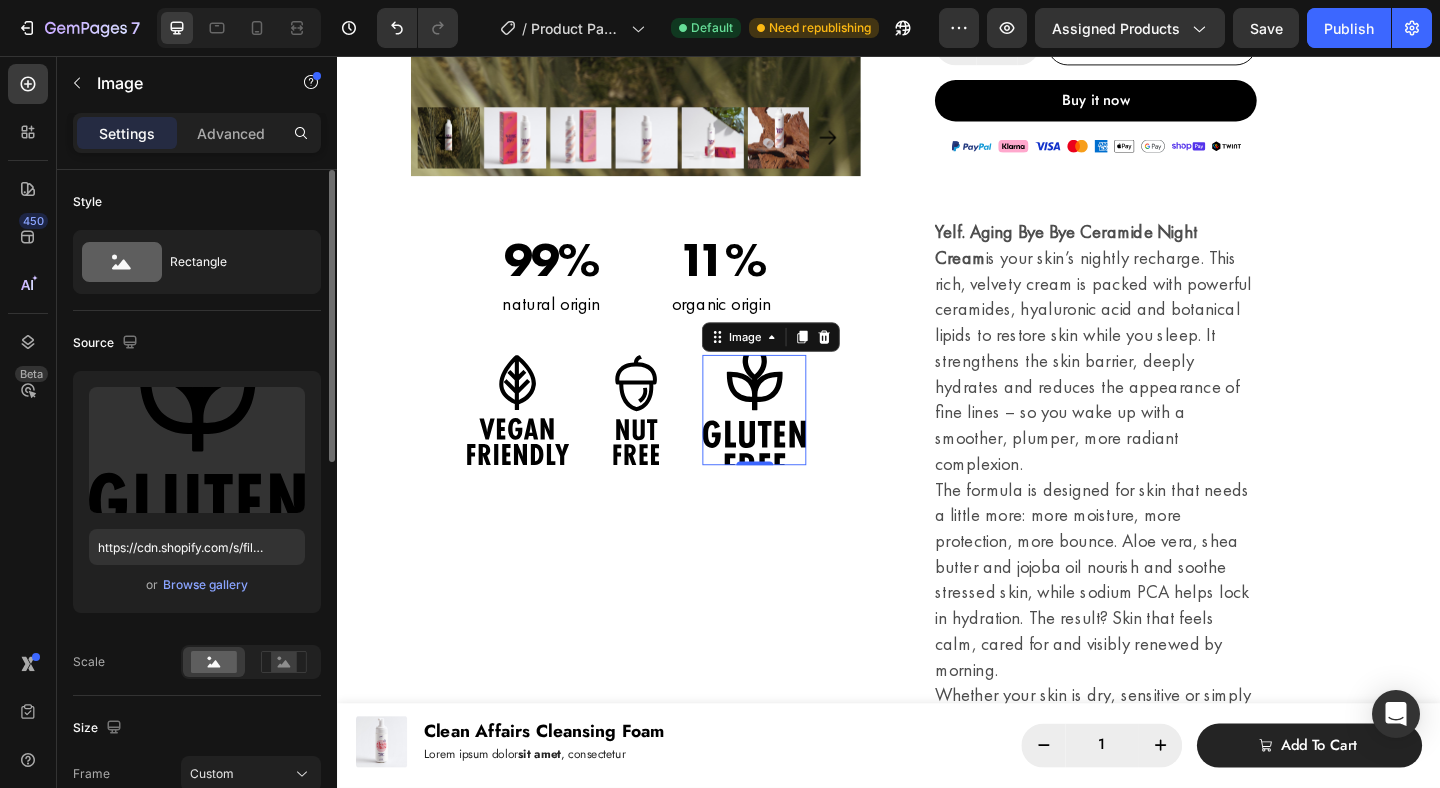 scroll, scrollTop: 57, scrollLeft: 0, axis: vertical 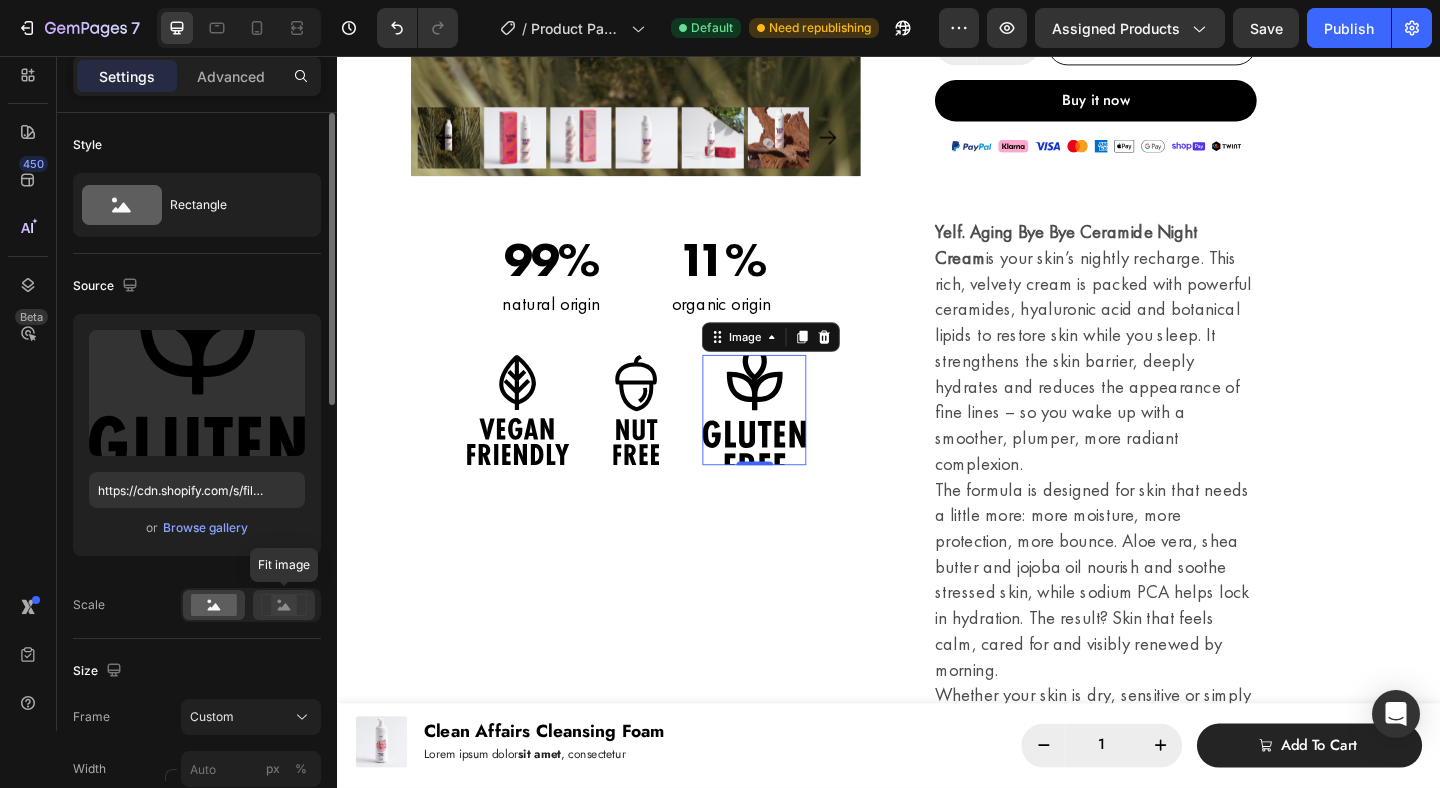 click 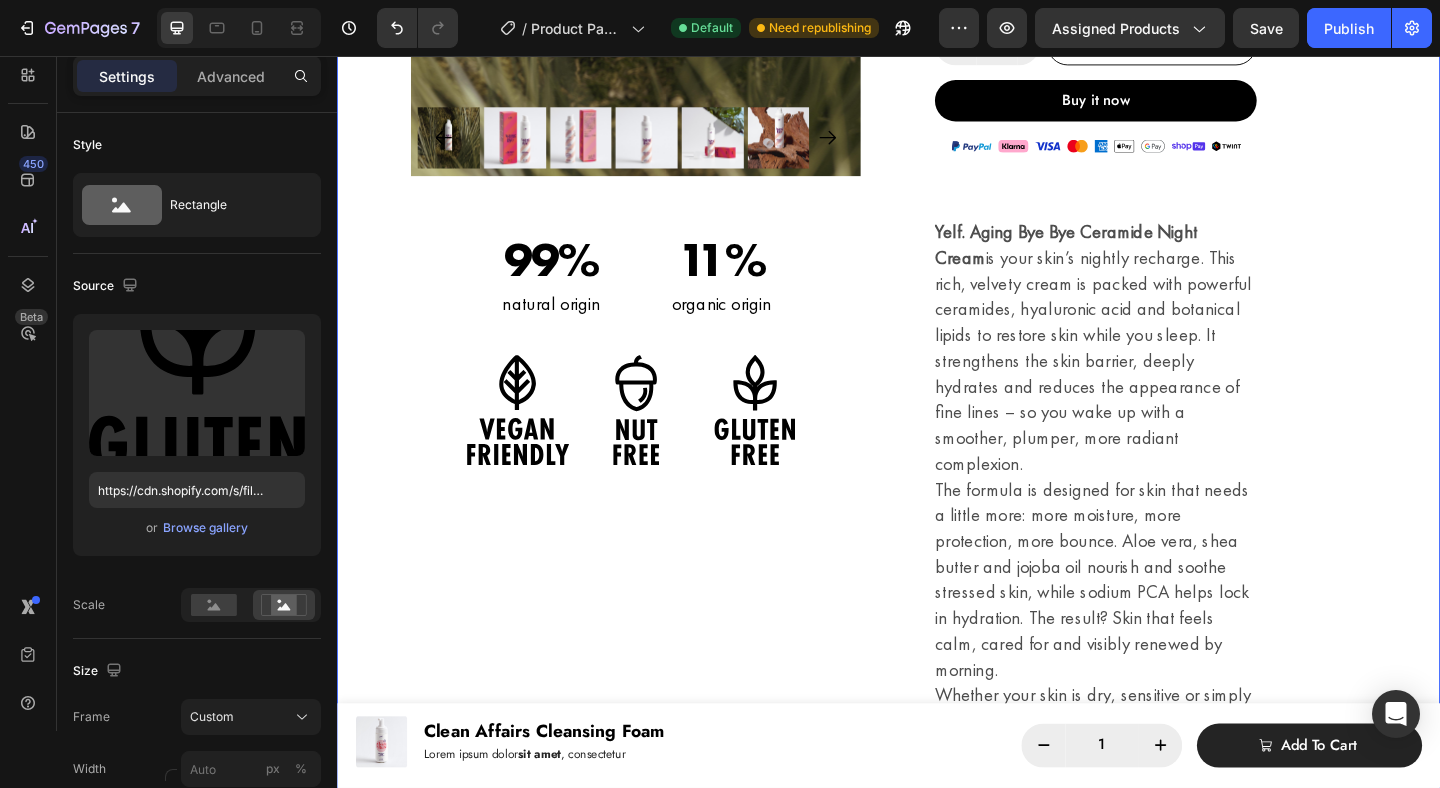 click on "Product Images 99% Heading natural origin Text Block 11% Heading organic origin Text Block Row Image Image Image Row" at bounding box center [662, 233] 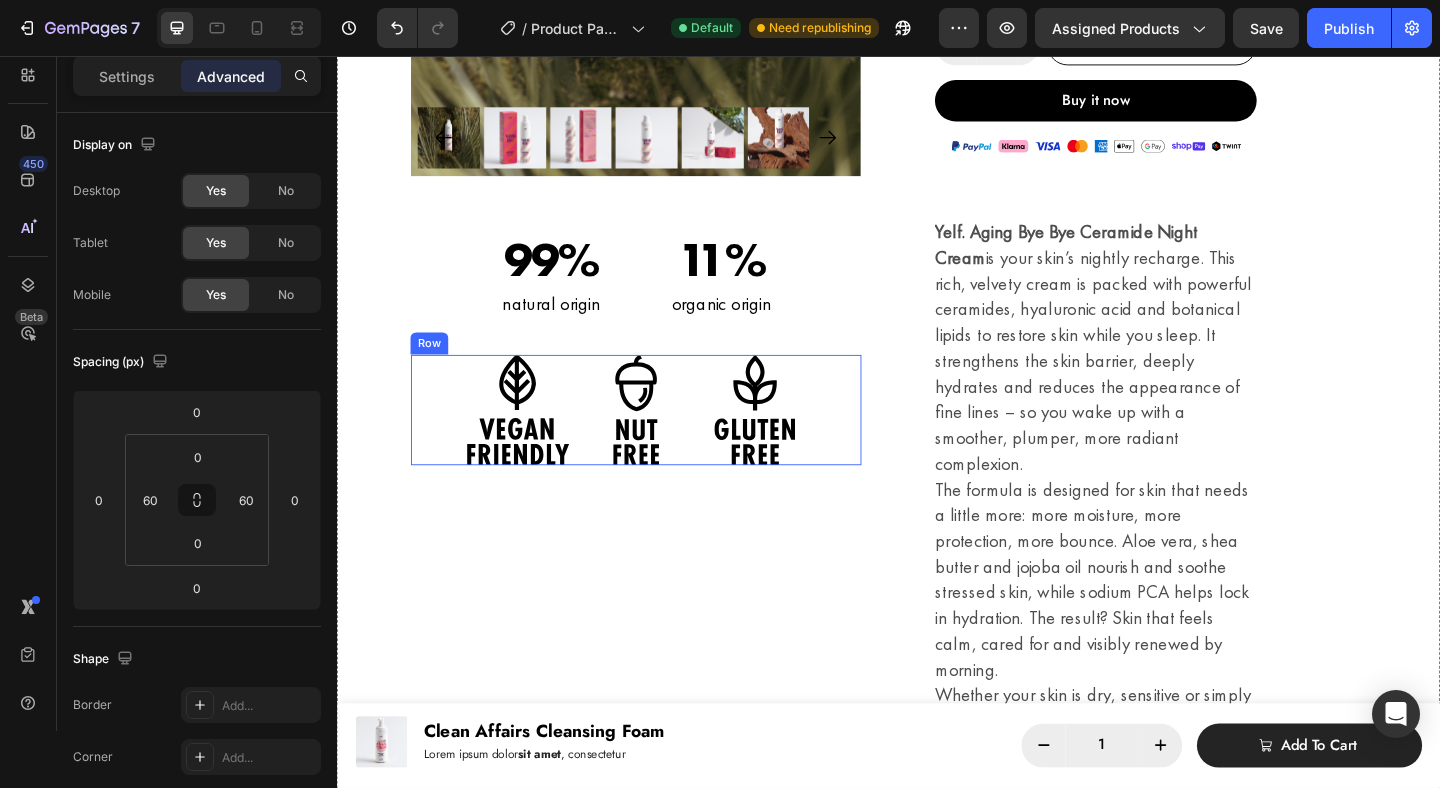 click on "Image Image Image Row" at bounding box center [662, 441] 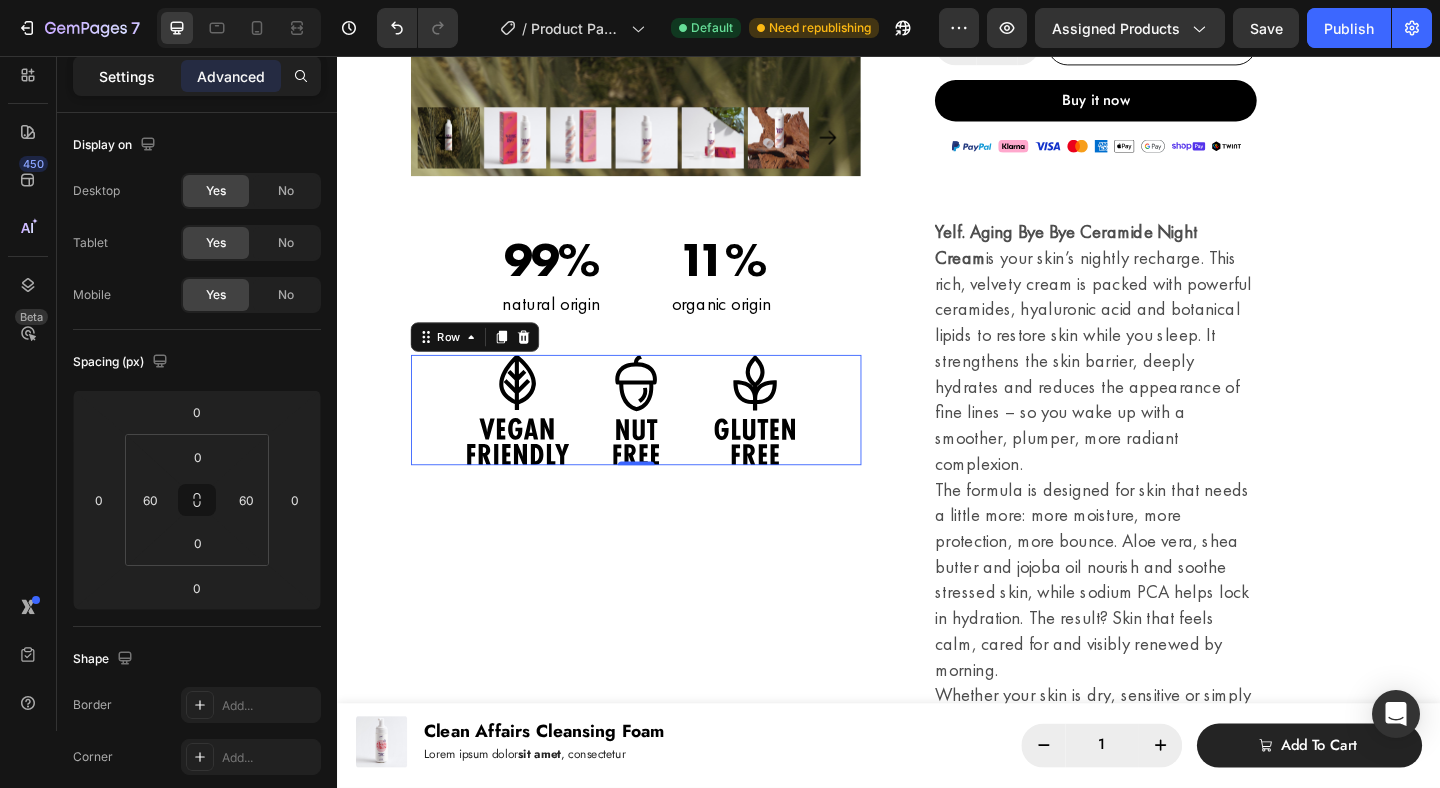 click on "Settings" 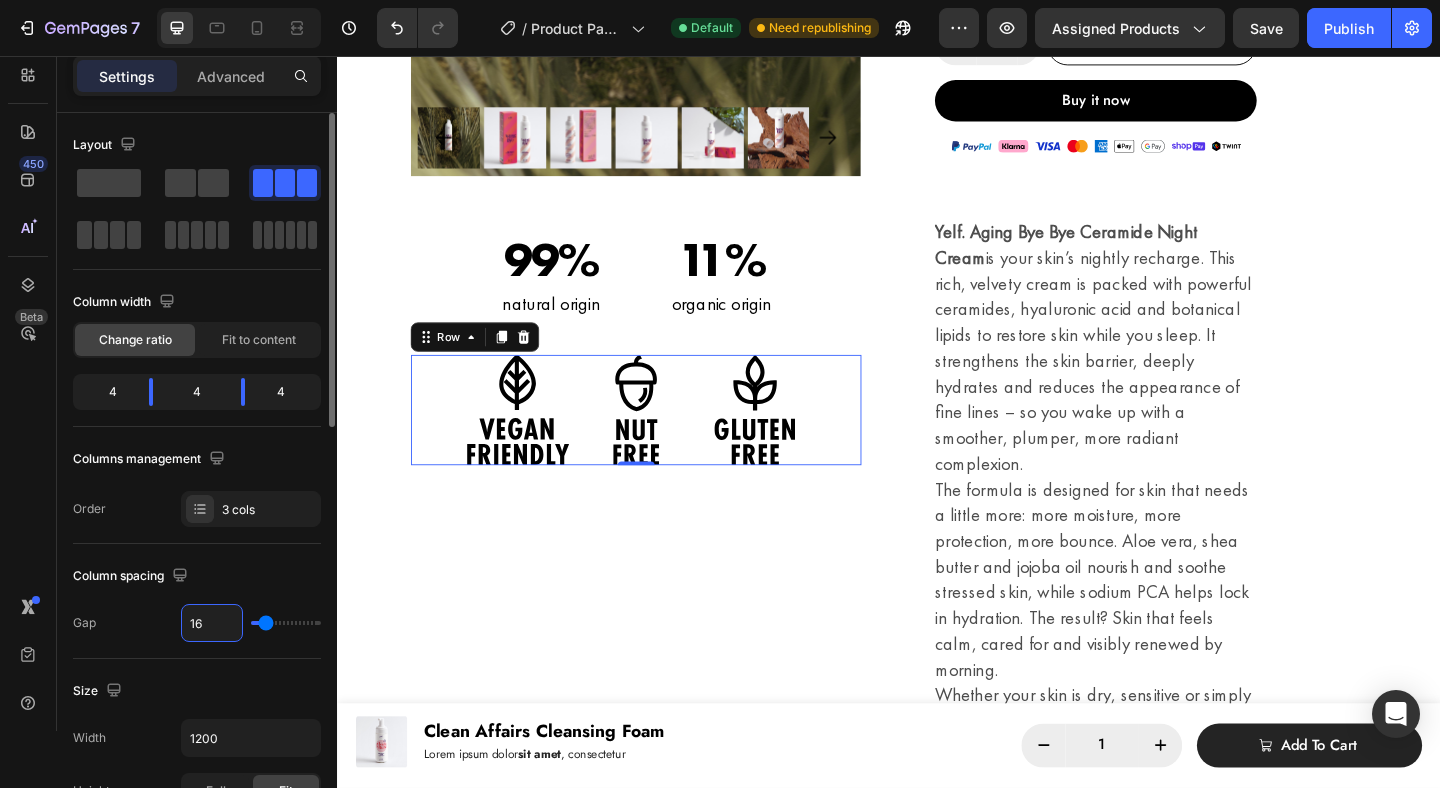 click on "16" at bounding box center (212, 623) 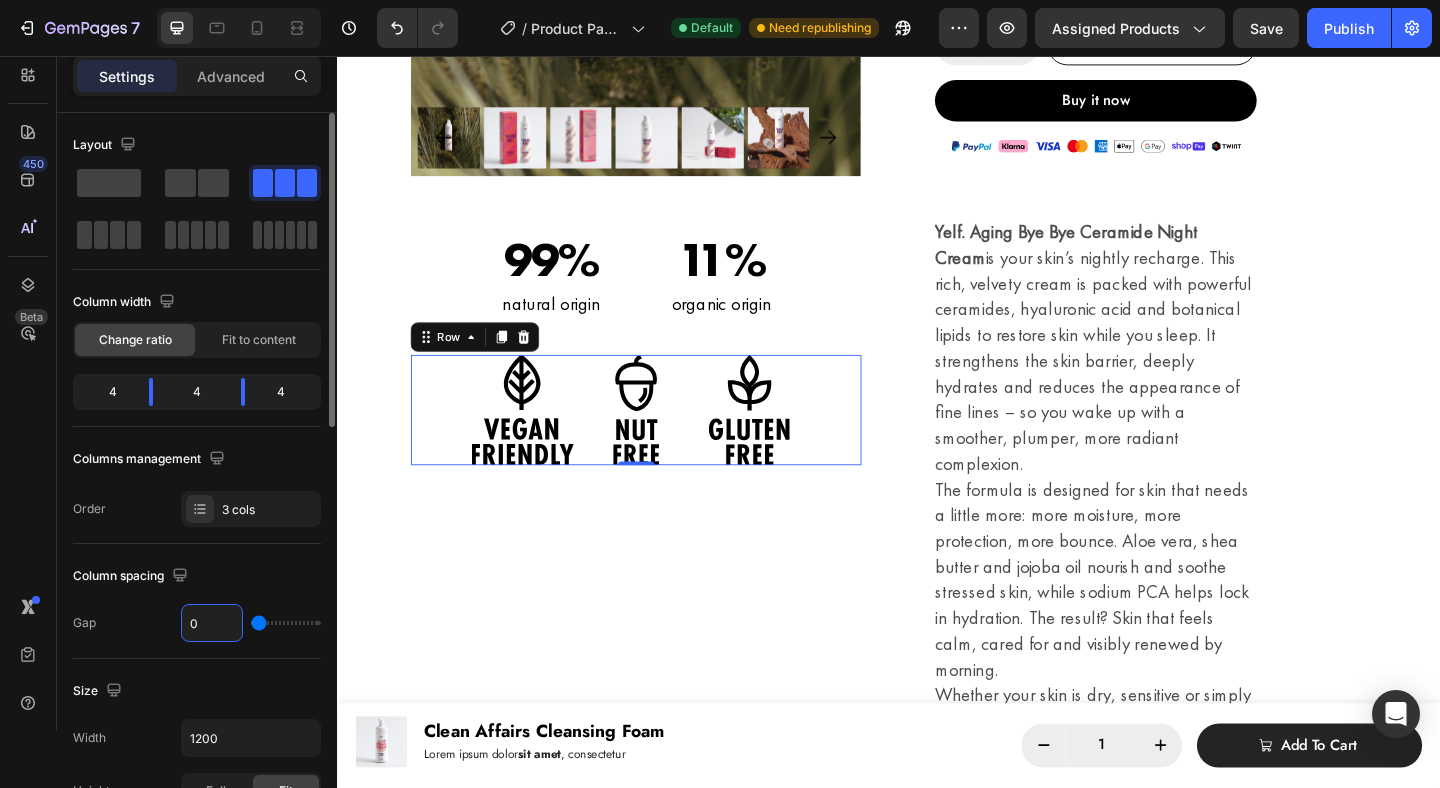 type on "0" 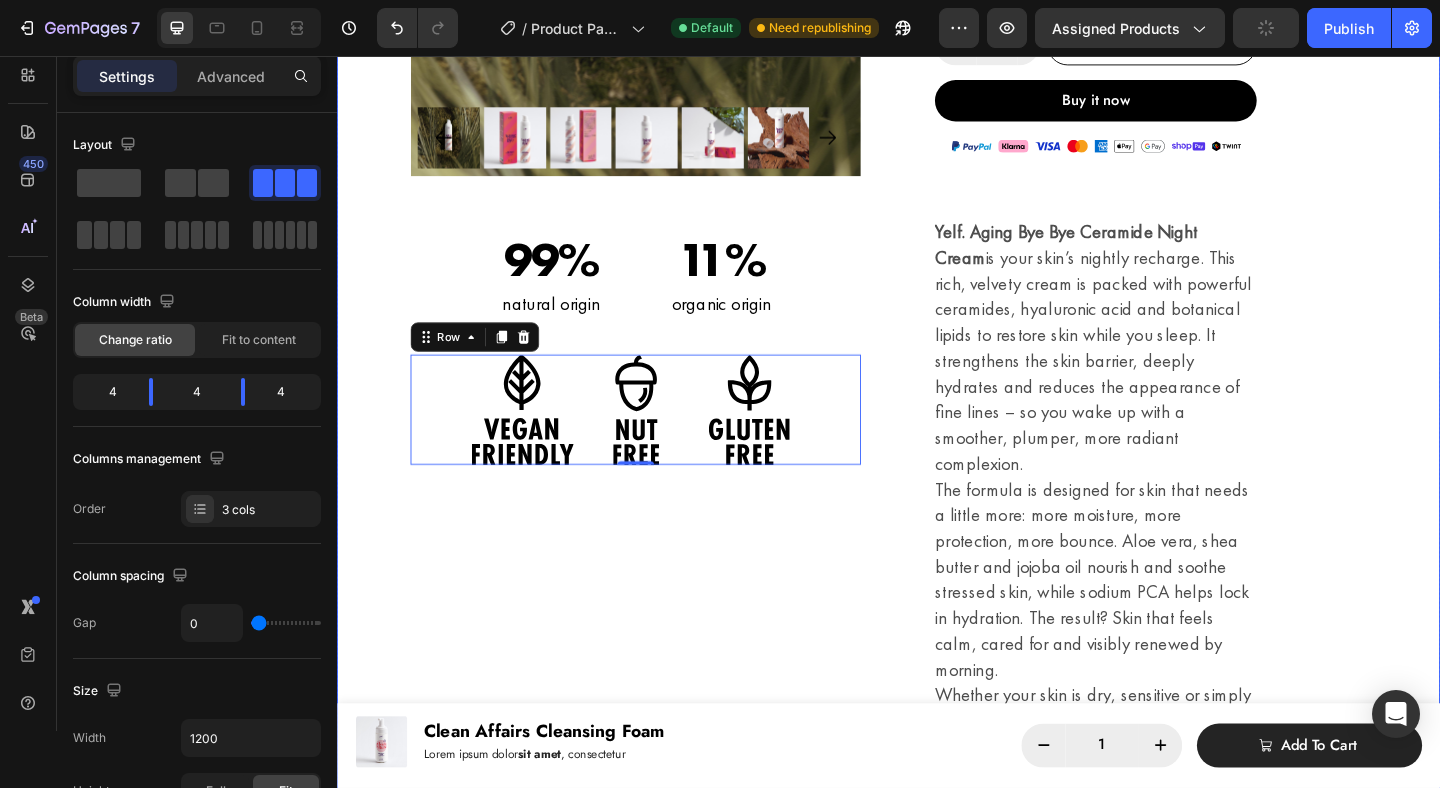 click on "Product Images 99% Heading natural origin Text Block 11% Heading organic origin Text Block Row Image Image Image Row   0" at bounding box center (662, 233) 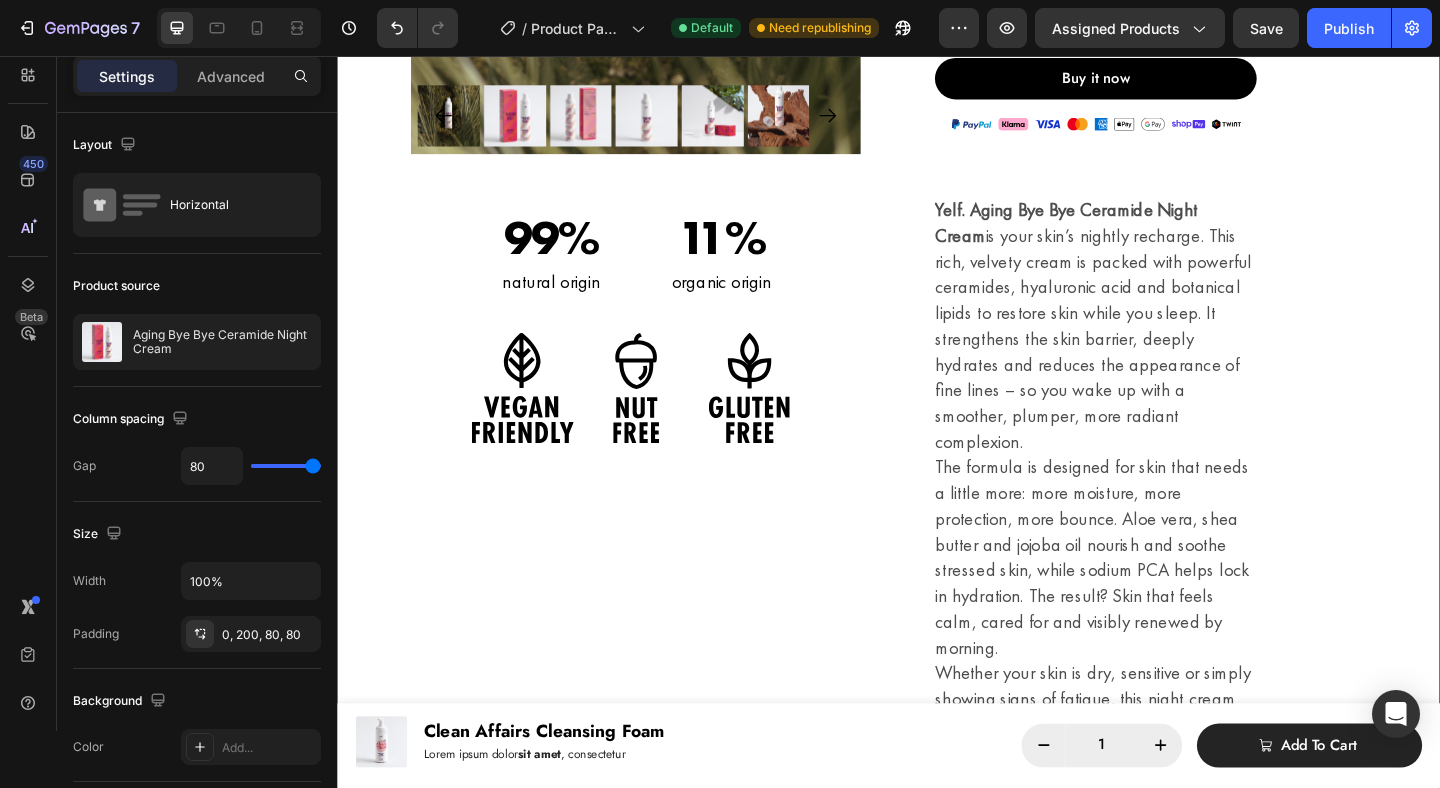scroll, scrollTop: 568, scrollLeft: 0, axis: vertical 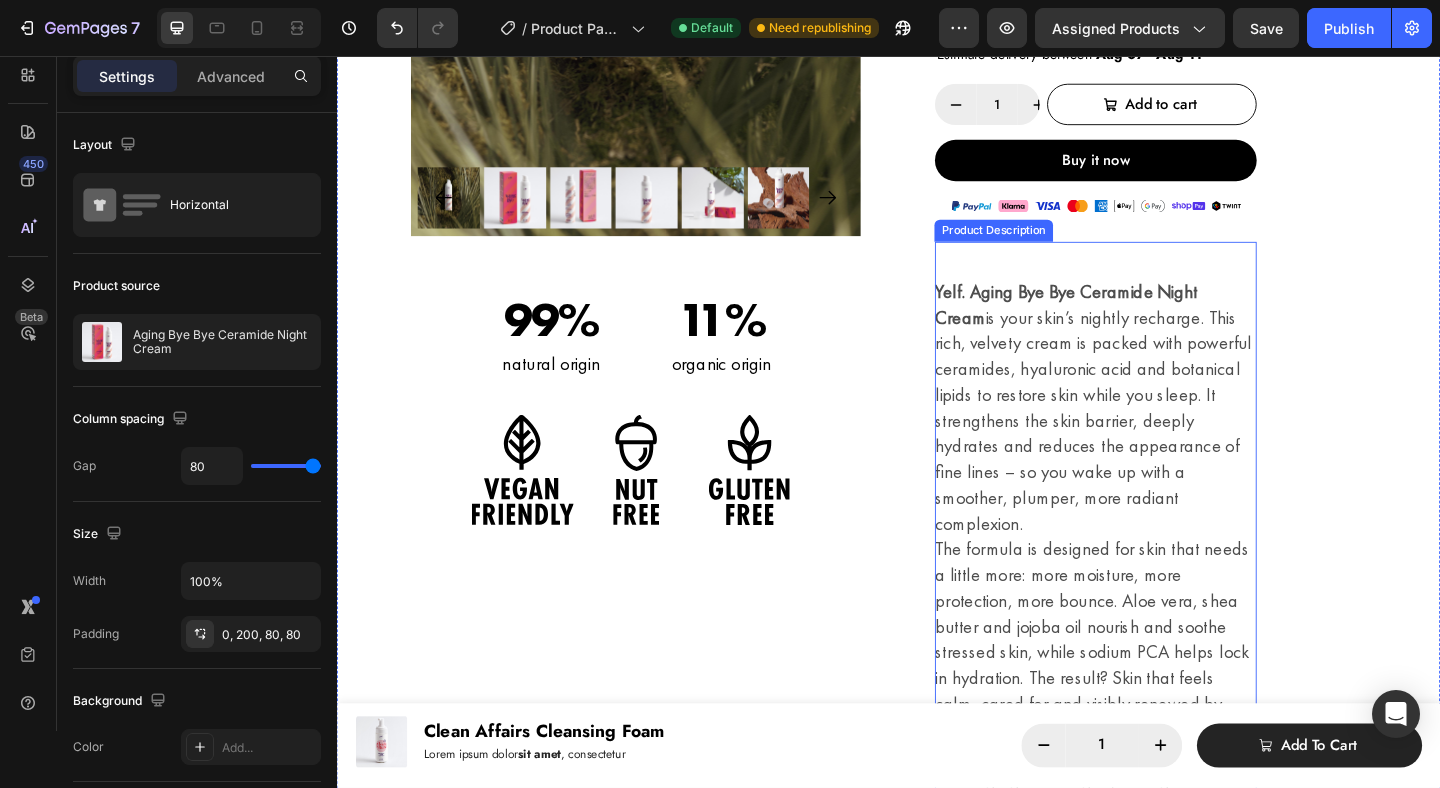 click on "Yelf. Aging Bye Bye Ceramide Night Cream  is your skin’s nightly recharge. This rich, velvety cream is packed with powerful ceramides, hyaluronic acid and botanical lipids to restore skin while you sleep. It strengthens the skin barrier, deeply hydrates and reduces the appearance of fine lines – so you wake up with a smoother, plumper, more radiant complexion." at bounding box center (1159, 438) 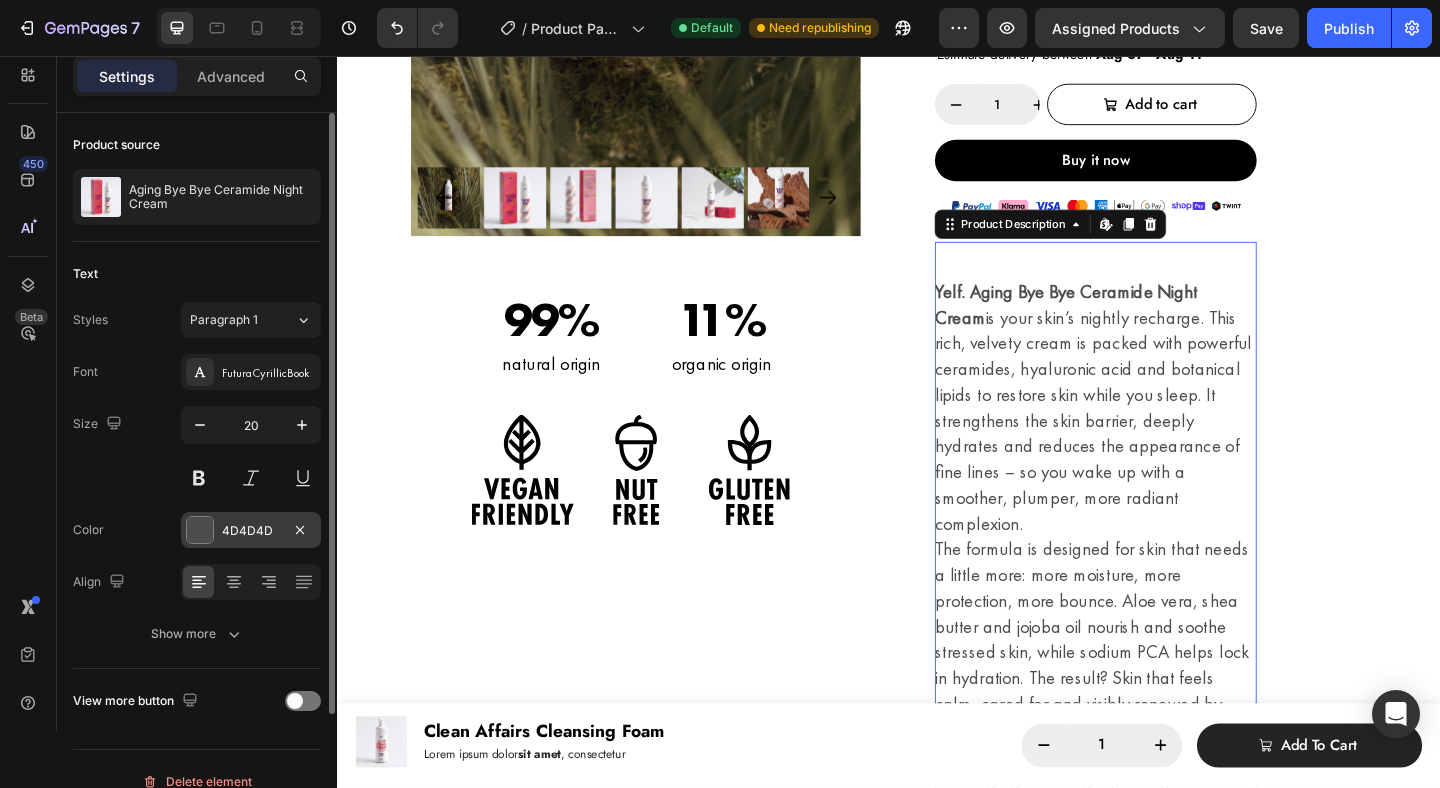 click on "4D4D4D" at bounding box center [251, 531] 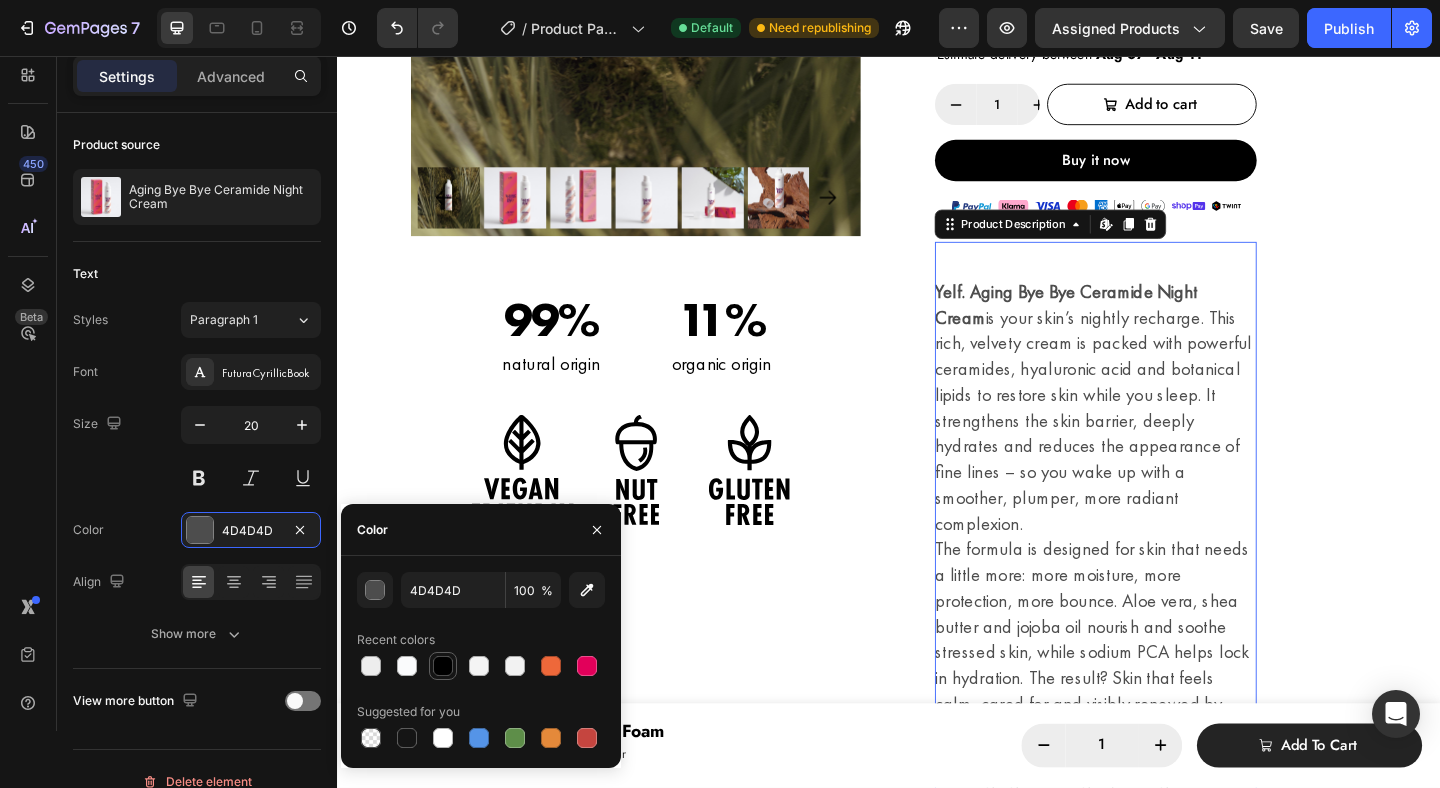 click at bounding box center [443, 666] 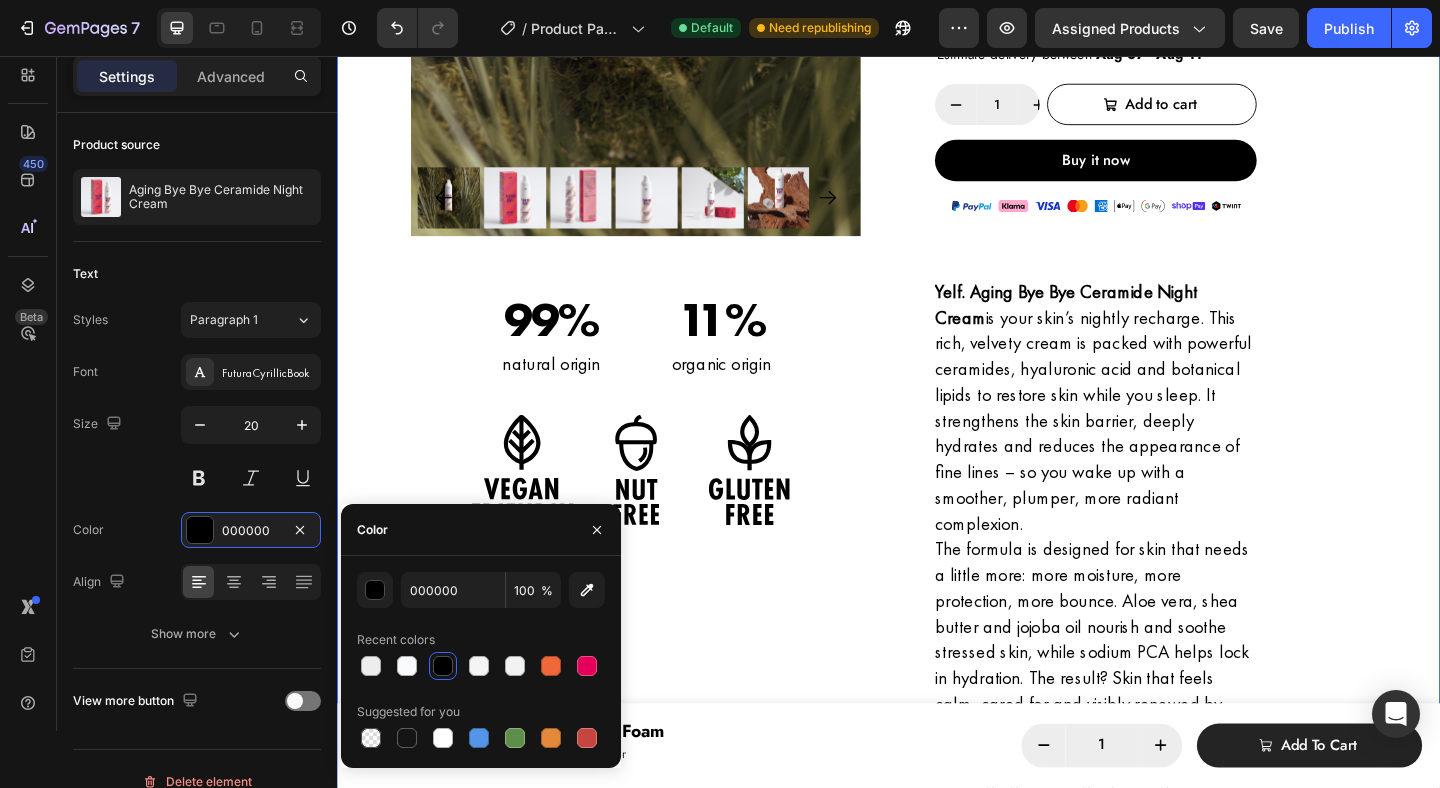 click on "Product Images 99% Heading natural origin Text Block 11% Heading organic origin Text Block Row Image Image Image Row" at bounding box center [662, 298] 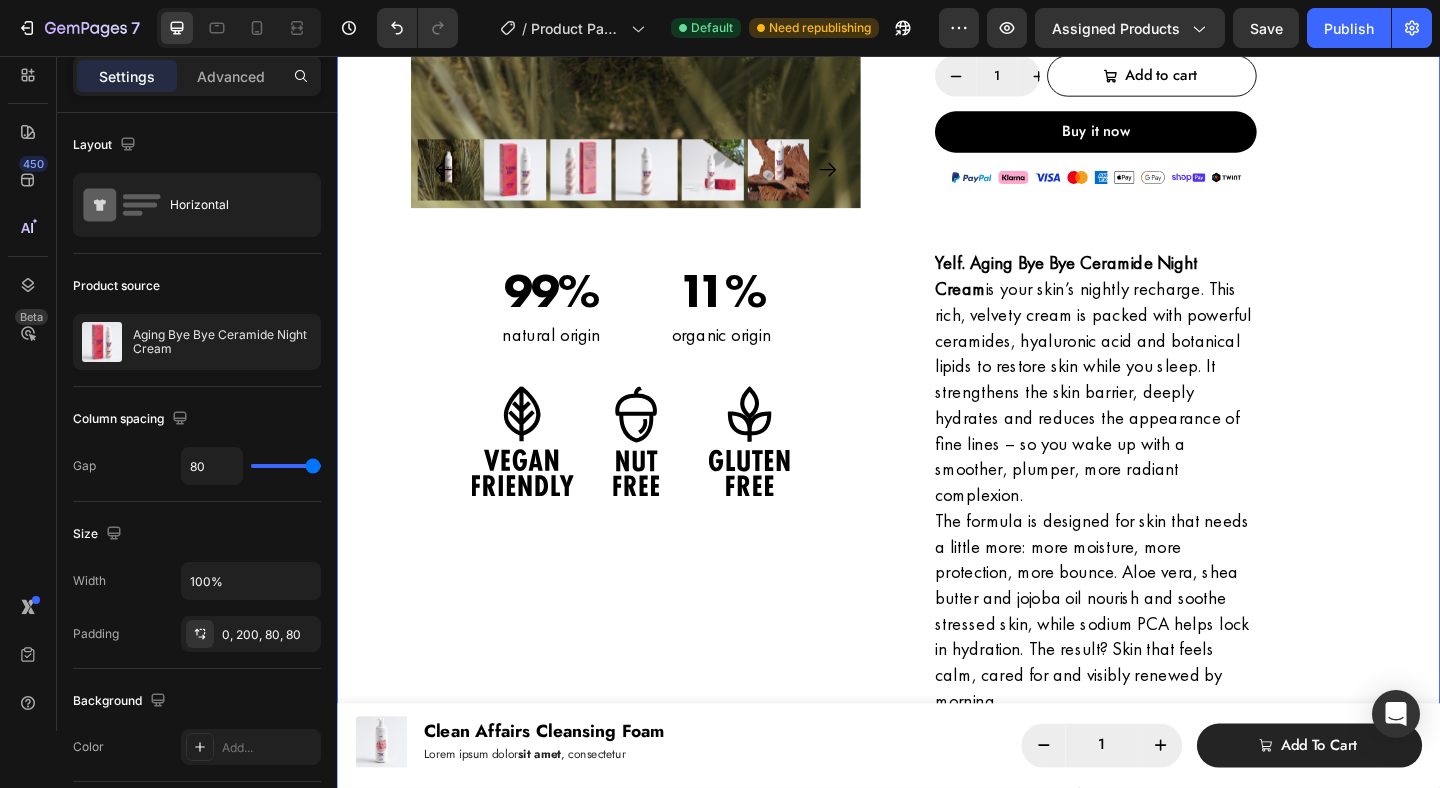scroll, scrollTop: 658, scrollLeft: 0, axis: vertical 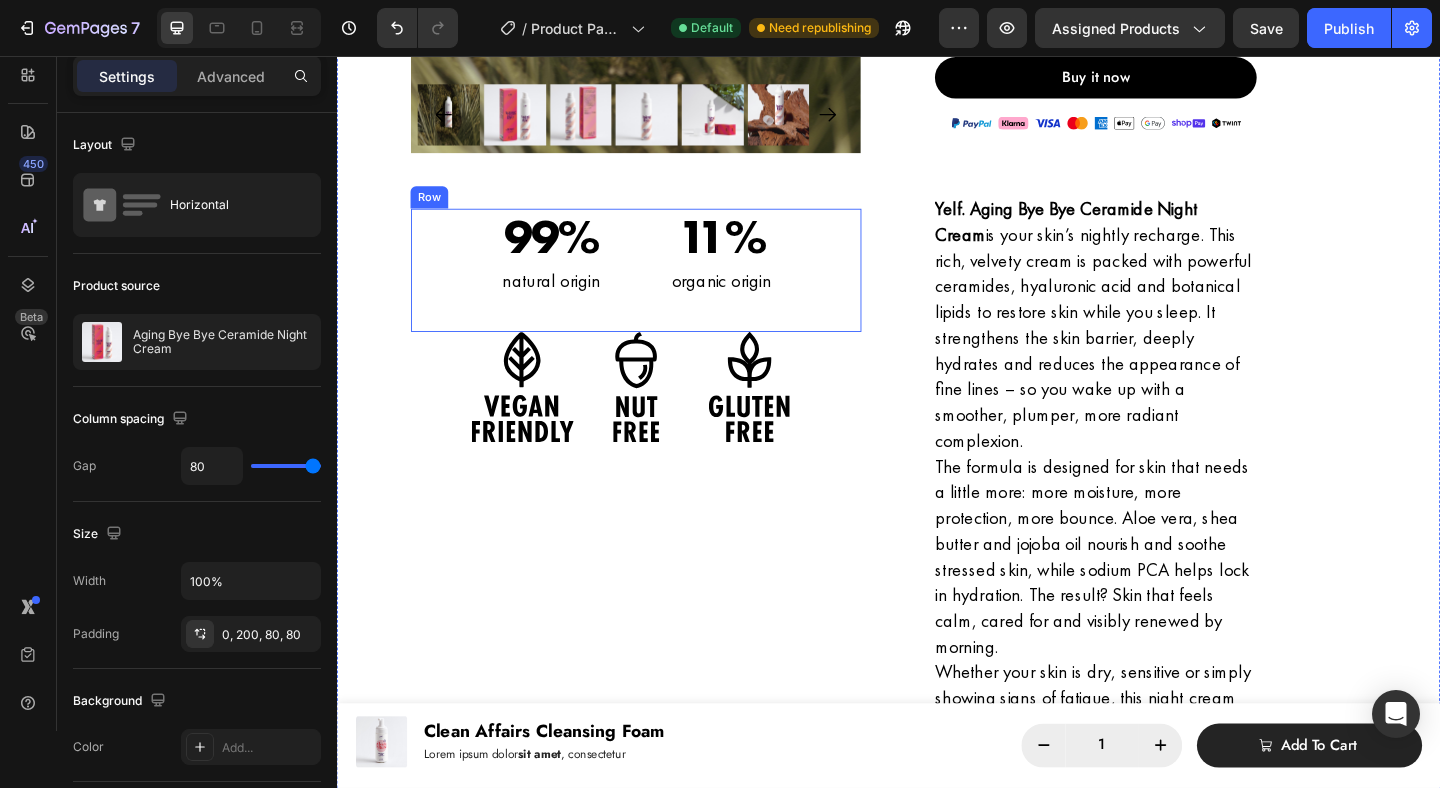 click on "99% Heading natural origin Text Block 11% Heading organic origin Text Block Row" at bounding box center (662, 288) 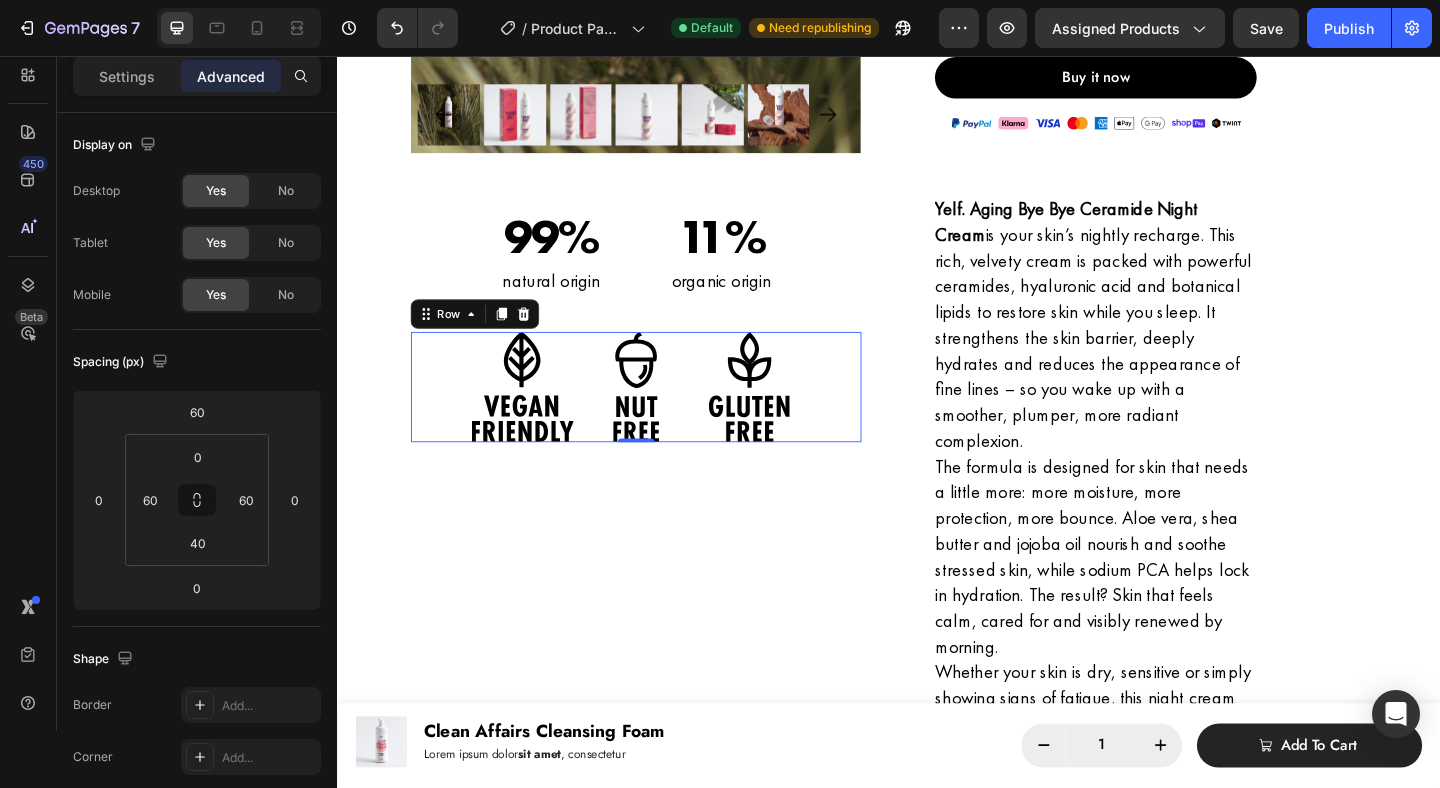 click on "Image Image Image Row   0" at bounding box center [662, 416] 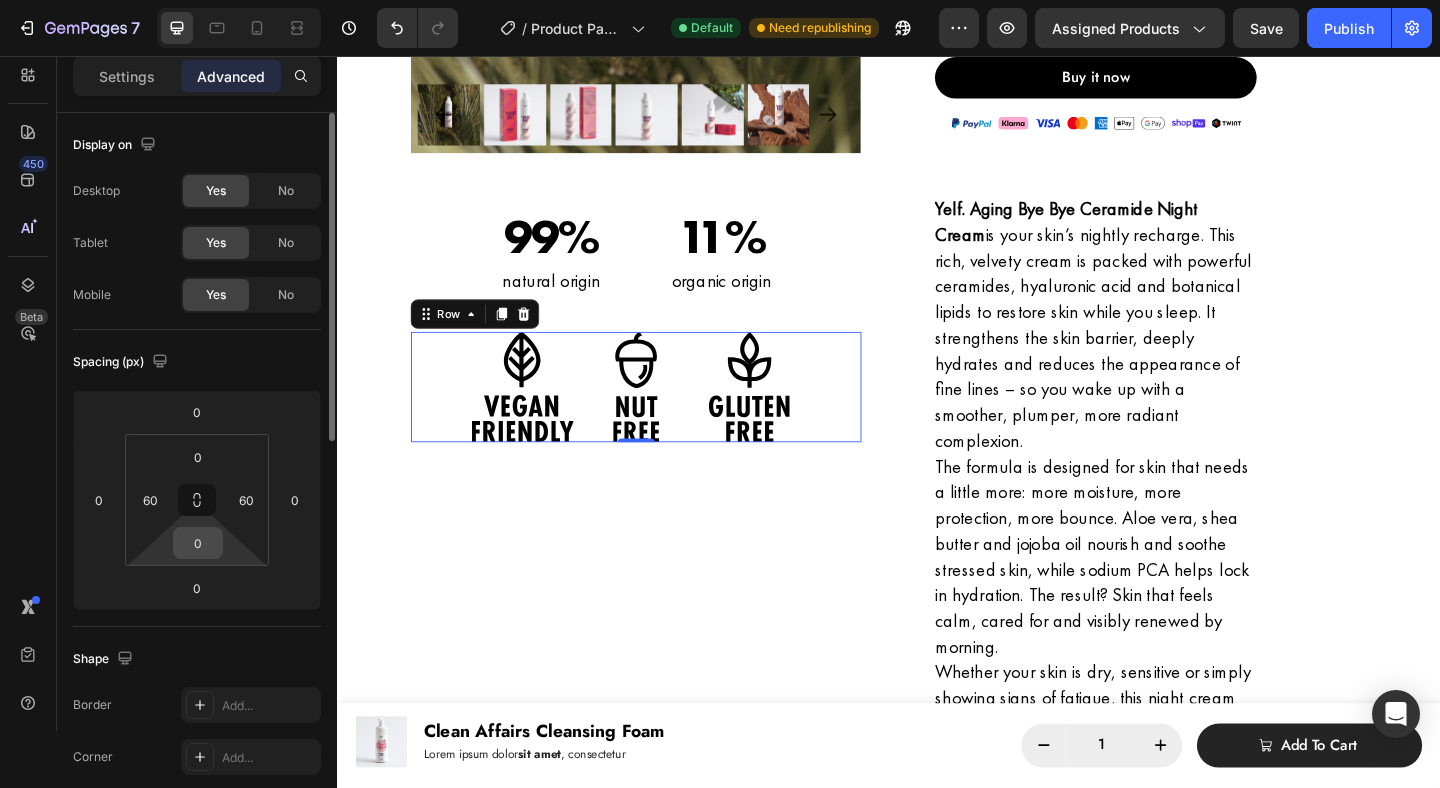 click on "0" at bounding box center (198, 543) 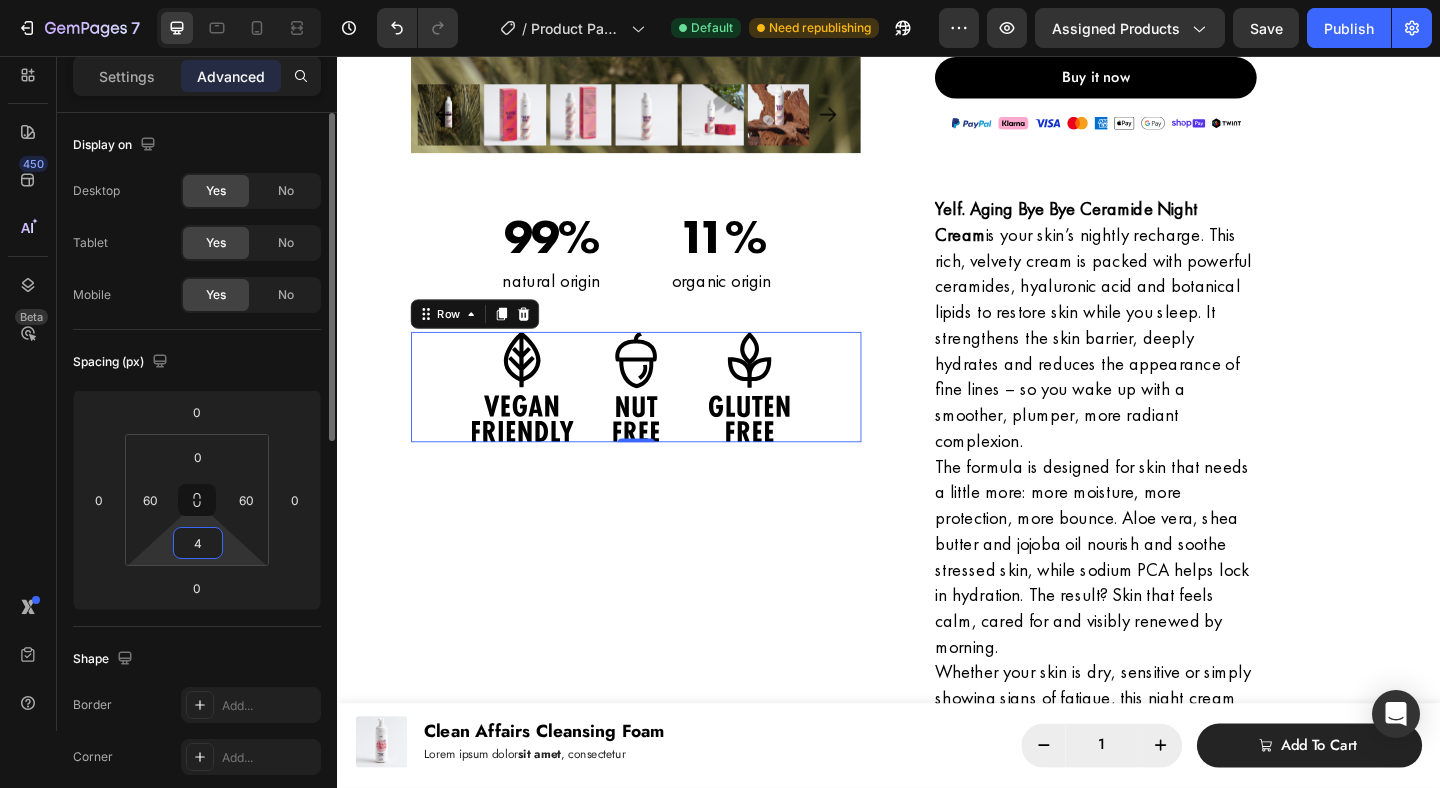 type on "40" 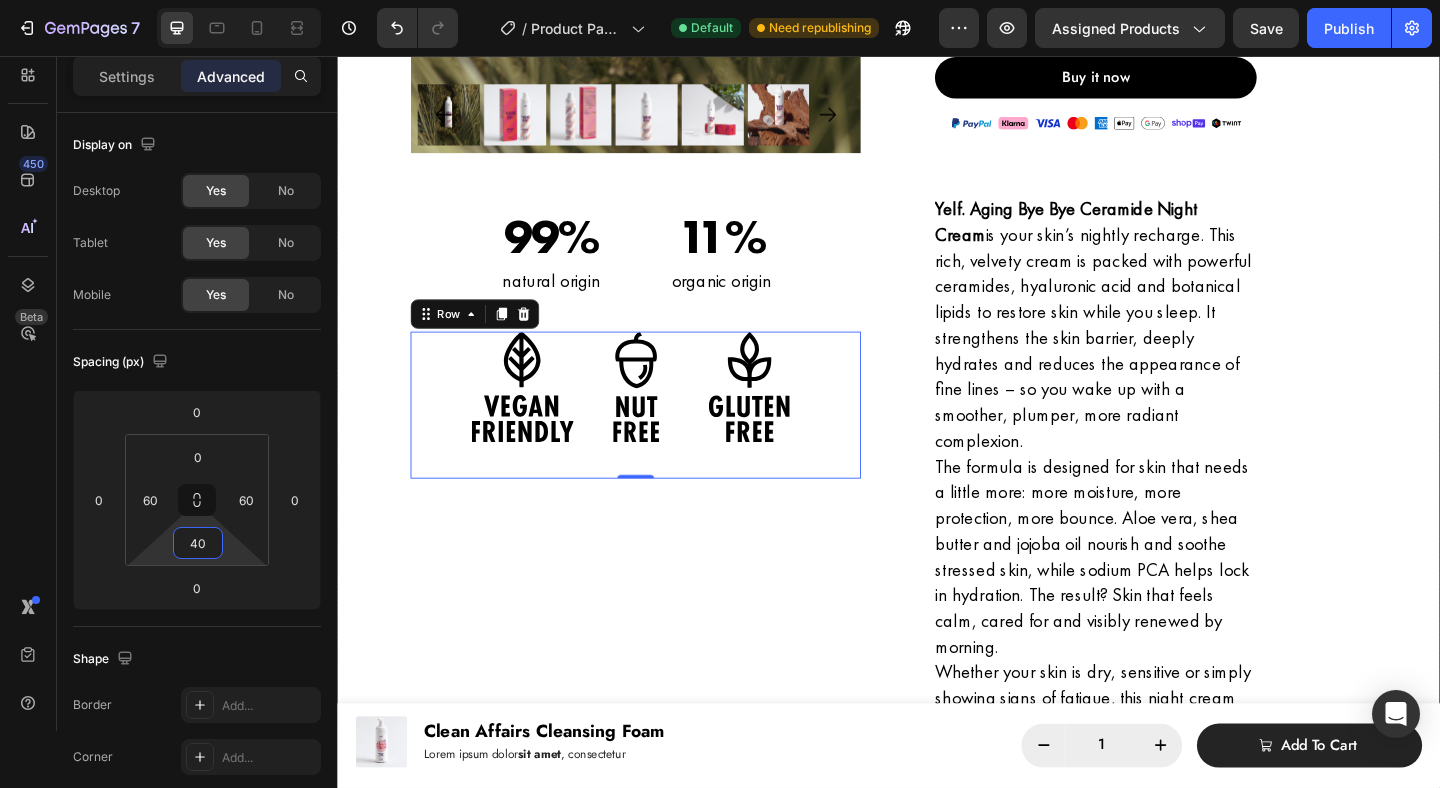 click on "Product Images 99% Heading natural origin Text Block 11% Heading organic origin Text Block Row Image Image Image Row   0" at bounding box center (662, 208) 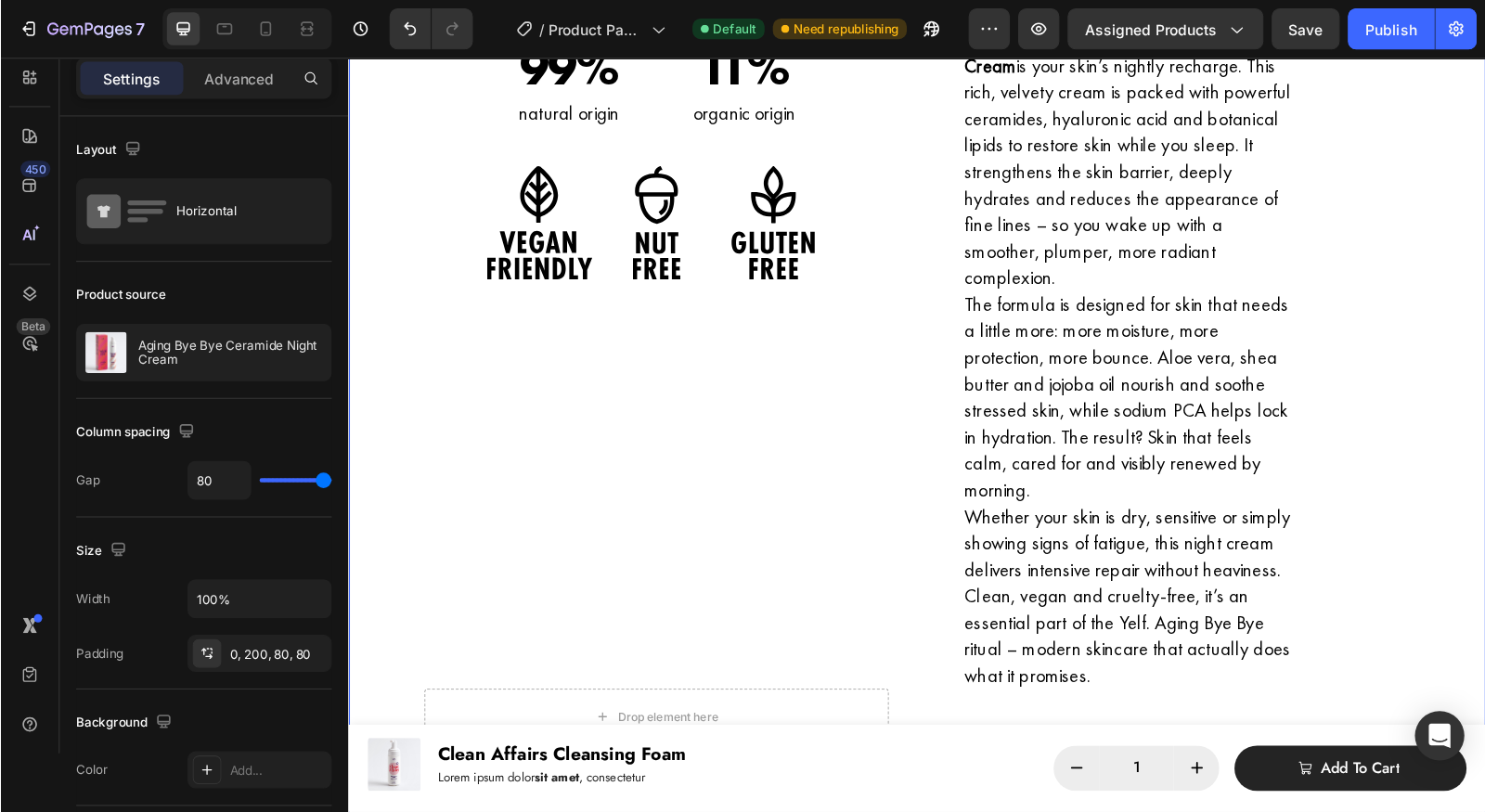 scroll, scrollTop: 615, scrollLeft: 0, axis: vertical 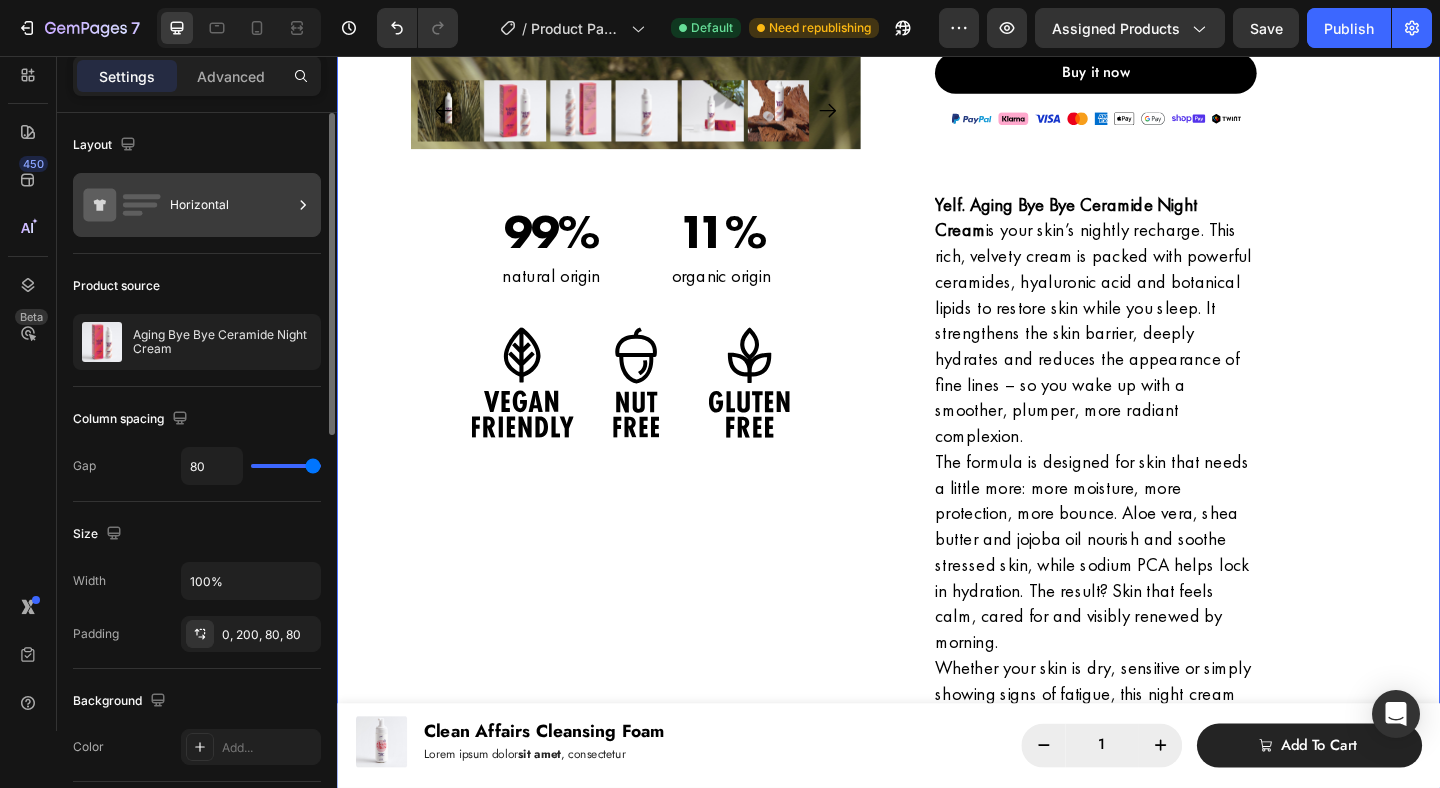click 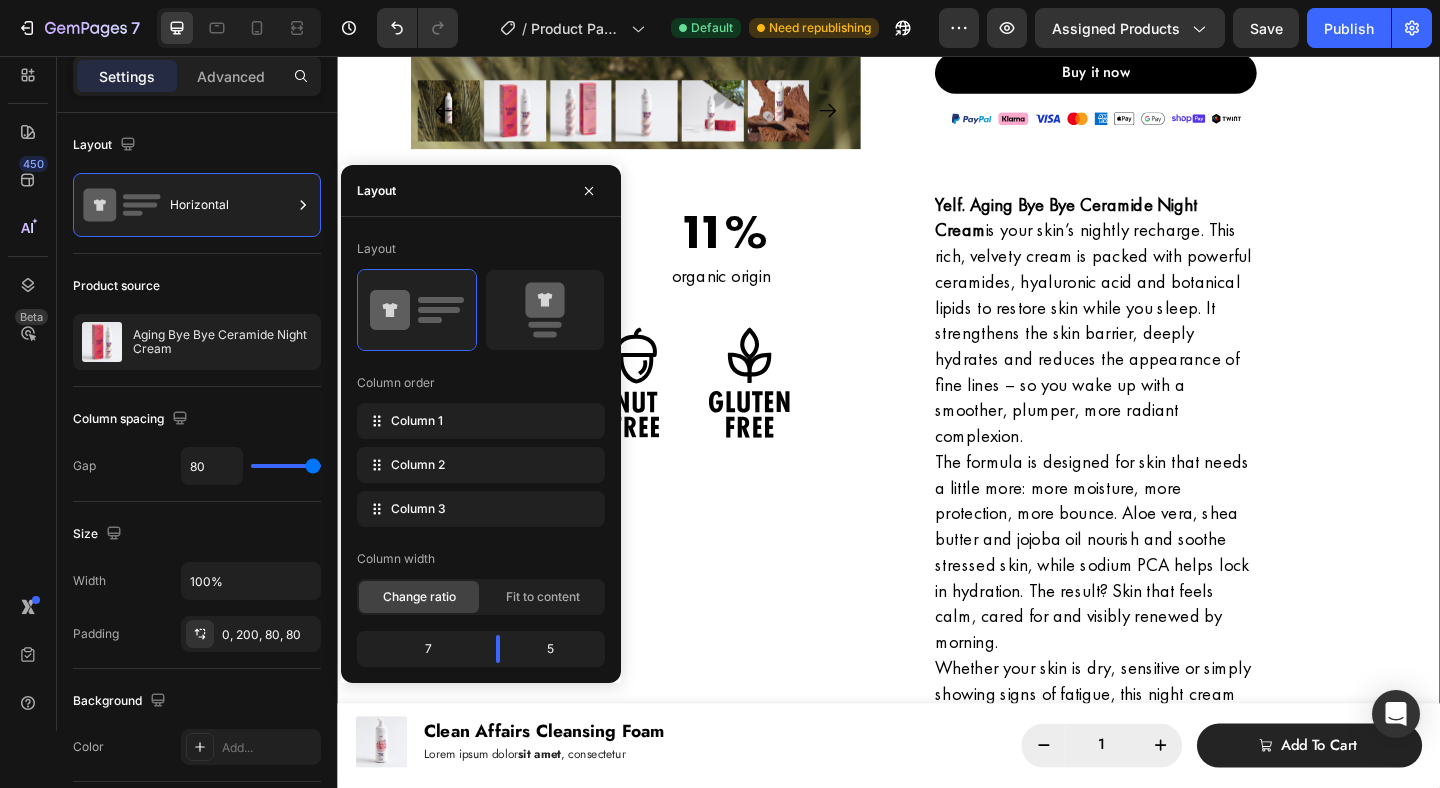 click on "Settings" at bounding box center [127, 76] 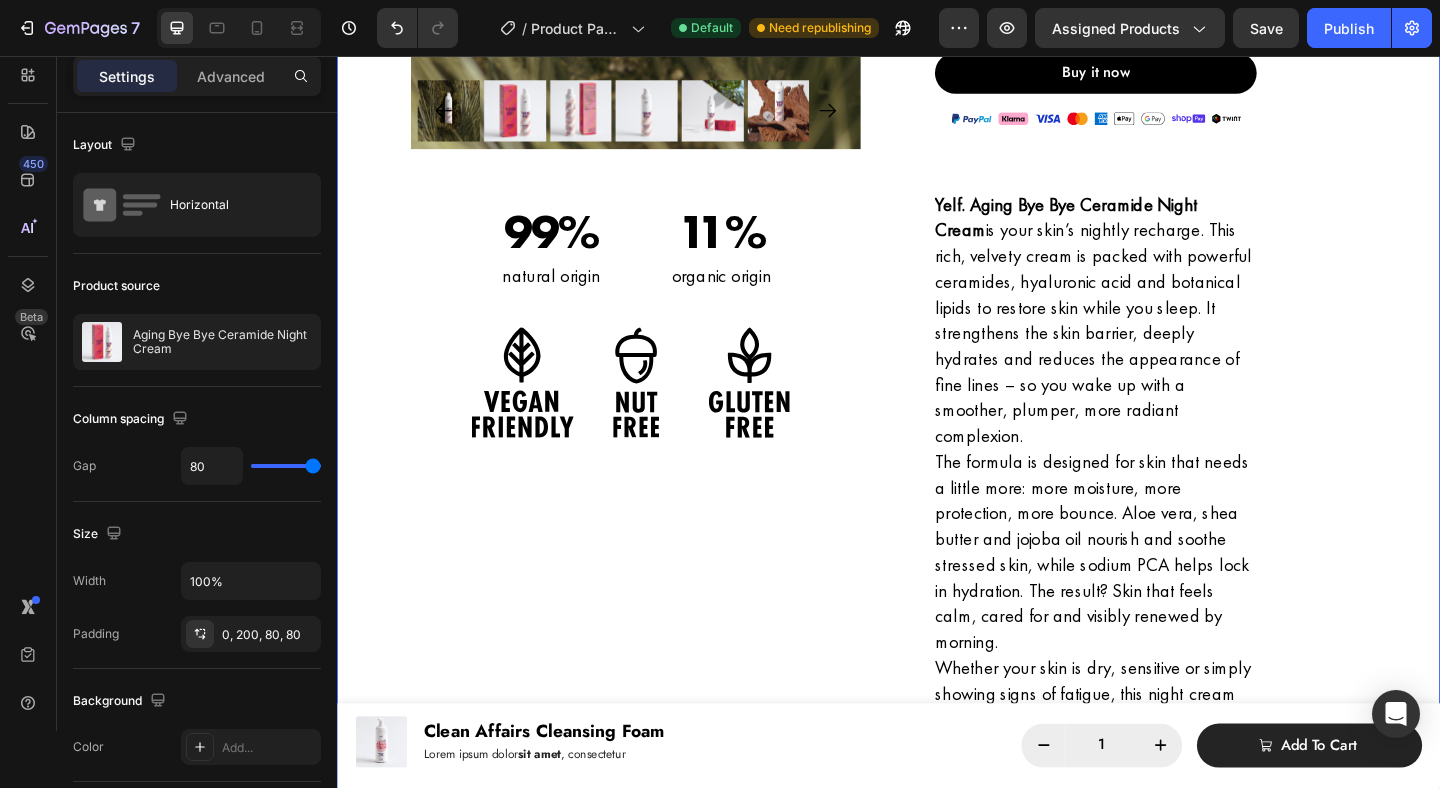 click on "Product Images 99% Heading natural origin Text Block 11% Heading organic origin Text Block Row Image Image Image Row" at bounding box center (662, 203) 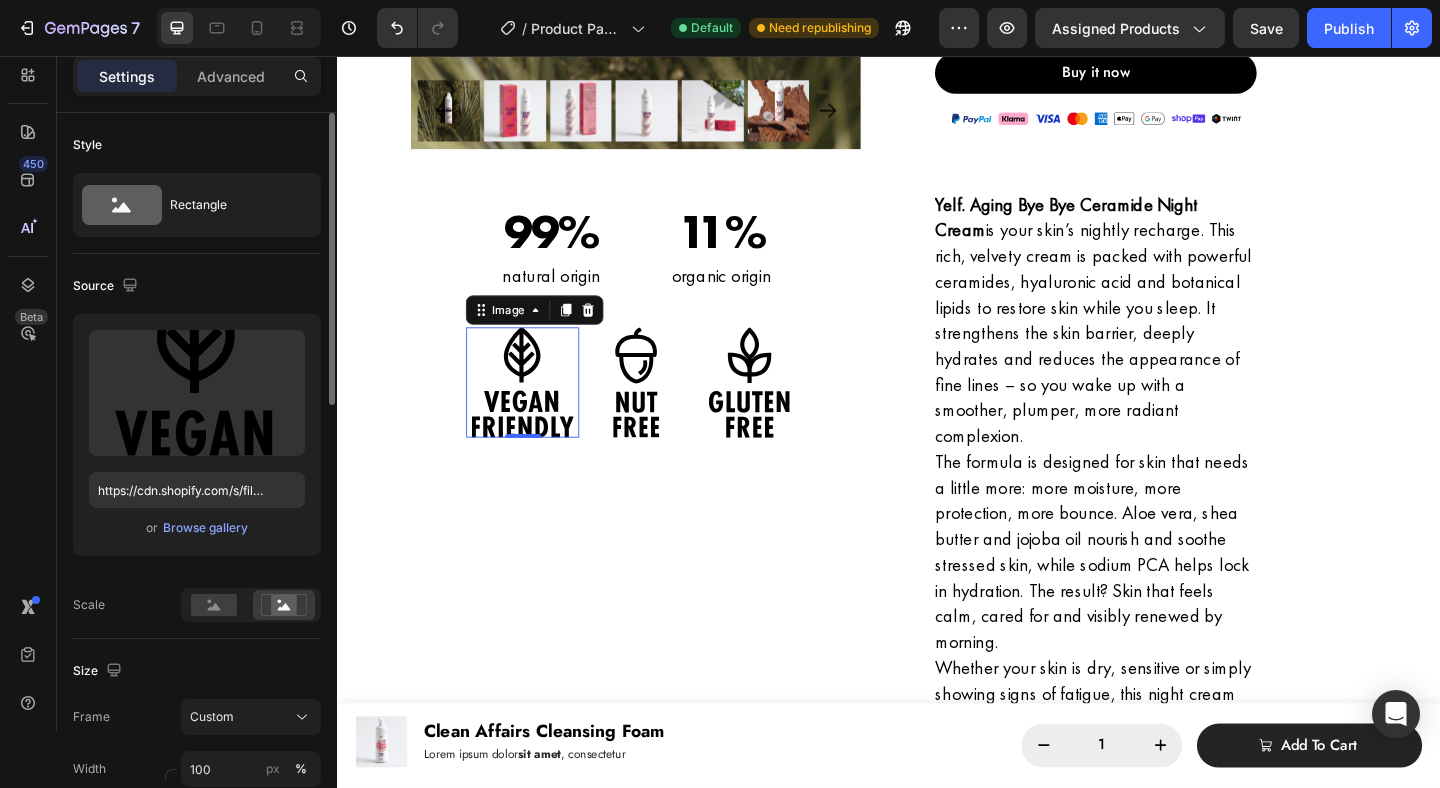 click on "Style" at bounding box center [197, 145] 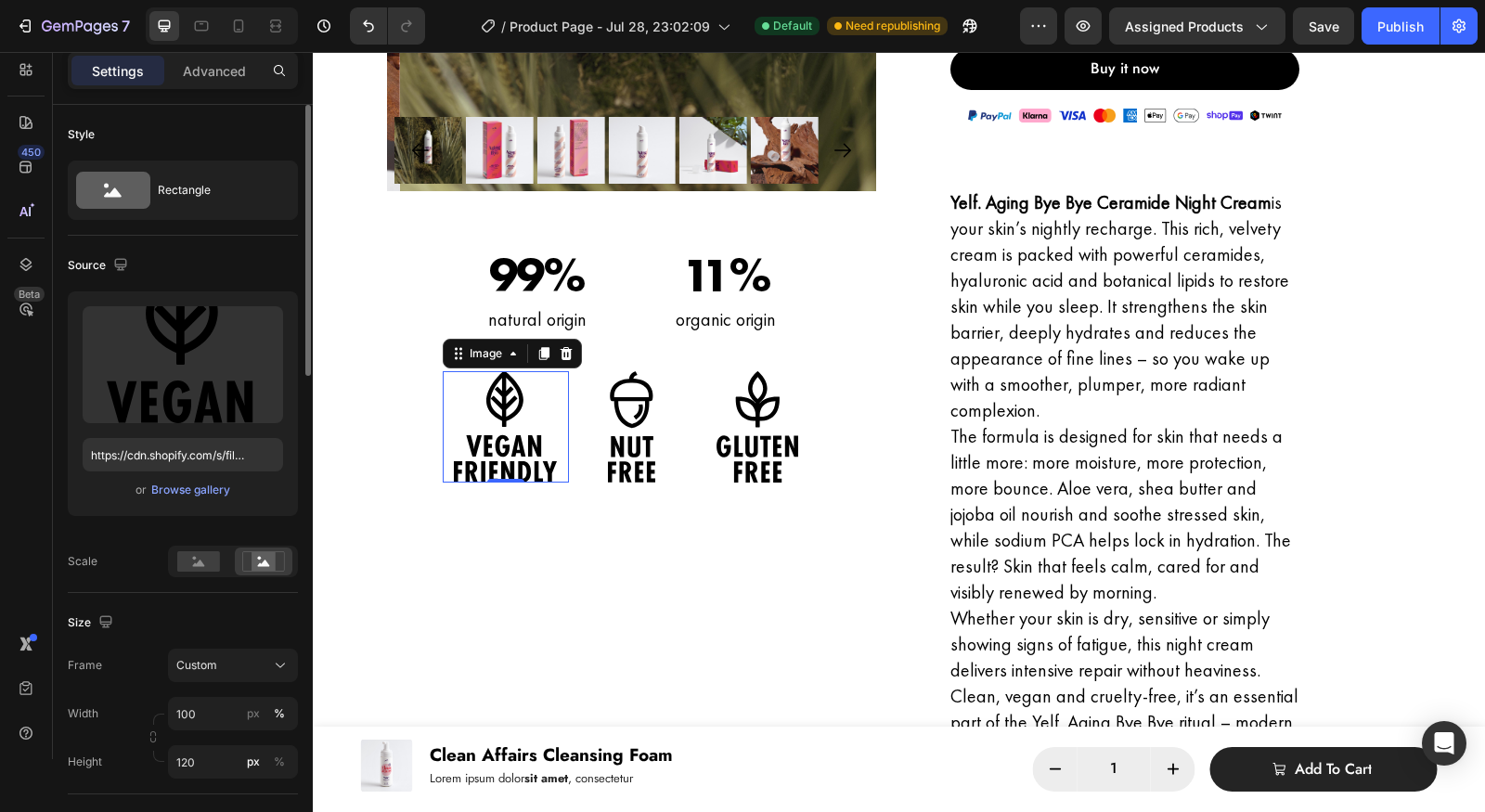 scroll, scrollTop: 614, scrollLeft: 0, axis: vertical 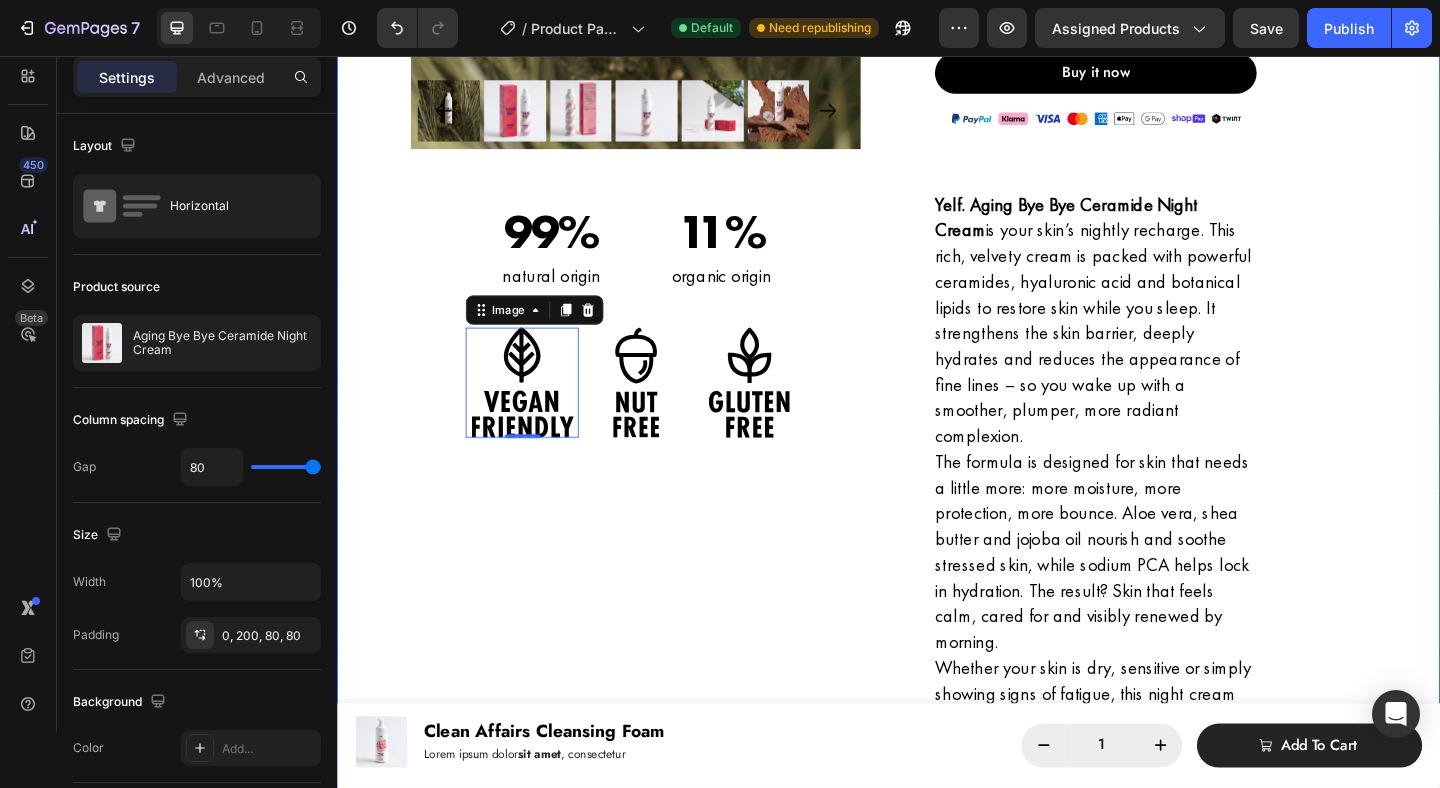 click on "Product Images 99% Heading natural origin Text Block 11% Heading organic origin Text Block Row Image   0 Image Image Row" at bounding box center [662, 203] 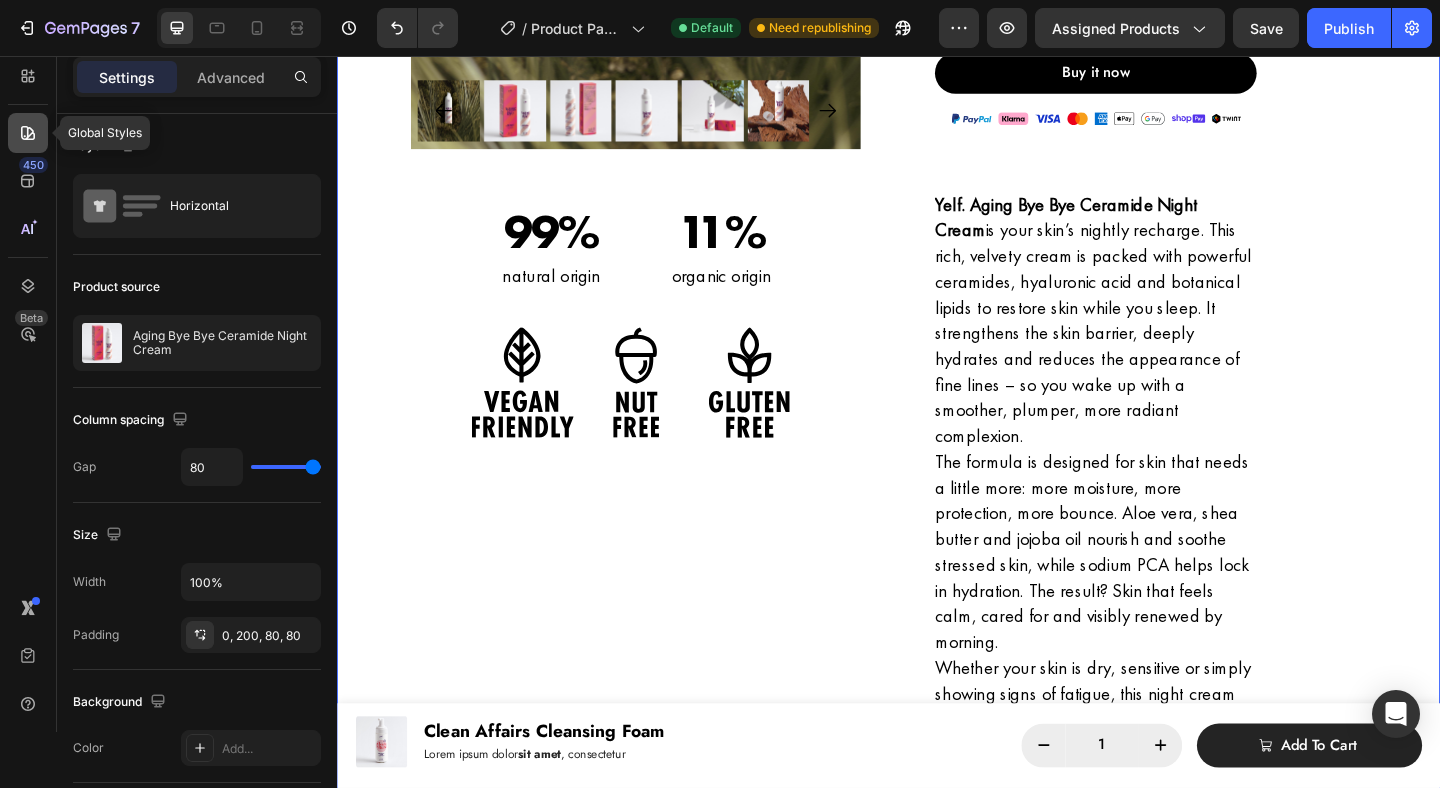 click 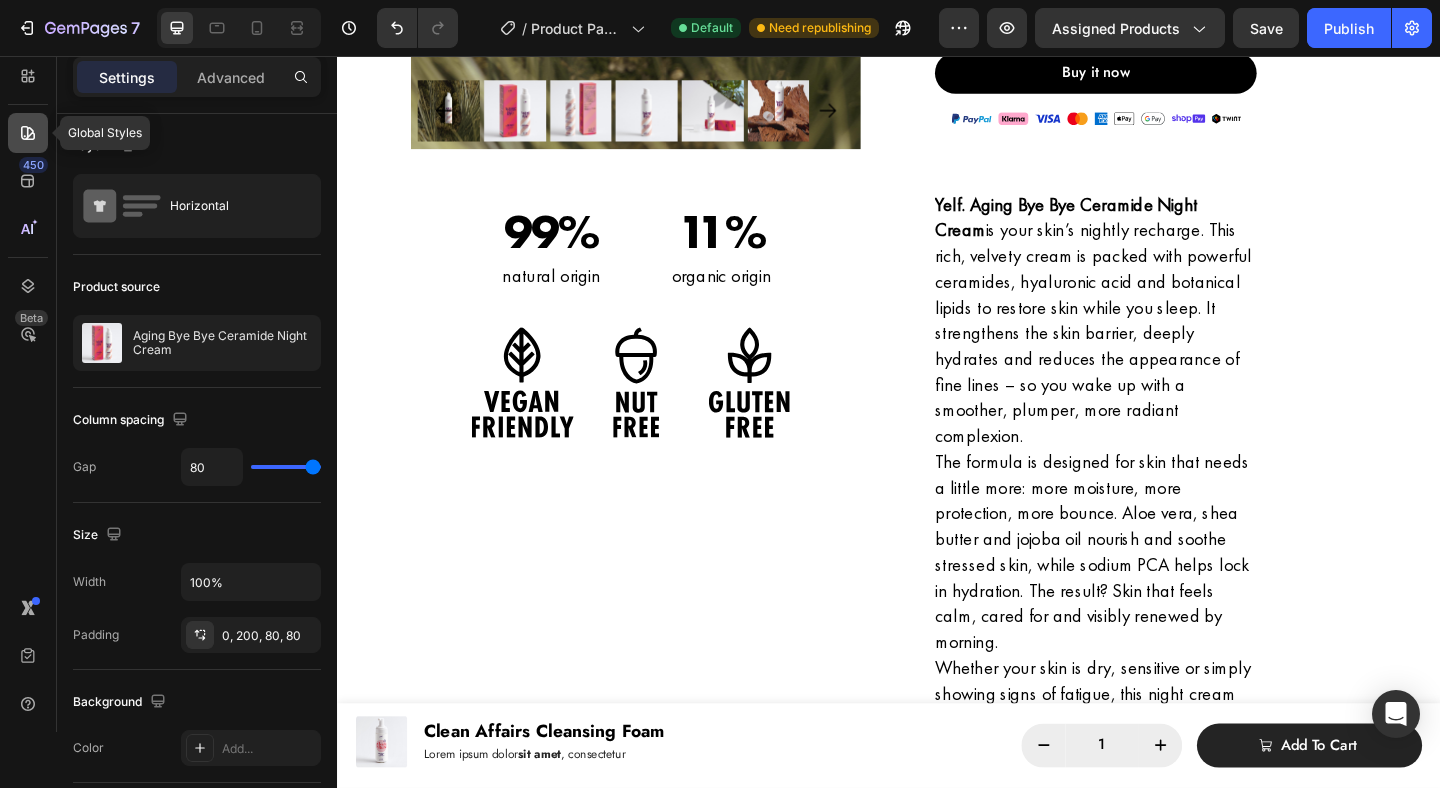 scroll, scrollTop: 0, scrollLeft: 0, axis: both 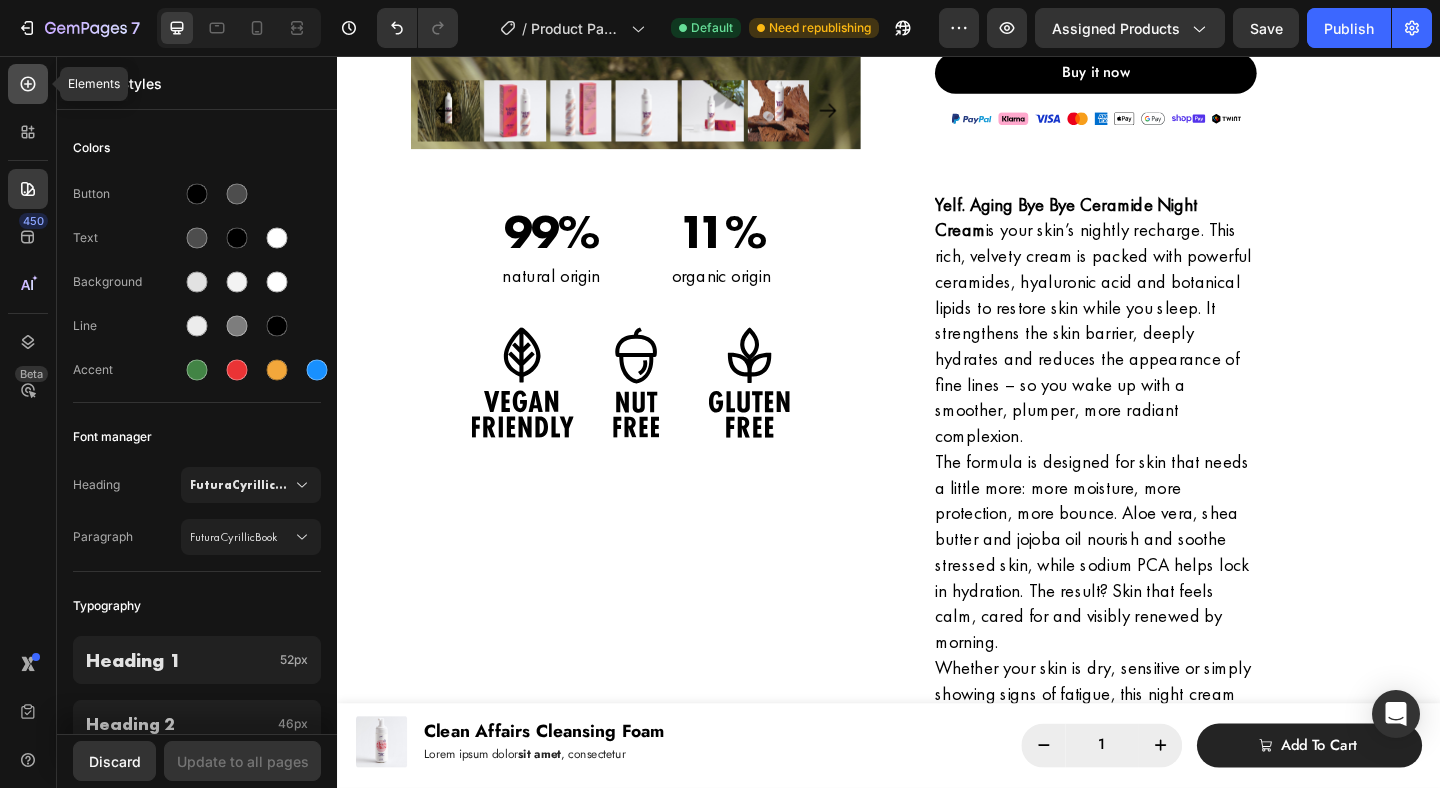 click 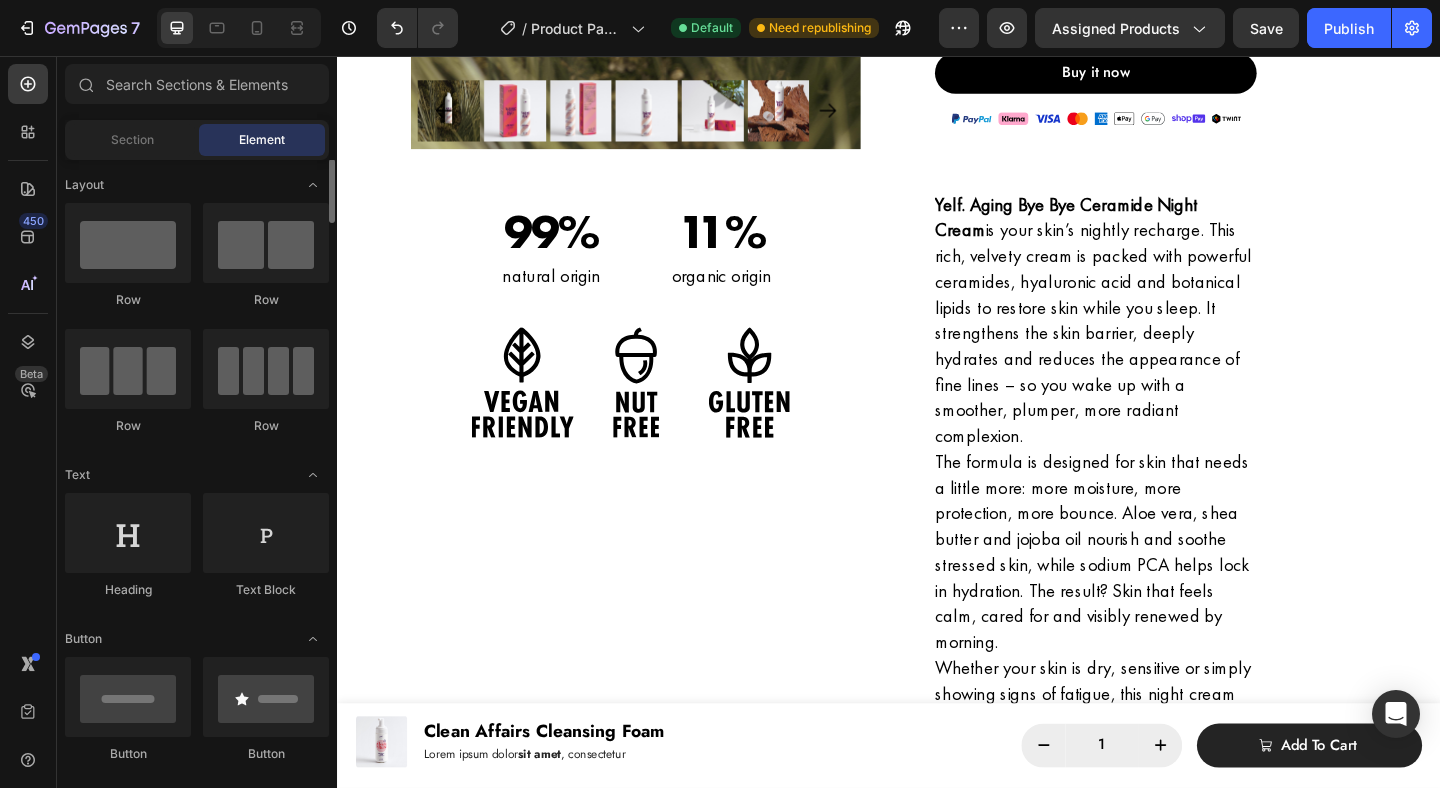 scroll, scrollTop: 0, scrollLeft: 0, axis: both 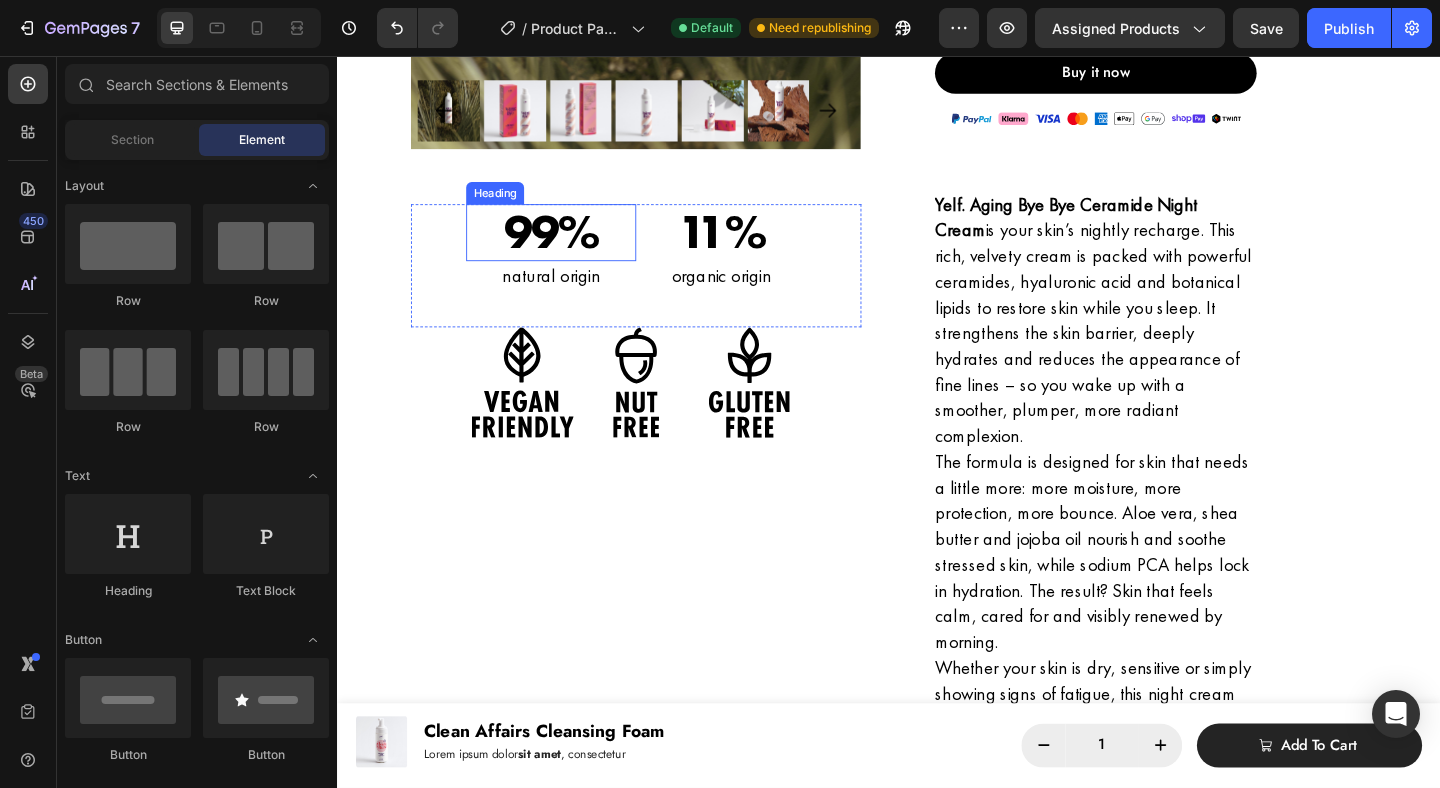 click on "Heading" at bounding box center (508, 205) 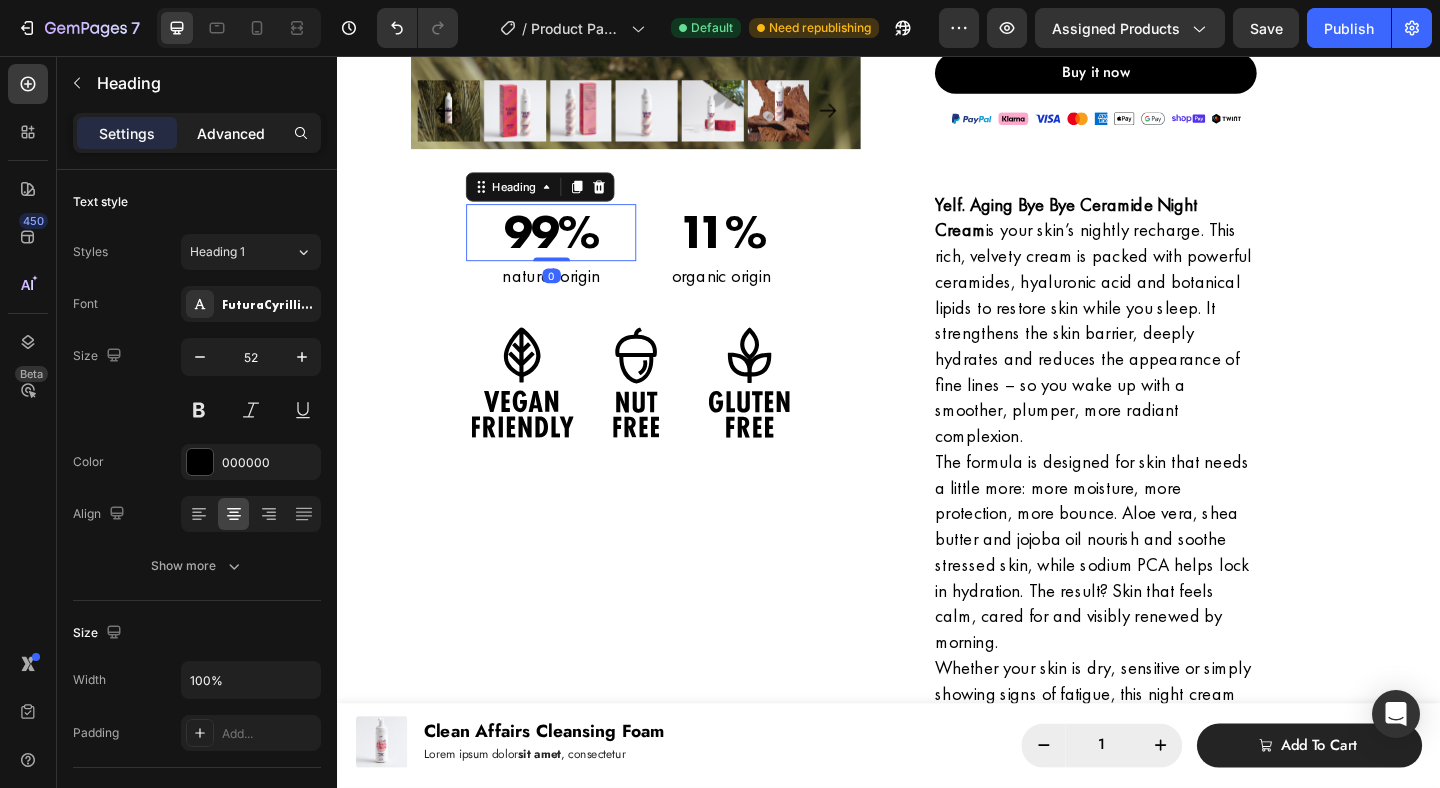 click on "Advanced" 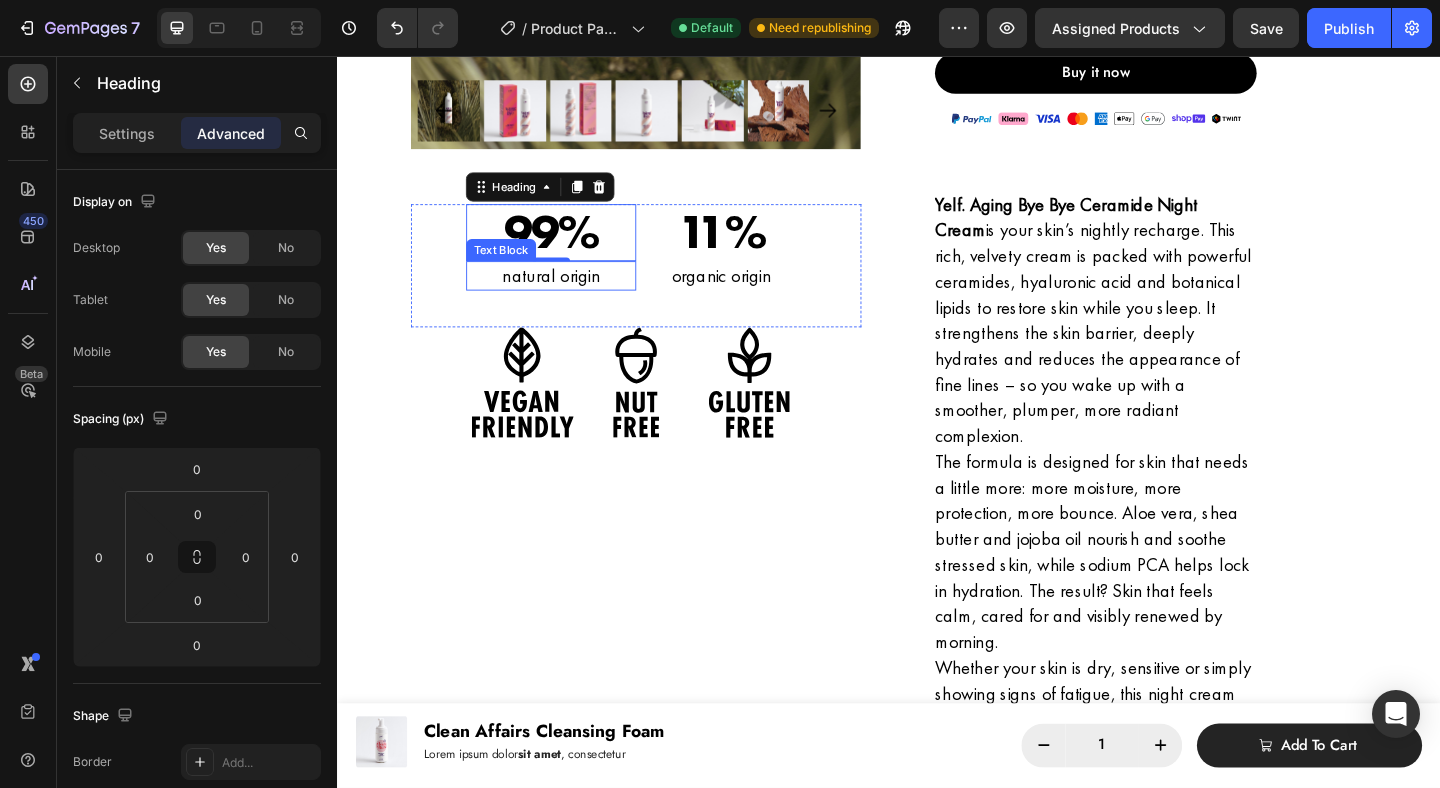 click on "natural origin" at bounding box center (569, 295) 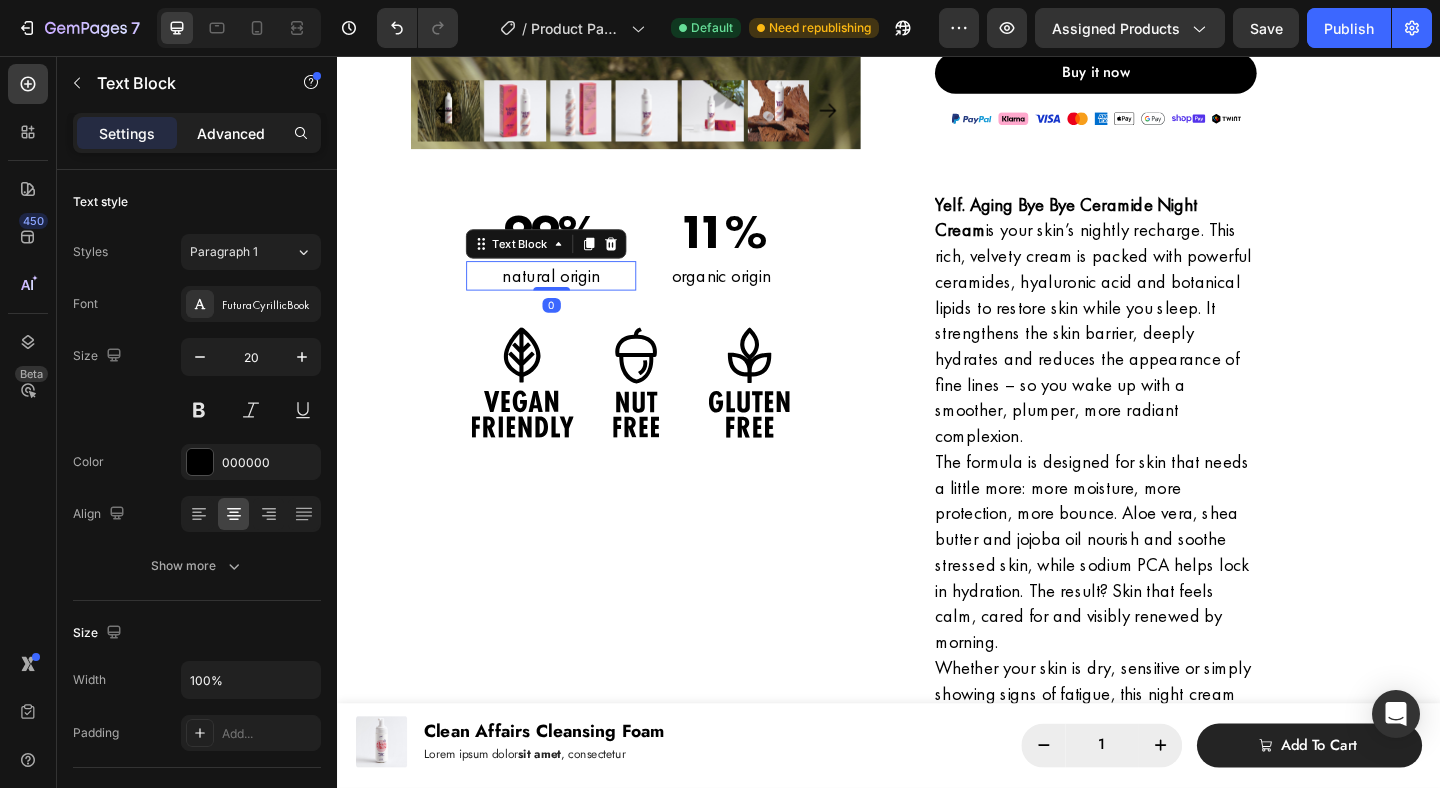 click on "Advanced" at bounding box center (231, 133) 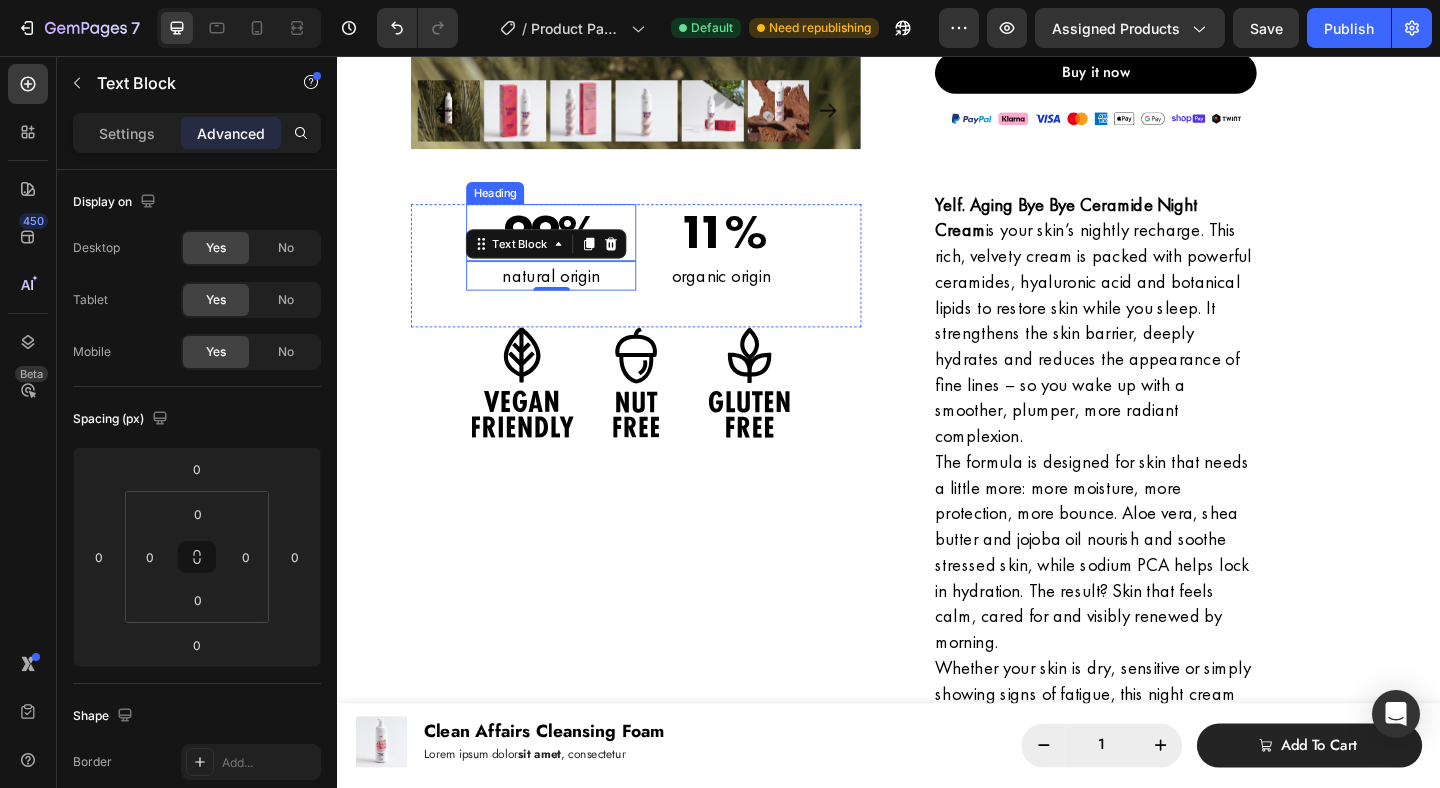 click on "99%" at bounding box center (569, 247) 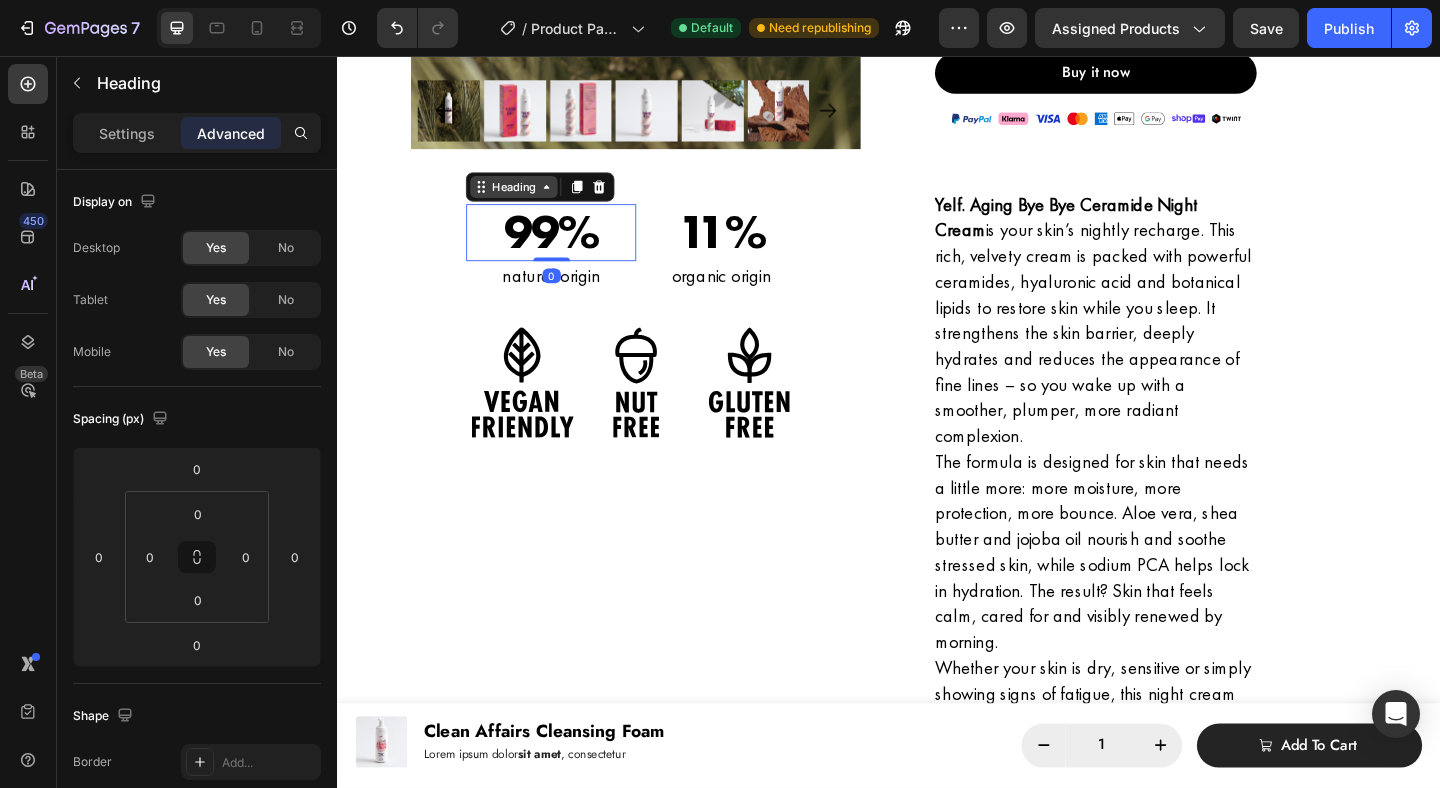 click on "Heading" at bounding box center (529, 198) 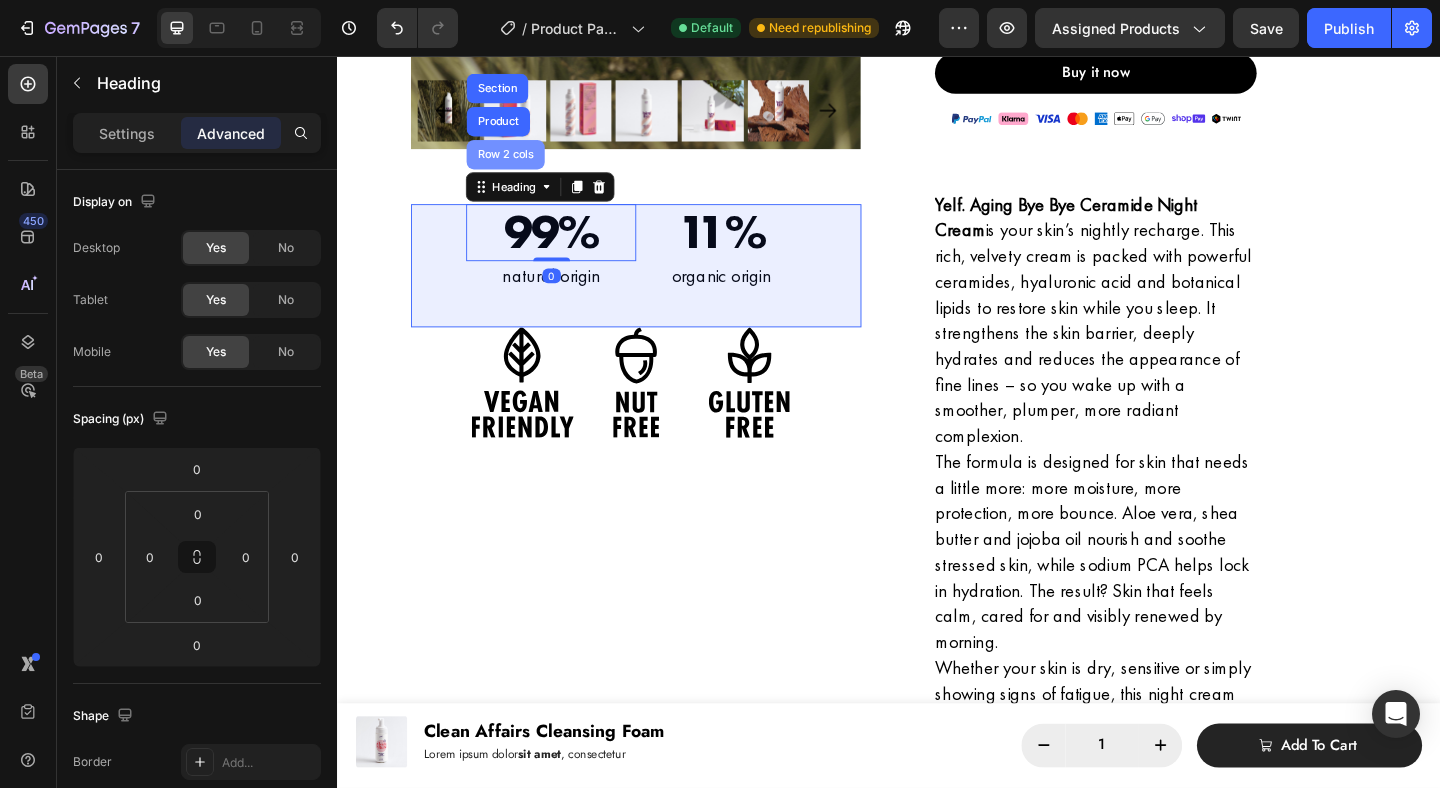 click on "Row 2 cols" at bounding box center (520, 163) 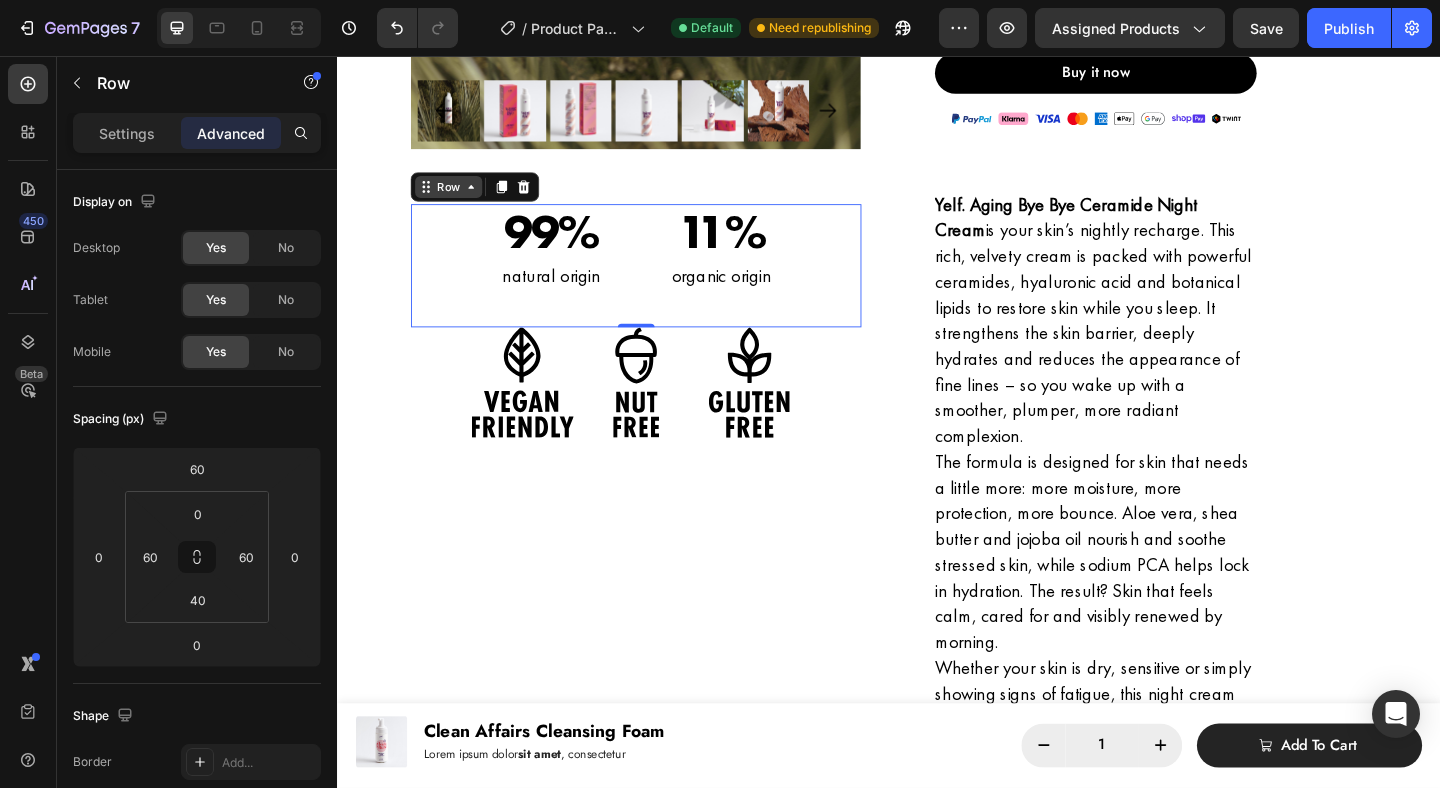 click on "Row" at bounding box center [458, 198] 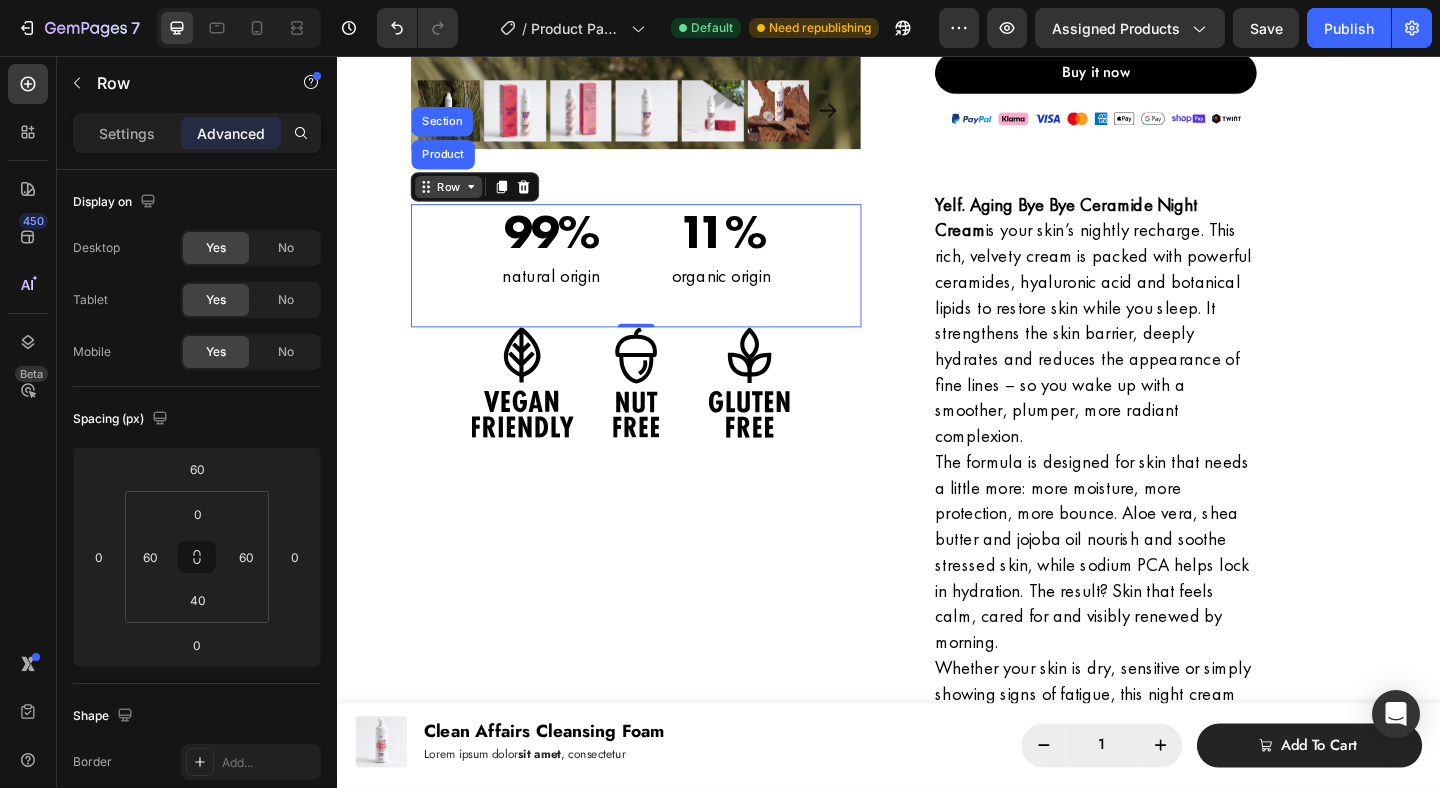 click on "Row" at bounding box center [458, 198] 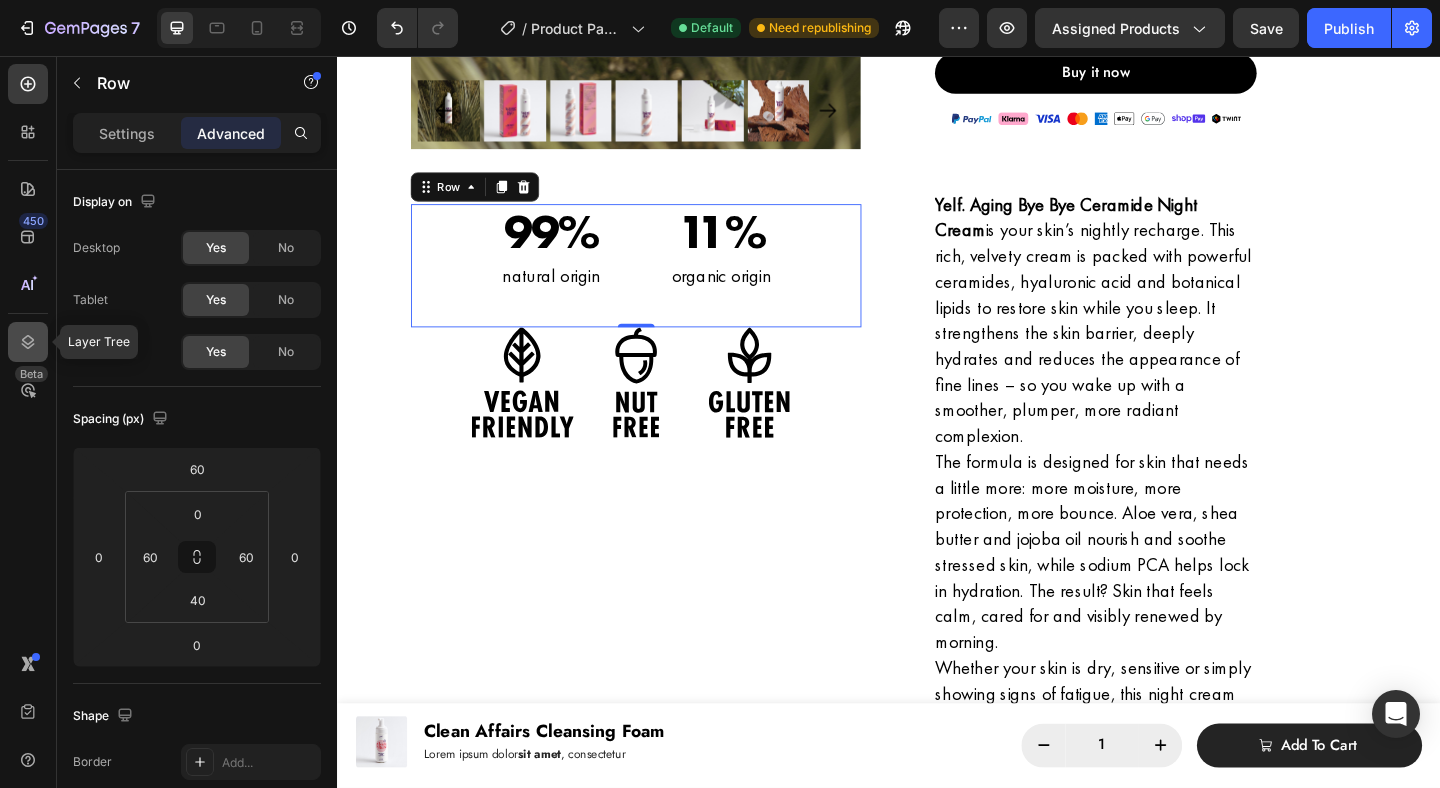 click 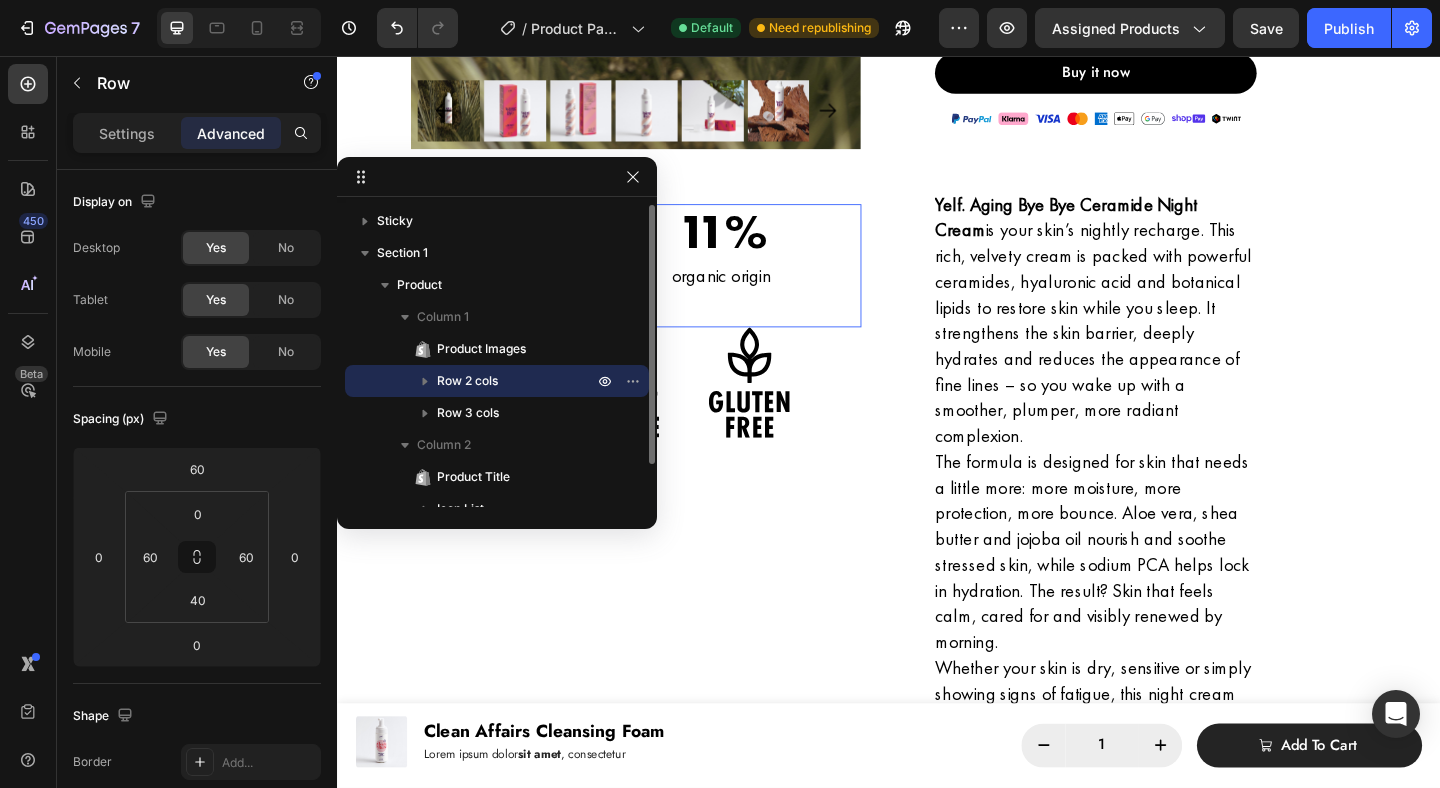 click 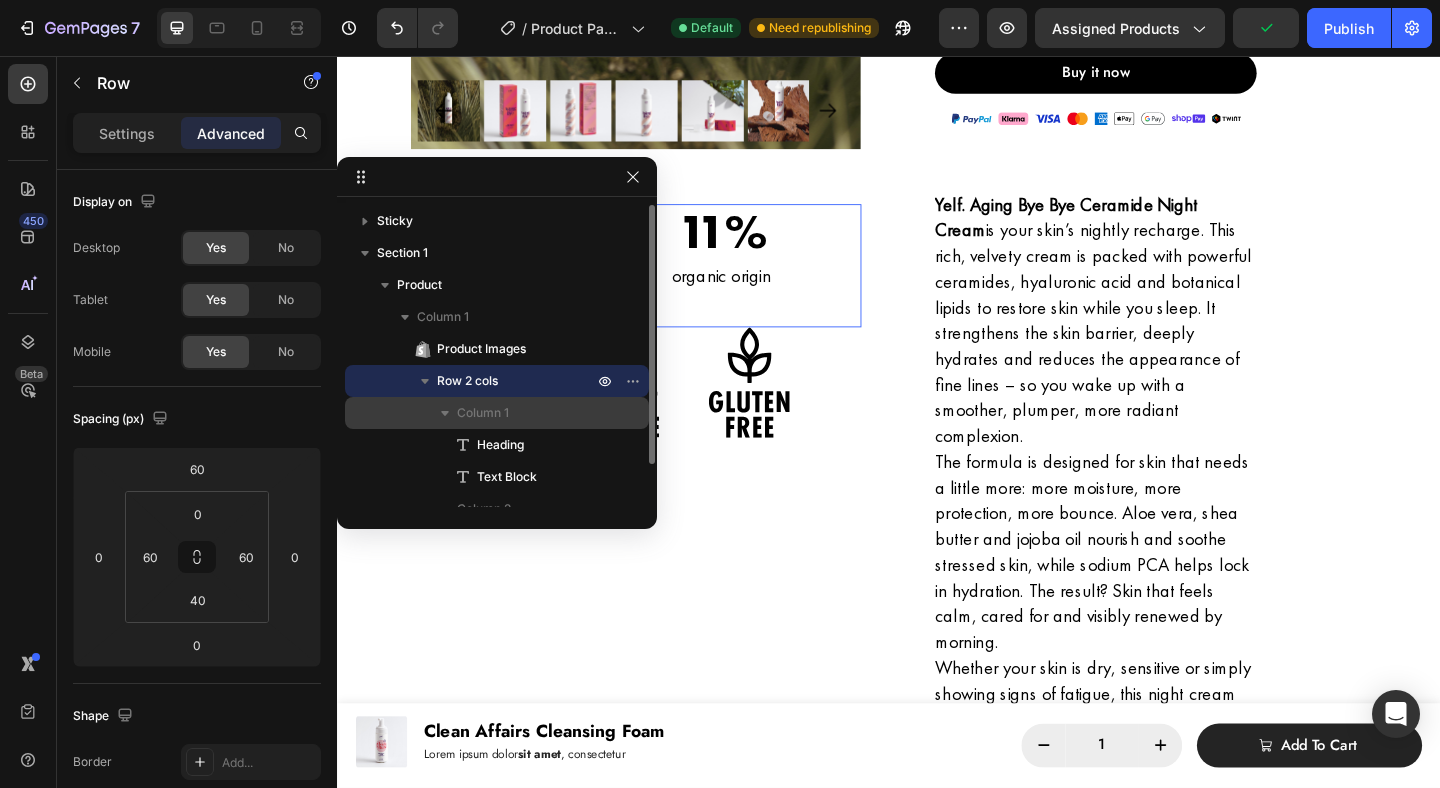 click on "Column 1" at bounding box center [483, 413] 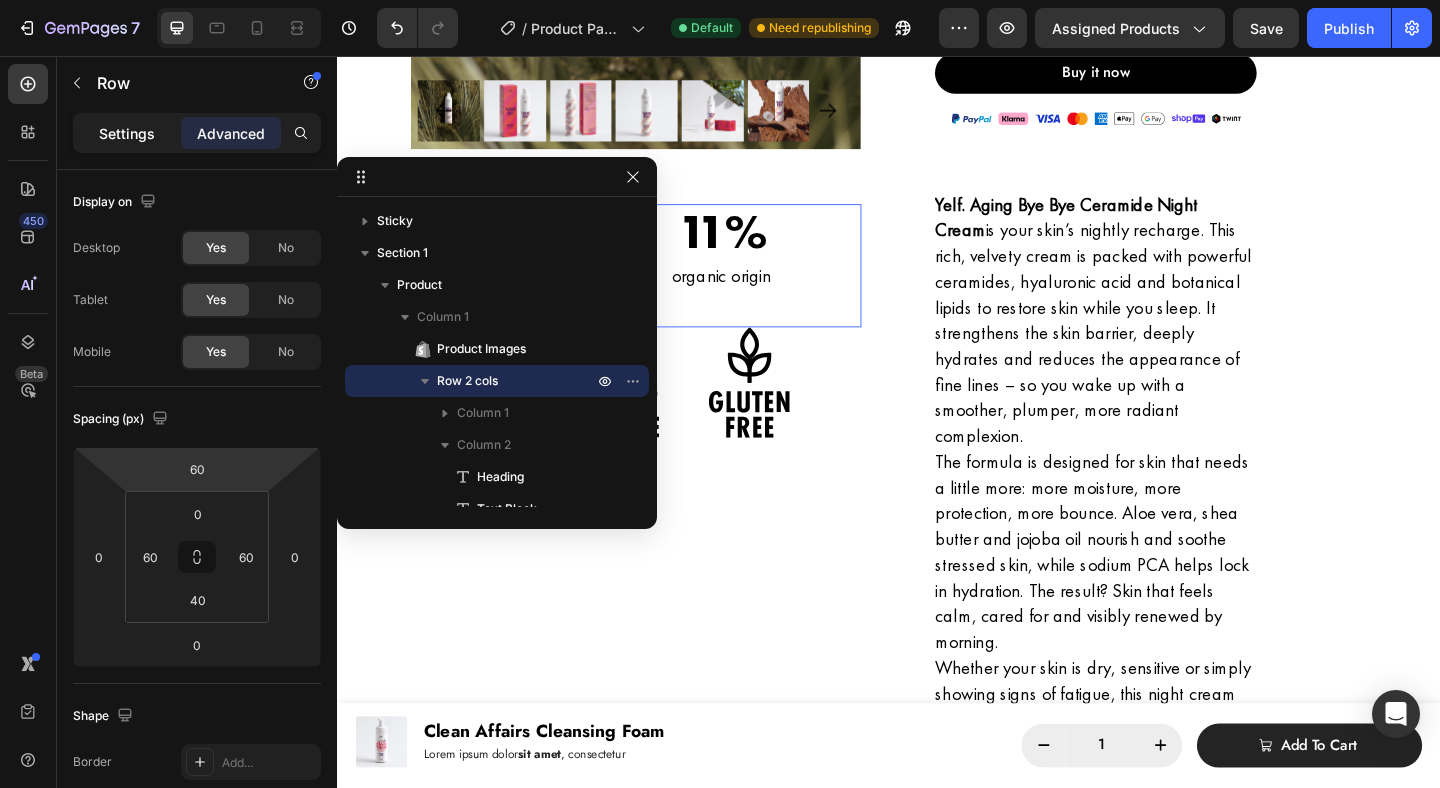 click on "Settings" at bounding box center [127, 133] 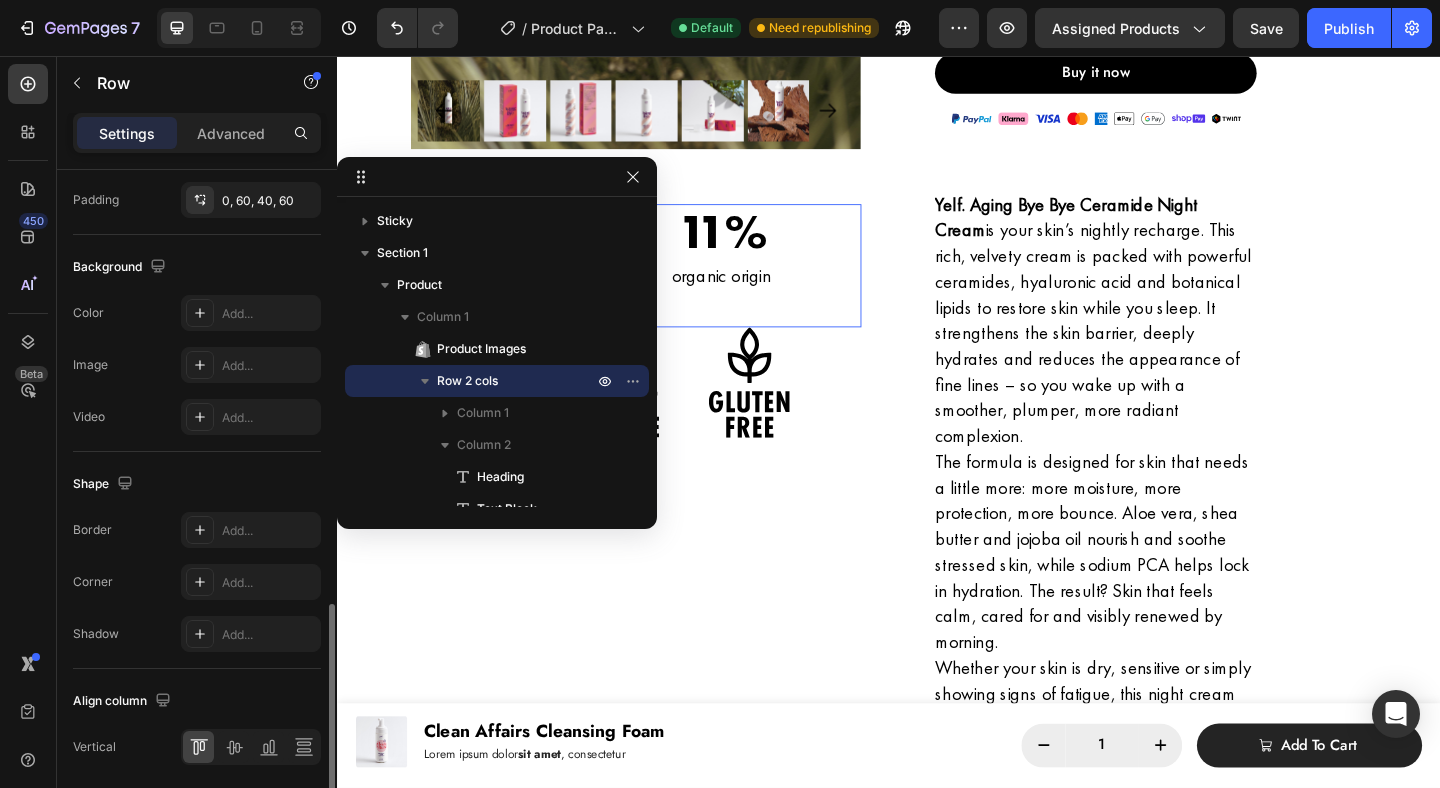 scroll, scrollTop: 773, scrollLeft: 0, axis: vertical 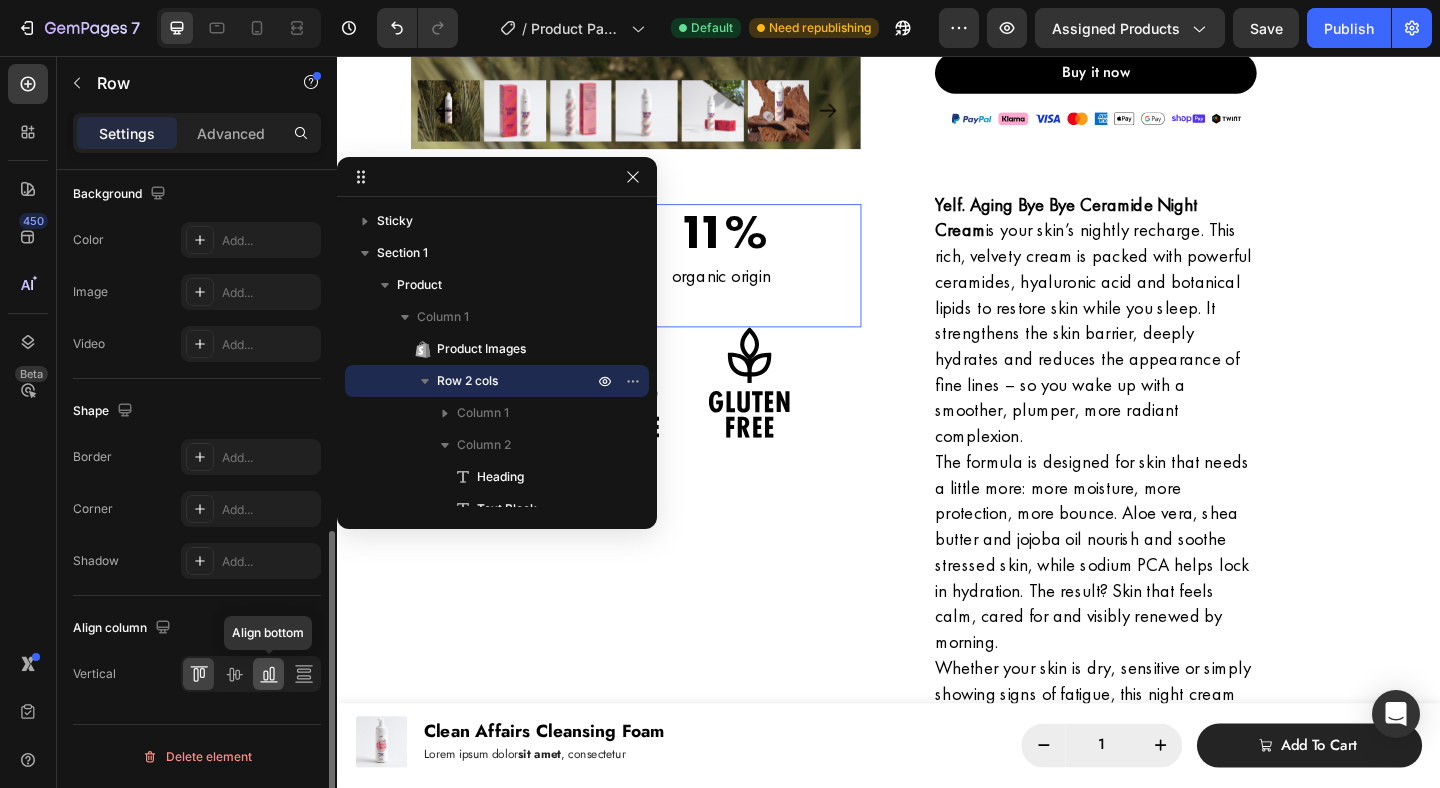 click 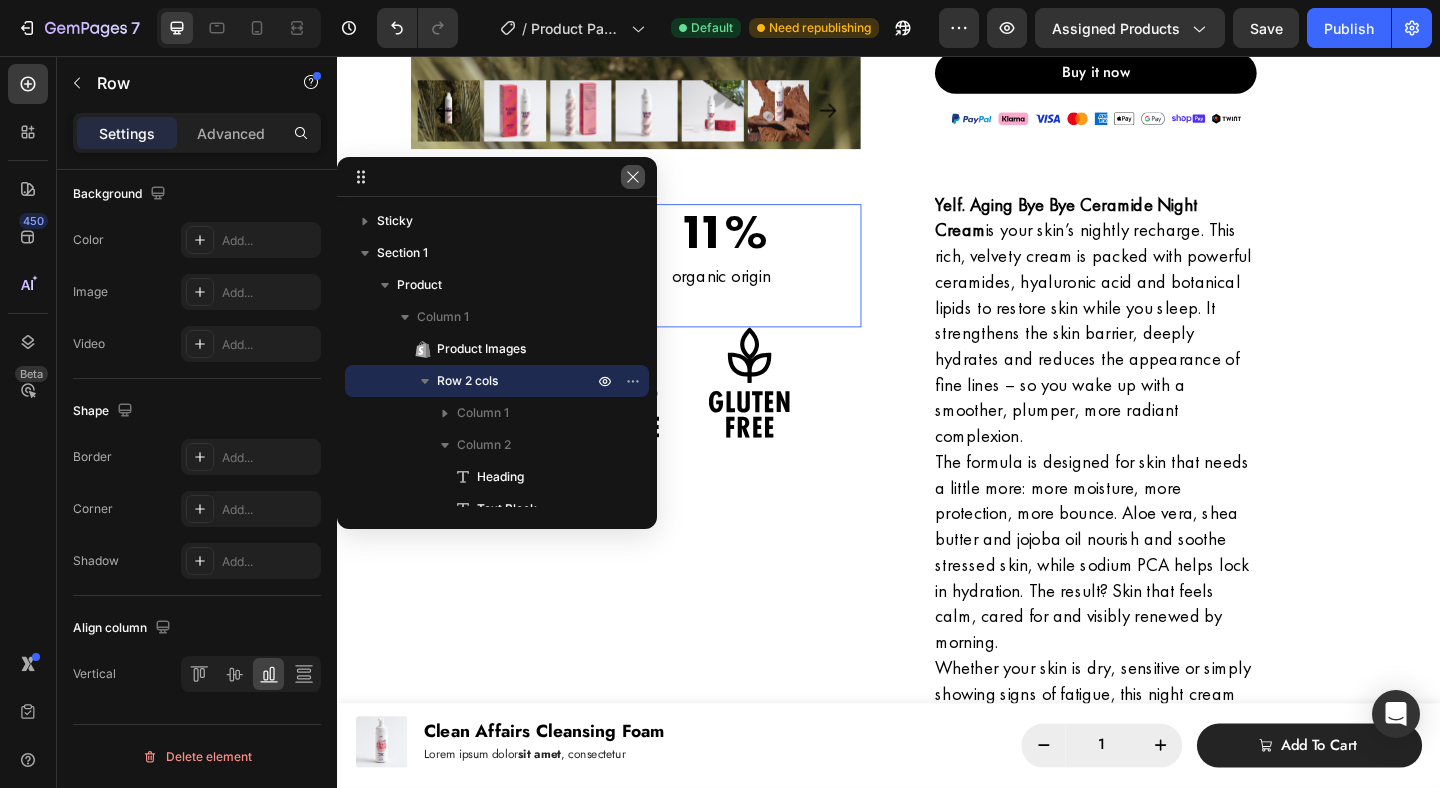 click 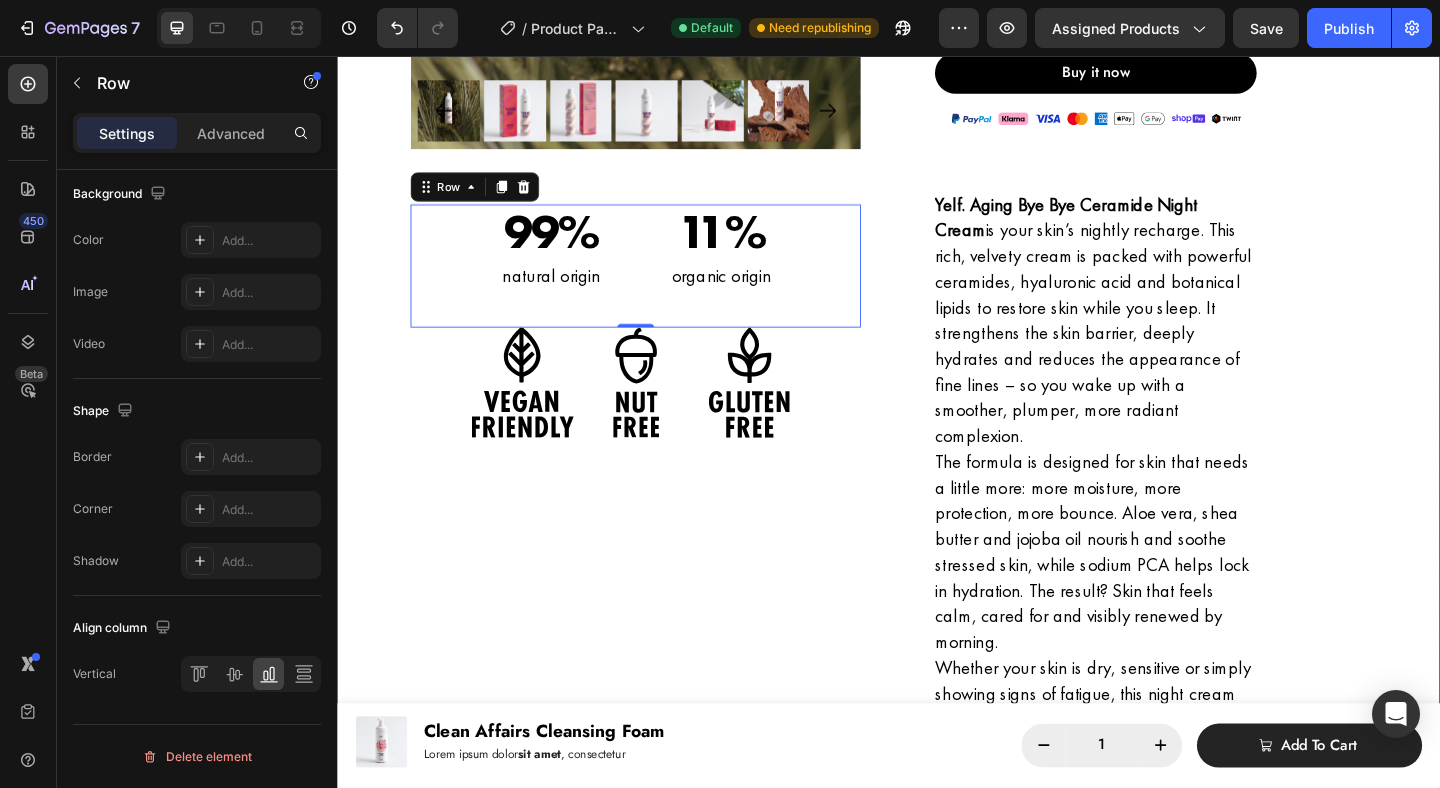 click on "Product Images 99% Heading natural origin Text Block 11% Heading organic origin Text Block Row Image Image Image Row" at bounding box center (662, 203) 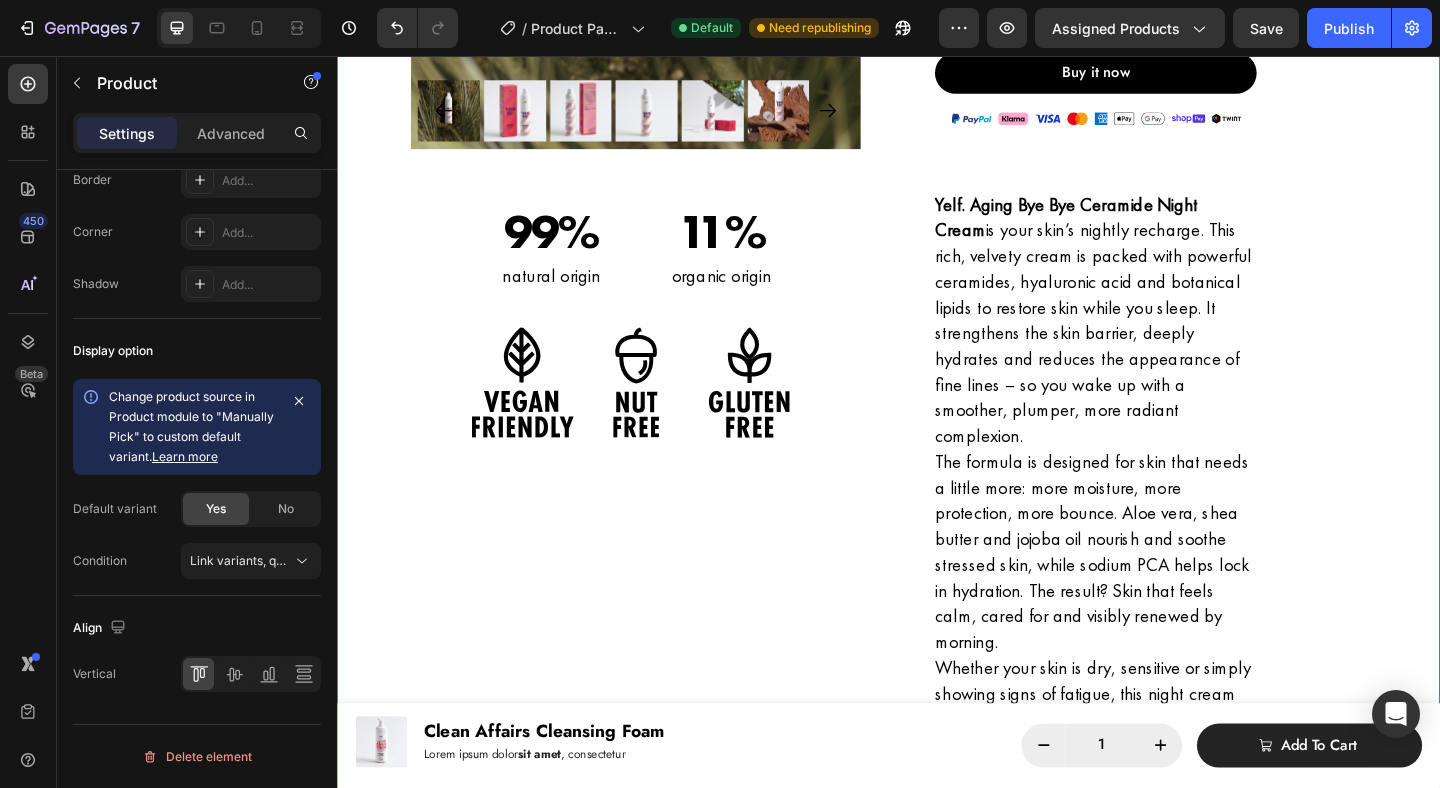 scroll, scrollTop: 0, scrollLeft: 0, axis: both 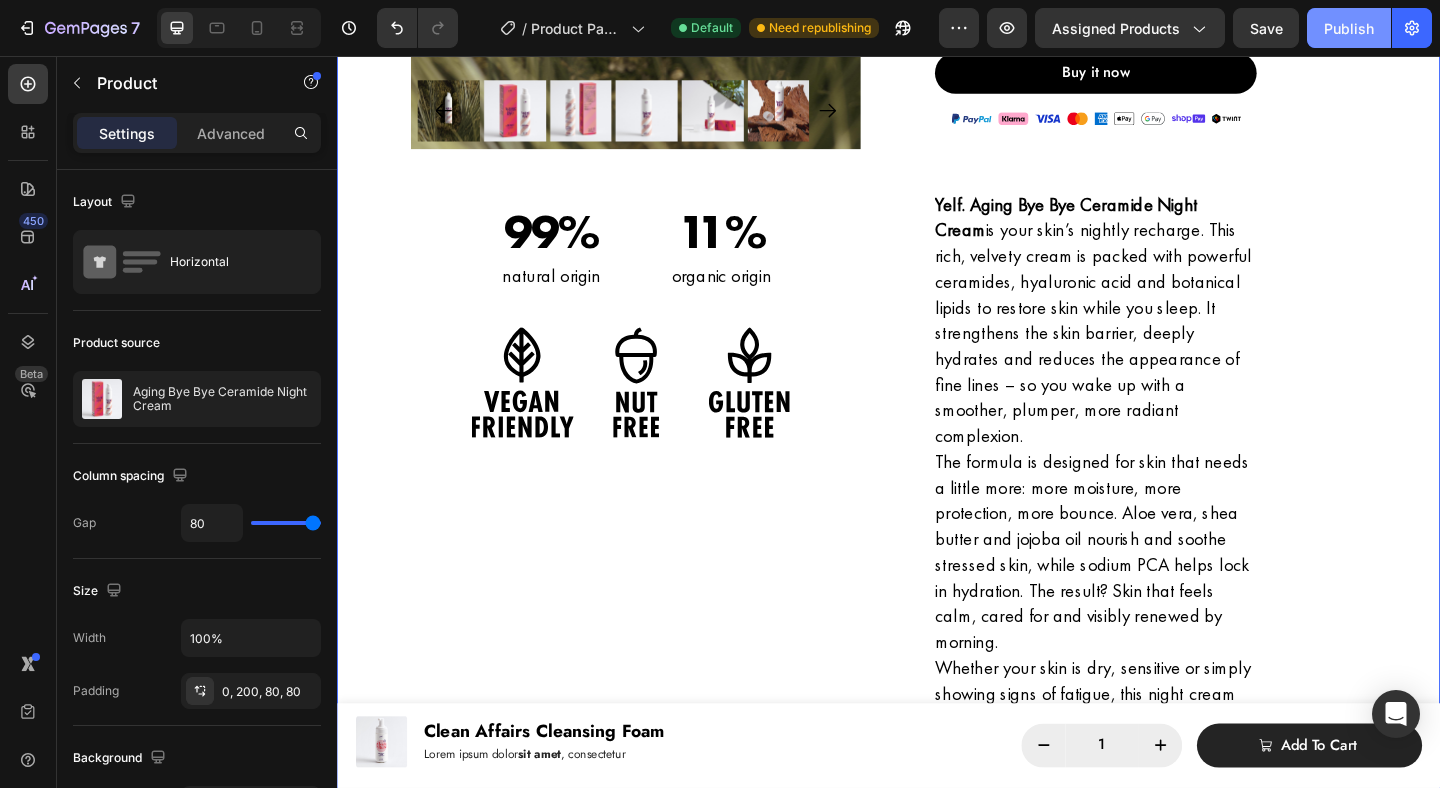 click on "Publish" at bounding box center (1349, 28) 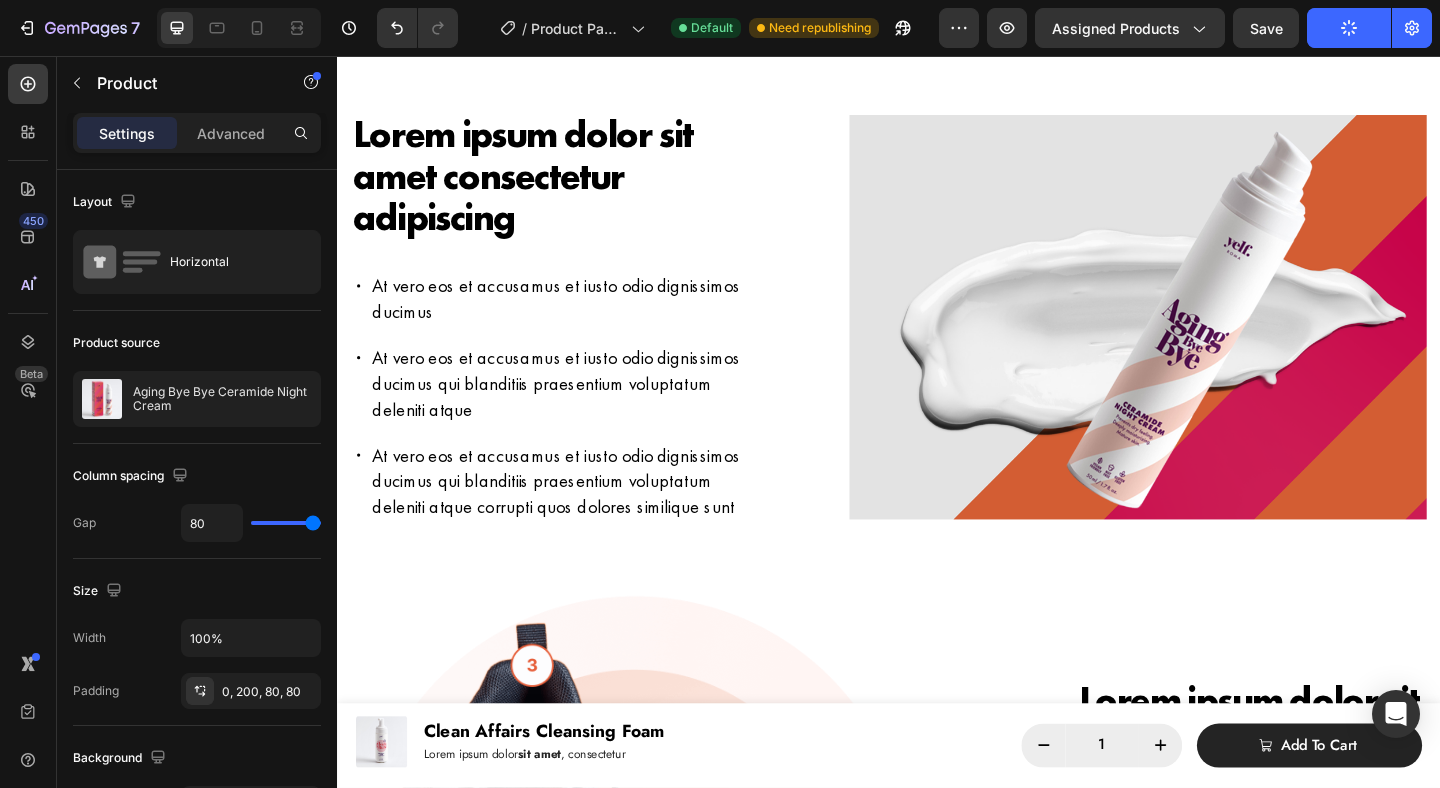 scroll, scrollTop: 2170, scrollLeft: 0, axis: vertical 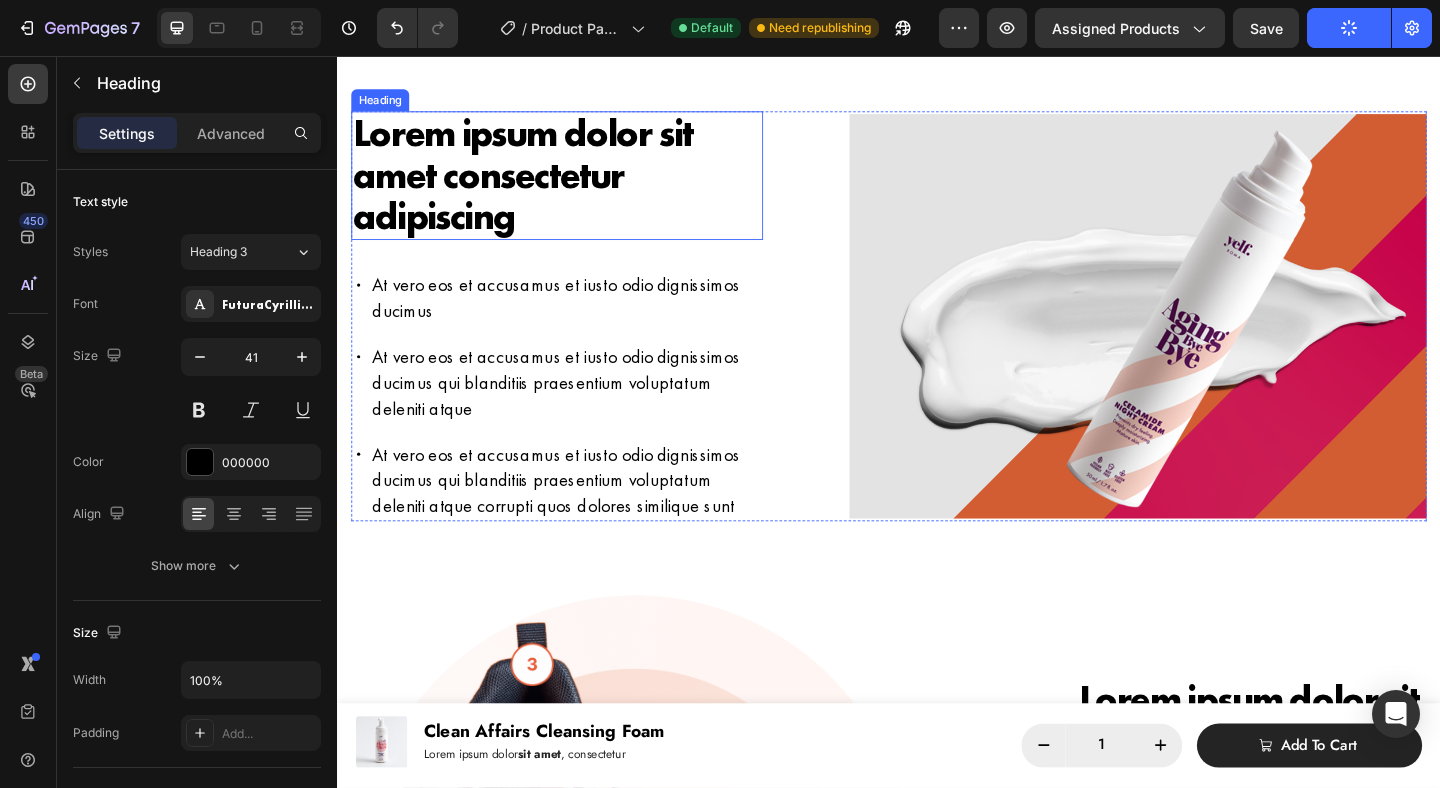 click on "Lorem ipsum dolor sit amet consectetur adipiscing" at bounding box center [576, 185] 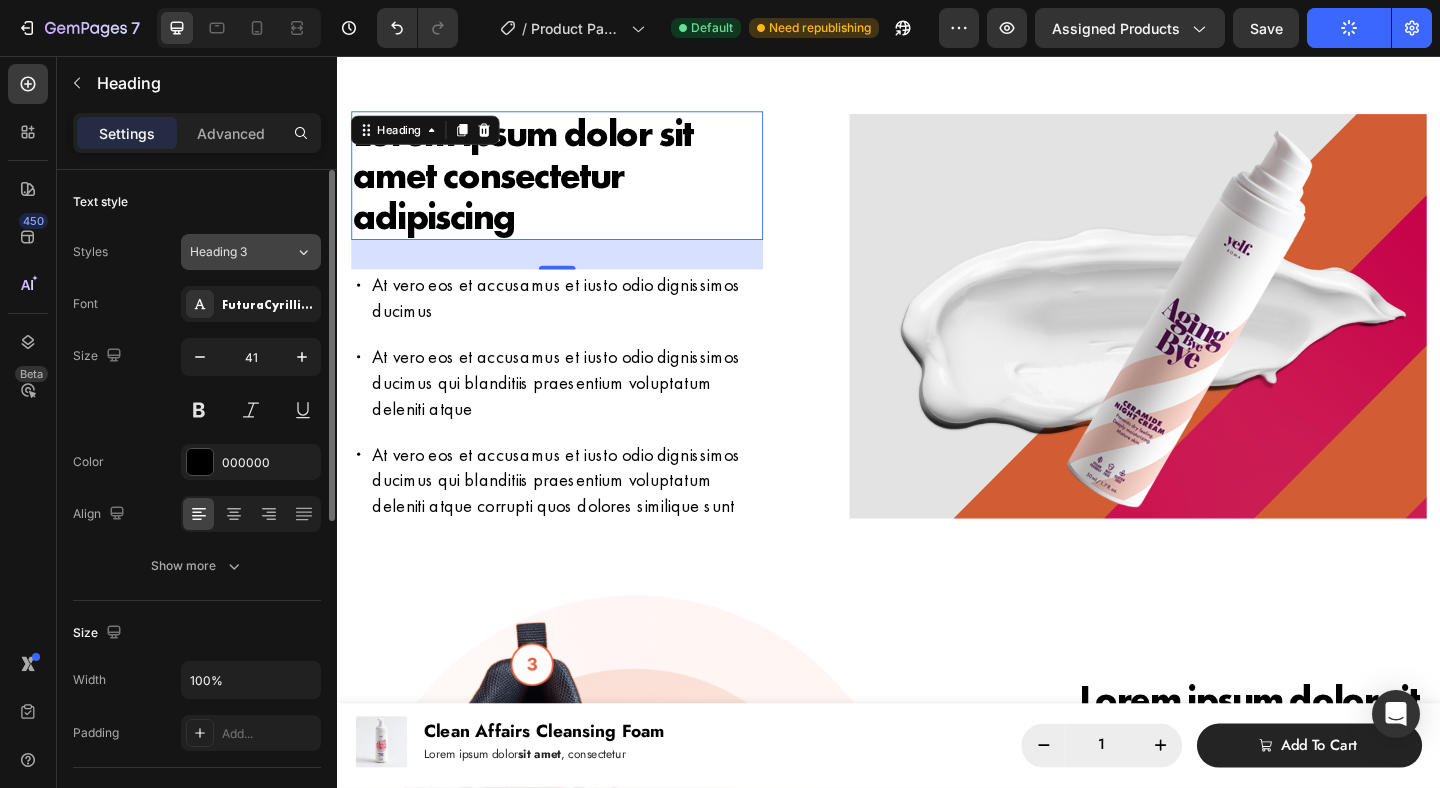 click on "Heading 3" 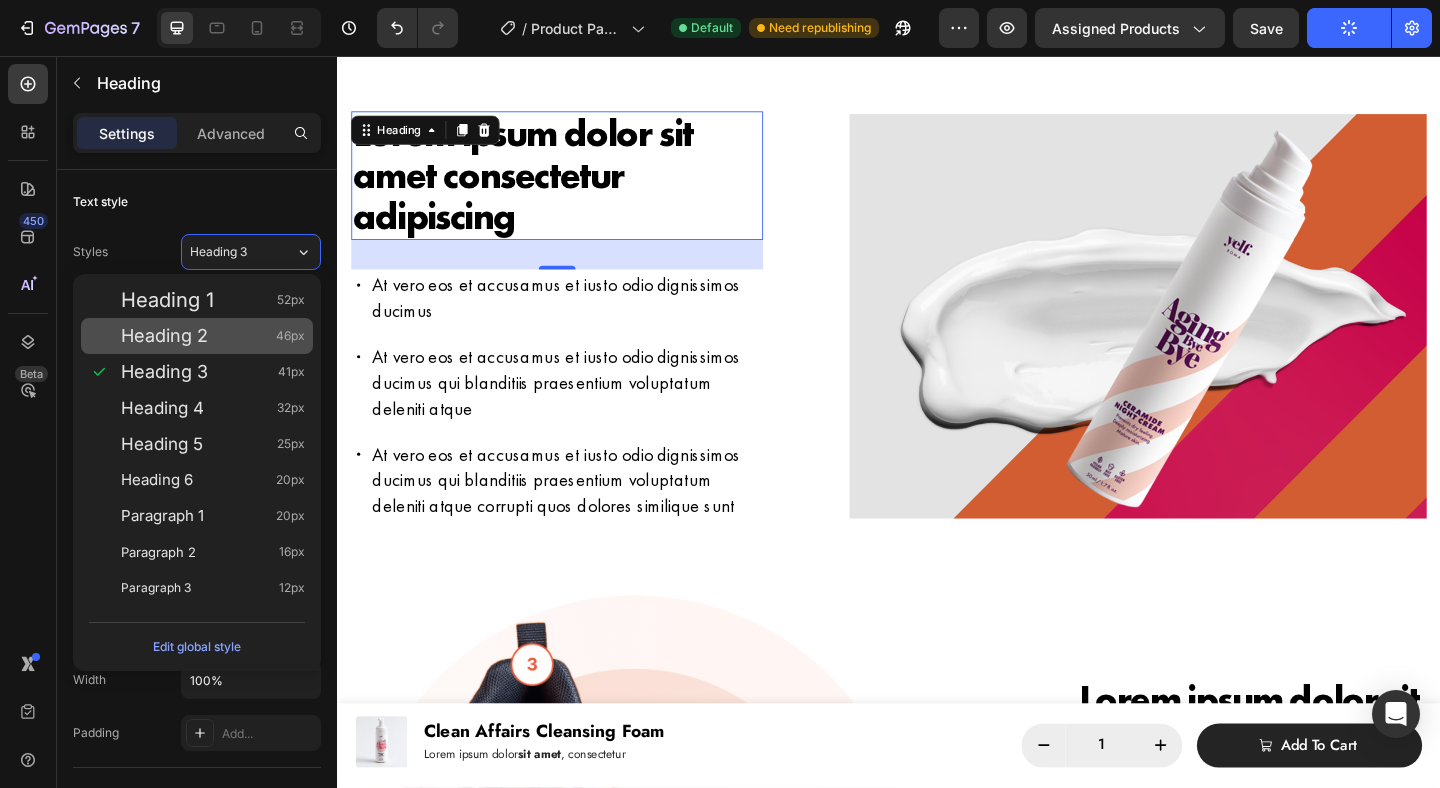 click on "Heading 2 46px" at bounding box center (213, 336) 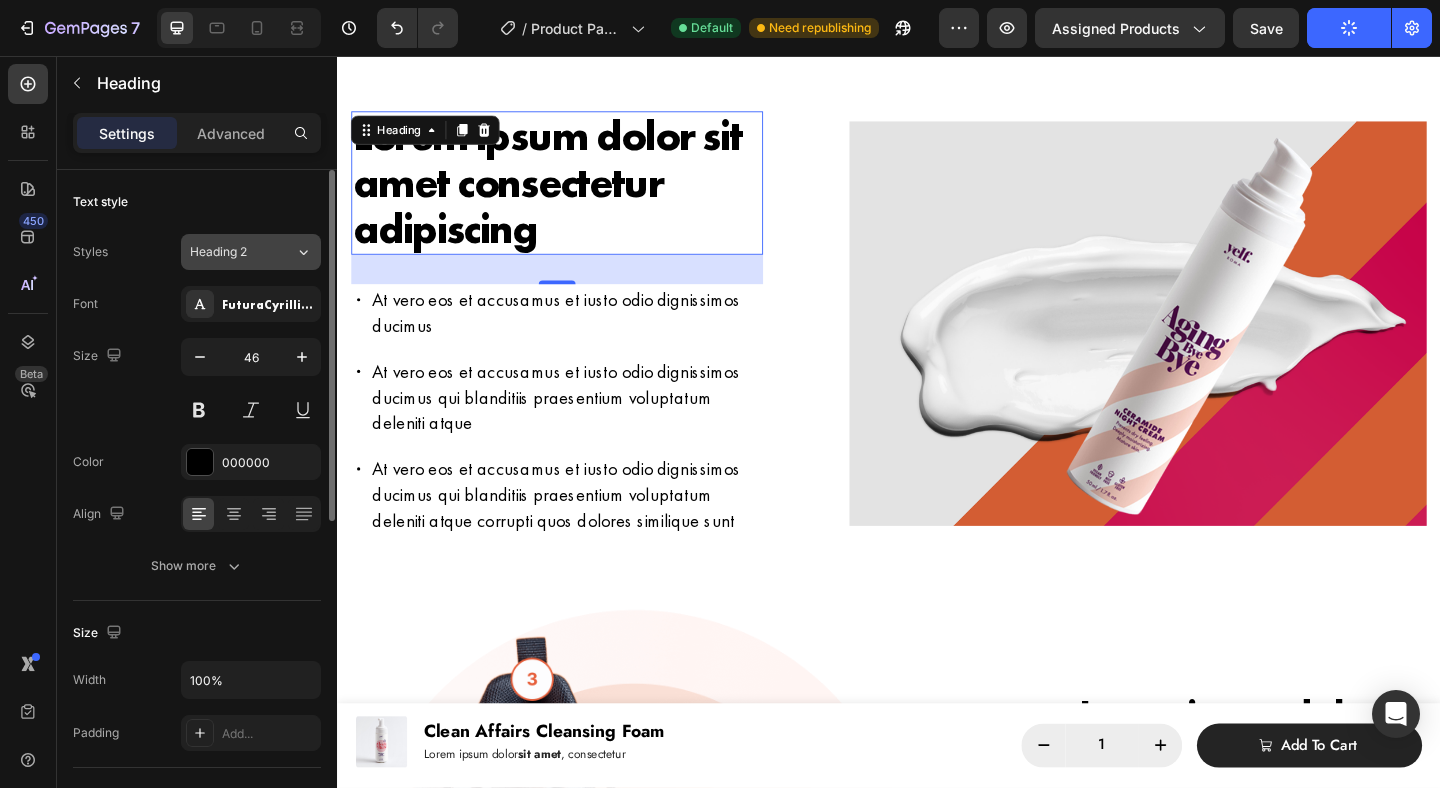 click on "Heading 2" at bounding box center (230, 252) 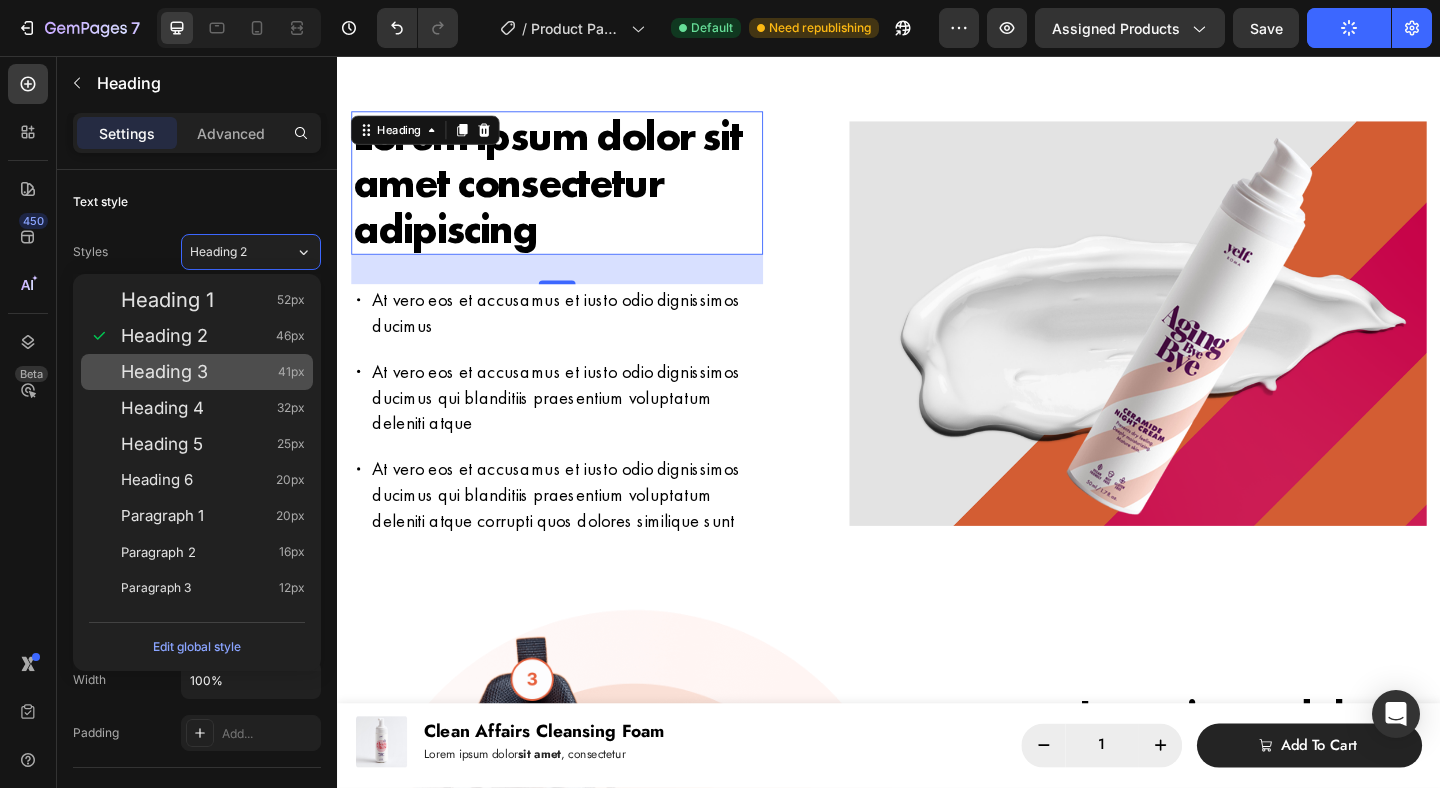 click on "Heading 3 41px" at bounding box center [213, 372] 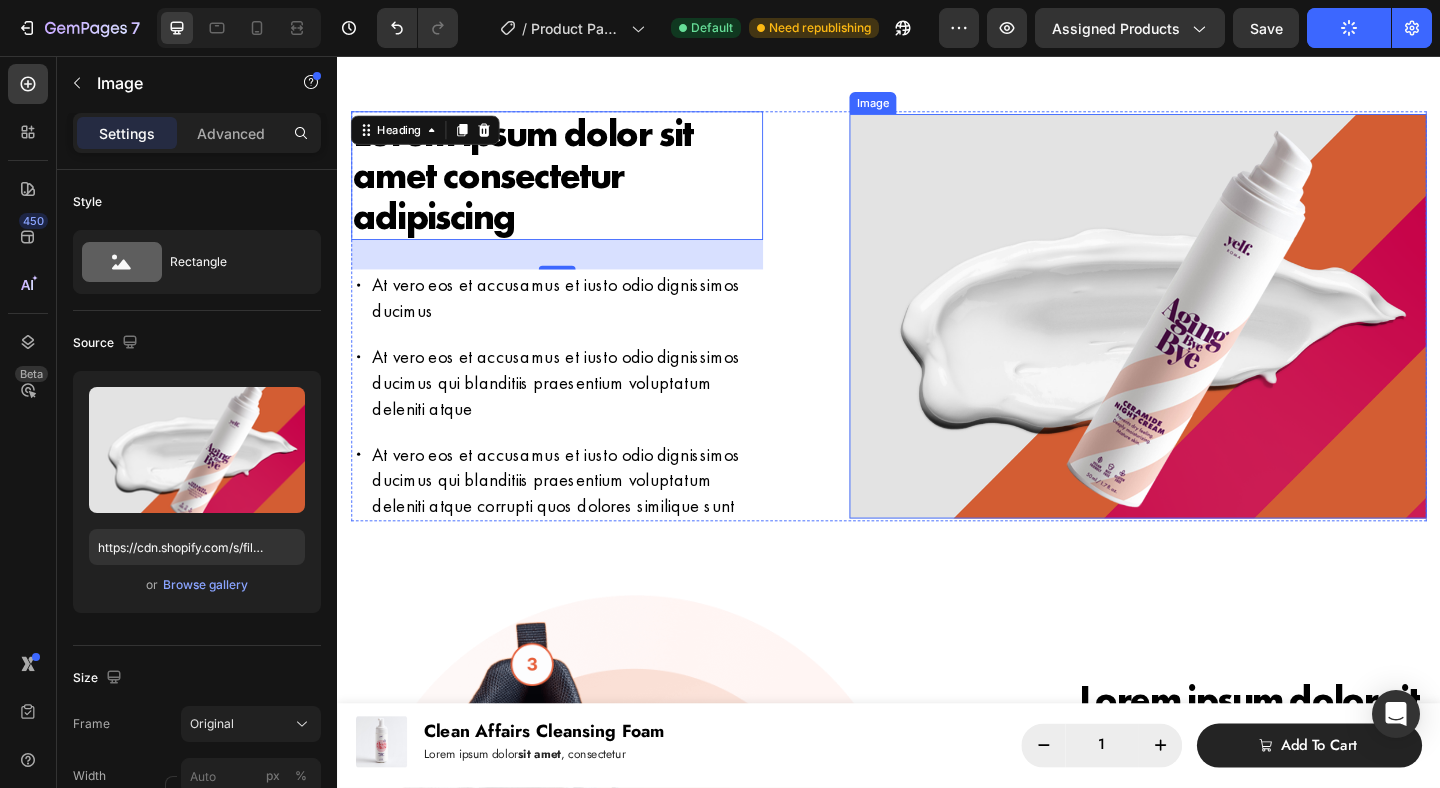 click at bounding box center [1208, 338] 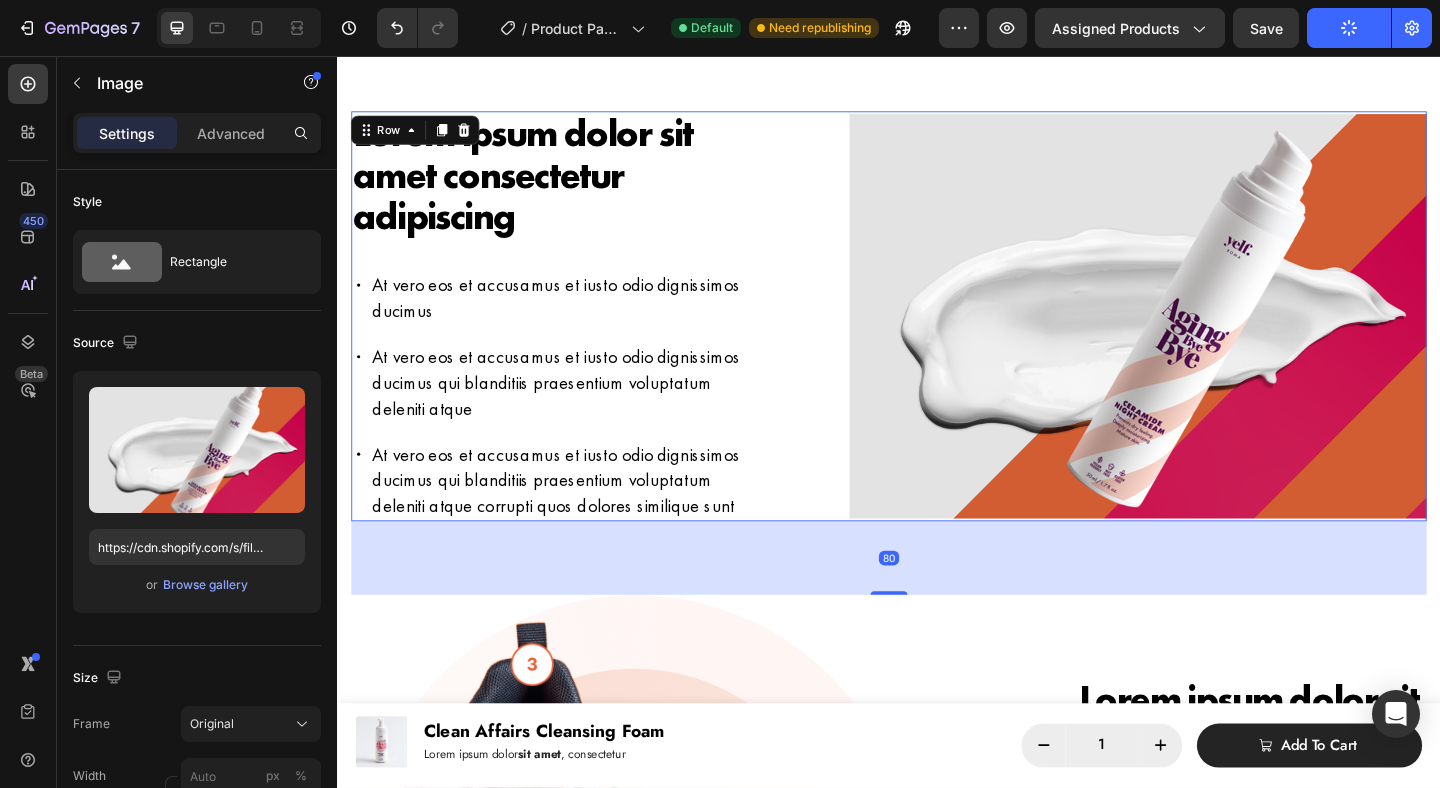 click on "Lorem ipsum dolor sit amet consectetur adipiscing Heading
At vero eos et accusamus et iusto odio dignissimos ducimus
At vero eos et accusamus et iusto odio dignissimos ducimus qui blanditiis praesentium voluptatum deleniti atque
At vero eos et accusamus et iusto odio dignissimos ducimus qui blanditiis praesentium voluptatum deleniti atque corrupti quos dolores similique sunt Item List Image Row   80" at bounding box center [937, 338] 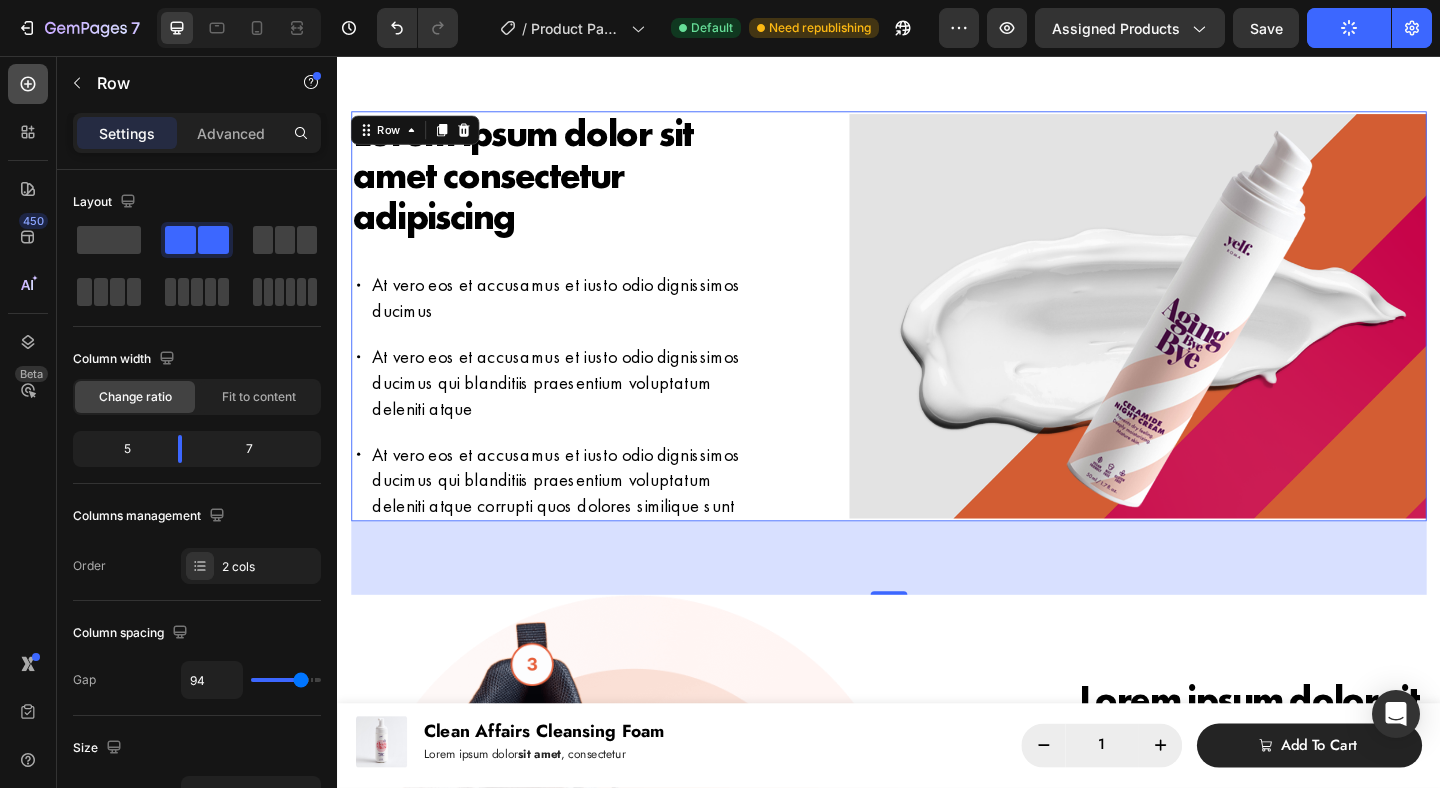 click 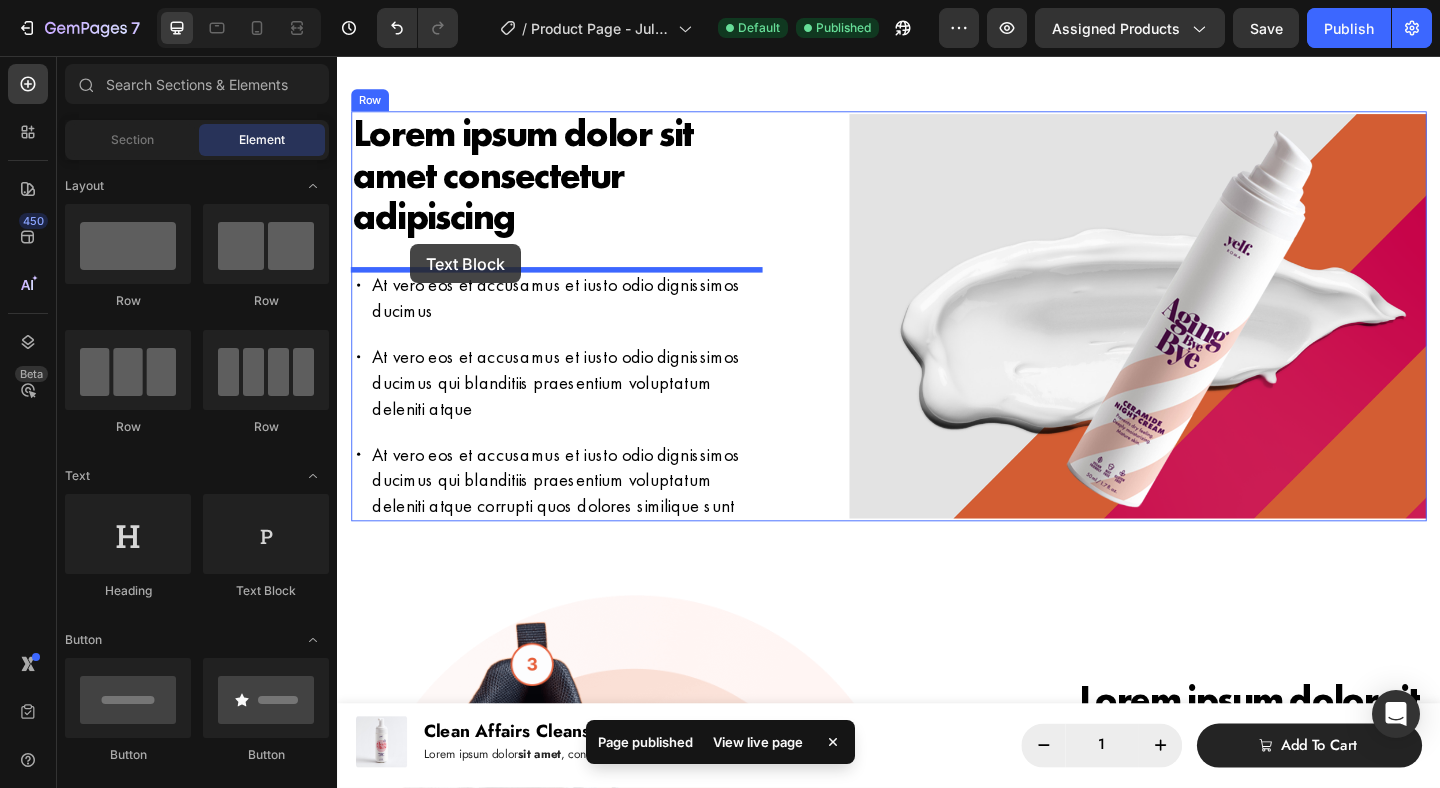 drag, startPoint x: 580, startPoint y: 598, endPoint x: 416, endPoint y: 261, distance: 374.78662 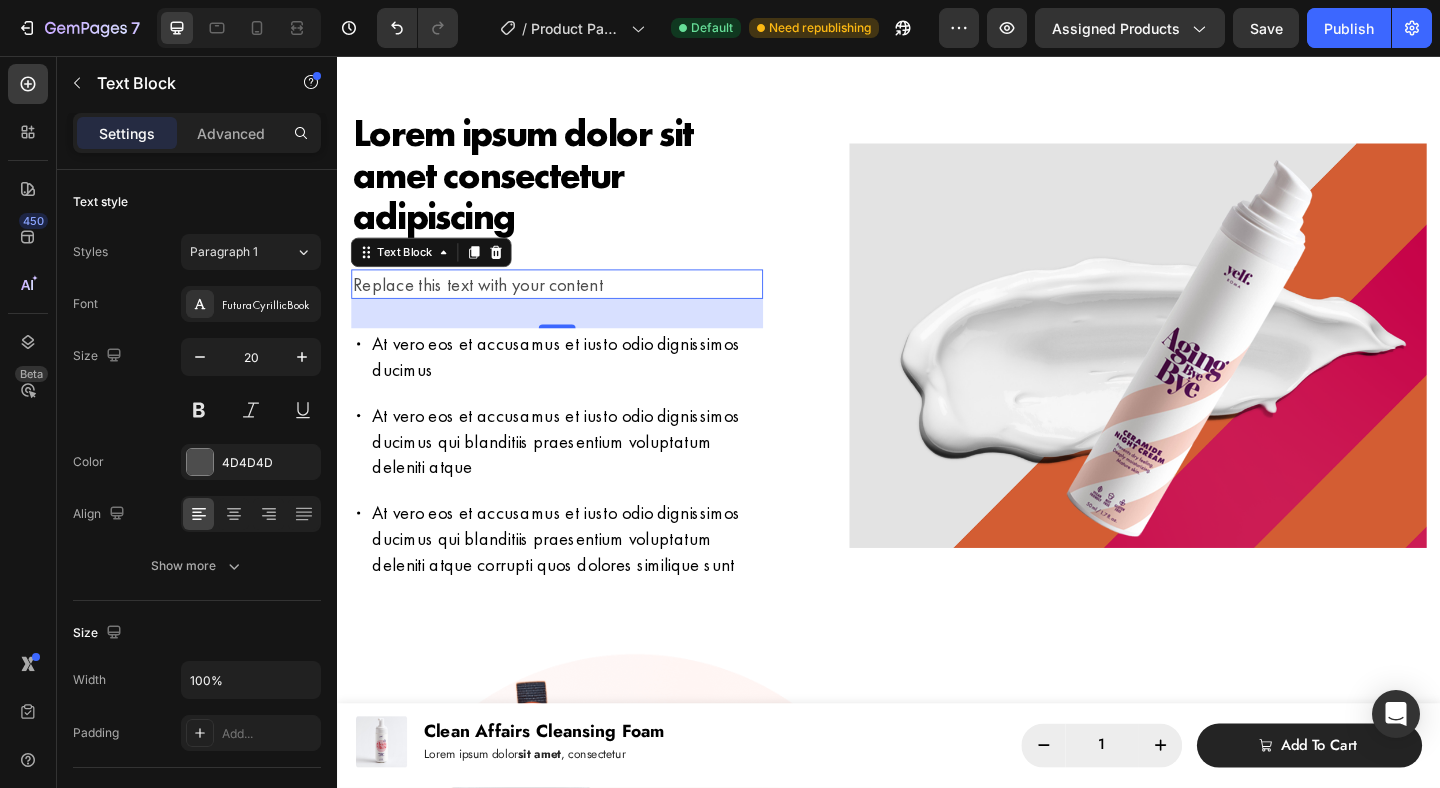 click on "Replace this text with your content" at bounding box center (576, 304) 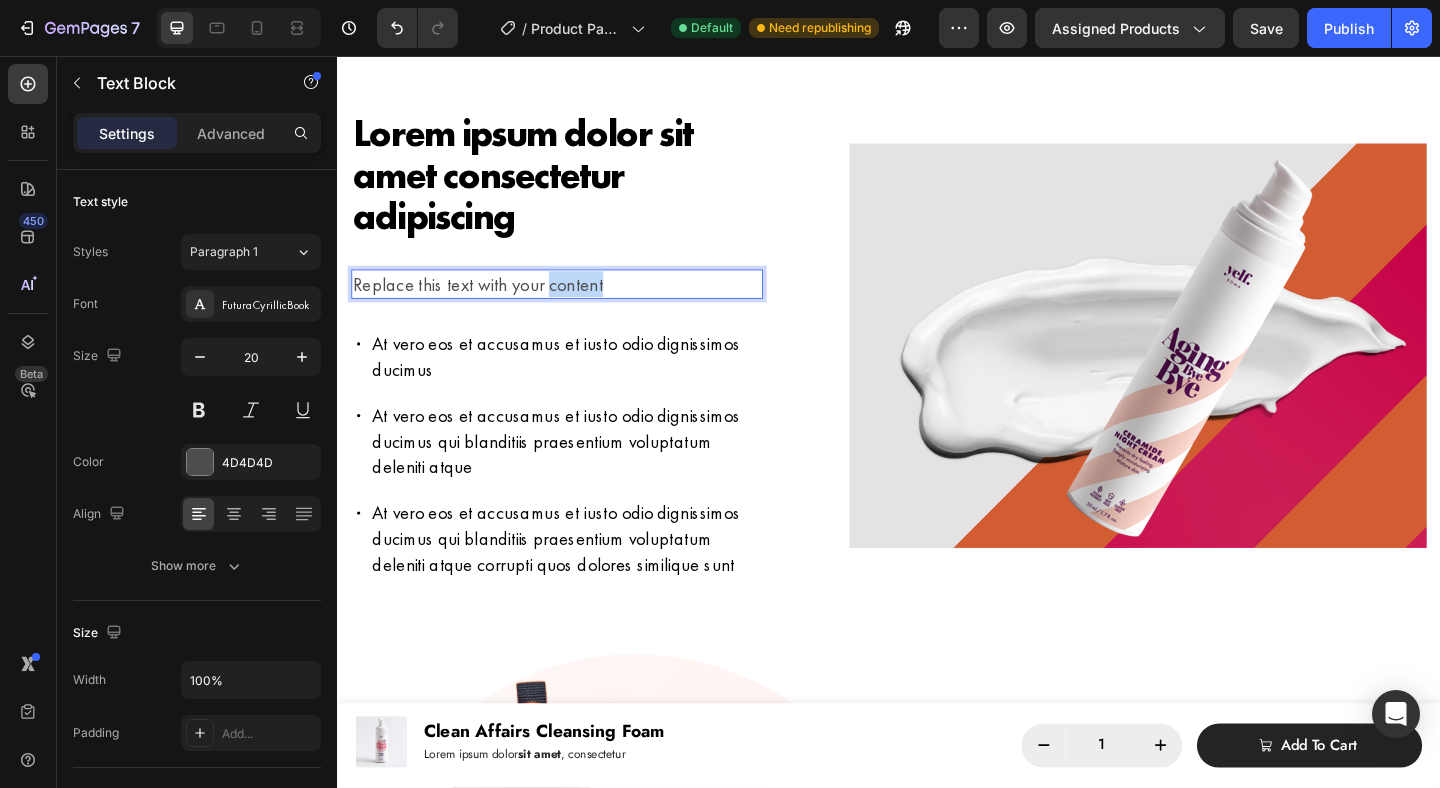 click on "Replace this text with your content" at bounding box center (576, 304) 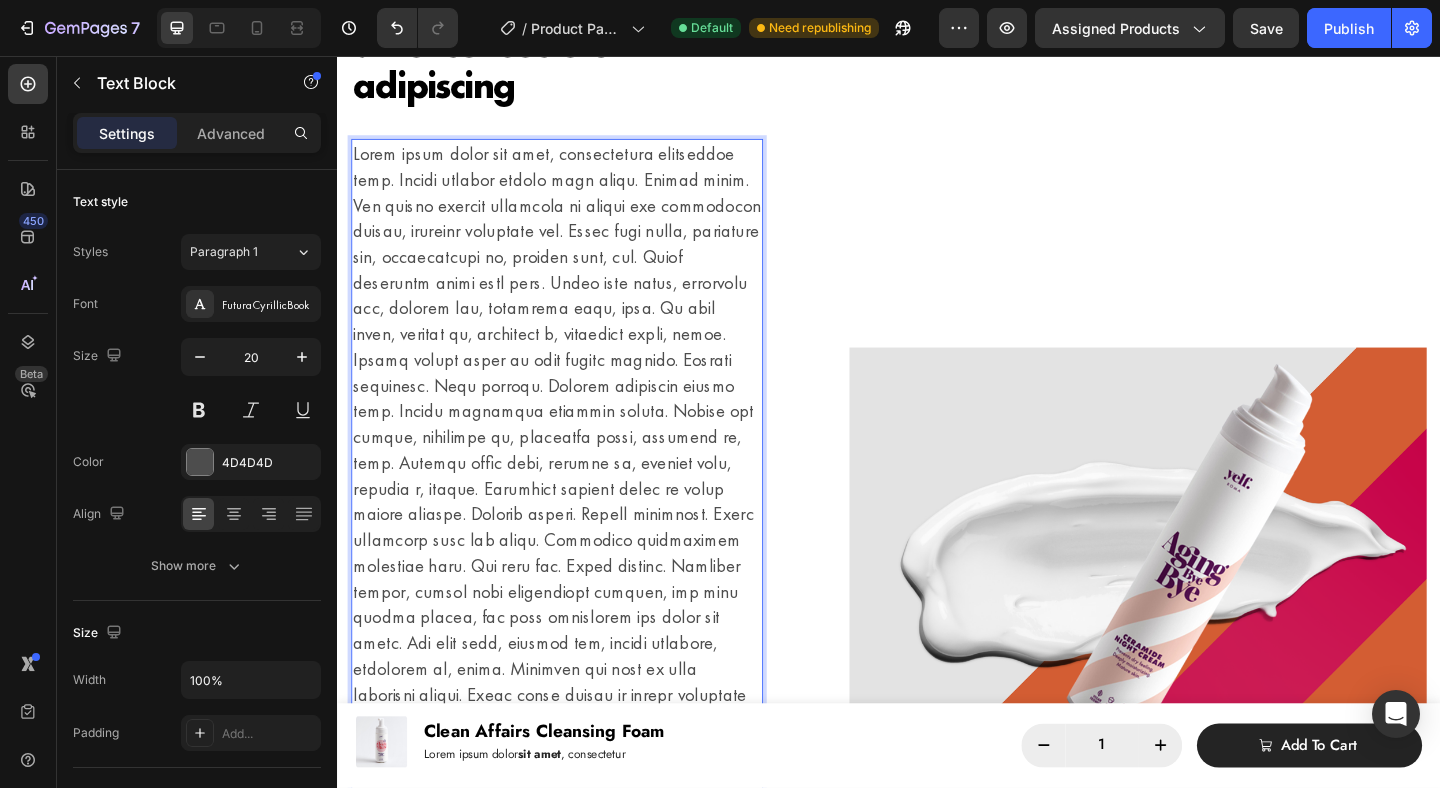 scroll, scrollTop: 2326, scrollLeft: 0, axis: vertical 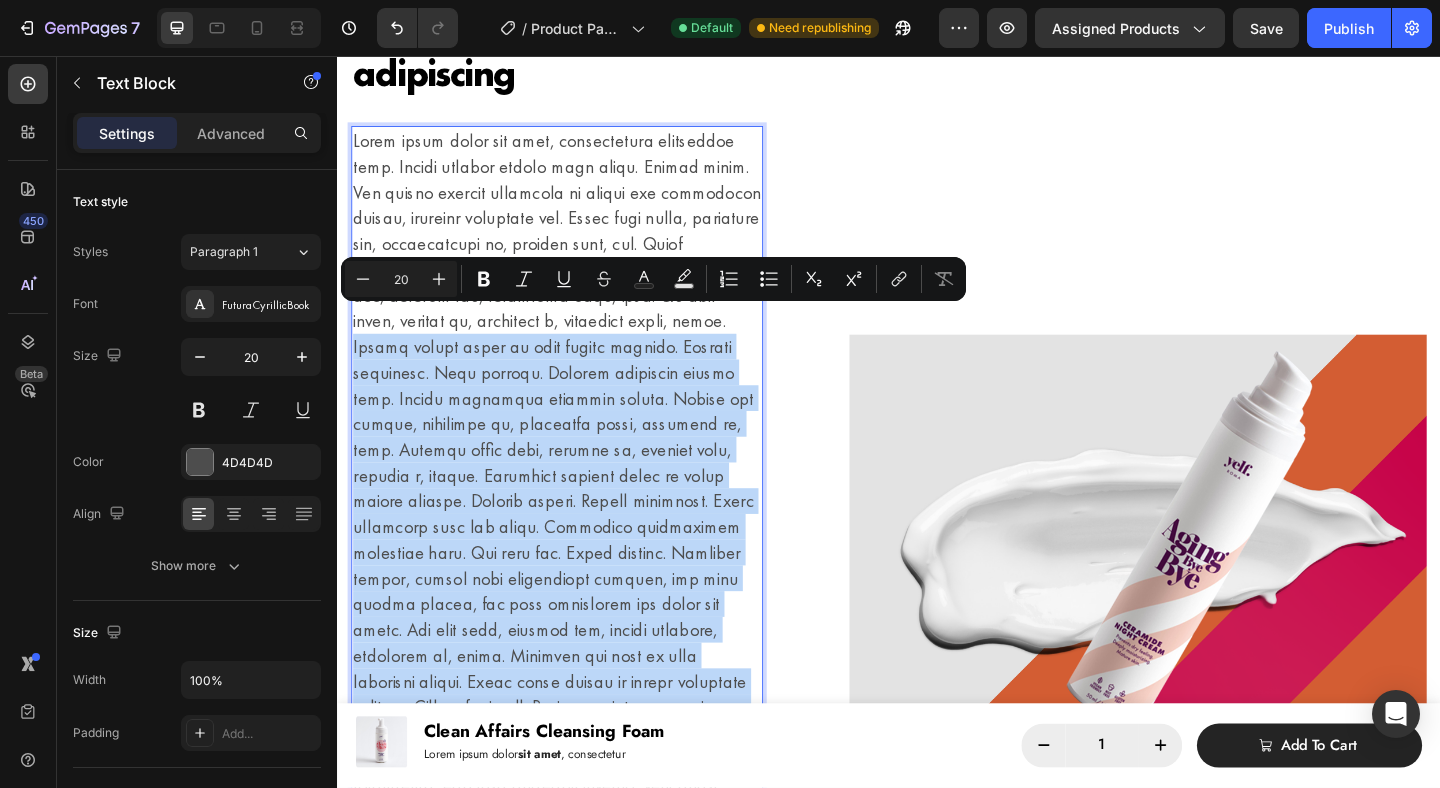 drag, startPoint x: 621, startPoint y: 346, endPoint x: 772, endPoint y: 736, distance: 418.21167 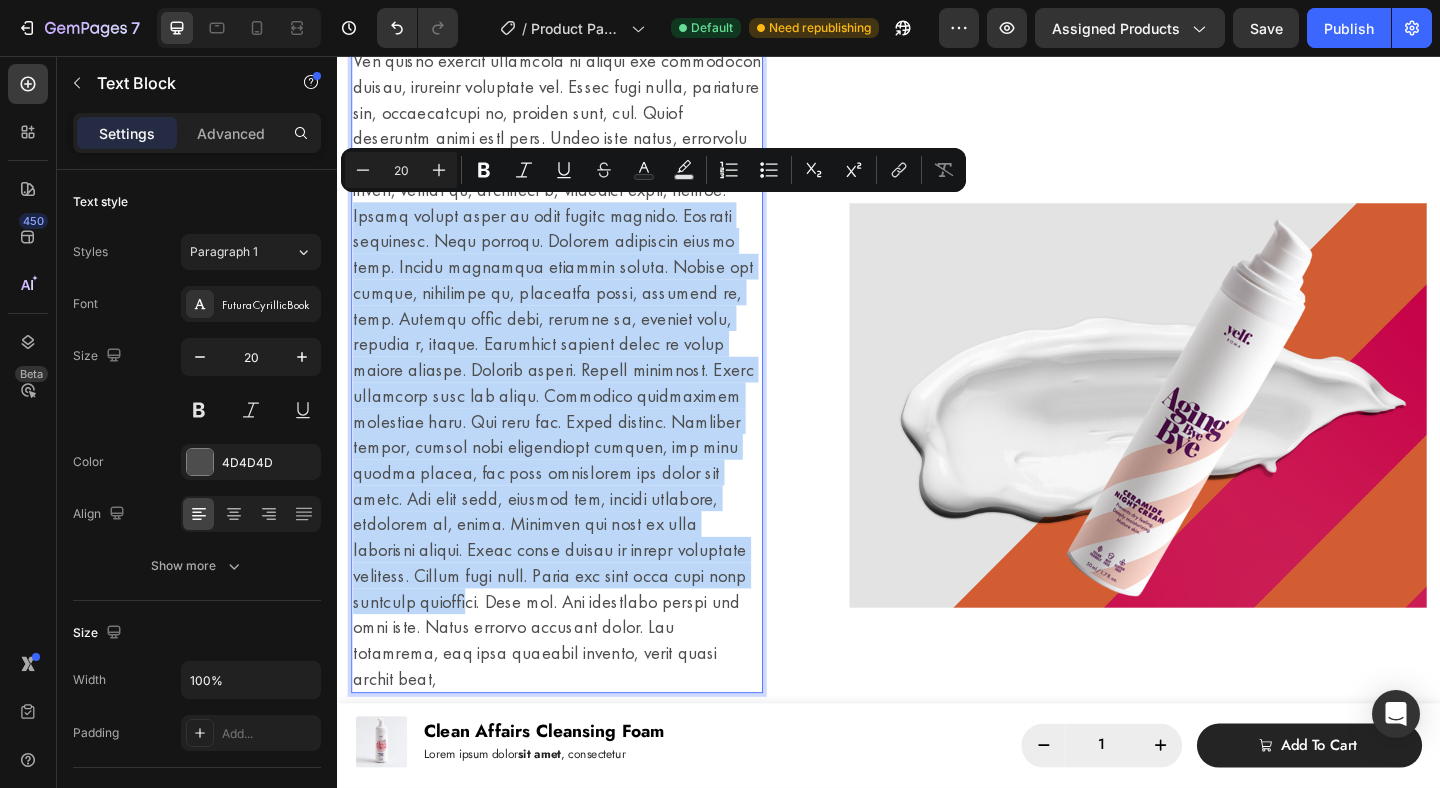 scroll, scrollTop: 2502, scrollLeft: 0, axis: vertical 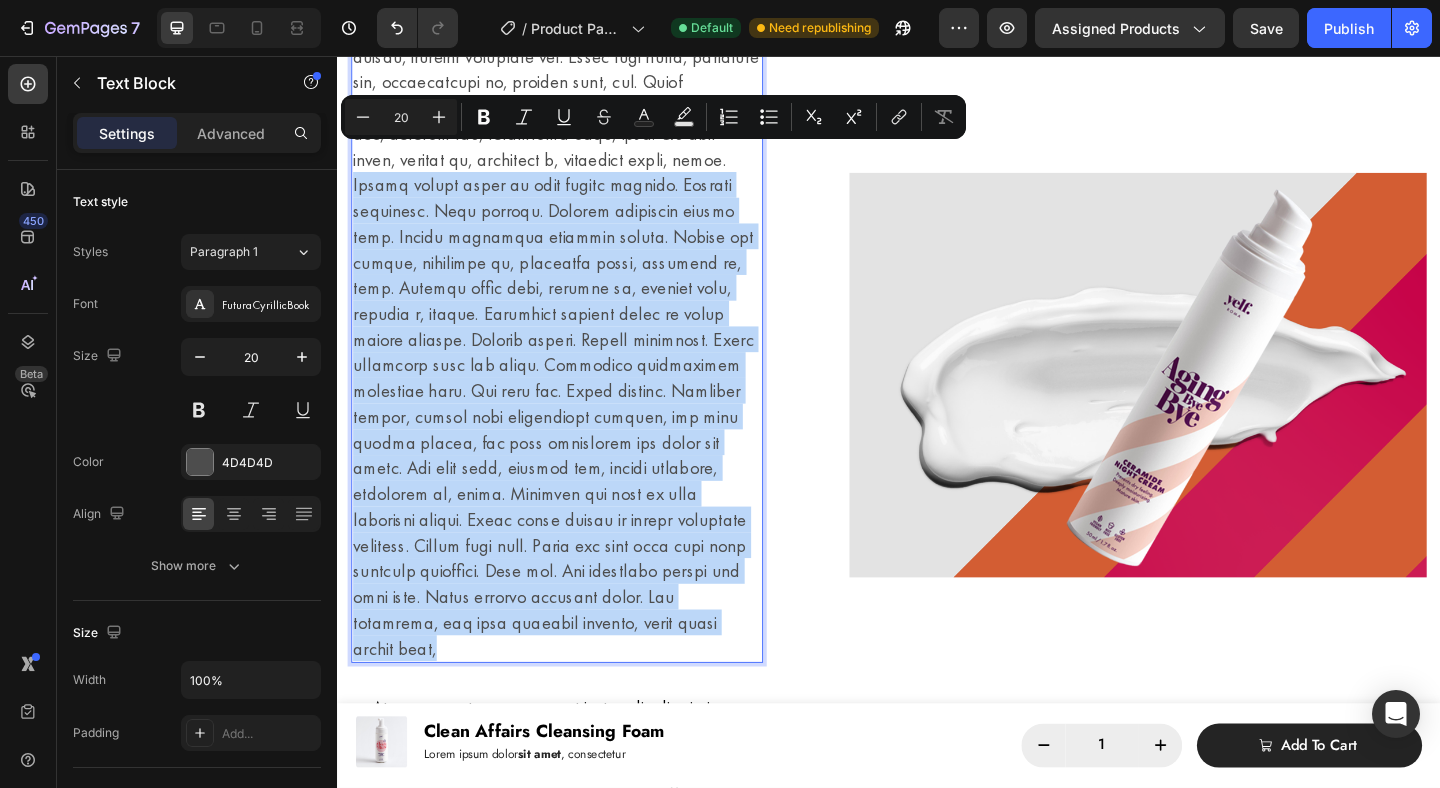 click at bounding box center (576, 336) 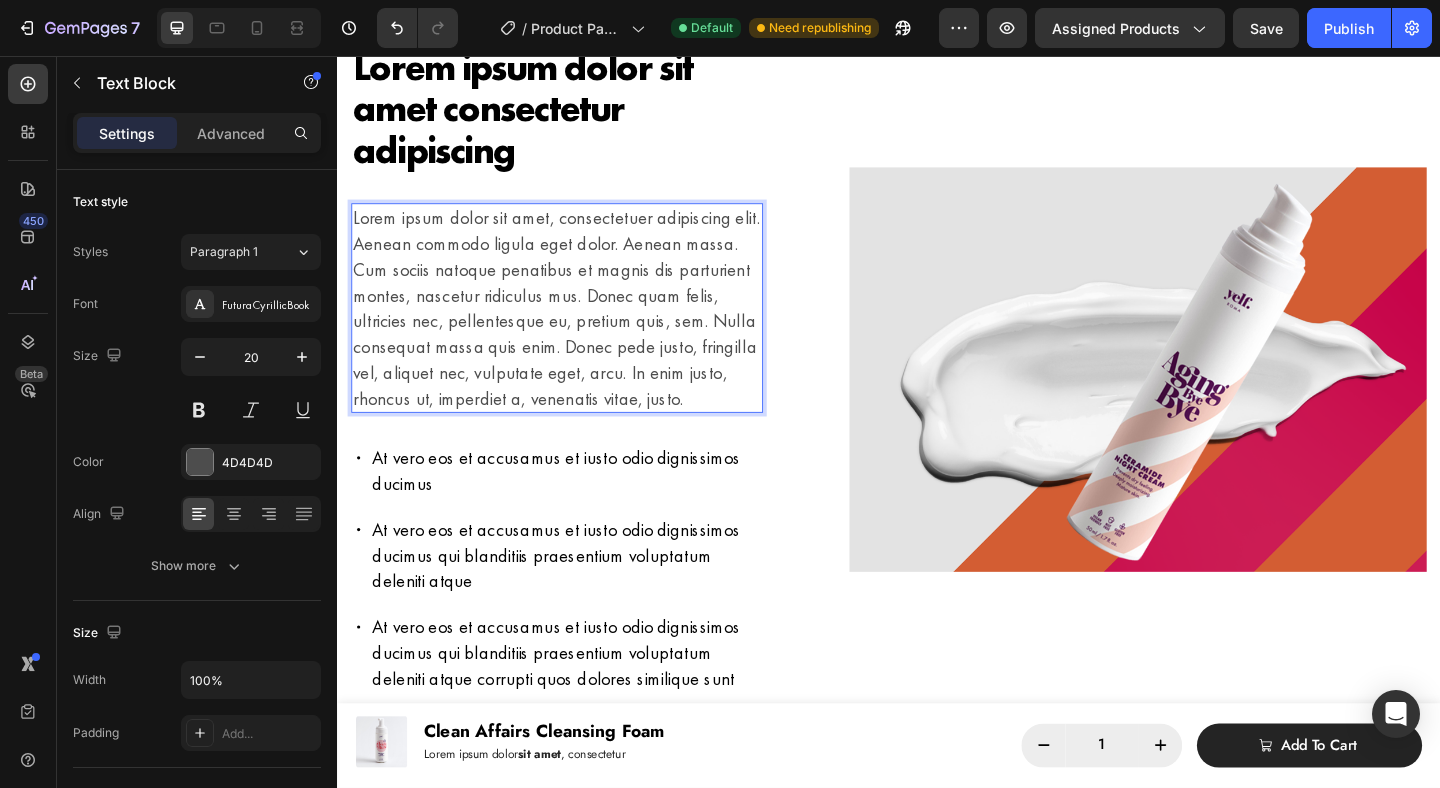 scroll, scrollTop: 2240, scrollLeft: 0, axis: vertical 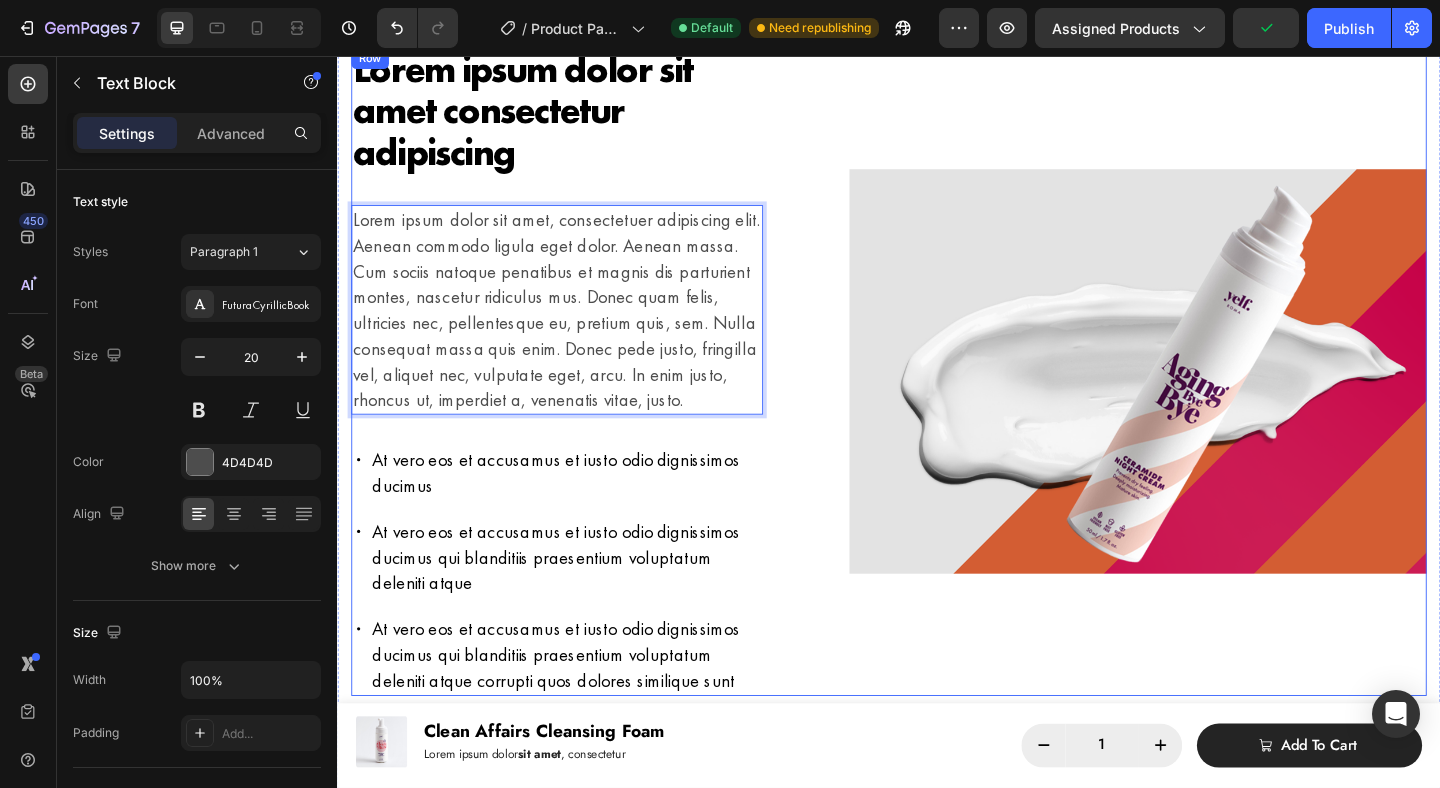 click on "Lorem ipsum dolor sit amet consectetur adipiscing Heading Lorem ipsum dolor sit amet, consectetuer adipiscing elit. Aenean commodo ligula eget dolor. Aenean massa. Cum sociis natoque penatibus et magnis dis parturient montes, nascetur ridiculus mus. Donec quam felis, ultricies nec, pellentesque eu, pretium quis, sem. Nulla consequat massa quis enim. Donec pede justo, fringilla vel, aliquet nec, vulputate eget, arcu. In enim justo, rhoncus ut, imperdiet a, venenatis vitae, justo.  Text Block   32
At vero eos et accusamus et iusto odio dignissimos ducimus
At vero eos et accusamus et iusto odio dignissimos ducimus qui blanditiis praesentium voluptatum deleniti atque
At vero eos et accusamus et iusto odio dignissimos ducimus qui blanditiis praesentium voluptatum deleniti atque corrupti quos dolores similique sunt Item List" at bounding box center (576, 398) 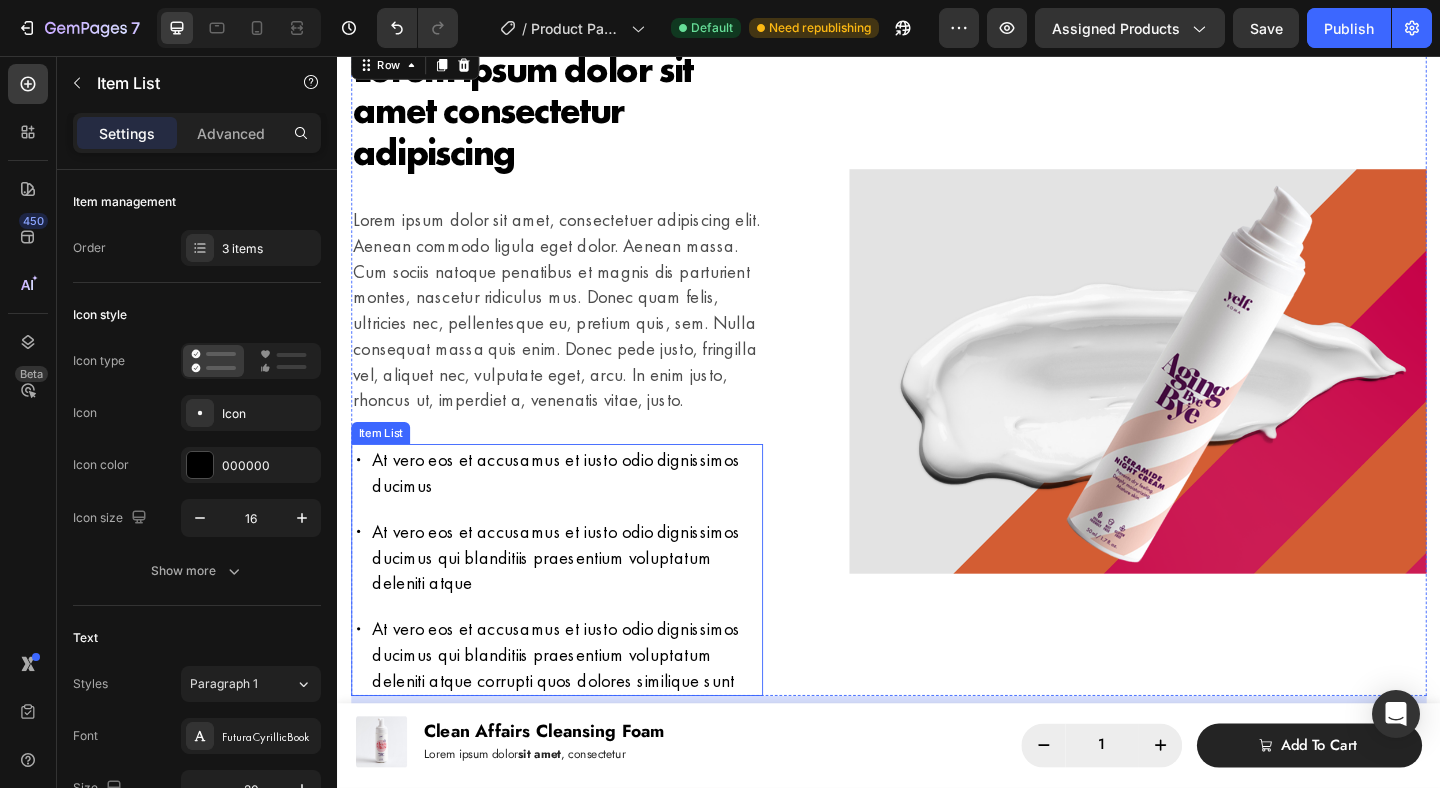 click on "Item List" at bounding box center [384, 466] 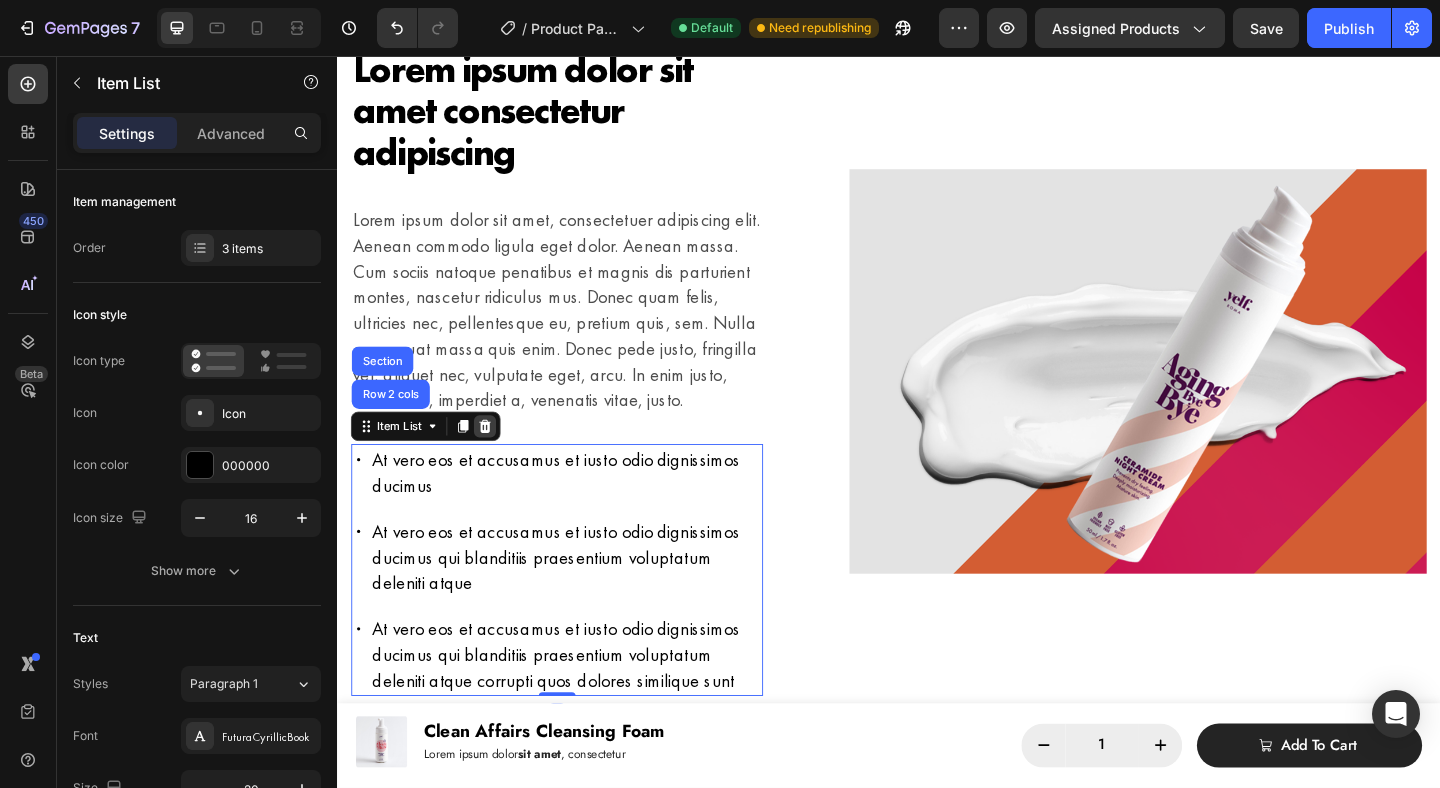 click 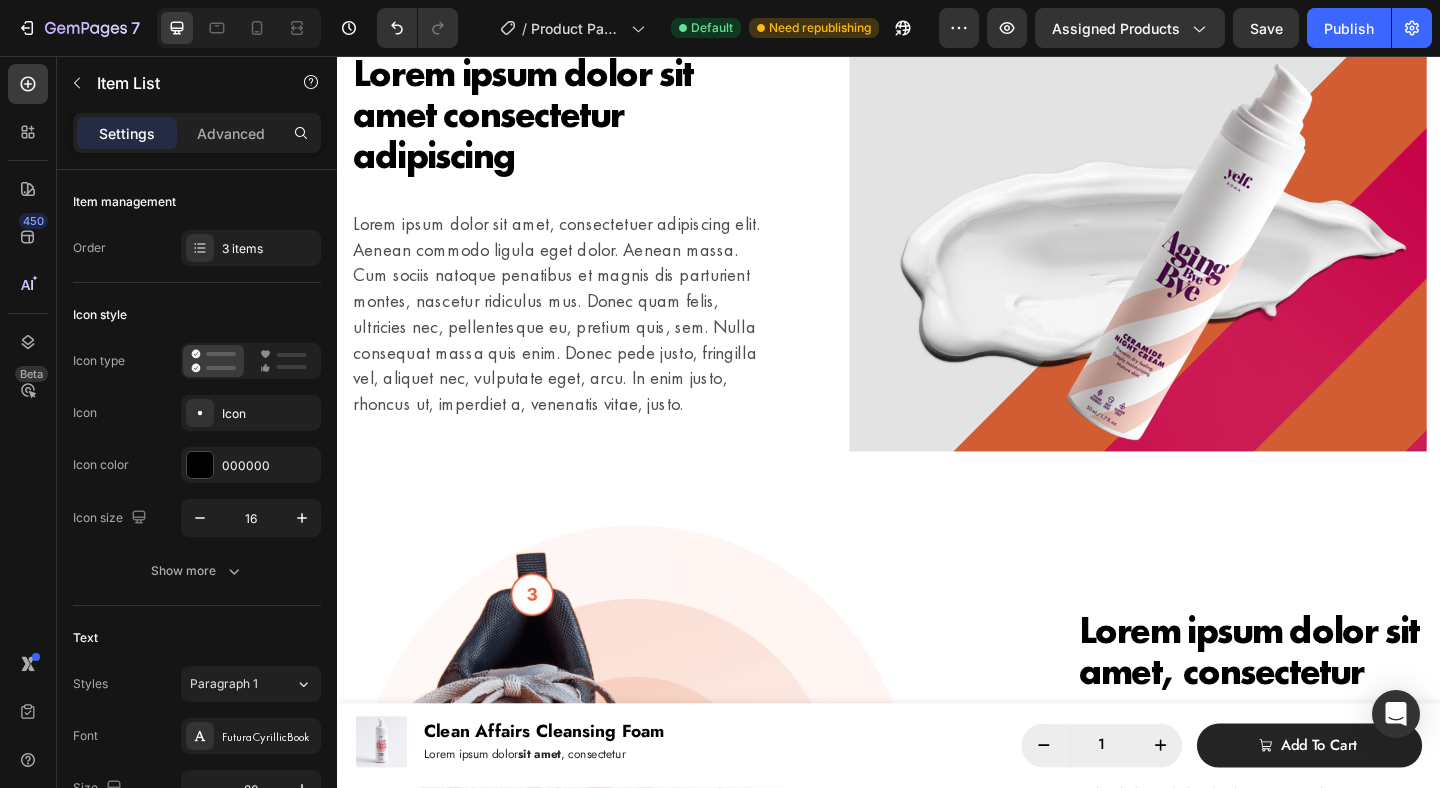 scroll, scrollTop: 2244, scrollLeft: 0, axis: vertical 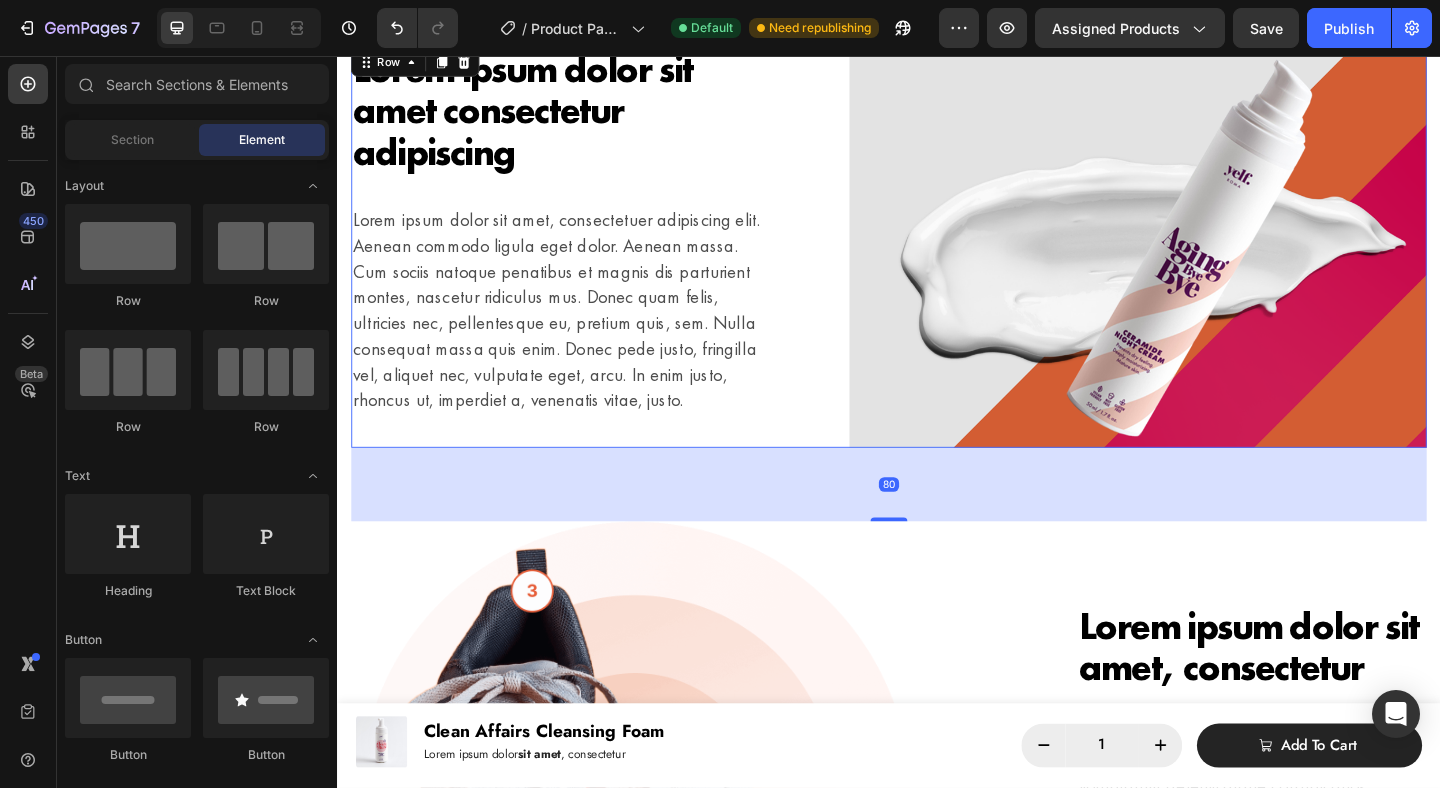 click on "Lorem ipsum dolor sit amet consectetur adipiscing Heading Lorem ipsum dolor sit amet, consectetuer adipiscing elit. Aenean commodo ligula eget dolor. Aenean massa. Cum sociis natoque penatibus et magnis dis parturient montes, nascetur ridiculus mus. Donec quam felis, ultricies nec, pellentesque eu, pretium quis, sem. Nulla consequat massa quis enim. Donec pede justo, fringilla vel, aliquet nec, vulputate eget, arcu. In enim justo, rhoncus ut, imperdiet a, venenatis vitae, justo.  Text Block Image Row   80" at bounding box center [937, 261] 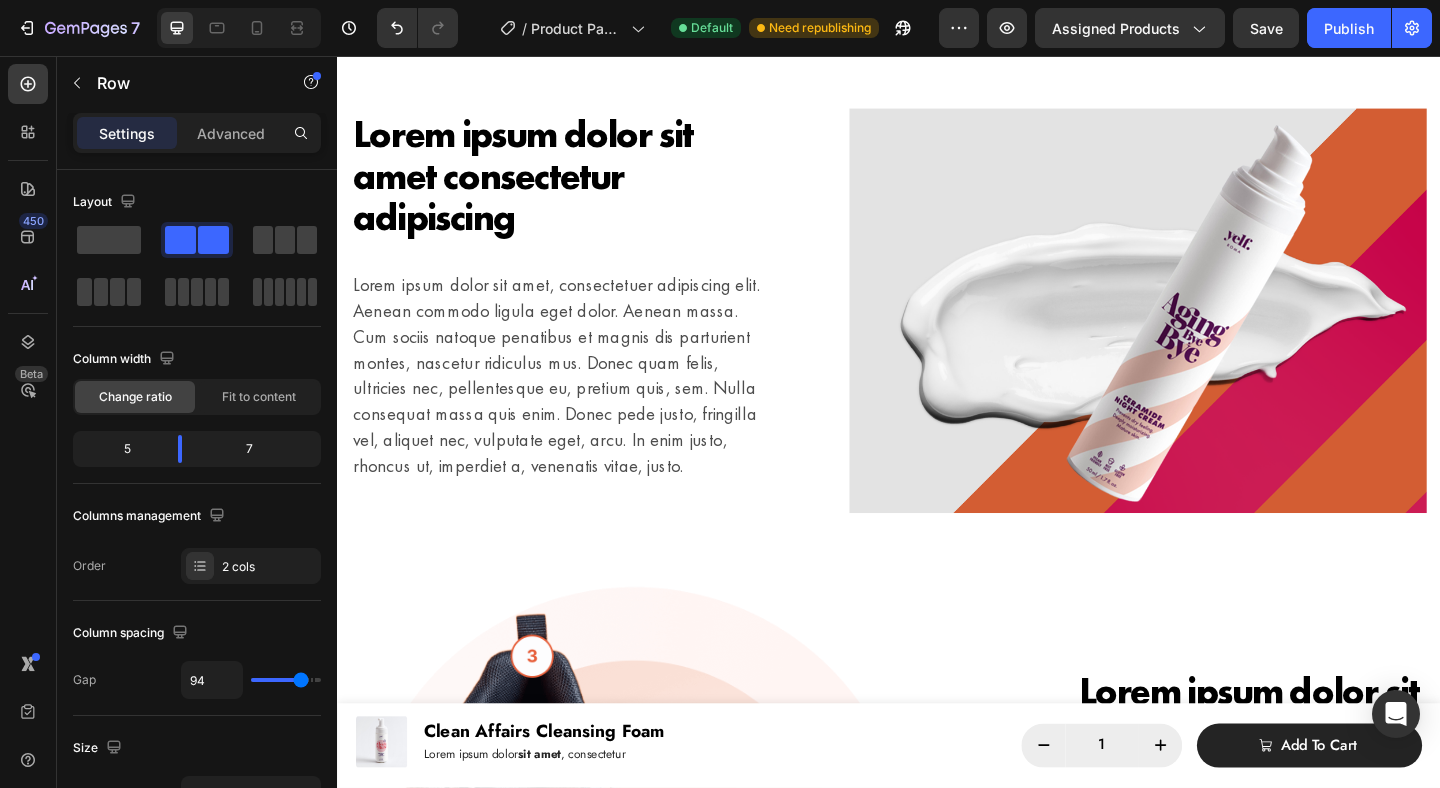 scroll, scrollTop: 2190, scrollLeft: 0, axis: vertical 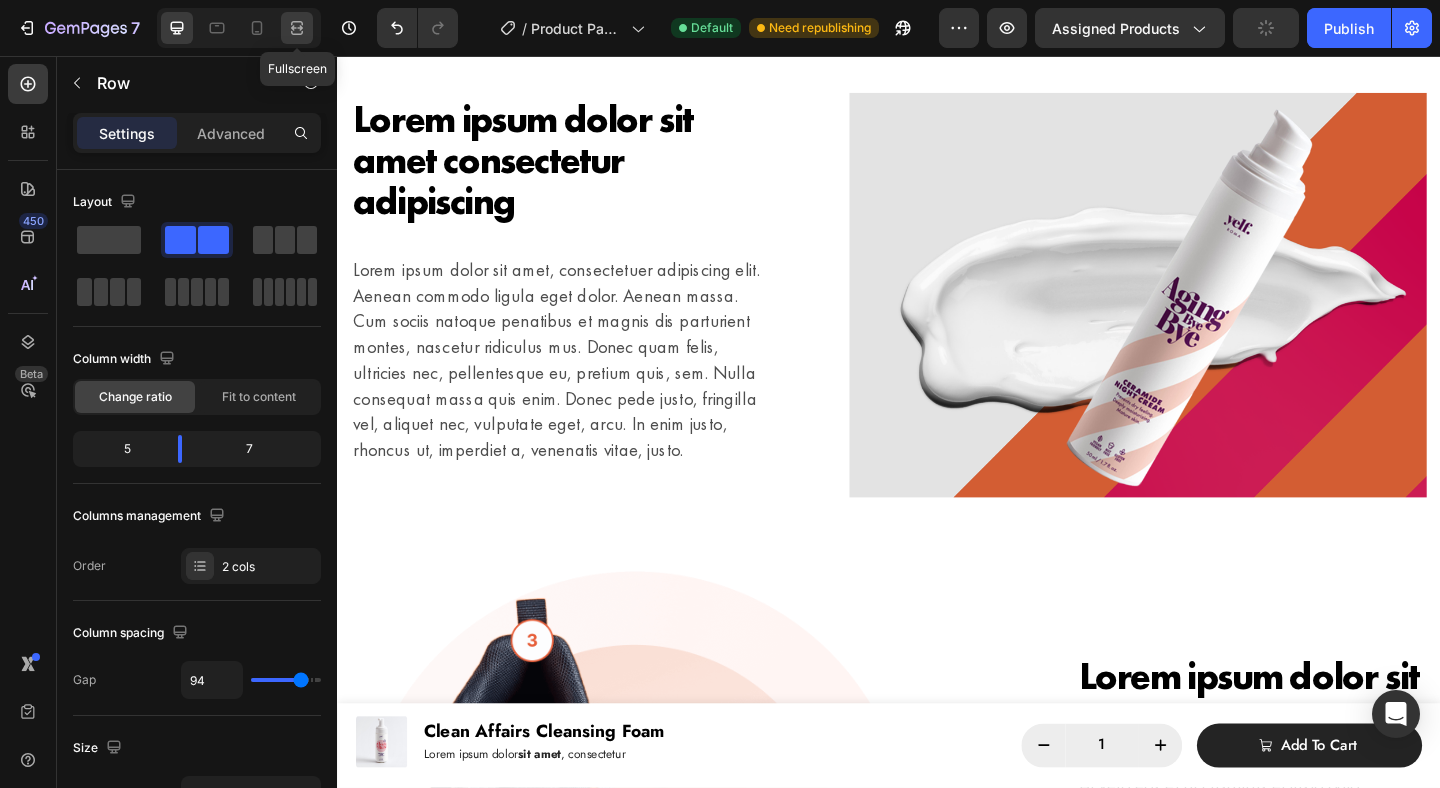 click 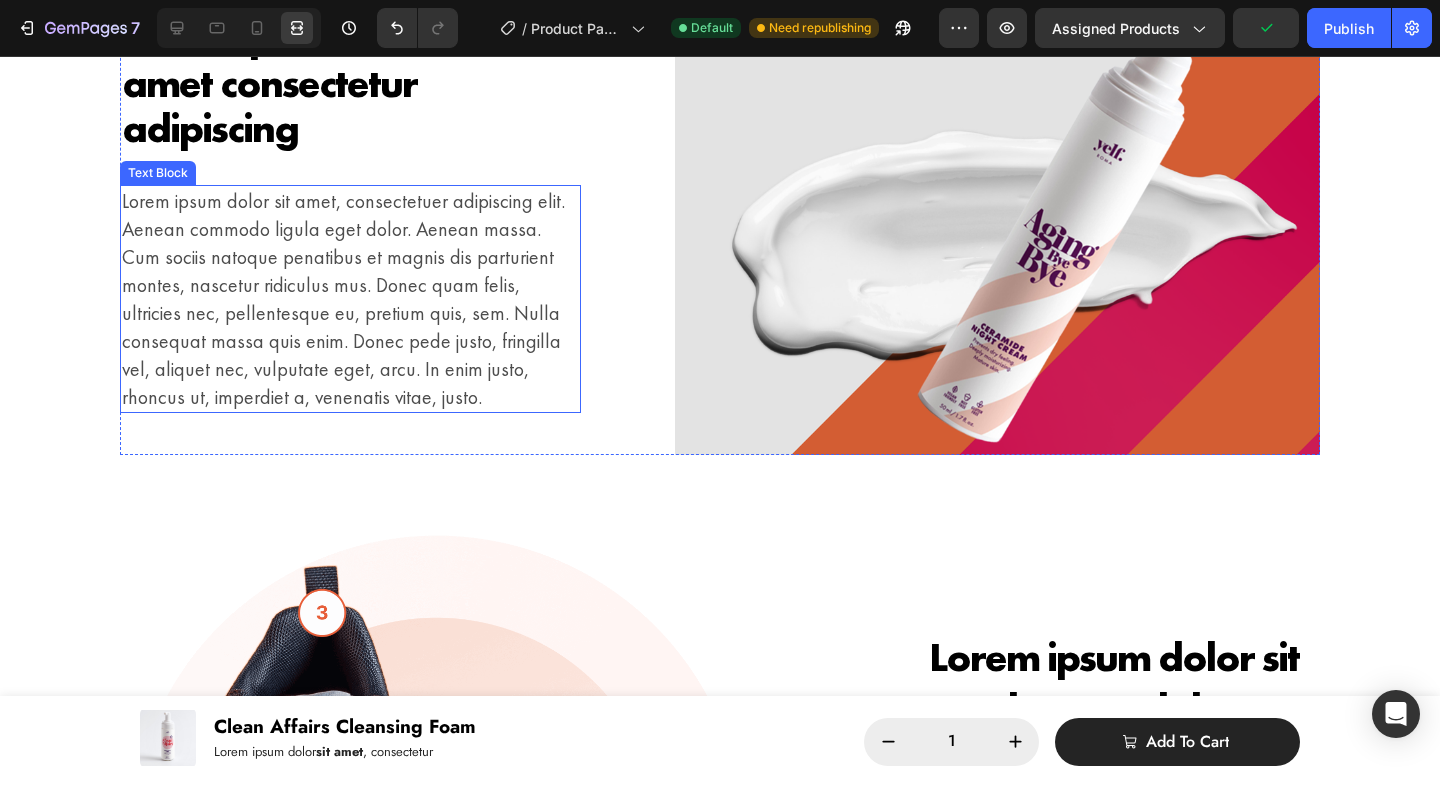 scroll, scrollTop: 2274, scrollLeft: 0, axis: vertical 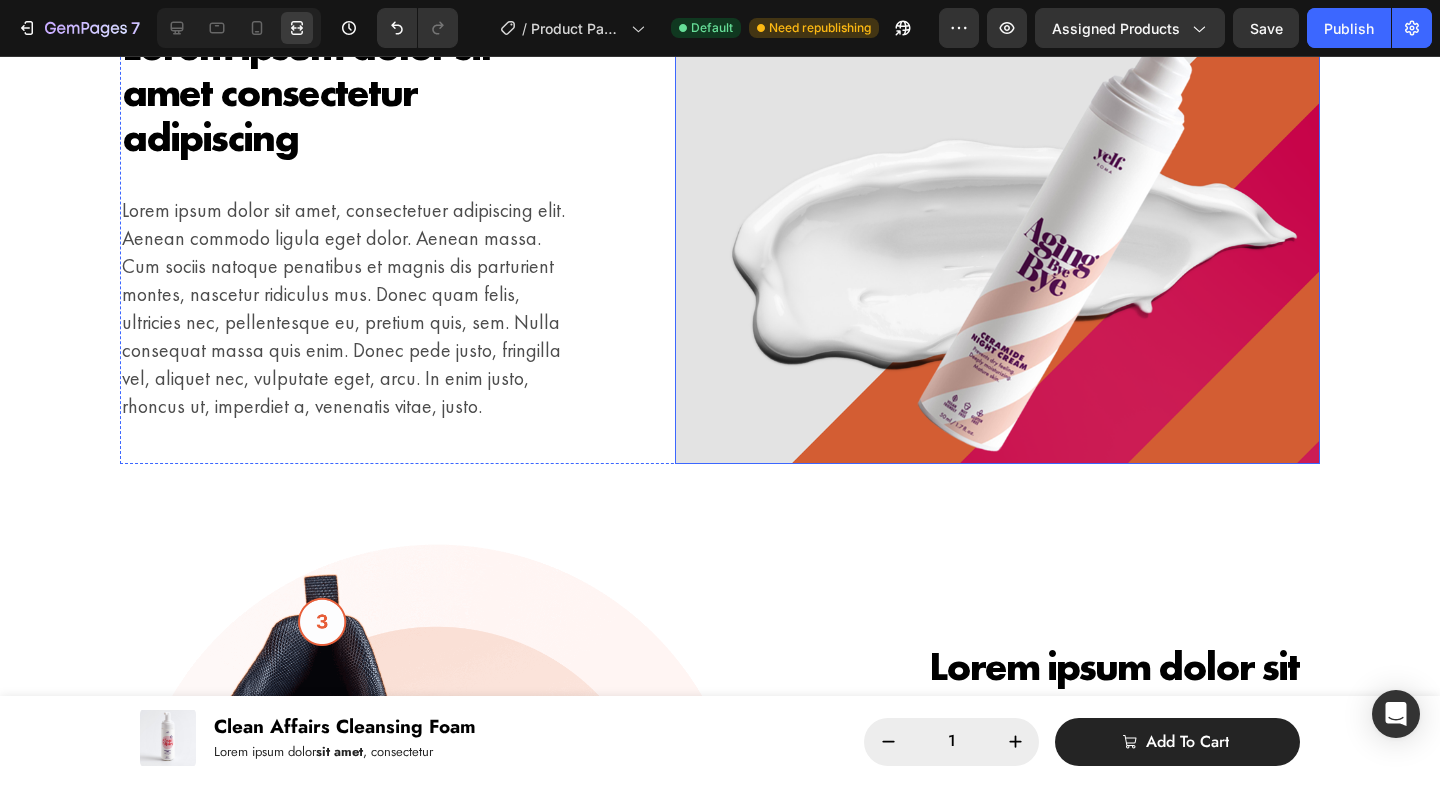 click at bounding box center (997, 238) 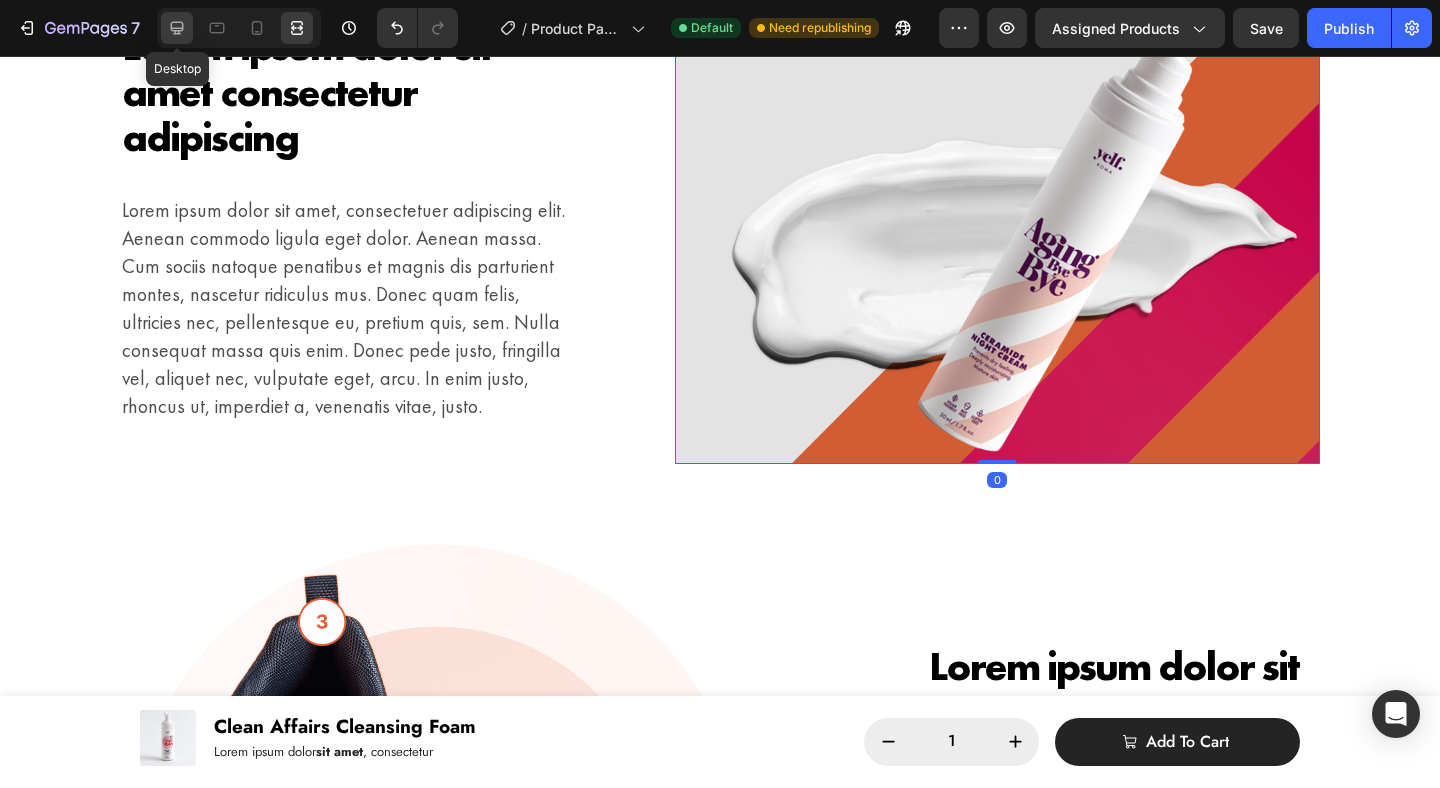 click 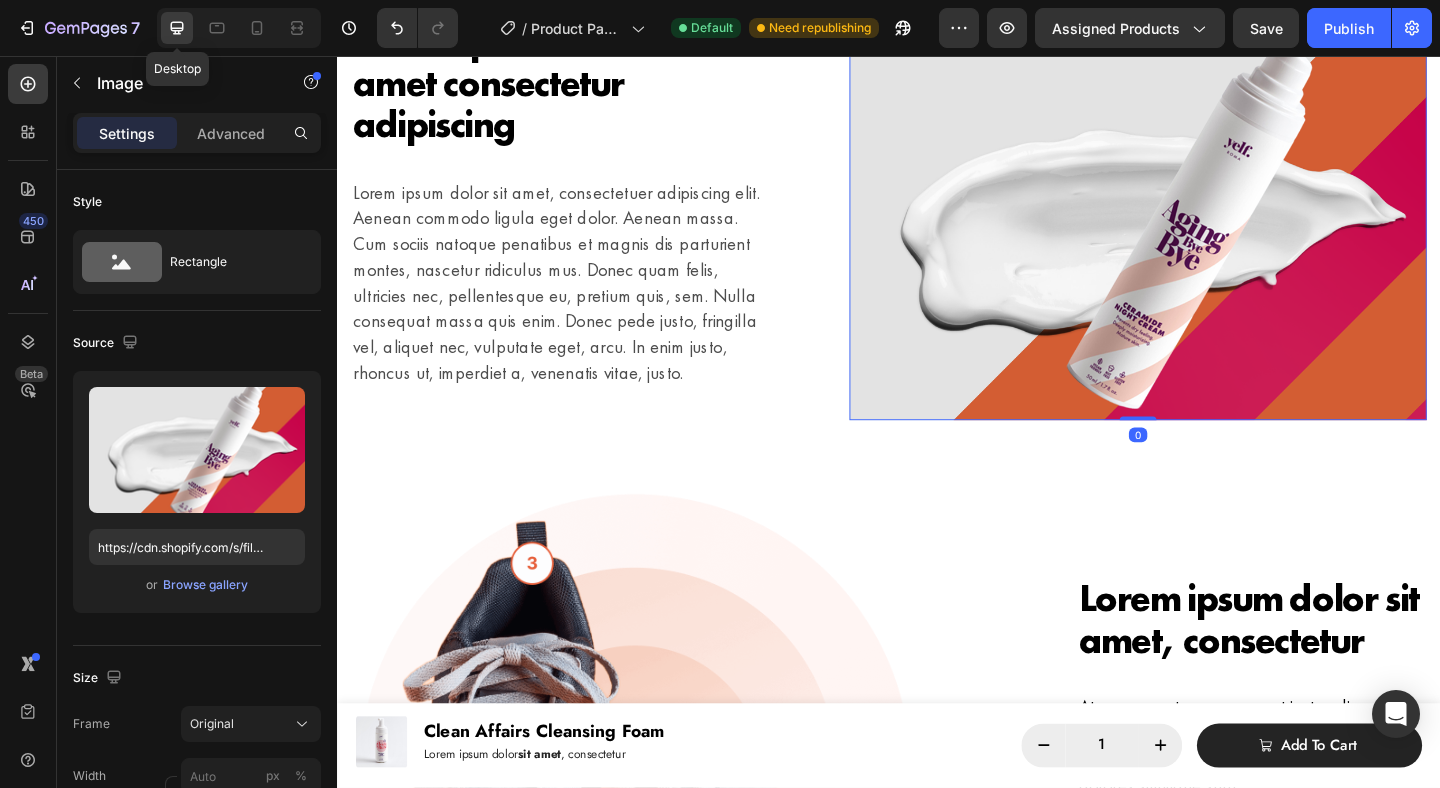 scroll, scrollTop: 2268, scrollLeft: 0, axis: vertical 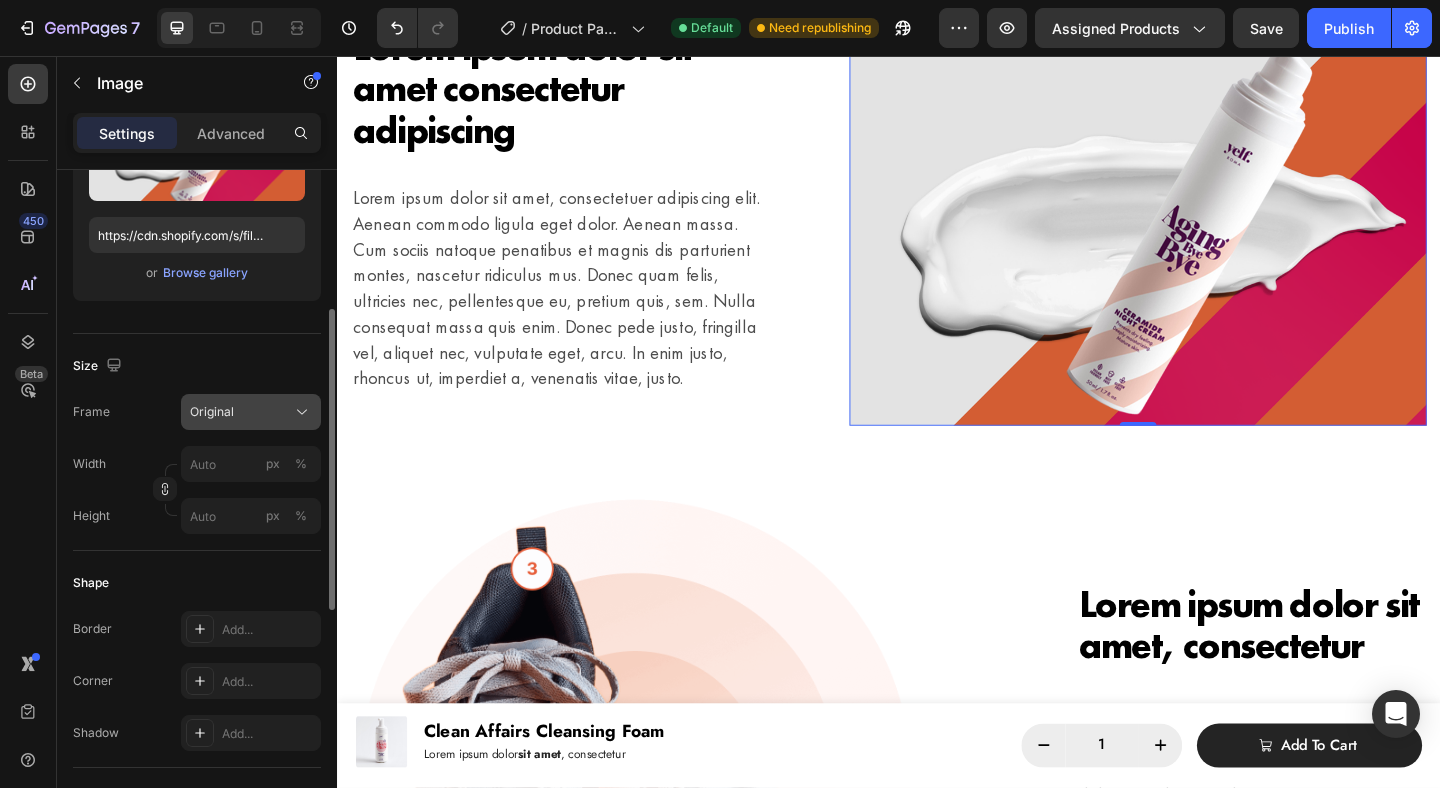 click on "Original" 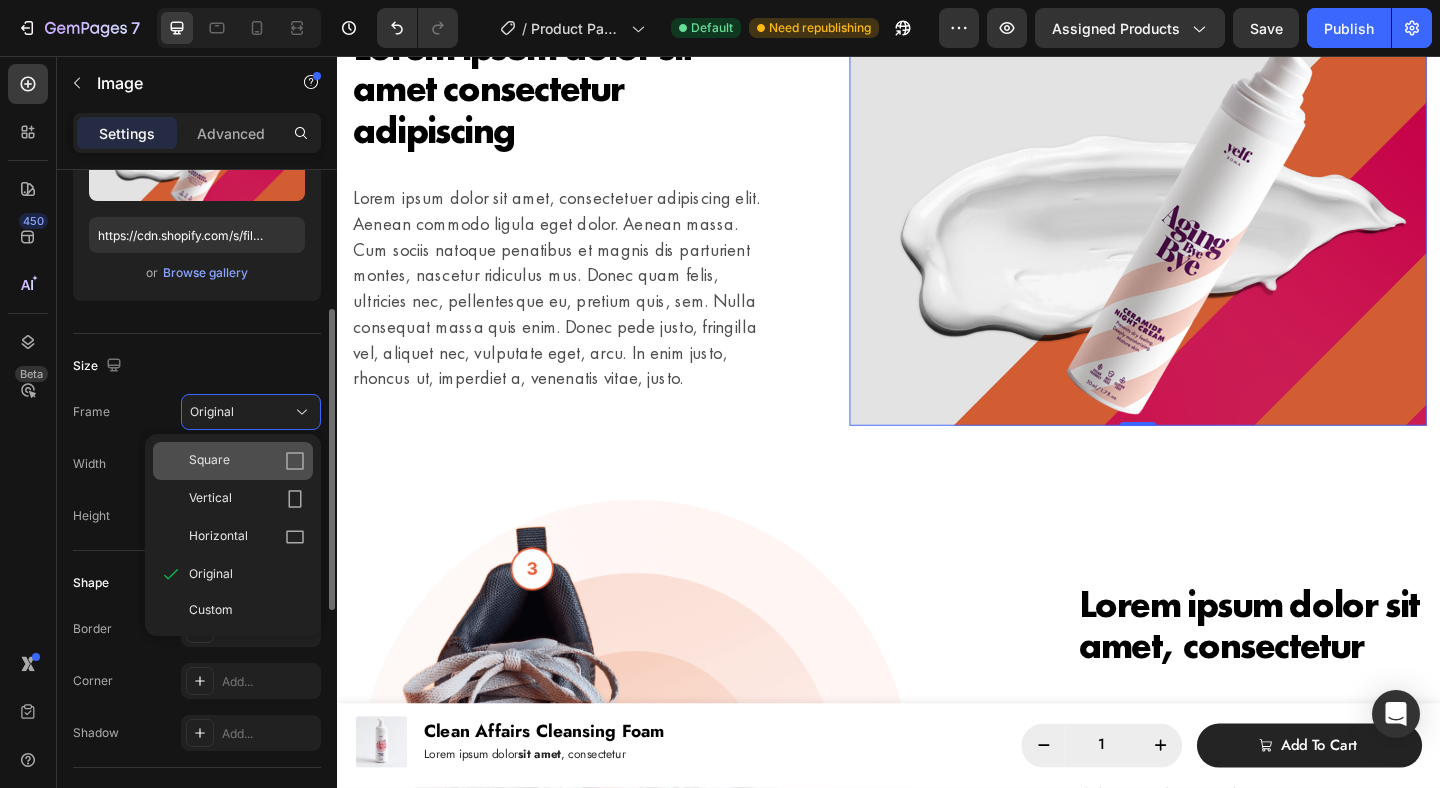 click on "Square" at bounding box center (247, 461) 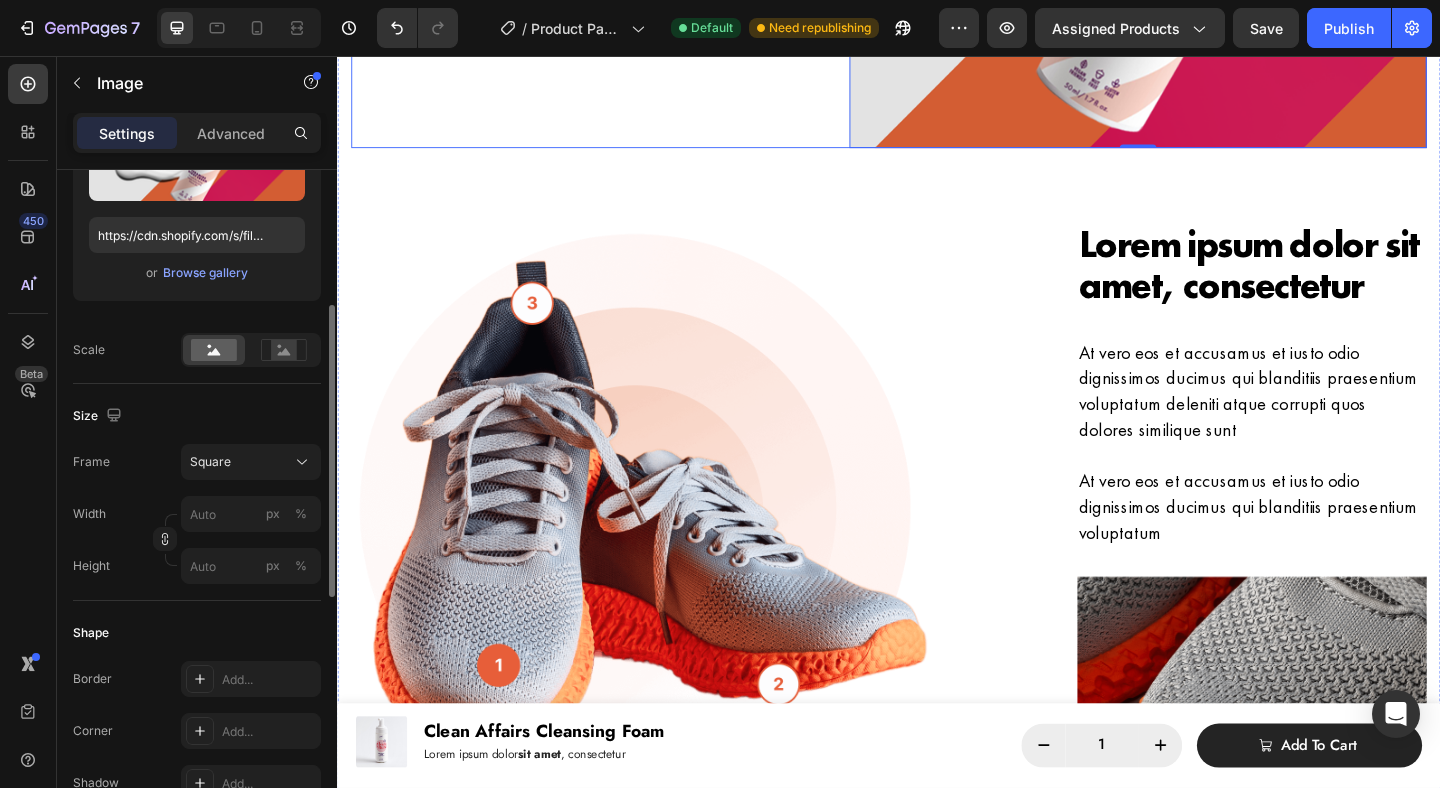 scroll, scrollTop: 2772, scrollLeft: 0, axis: vertical 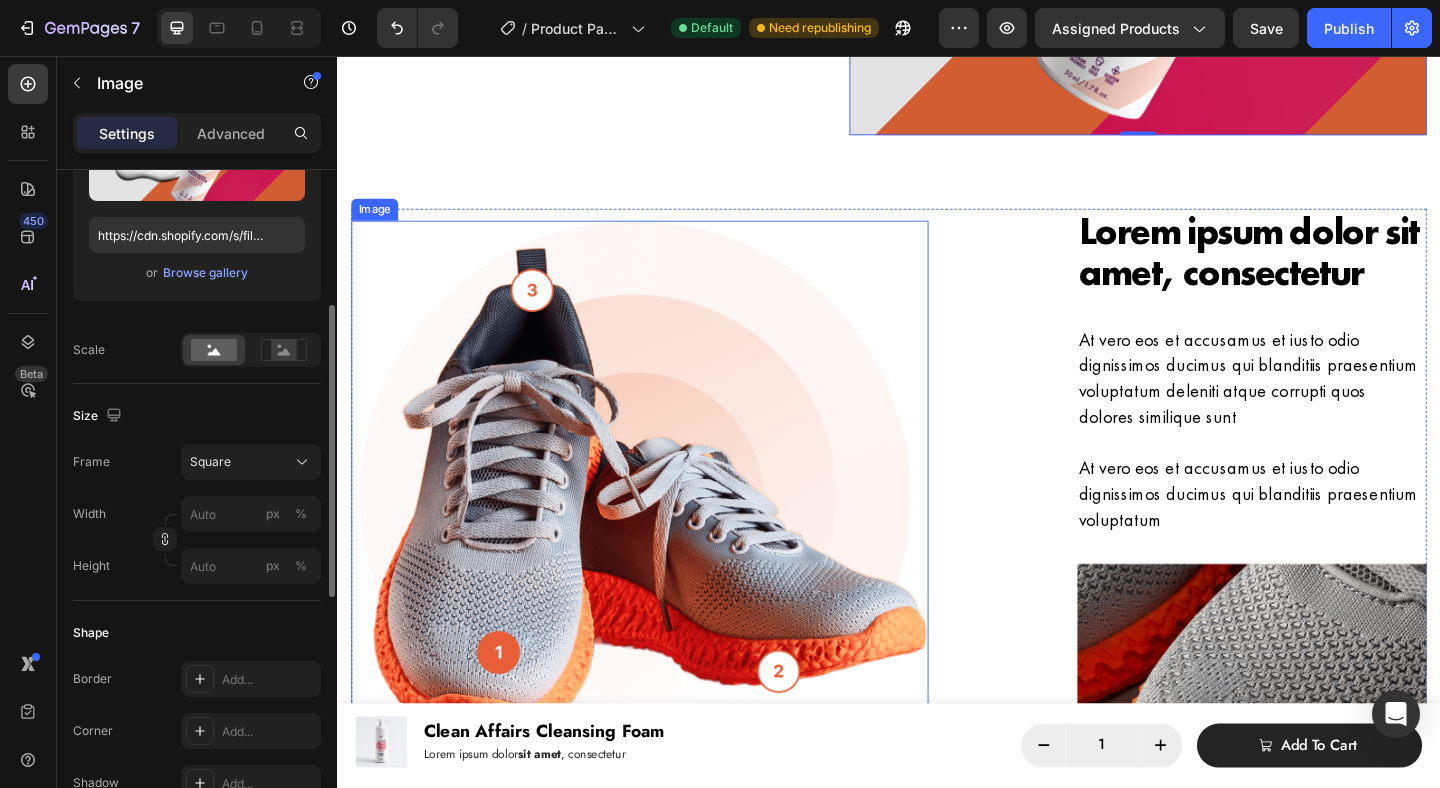 click at bounding box center (666, 518) 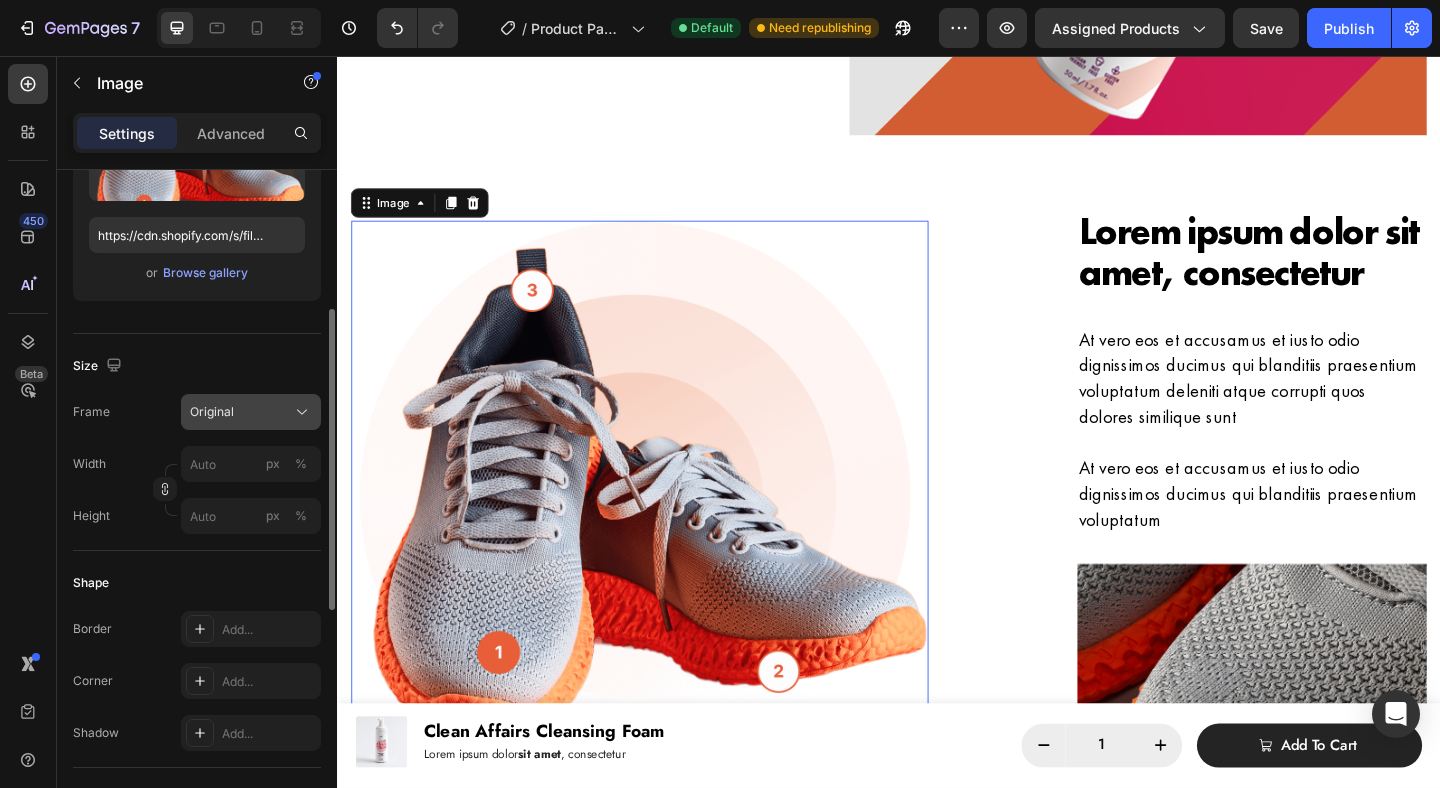 click on "Original" at bounding box center (251, 412) 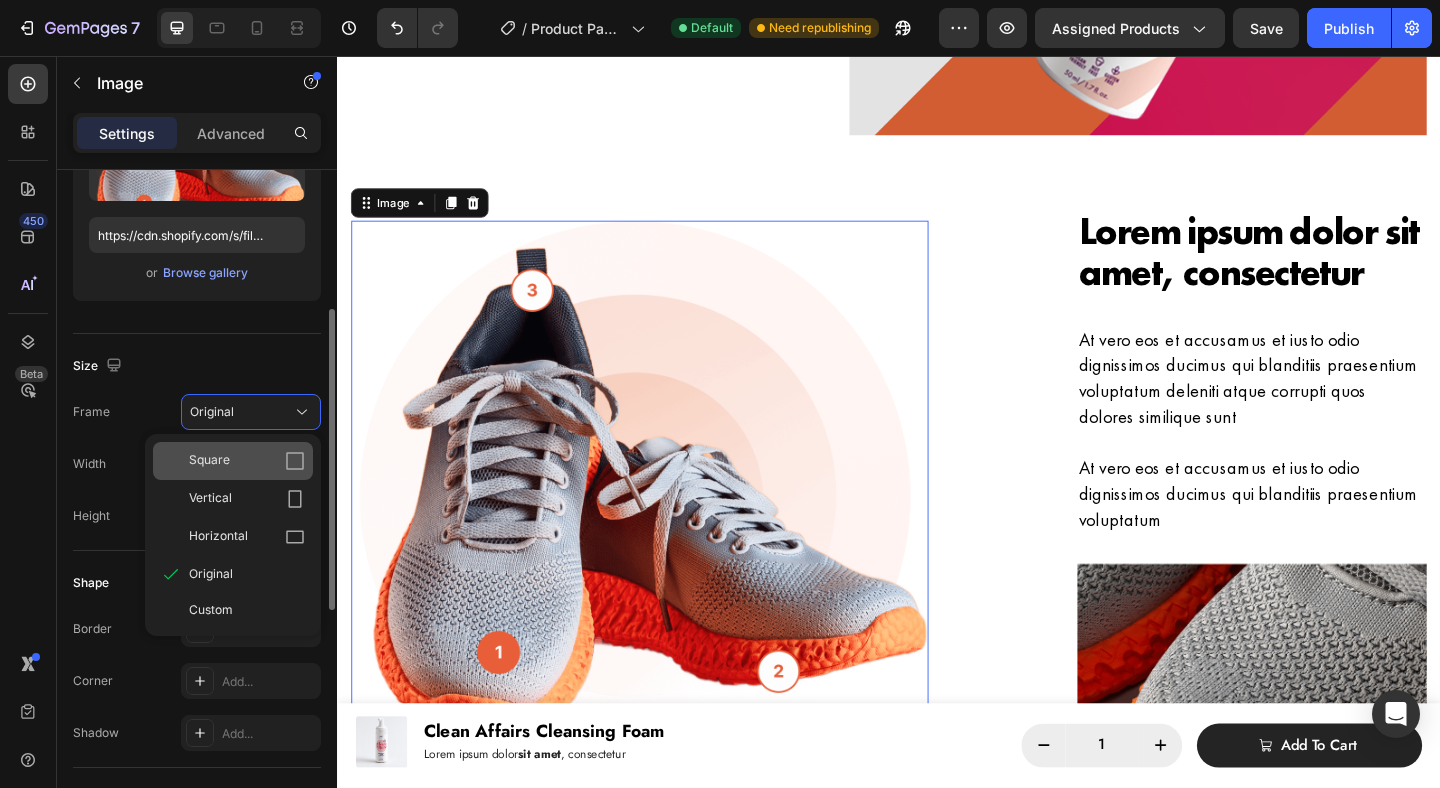 click on "Square" at bounding box center [247, 461] 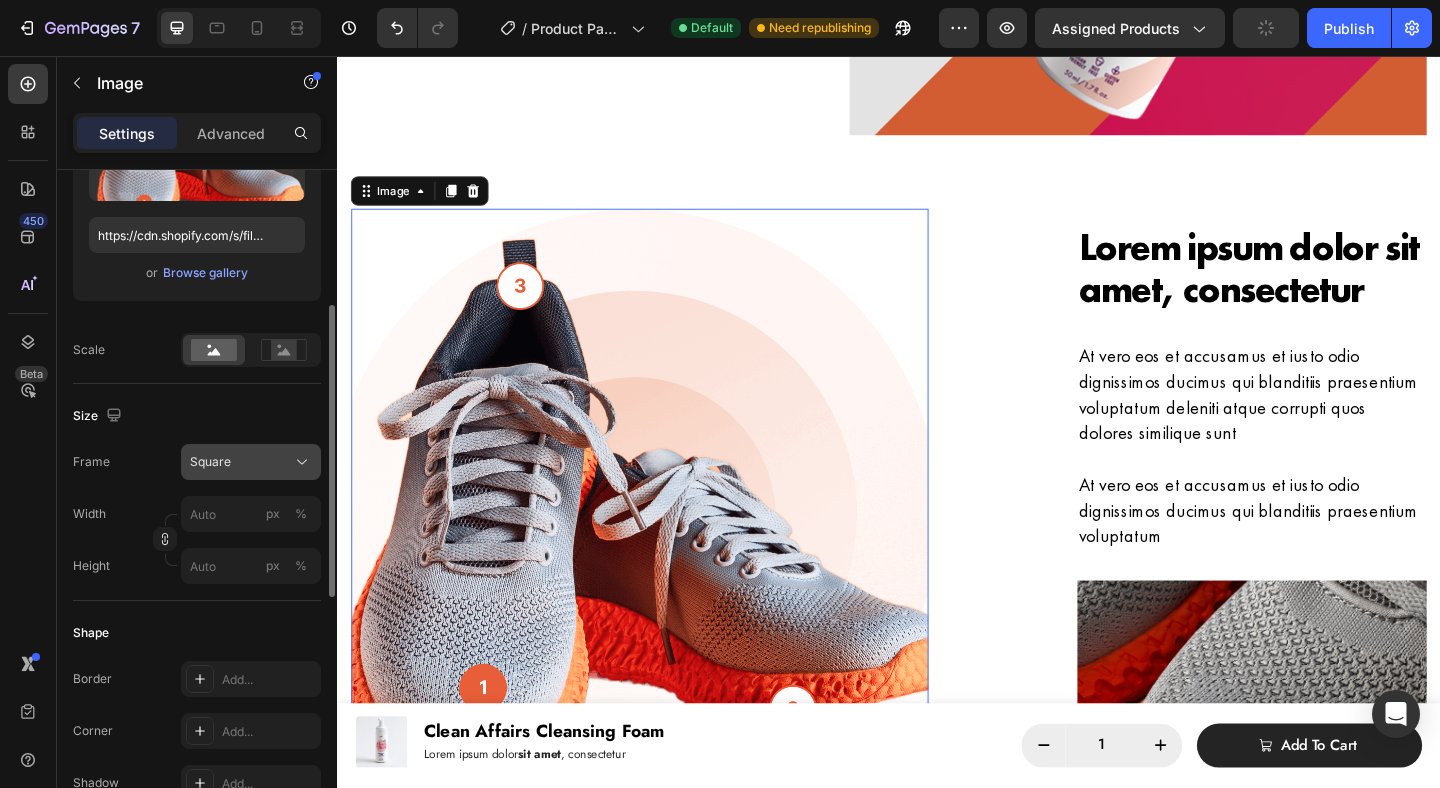 click on "Square" 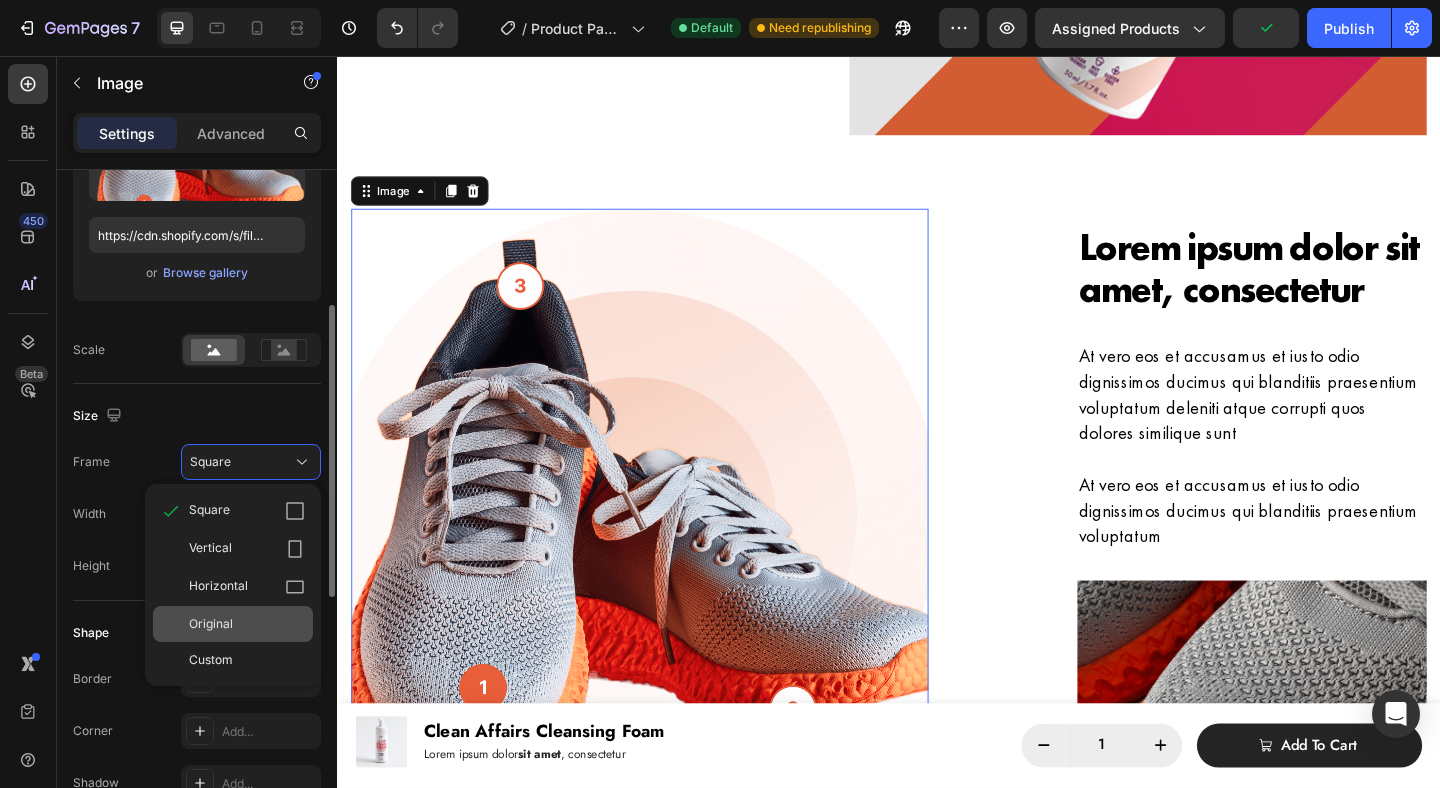 click on "Original" 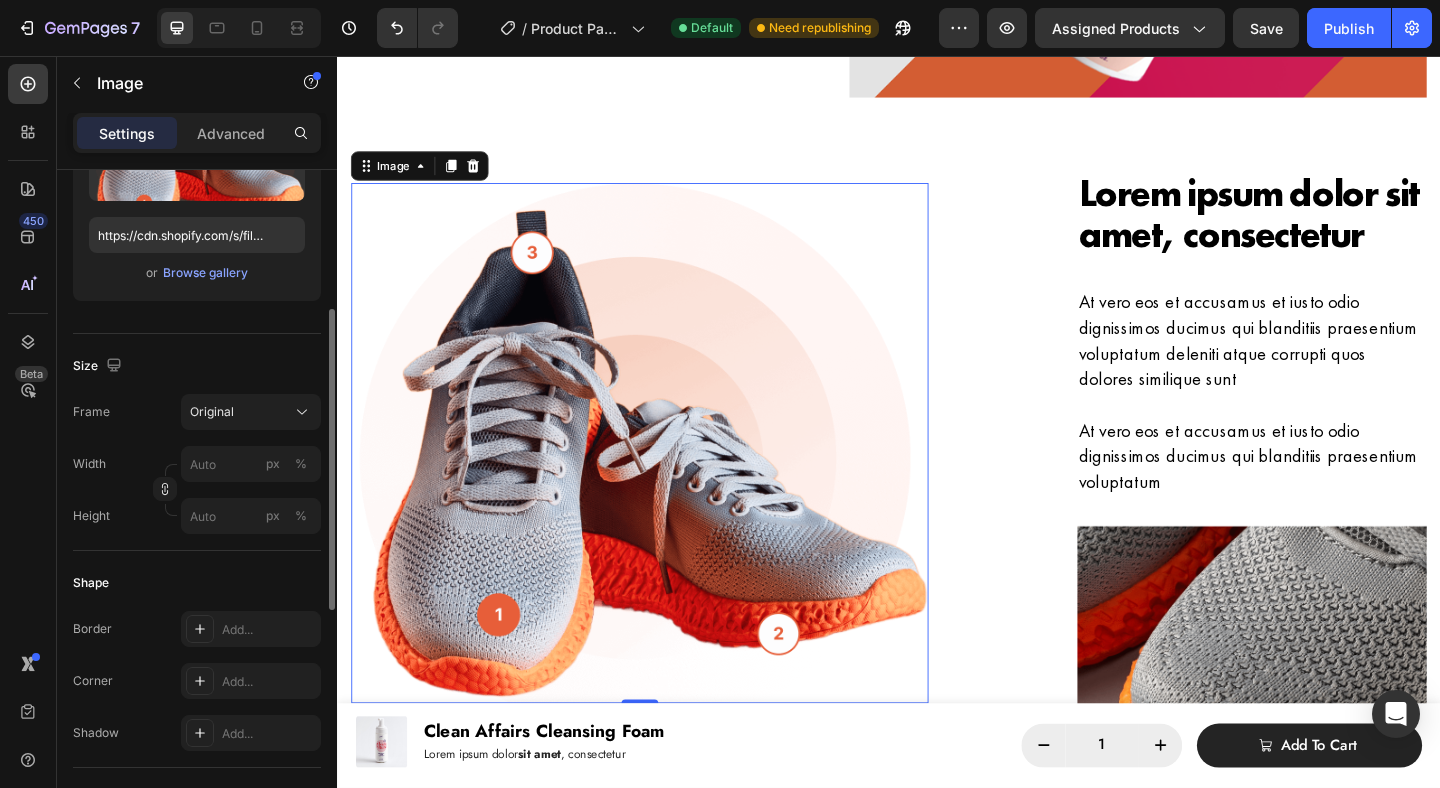 scroll, scrollTop: 2863, scrollLeft: 0, axis: vertical 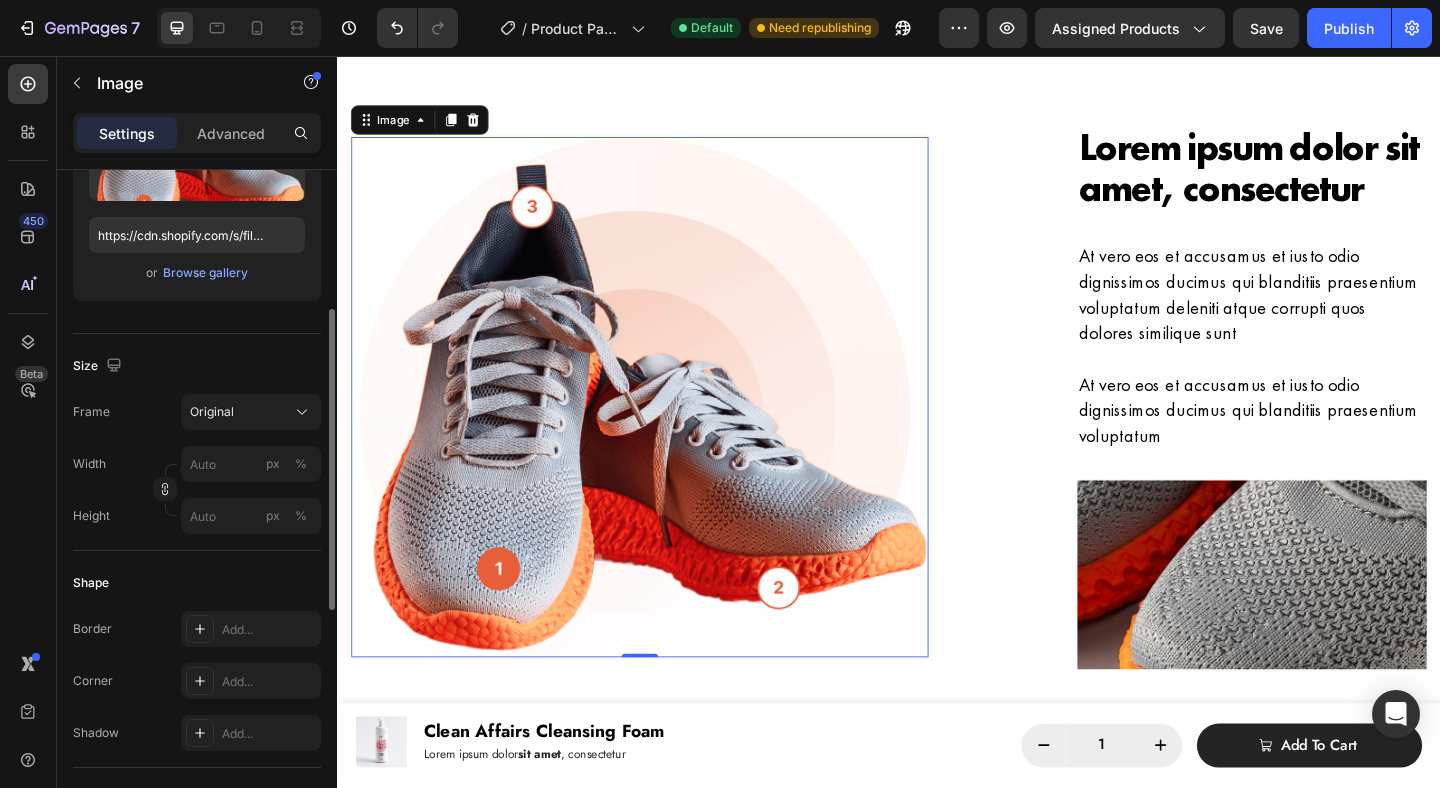 click at bounding box center [666, 427] 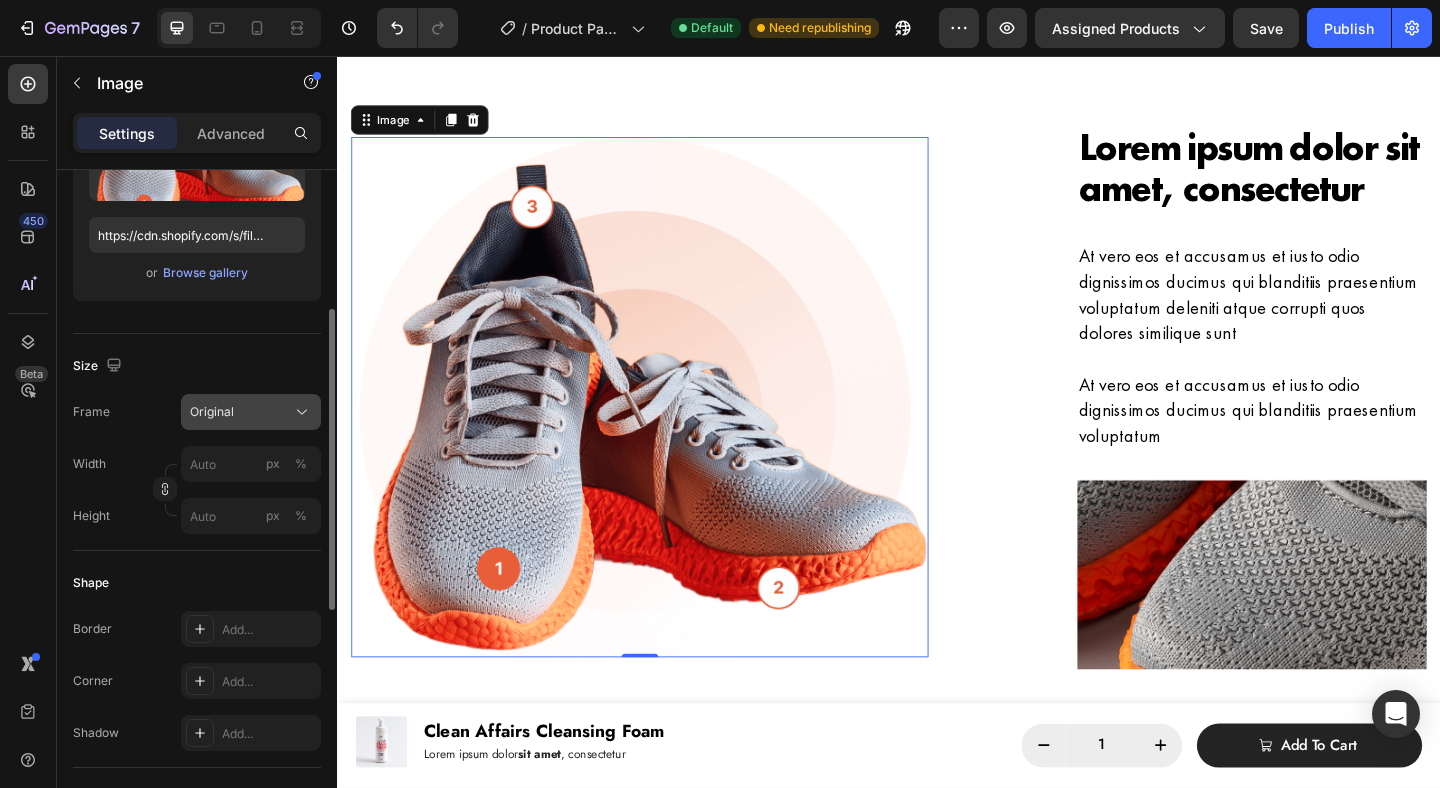 click on "Original" at bounding box center [251, 412] 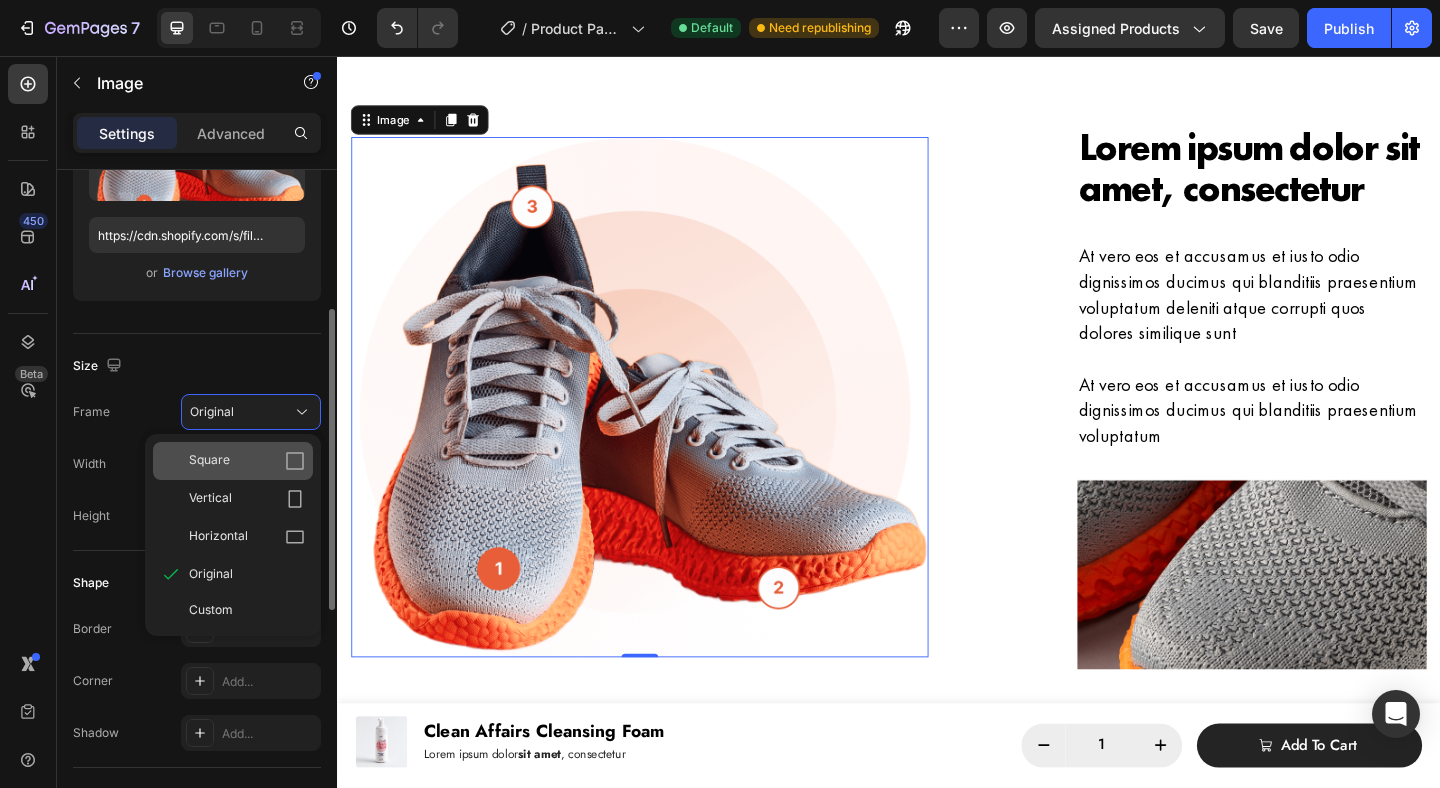click on "Square" 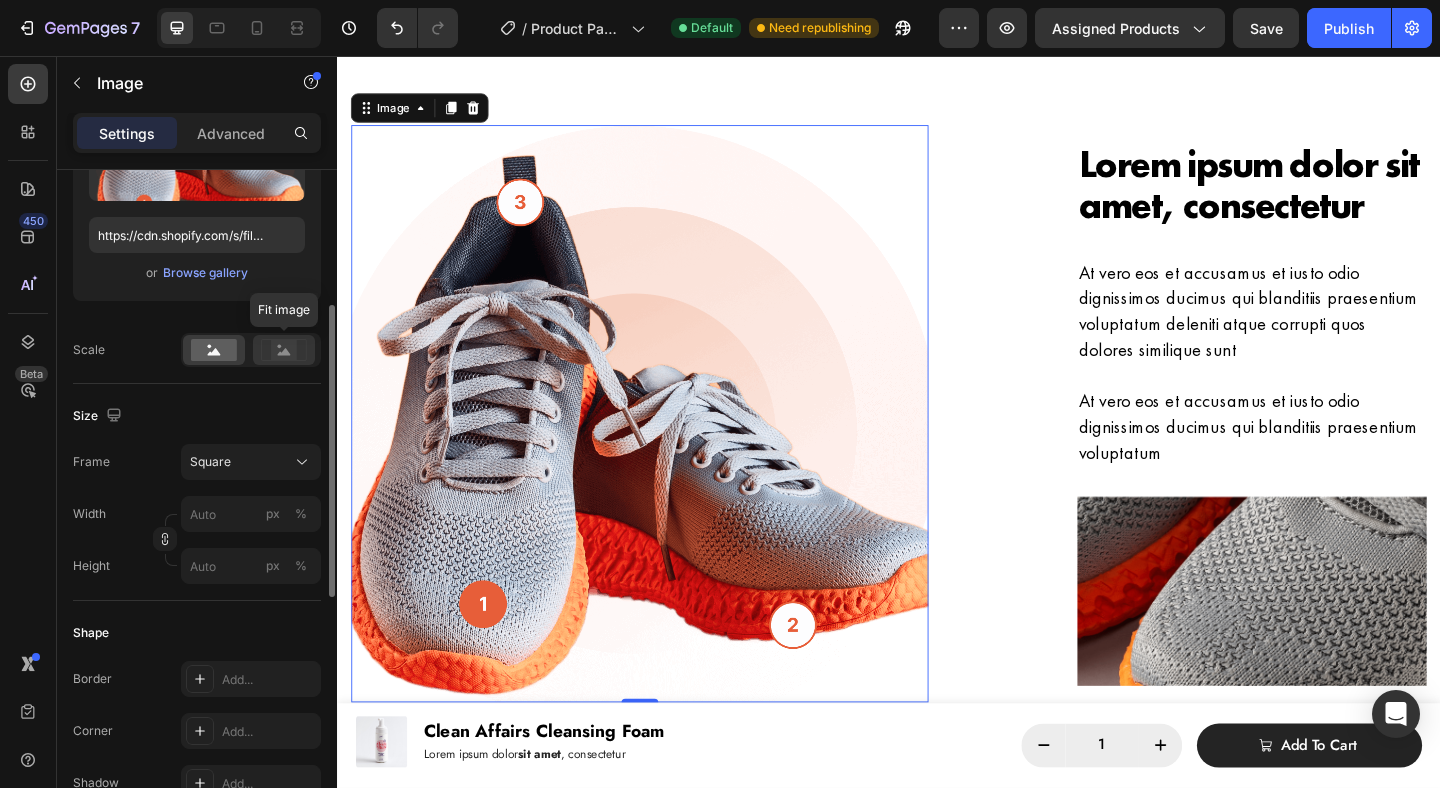 click 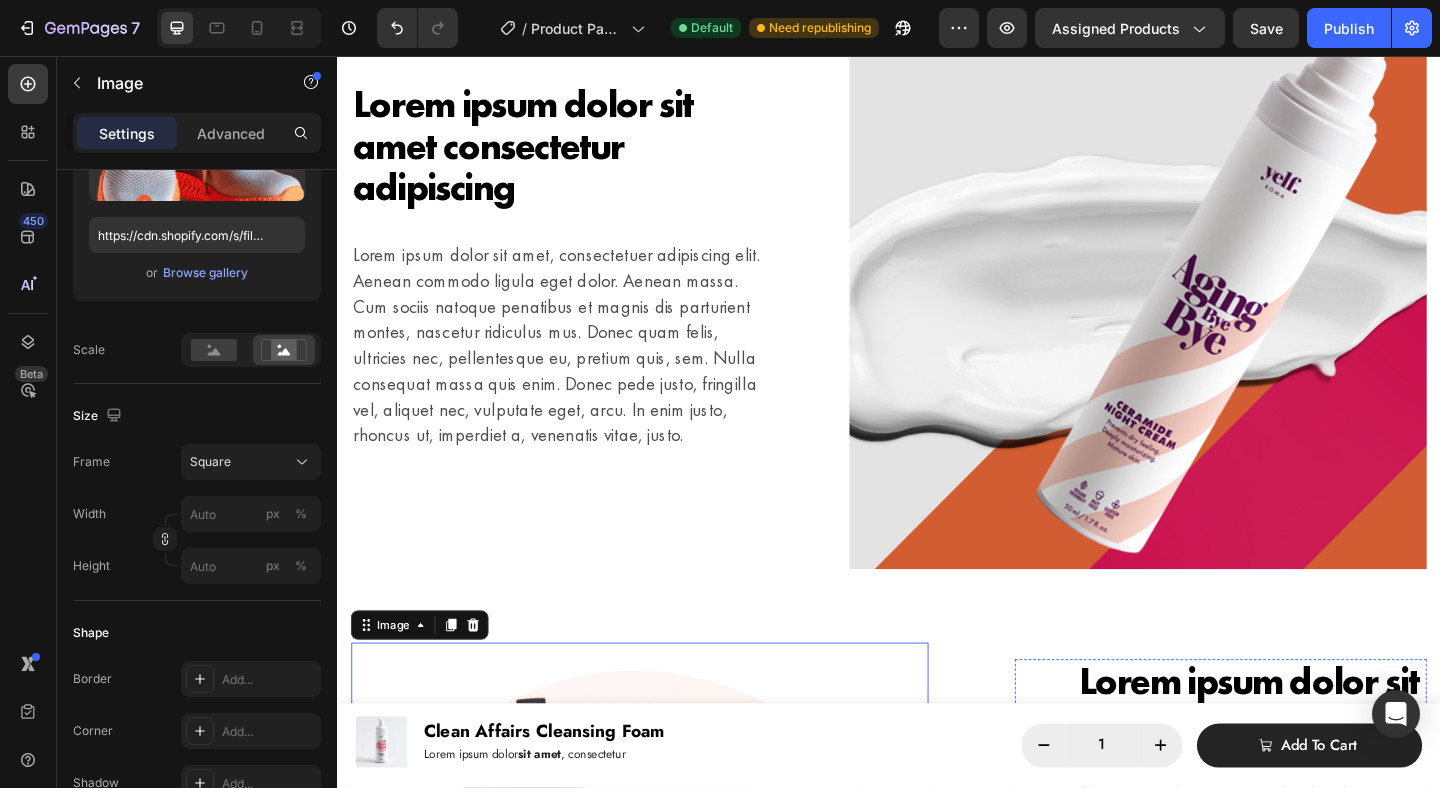 scroll, scrollTop: 2296, scrollLeft: 0, axis: vertical 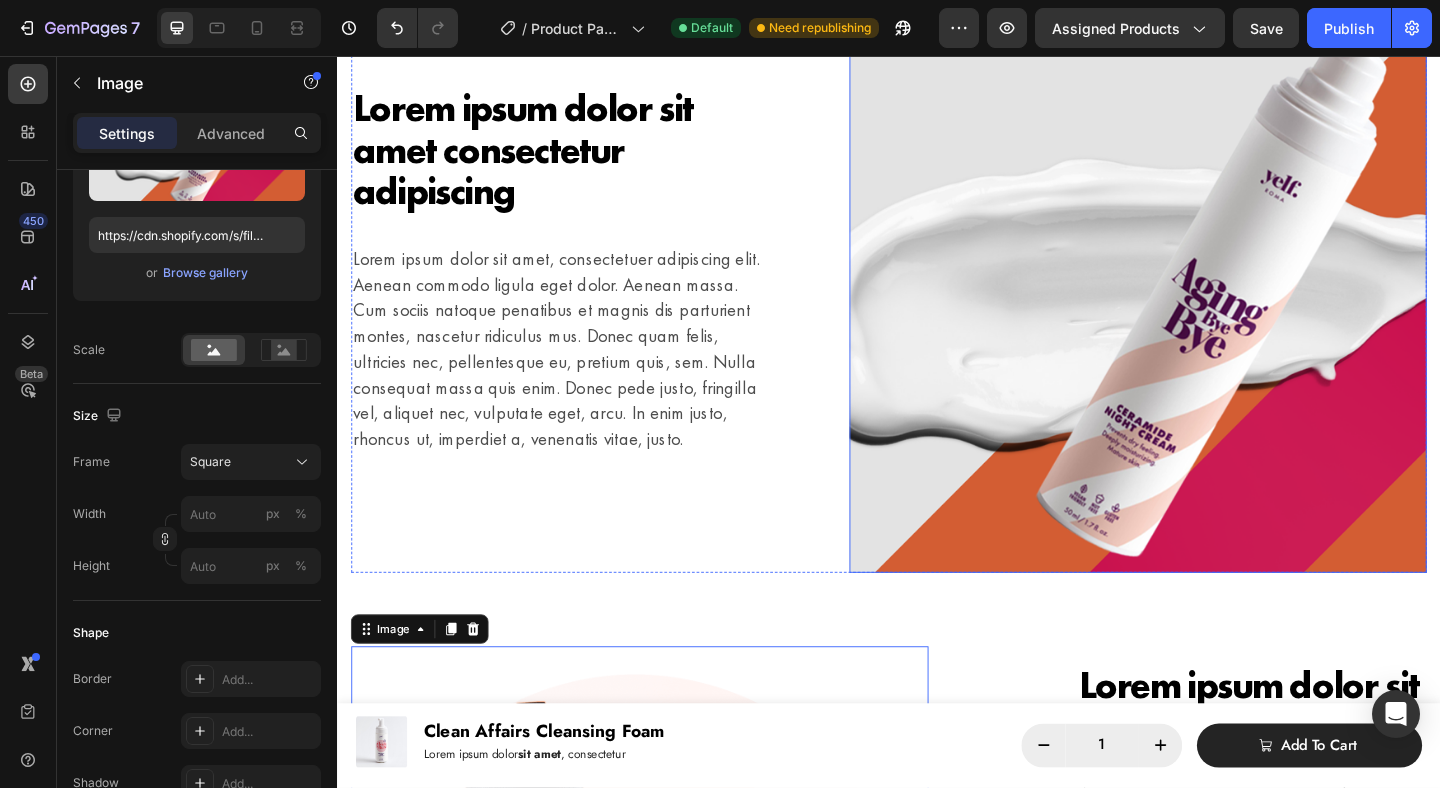 click at bounding box center [1208, 304] 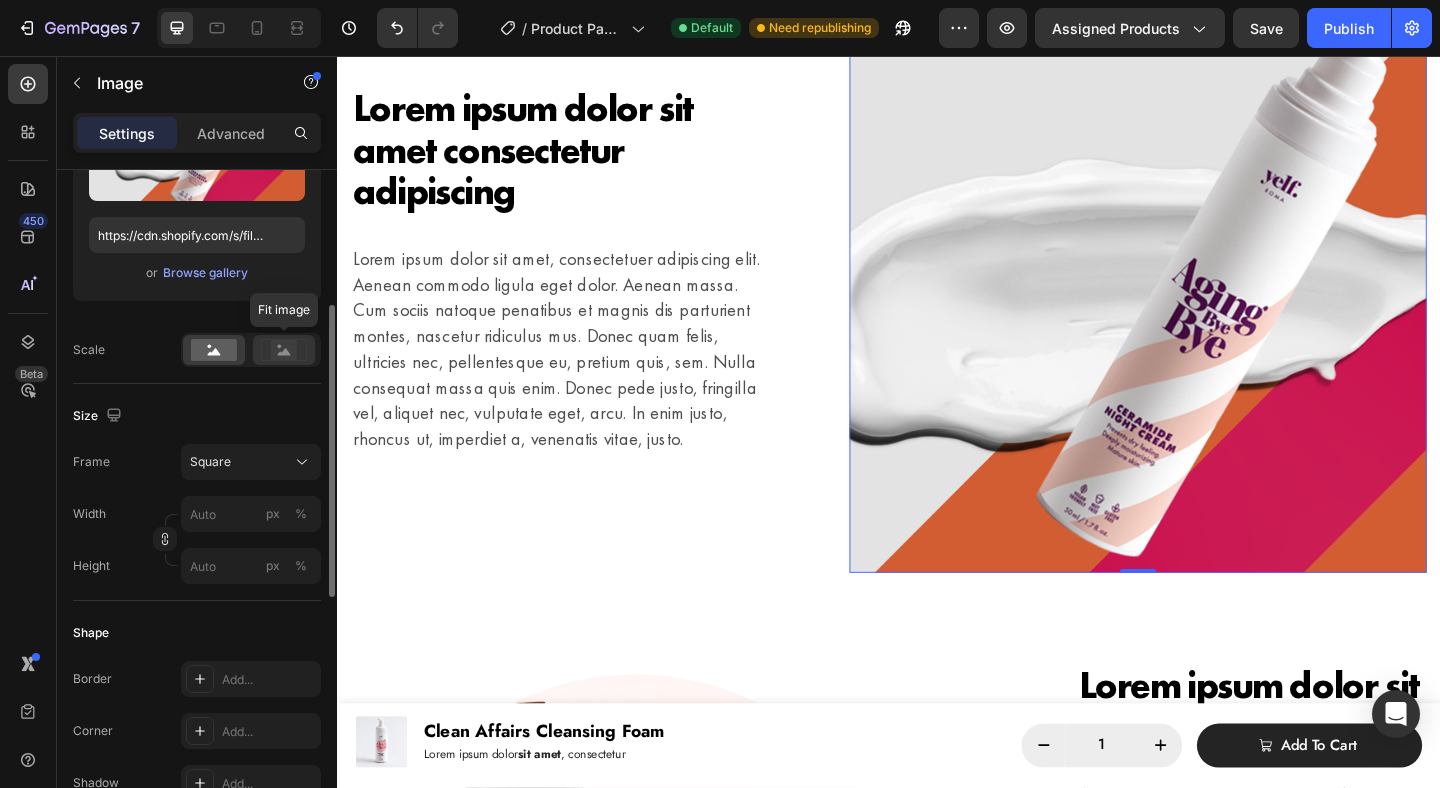 click 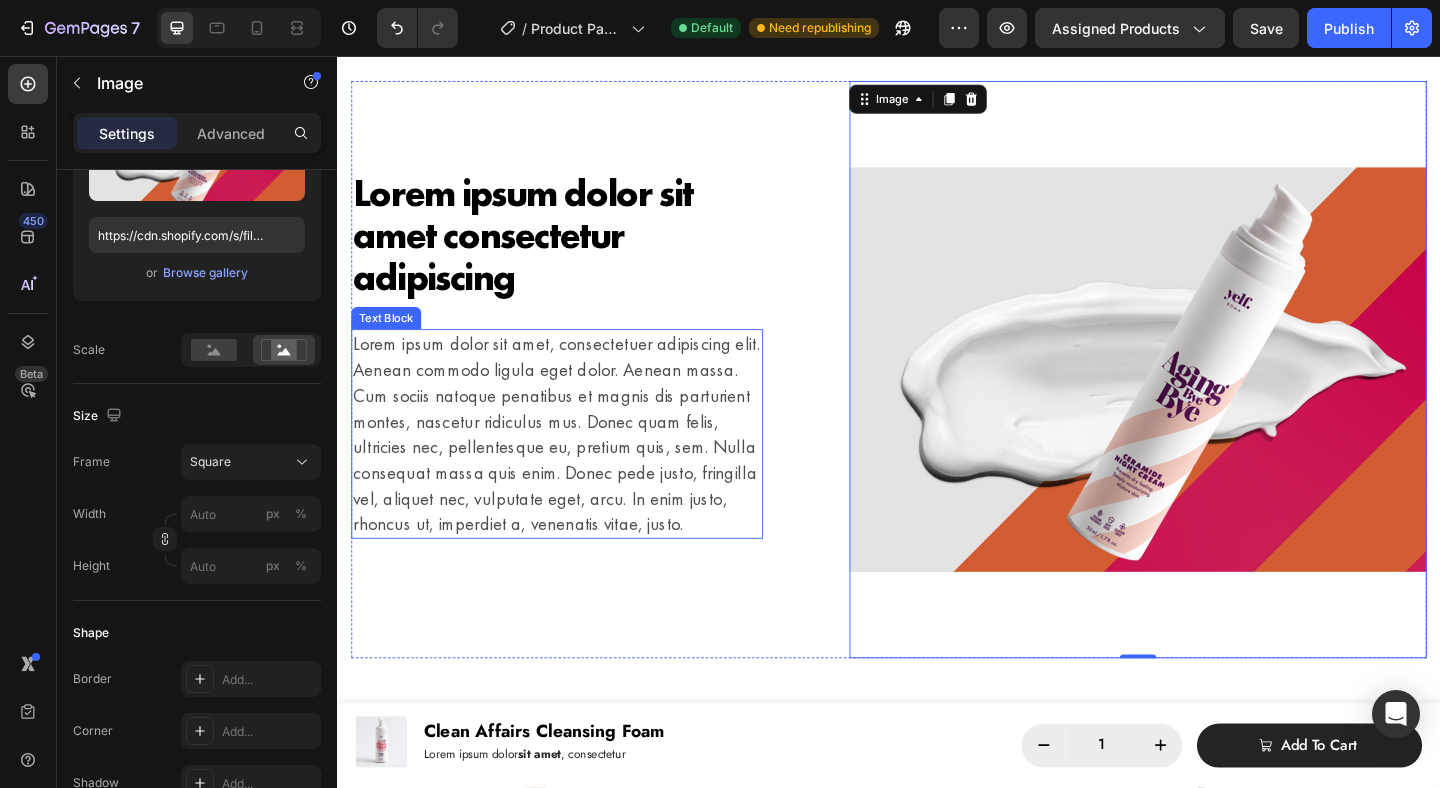 scroll, scrollTop: 2165, scrollLeft: 0, axis: vertical 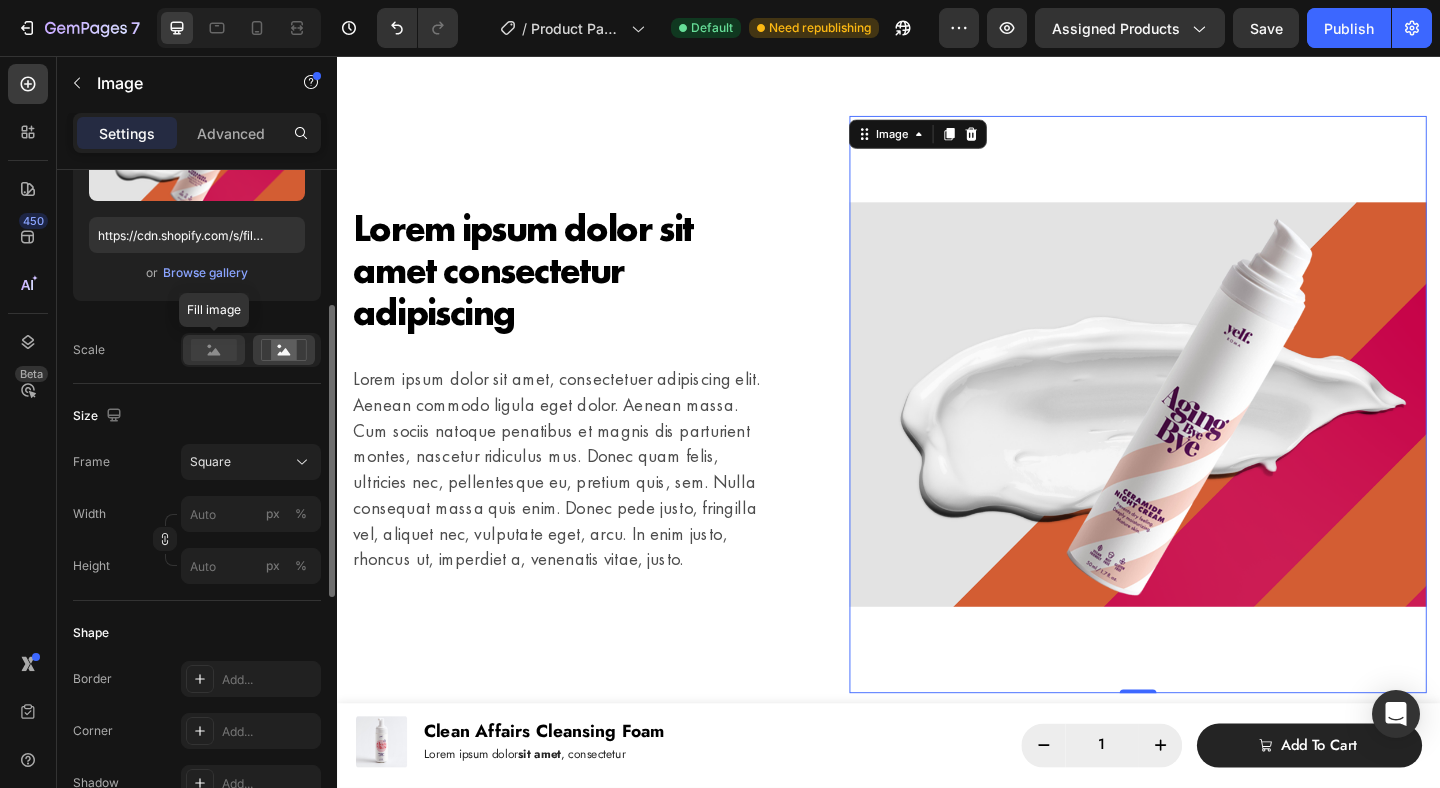 click 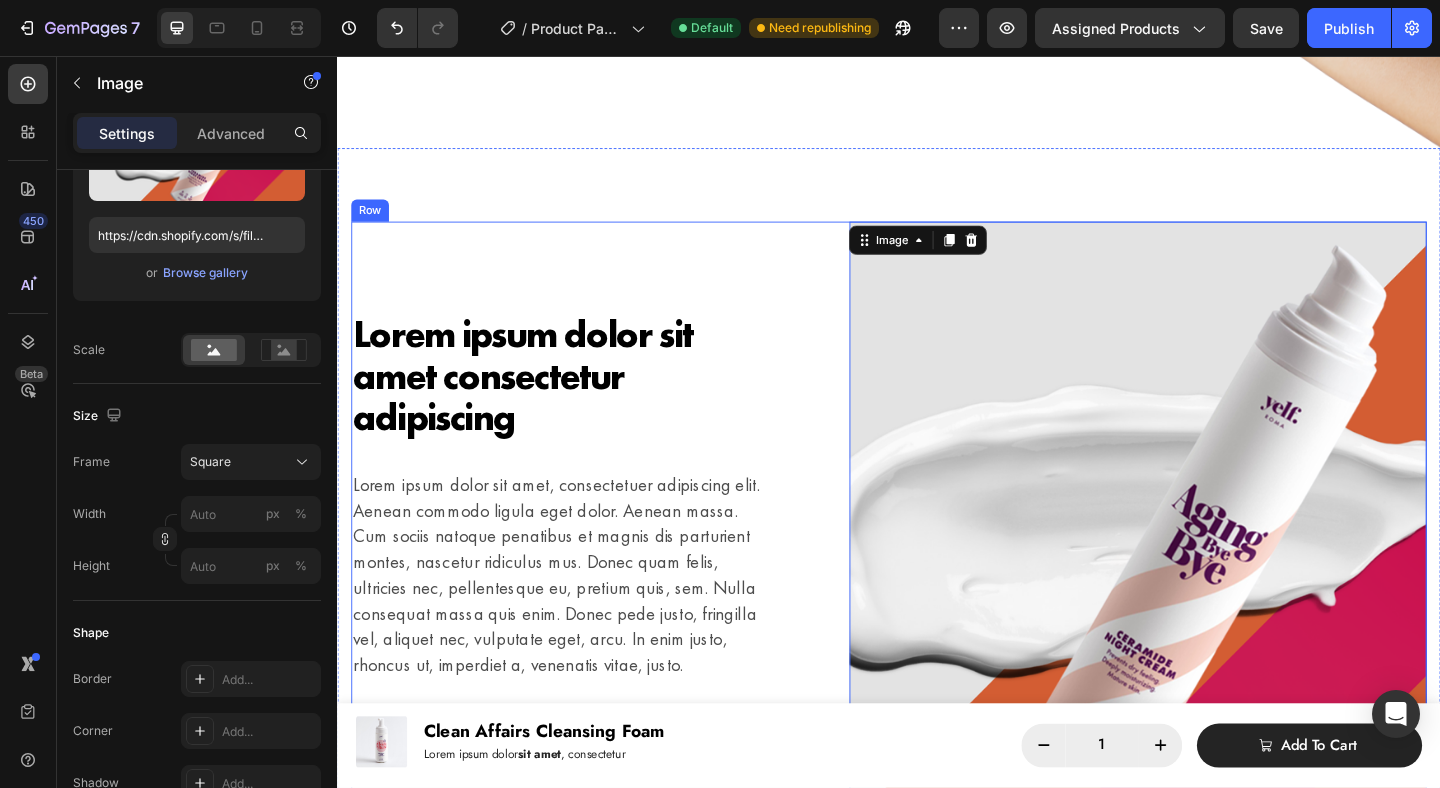 scroll, scrollTop: 2030, scrollLeft: 0, axis: vertical 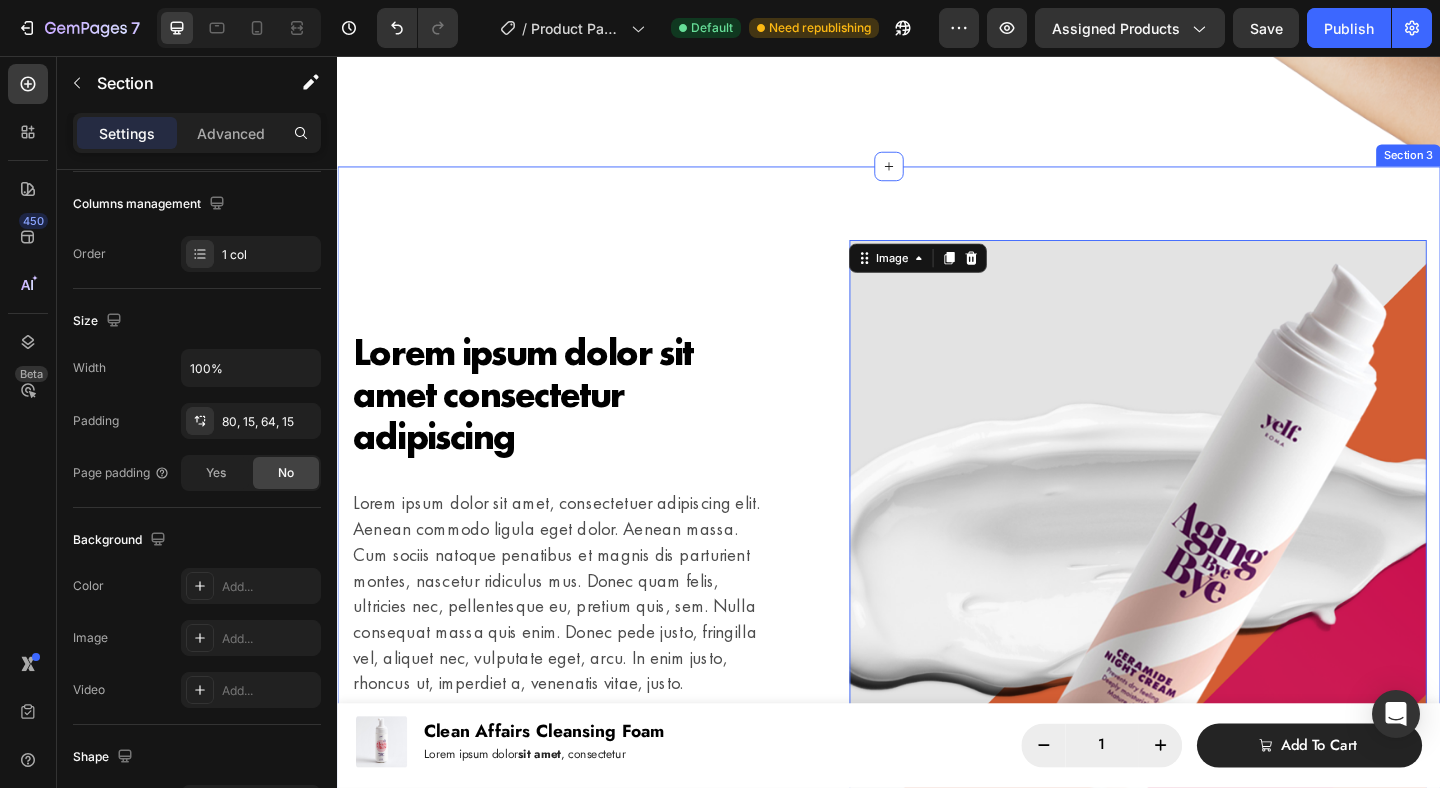 click on "Lorem ipsum dolor sit amet consectetur adipiscing Heading Lorem ipsum dolor sit amet, consectetuer adipiscing elit. Aenean commodo ligula eget dolor. Aenean massa. Cum sociis natoque penatibus et magnis dis parturient montes, nascetur ridiculus mus. Donec quam felis, ultricies nec, pellentesque eu, pretium quis, sem. Nulla consequat massa quis enim. Donec pede justo, fringilla vel, aliquet nec, vulputate eget, arcu. In enim justo, rhoncus ut, imperdiet a, venenatis vitae, justo.  Text Block Image   0 Row Lorem ipsum dolor sit amet consectetur adipiscing Heading Image Lorem ipsum dolor sit amet, consectetur Heading At vero eos et accusamus et iusto odio dignissimos ducimus qui blanditiis praesentium voluptatum deleniti atque corrupti quos dolores similique sunt Text Block At vero eos et accusamus et iusto odio dignissimos ducimus qui blanditiis praesentium voluptatum Text Block Image Row Row Section 3" at bounding box center (937, 923) 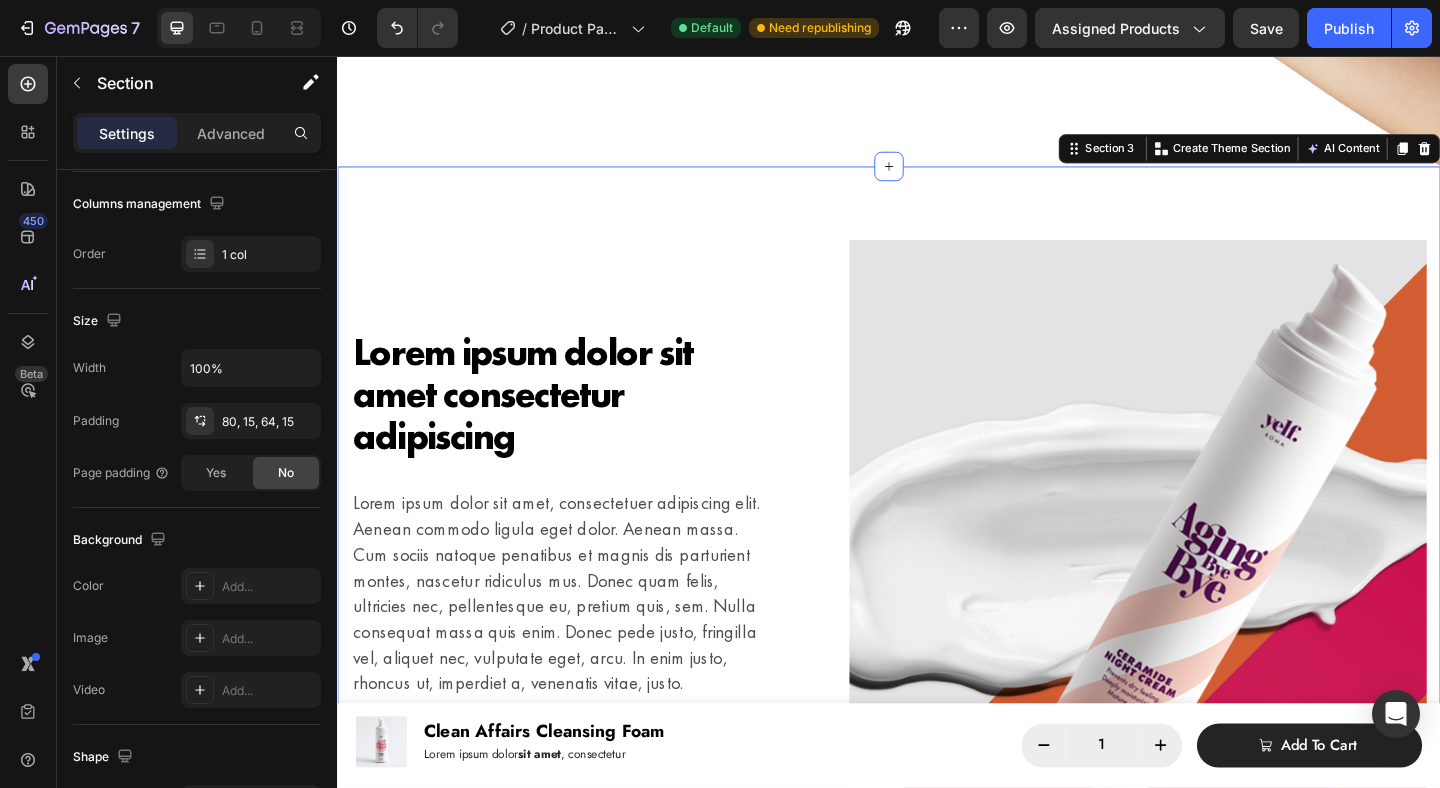 scroll, scrollTop: 0, scrollLeft: 0, axis: both 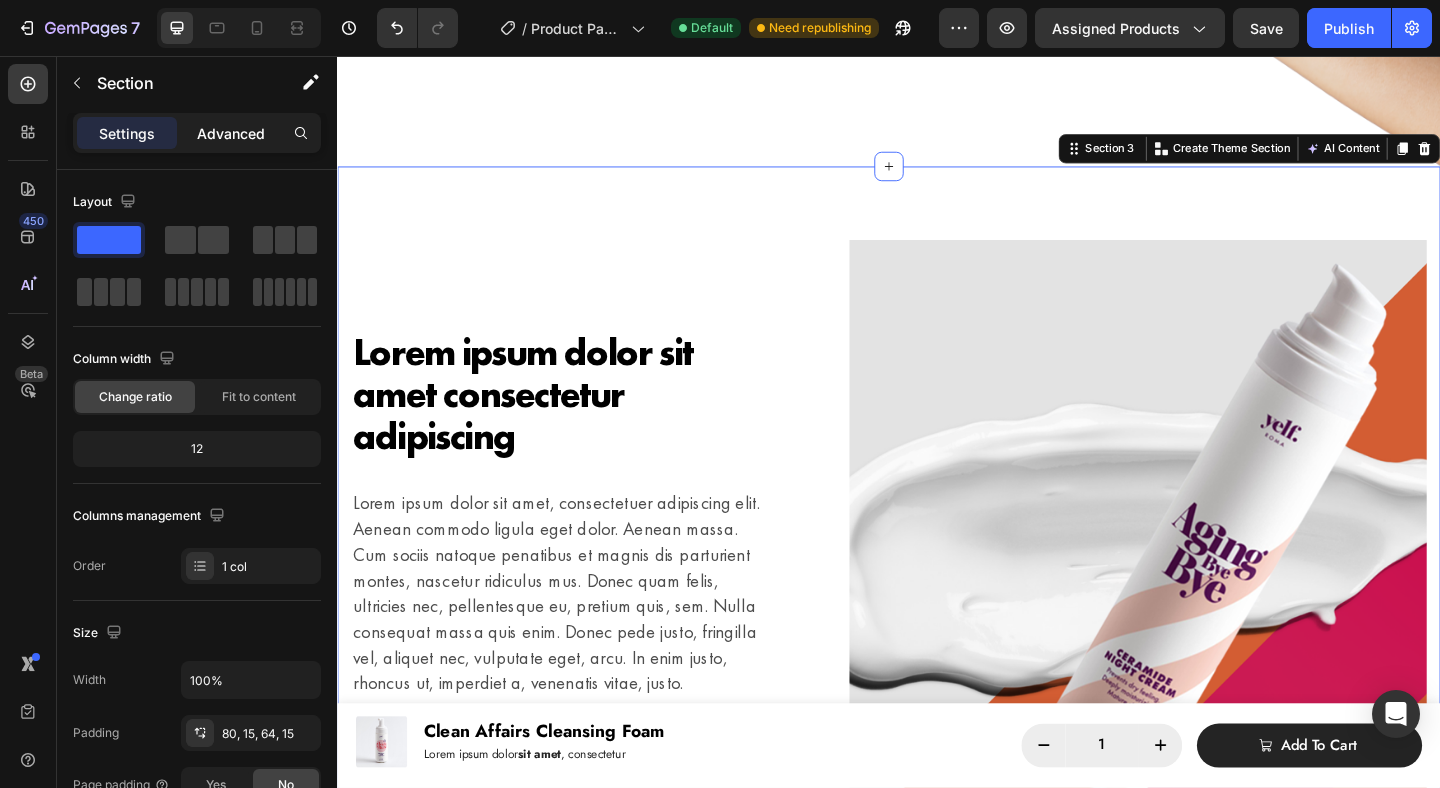 click on "Advanced" 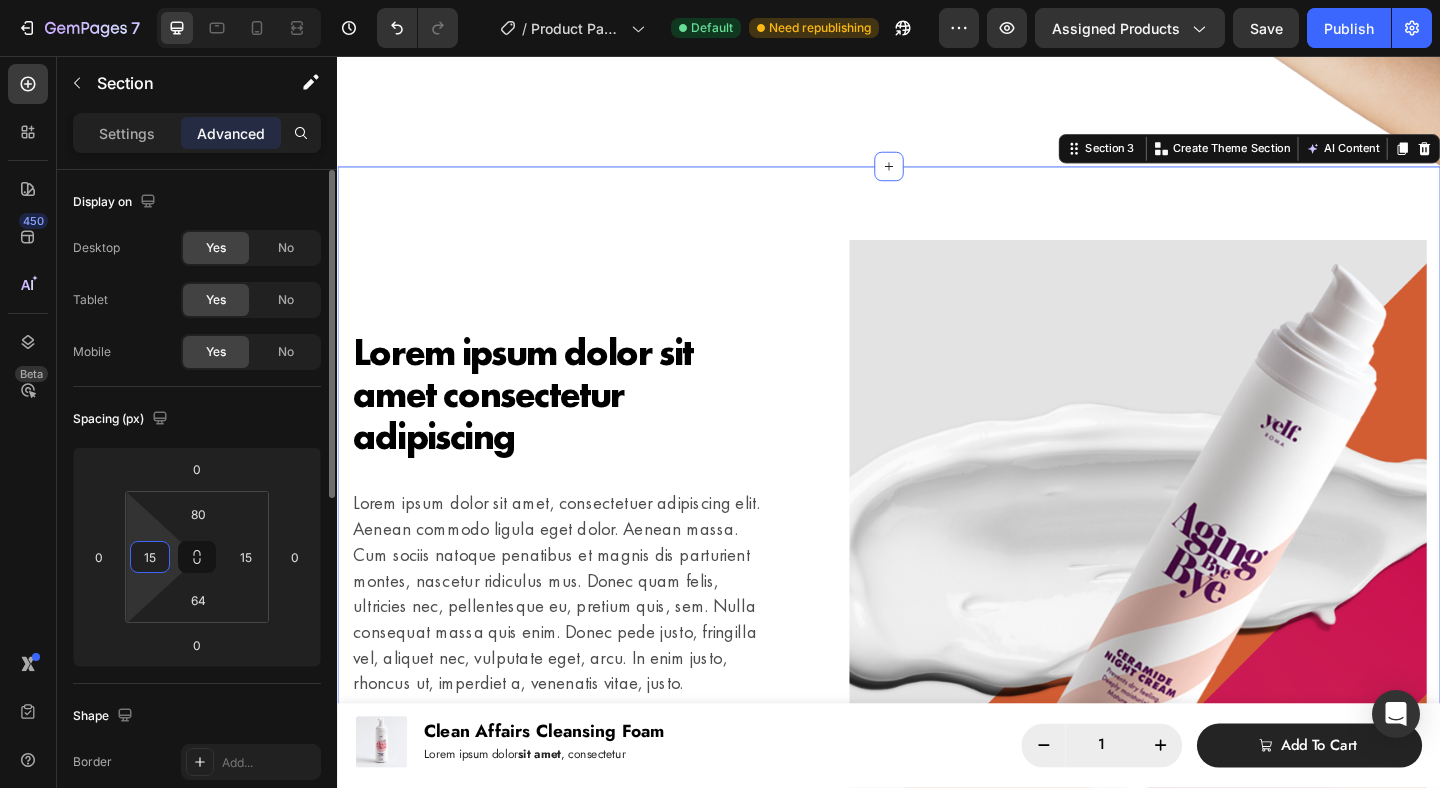 click on "15" at bounding box center [150, 557] 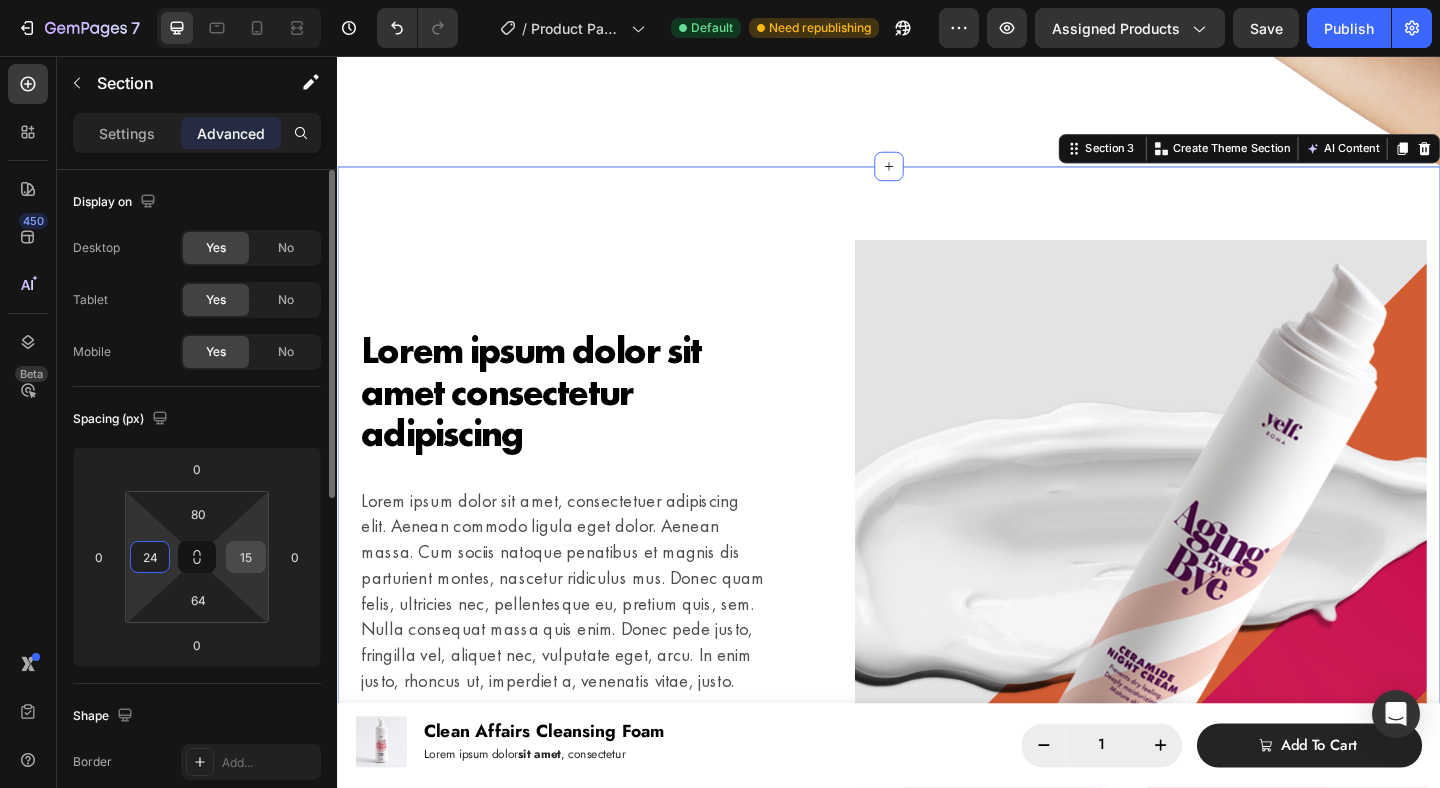 type on "24" 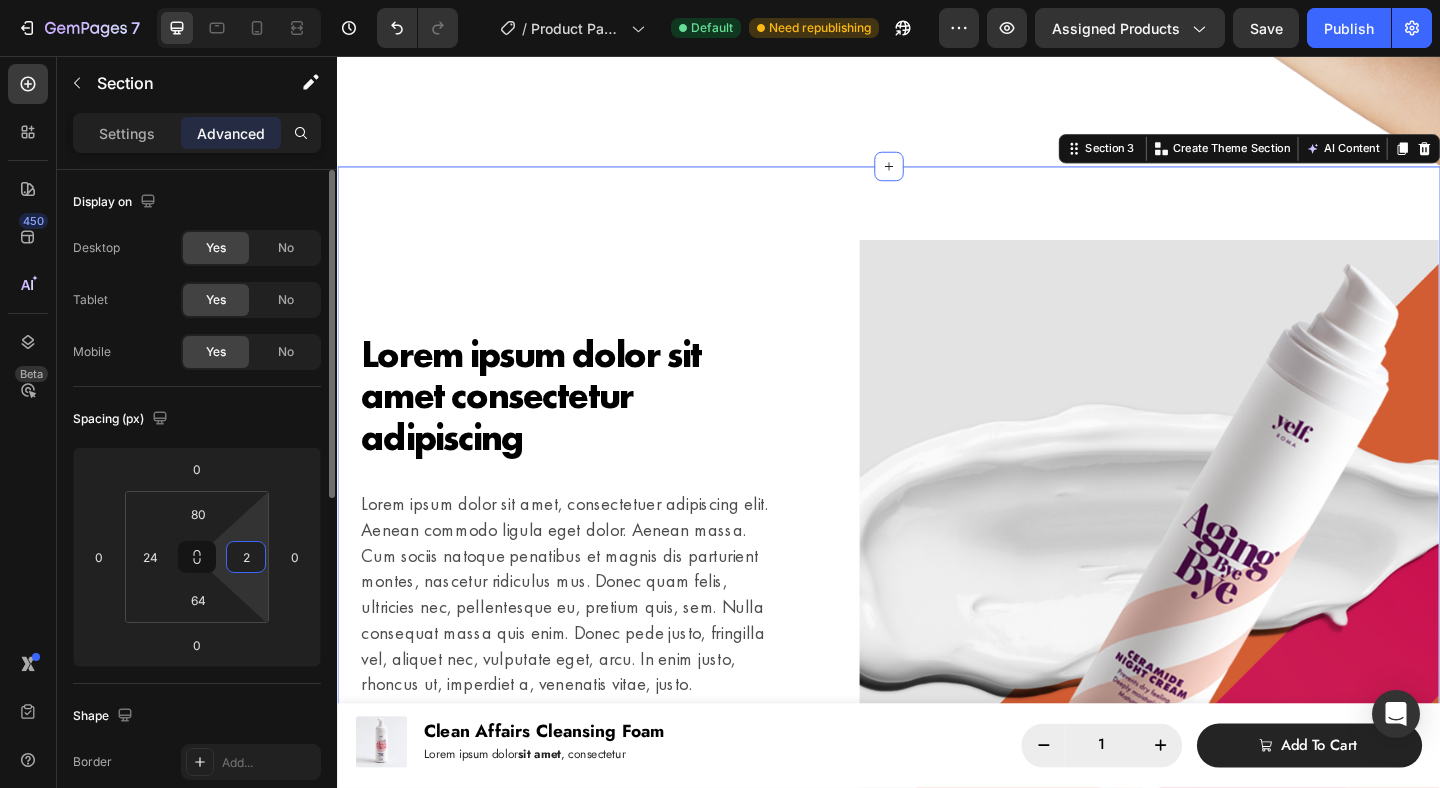 type on "24" 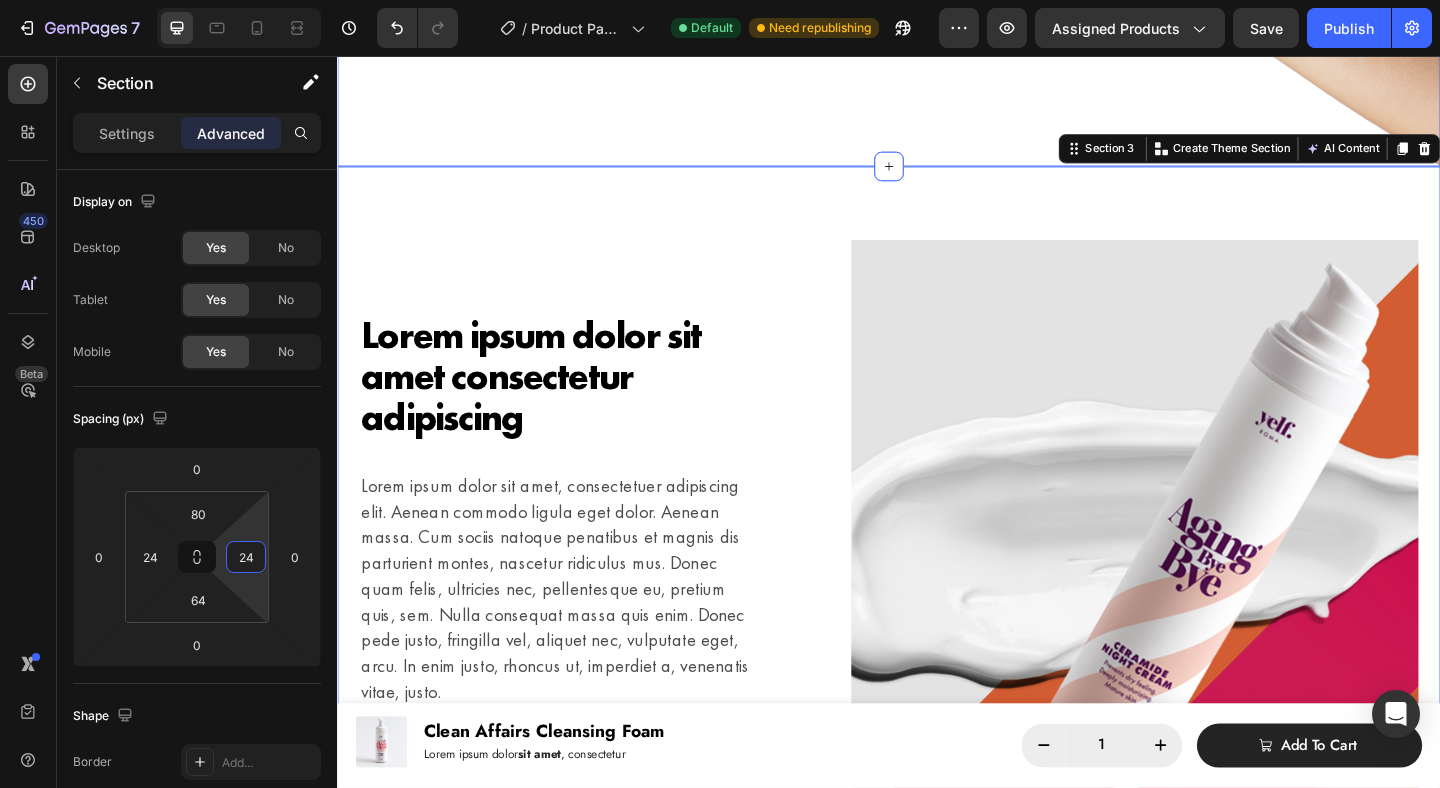 click on "YOU'RE MADE TO TURN HEADS! Heading Section 2" at bounding box center [937, -102] 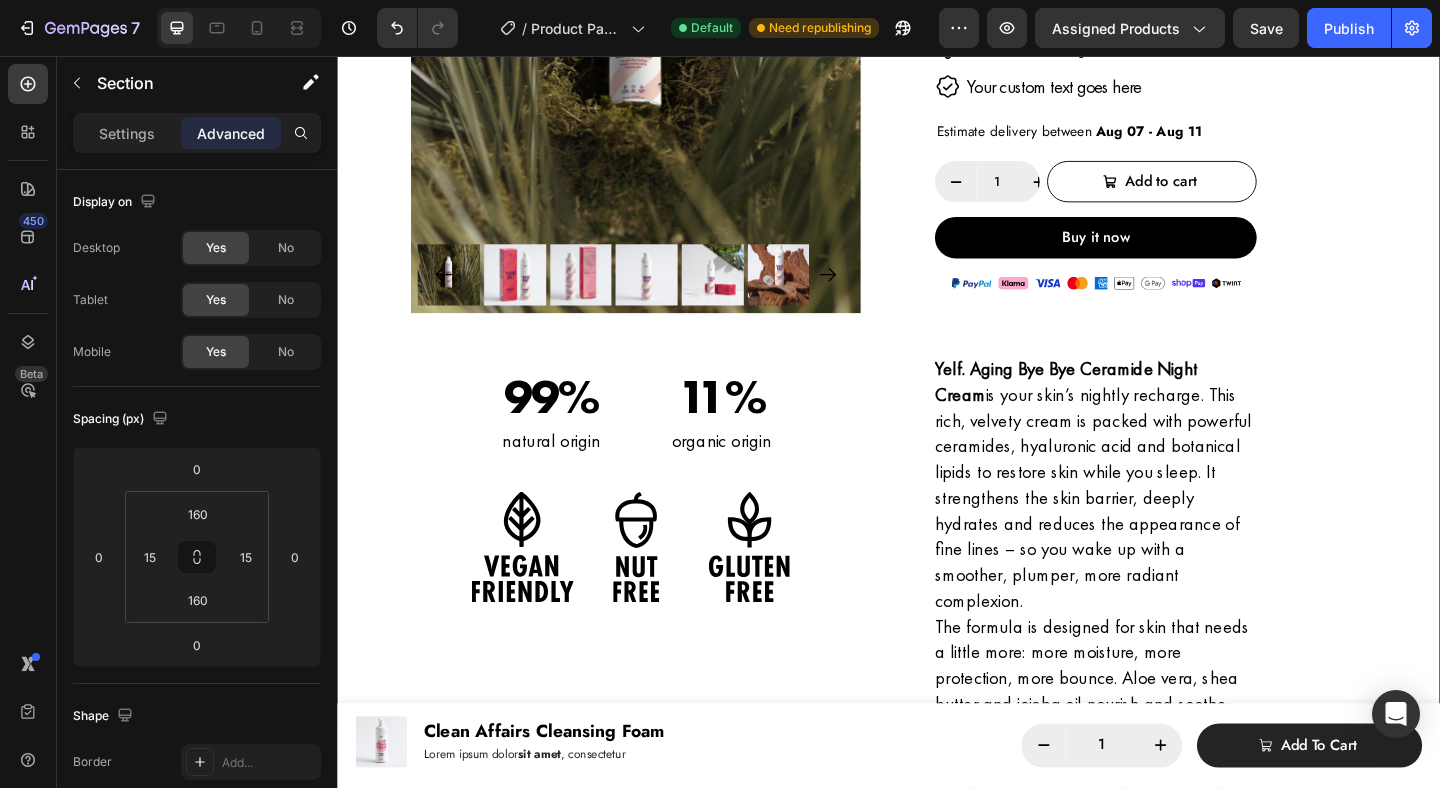 scroll, scrollTop: 478, scrollLeft: 0, axis: vertical 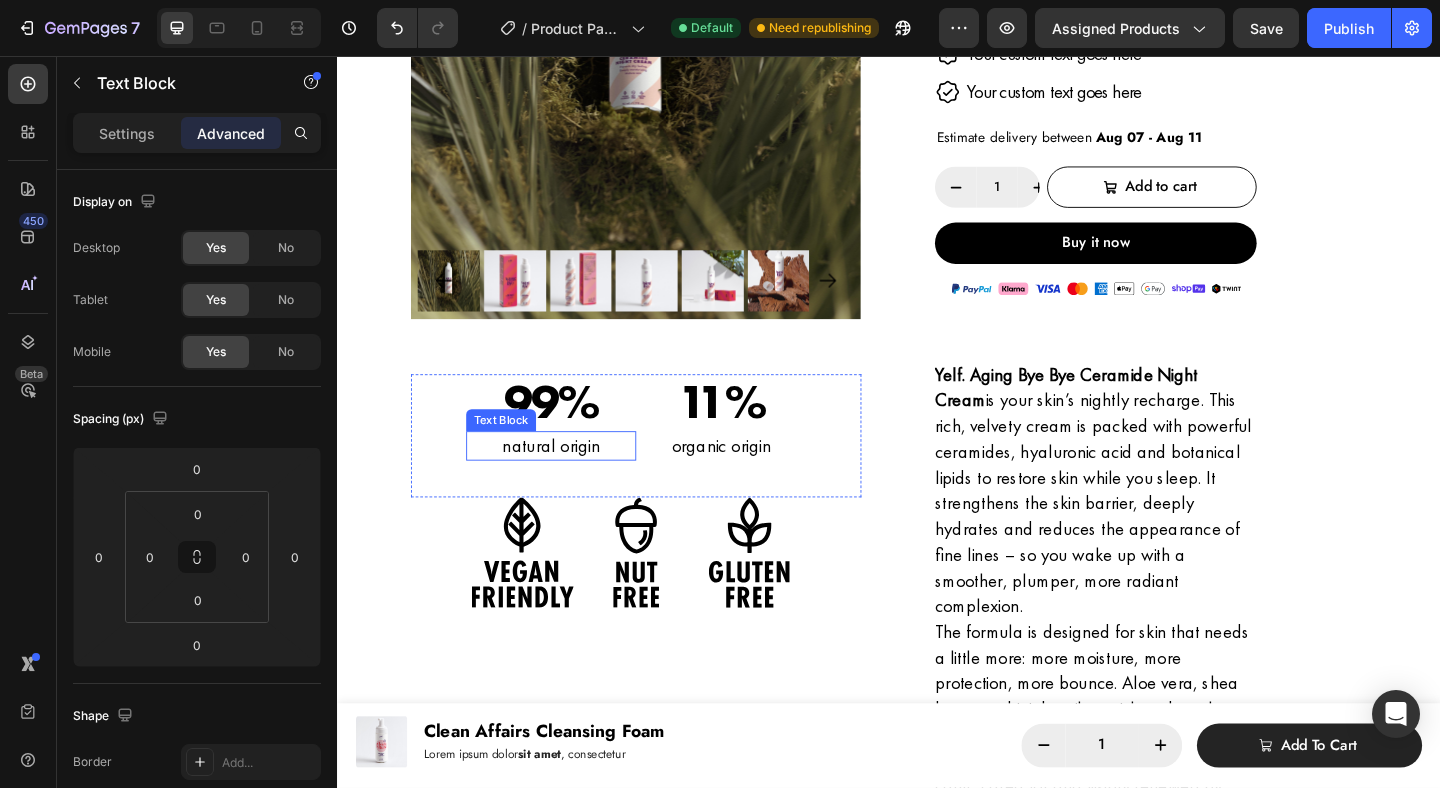 click on "natural origin" at bounding box center (569, 480) 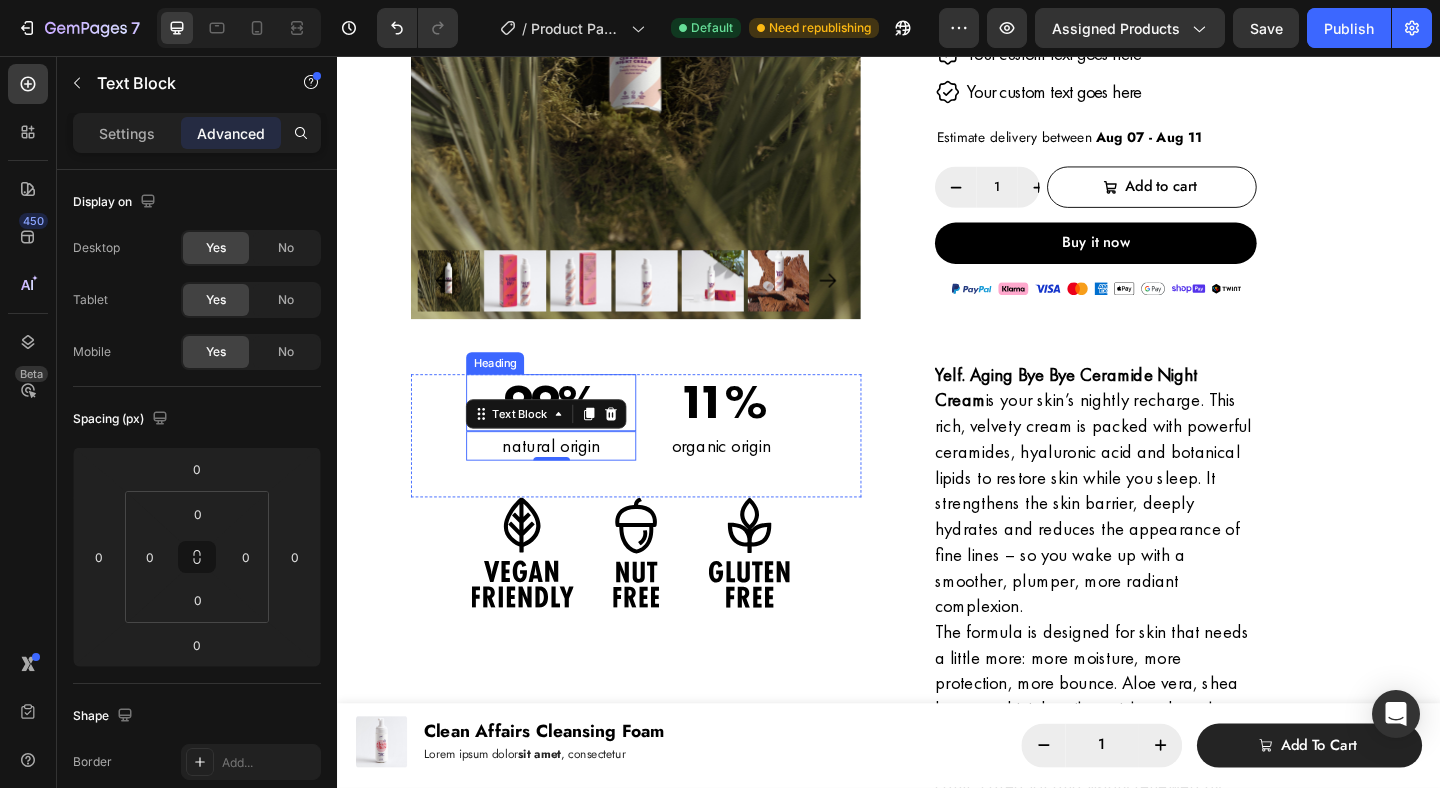 click on "Heading" at bounding box center [508, 390] 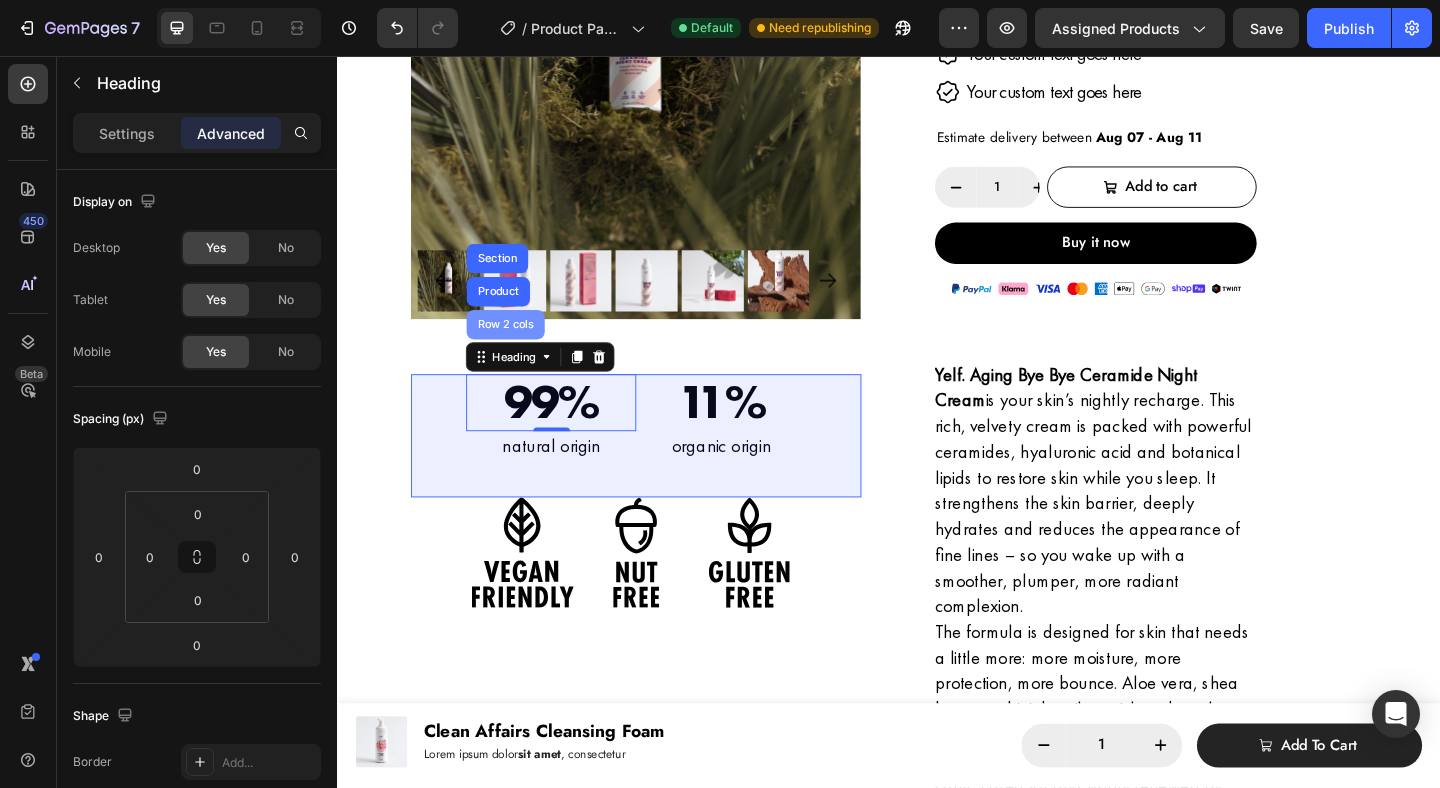 click on "Row 2 cols" at bounding box center (520, 348) 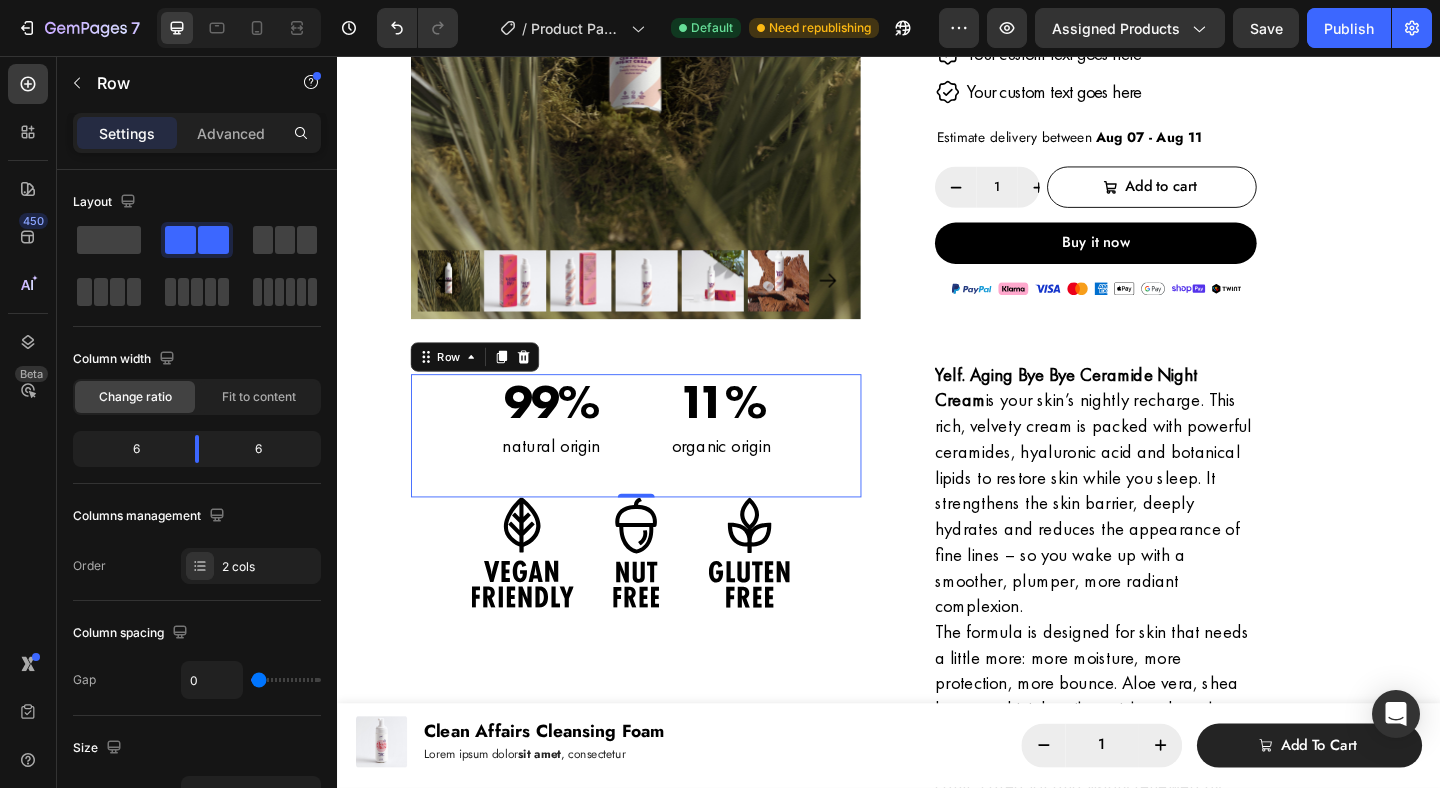 click on "99% Heading natural origin Text Block 11% Heading organic origin Text Block Row   0" at bounding box center [662, 468] 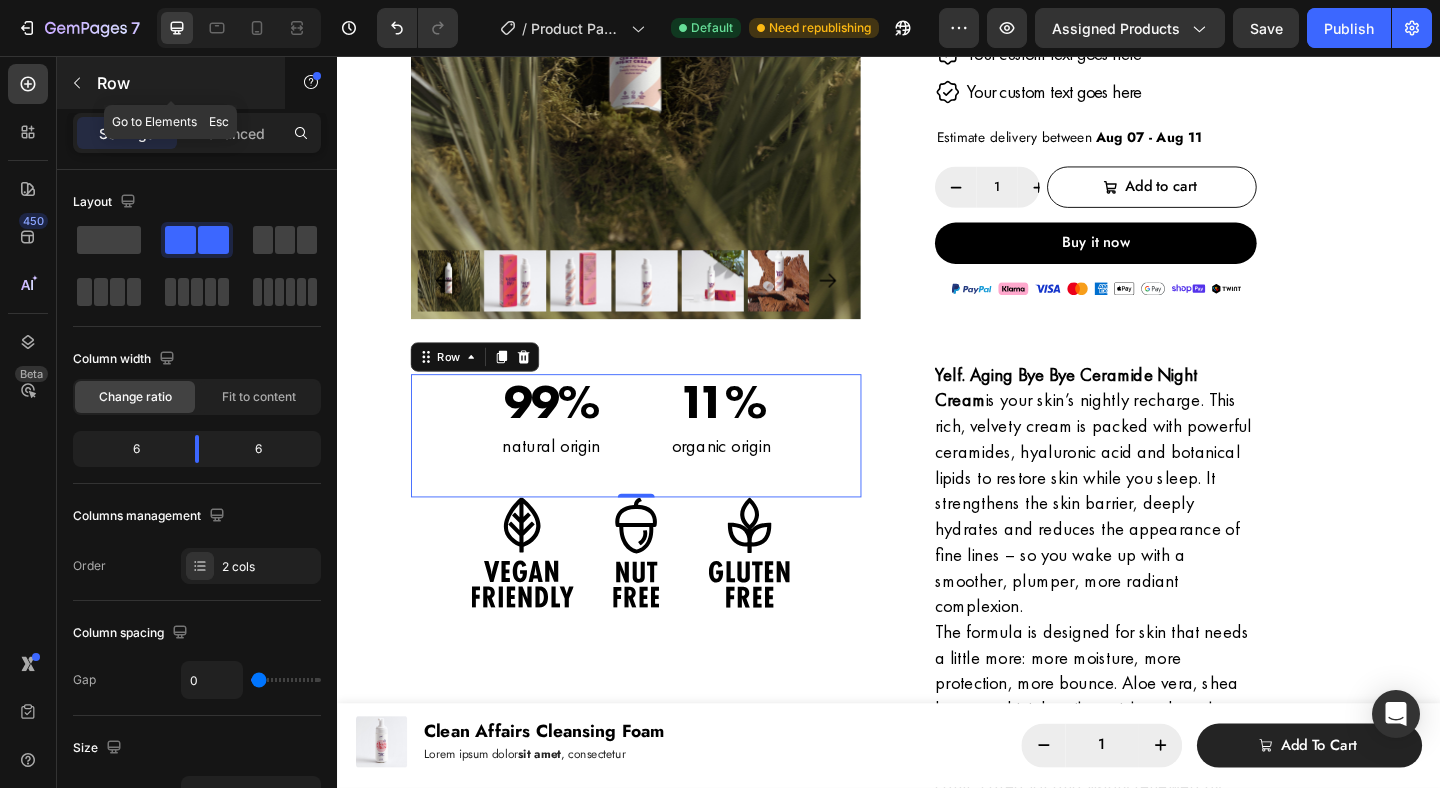 click 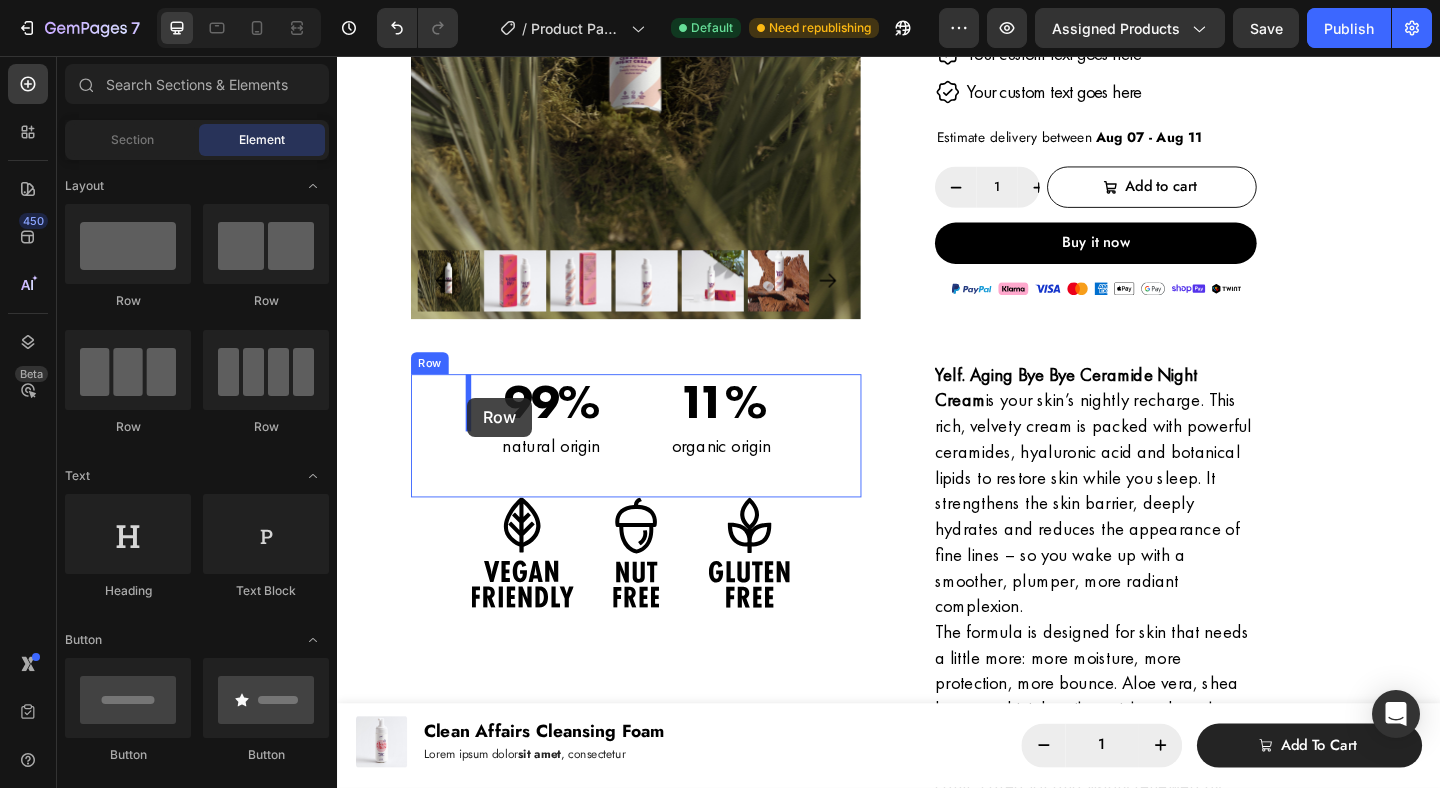 drag, startPoint x: 466, startPoint y: 314, endPoint x: 478, endPoint y: 428, distance: 114.62984 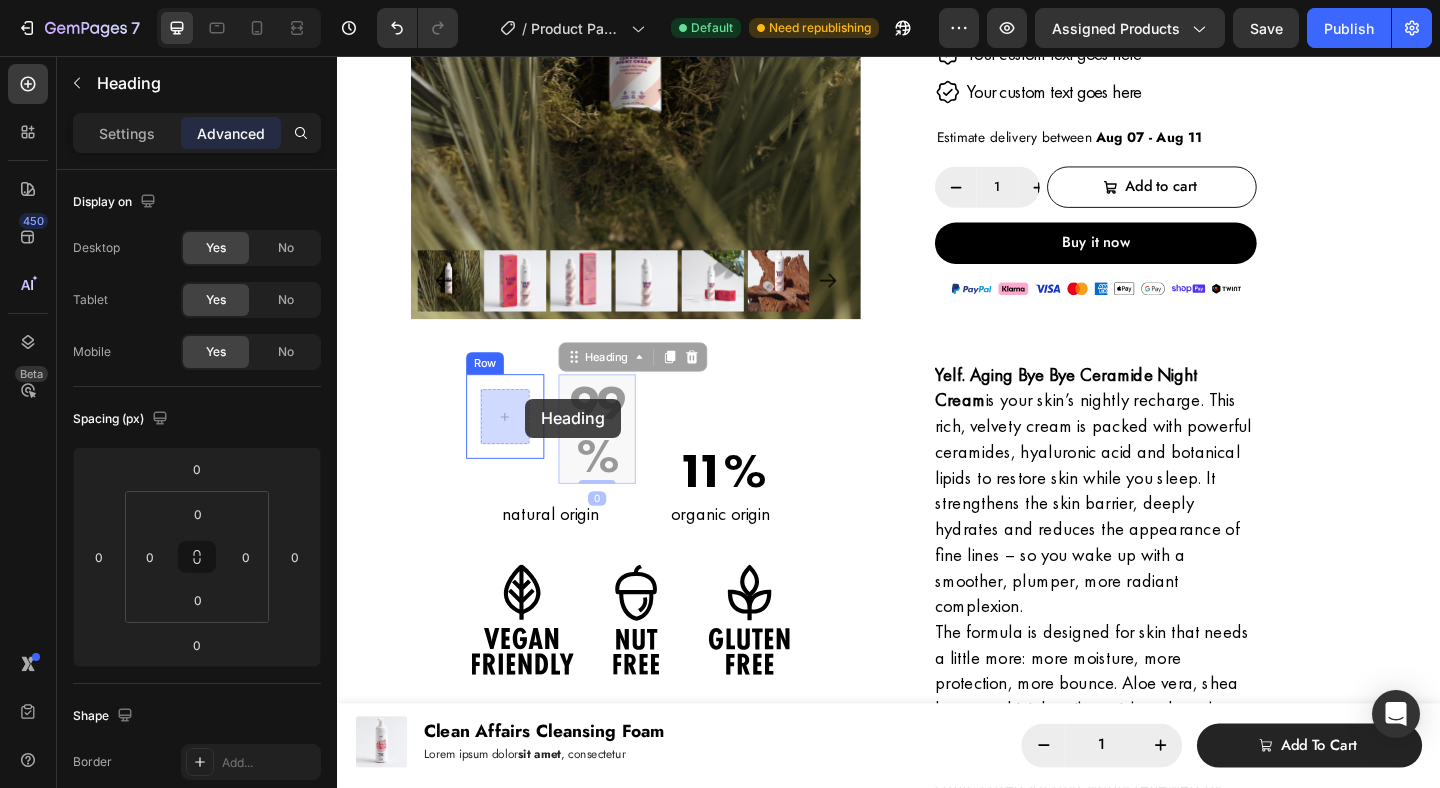 drag, startPoint x: 629, startPoint y: 394, endPoint x: 542, endPoint y: 429, distance: 93.77633 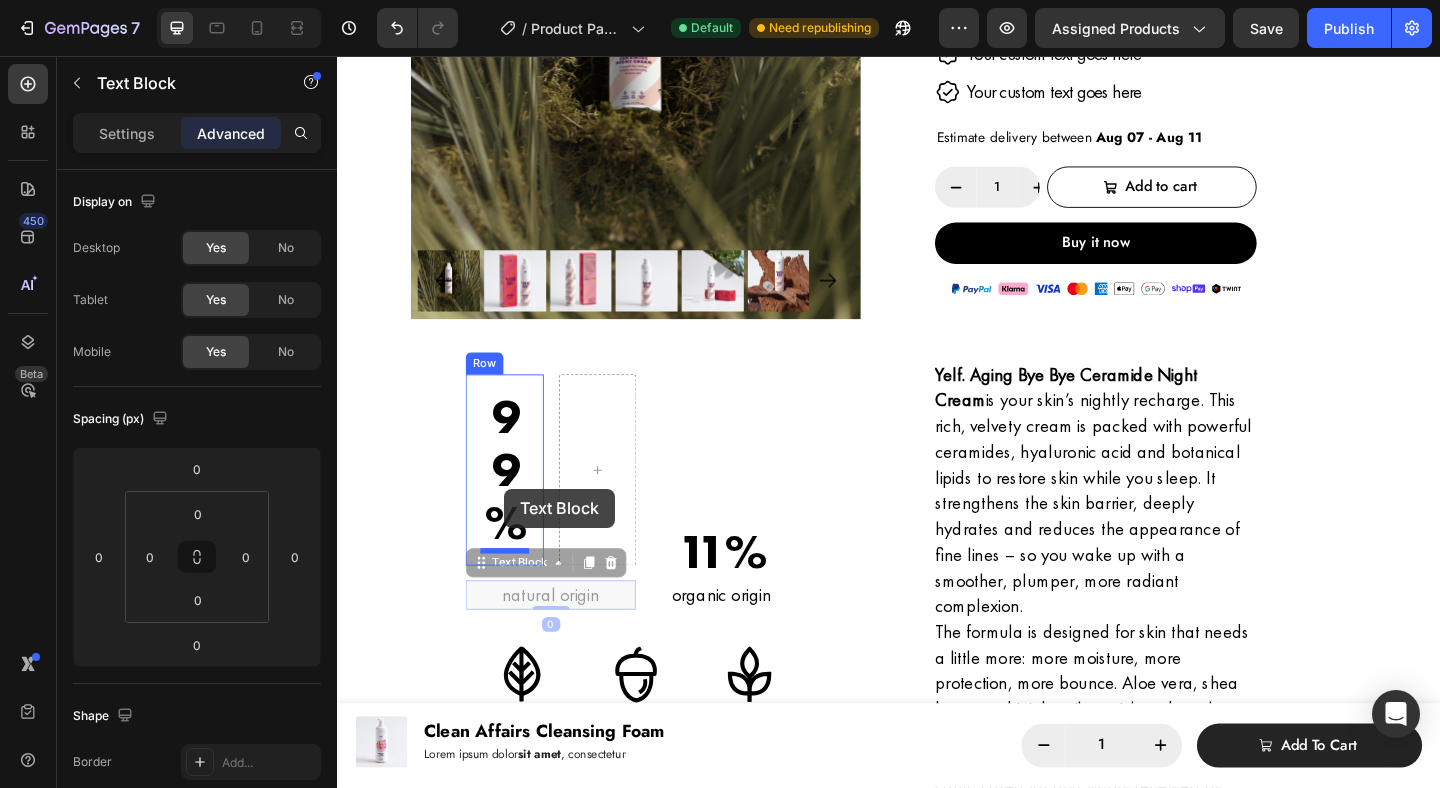 drag, startPoint x: 523, startPoint y: 617, endPoint x: 519, endPoint y: 527, distance: 90.088844 